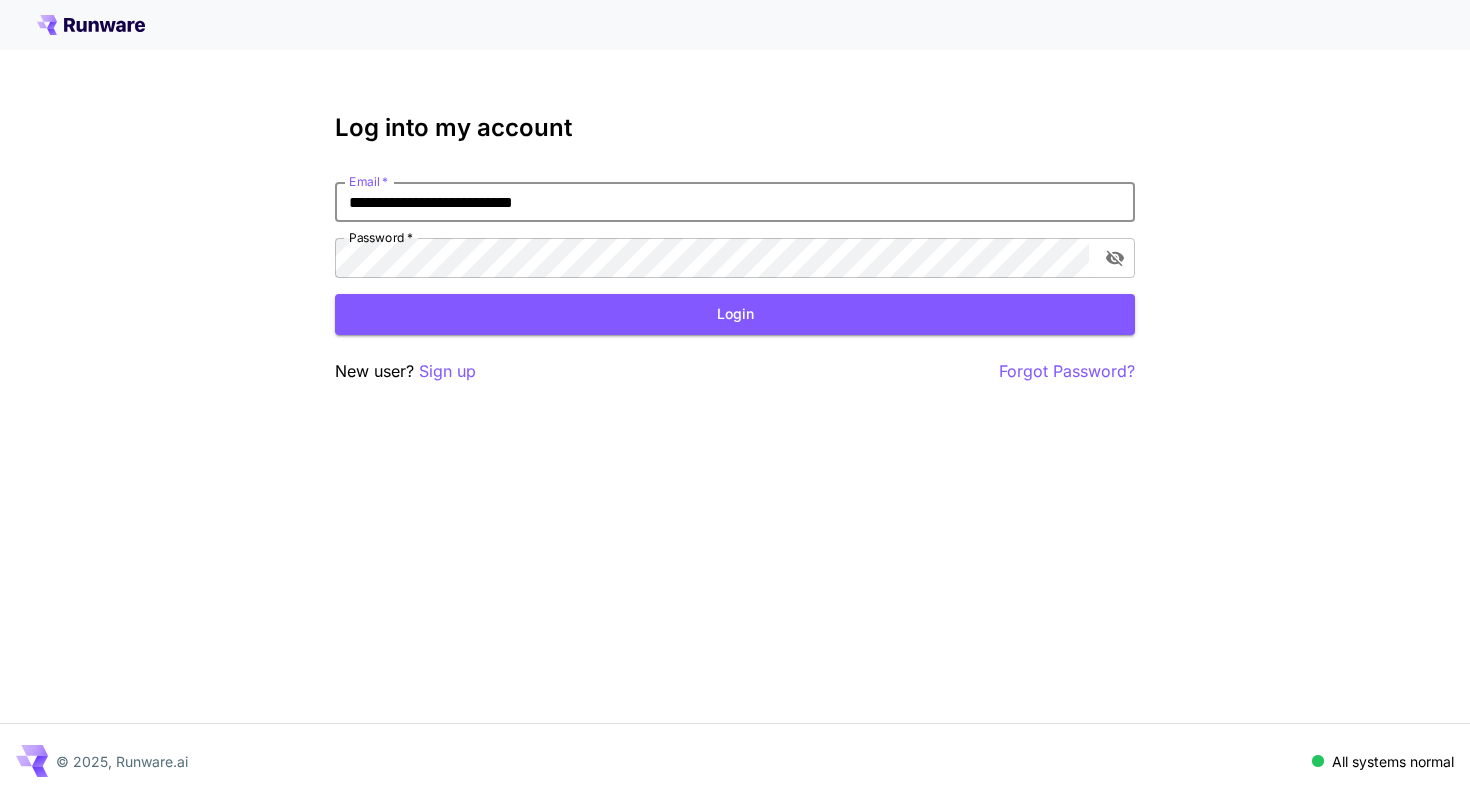 scroll, scrollTop: 0, scrollLeft: 0, axis: both 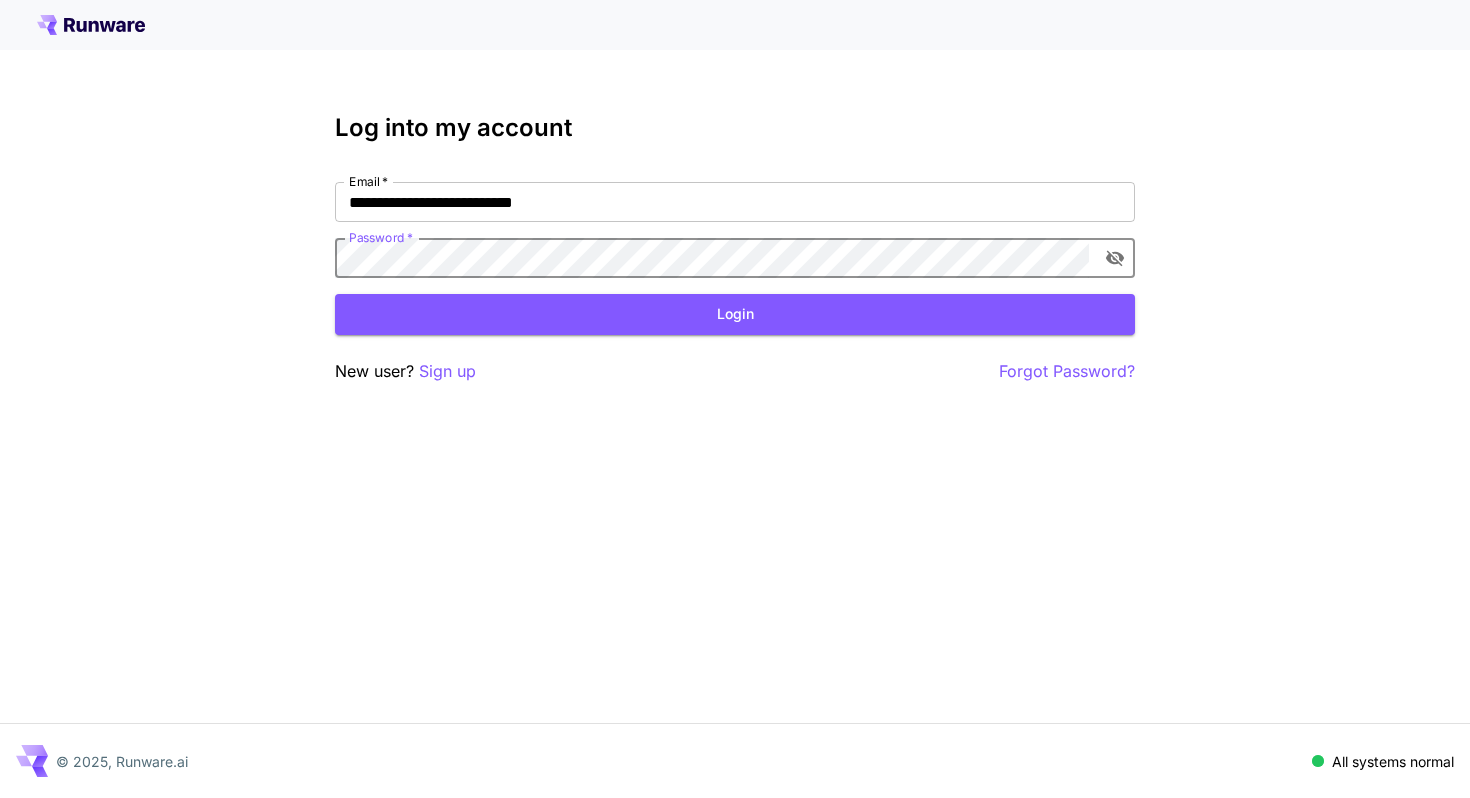 click on "**********" at bounding box center [735, 249] 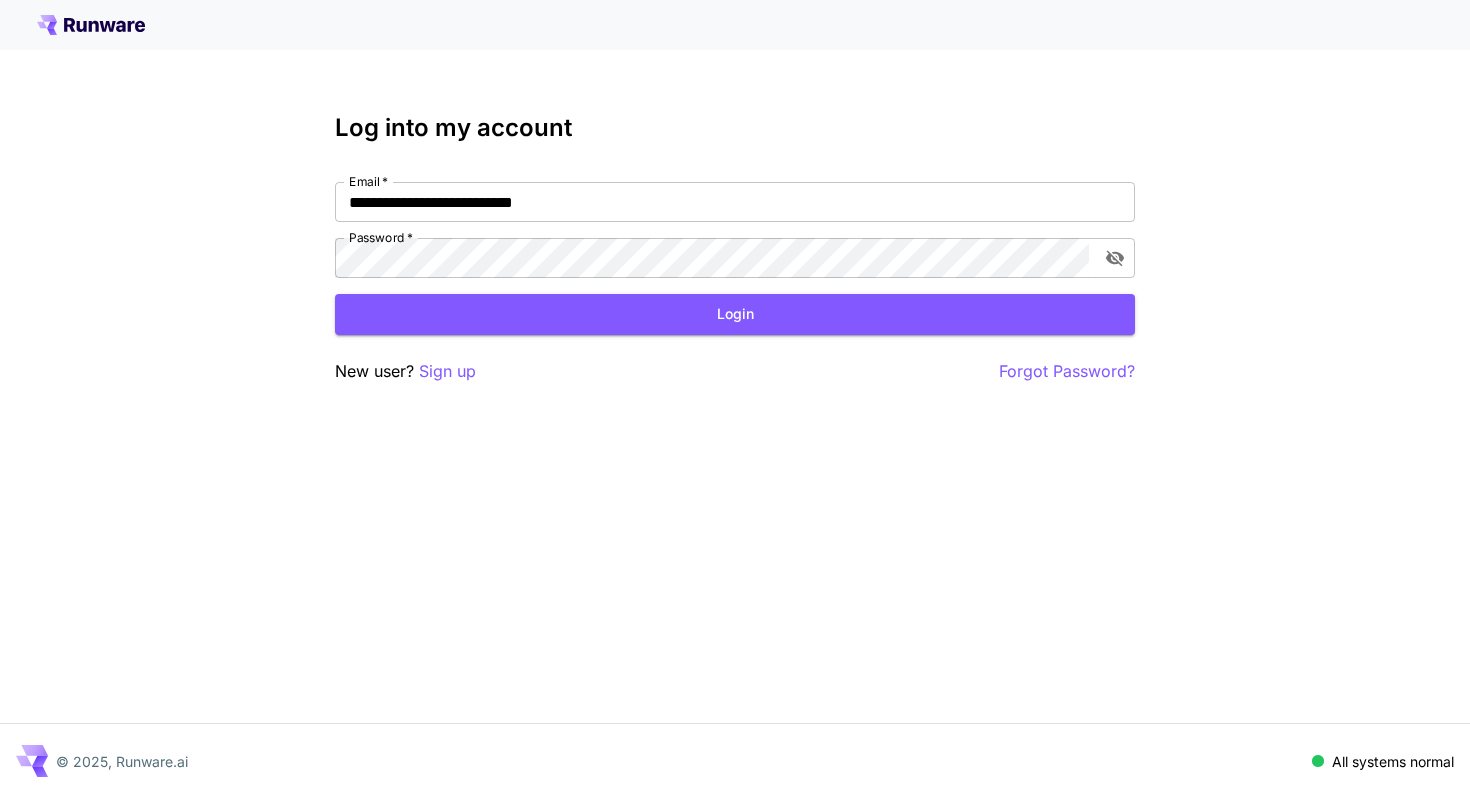 click on "**********" at bounding box center (735, 249) 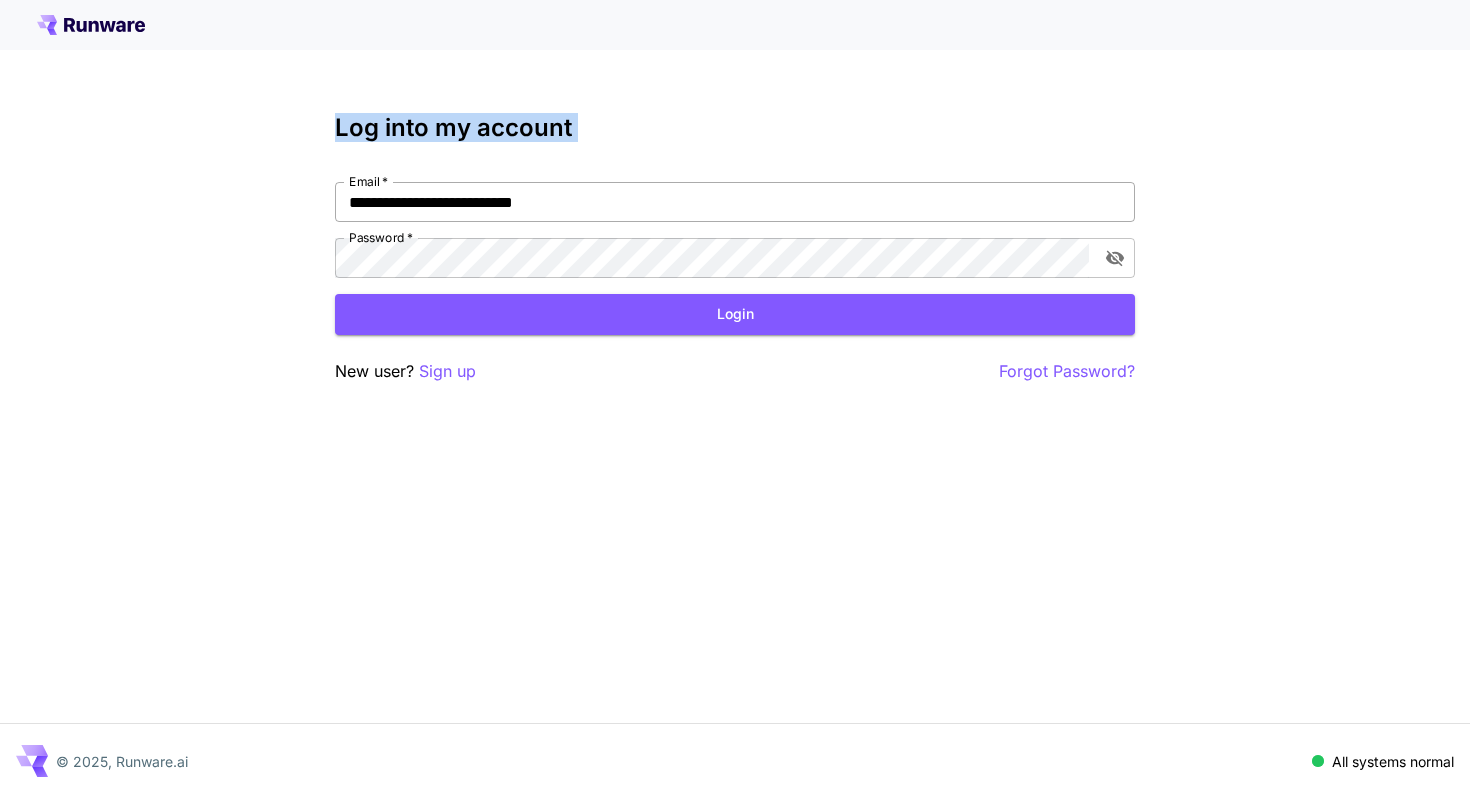 click on "**********" at bounding box center [735, 202] 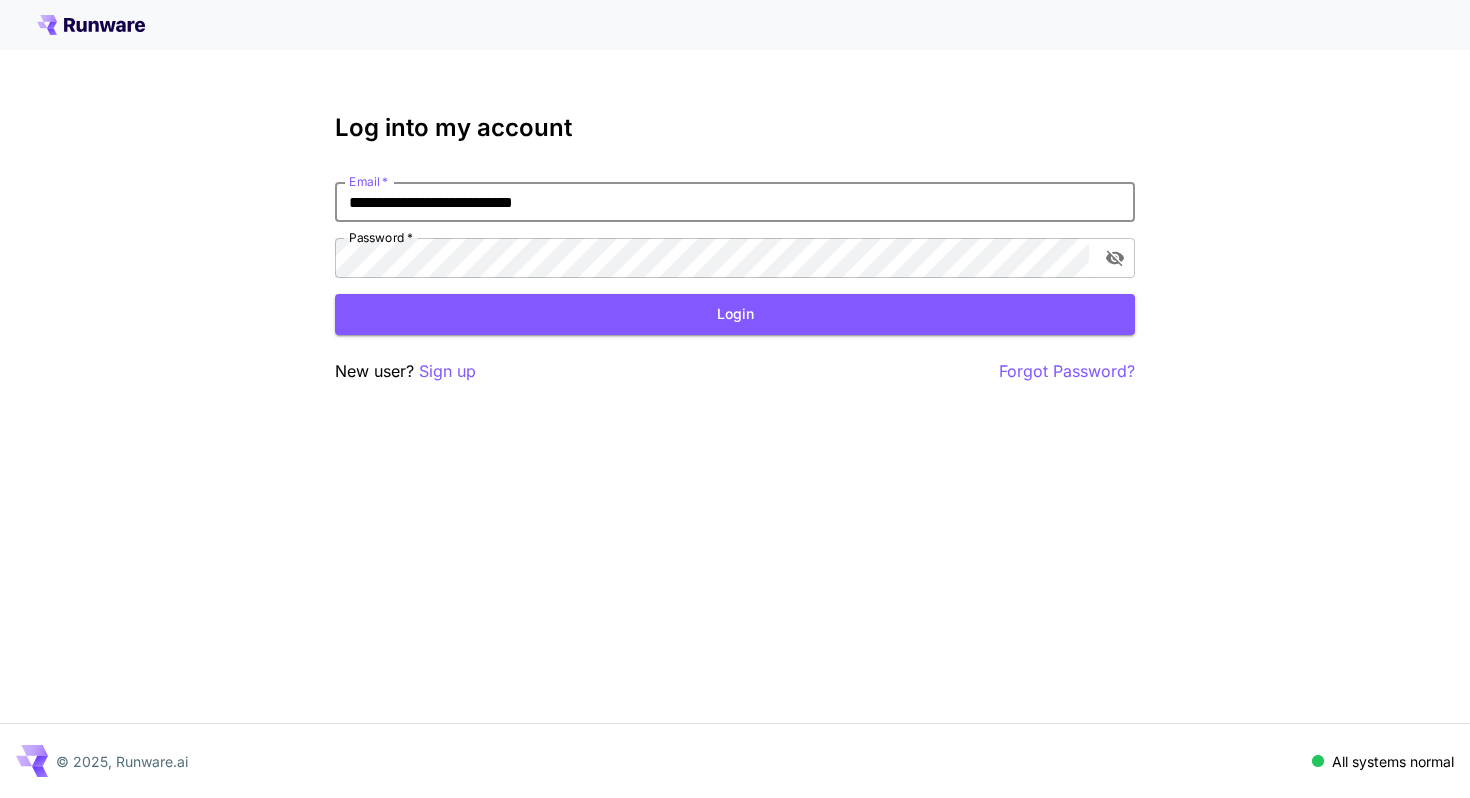 click on "**********" at bounding box center (735, 202) 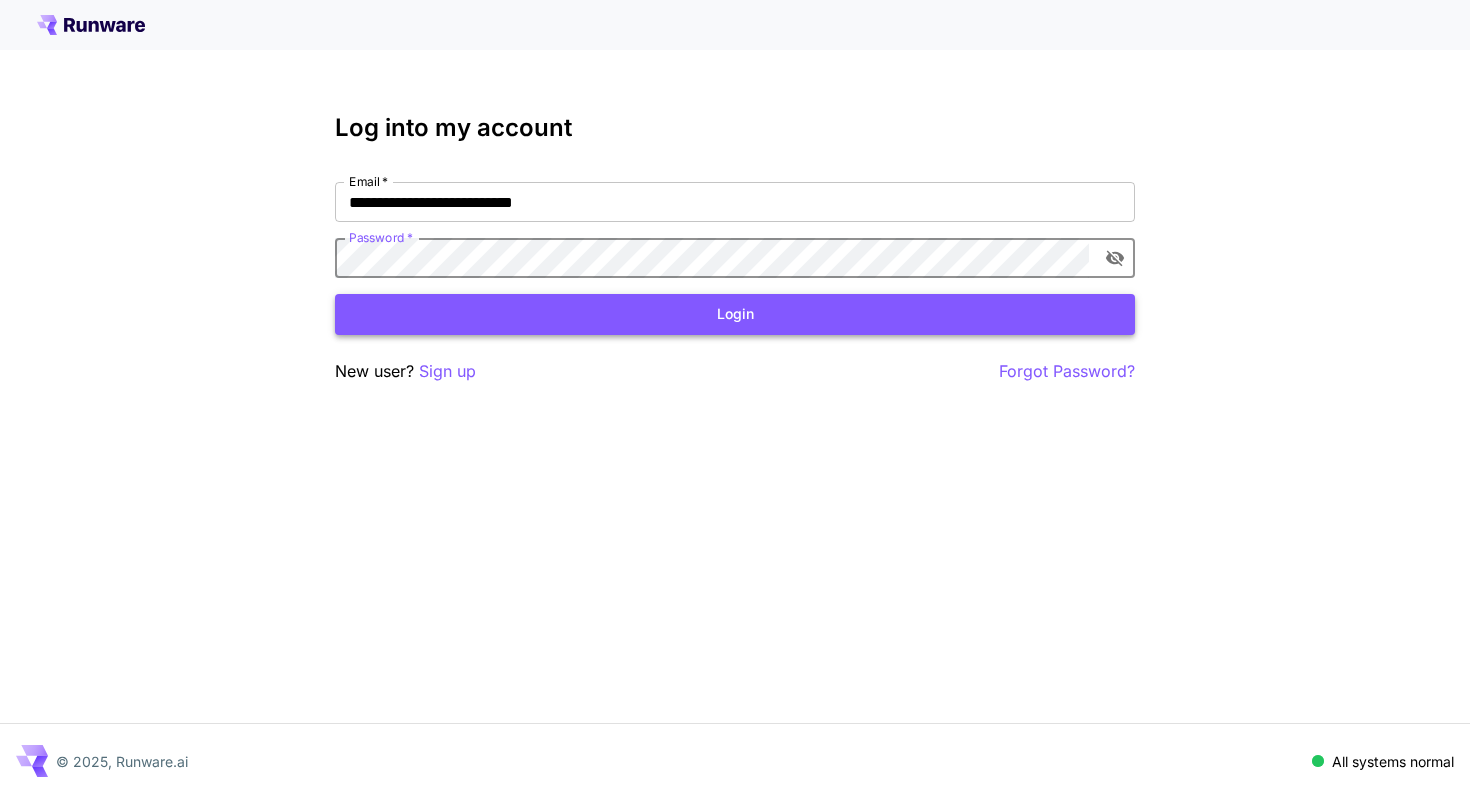 click on "Login" at bounding box center (735, 314) 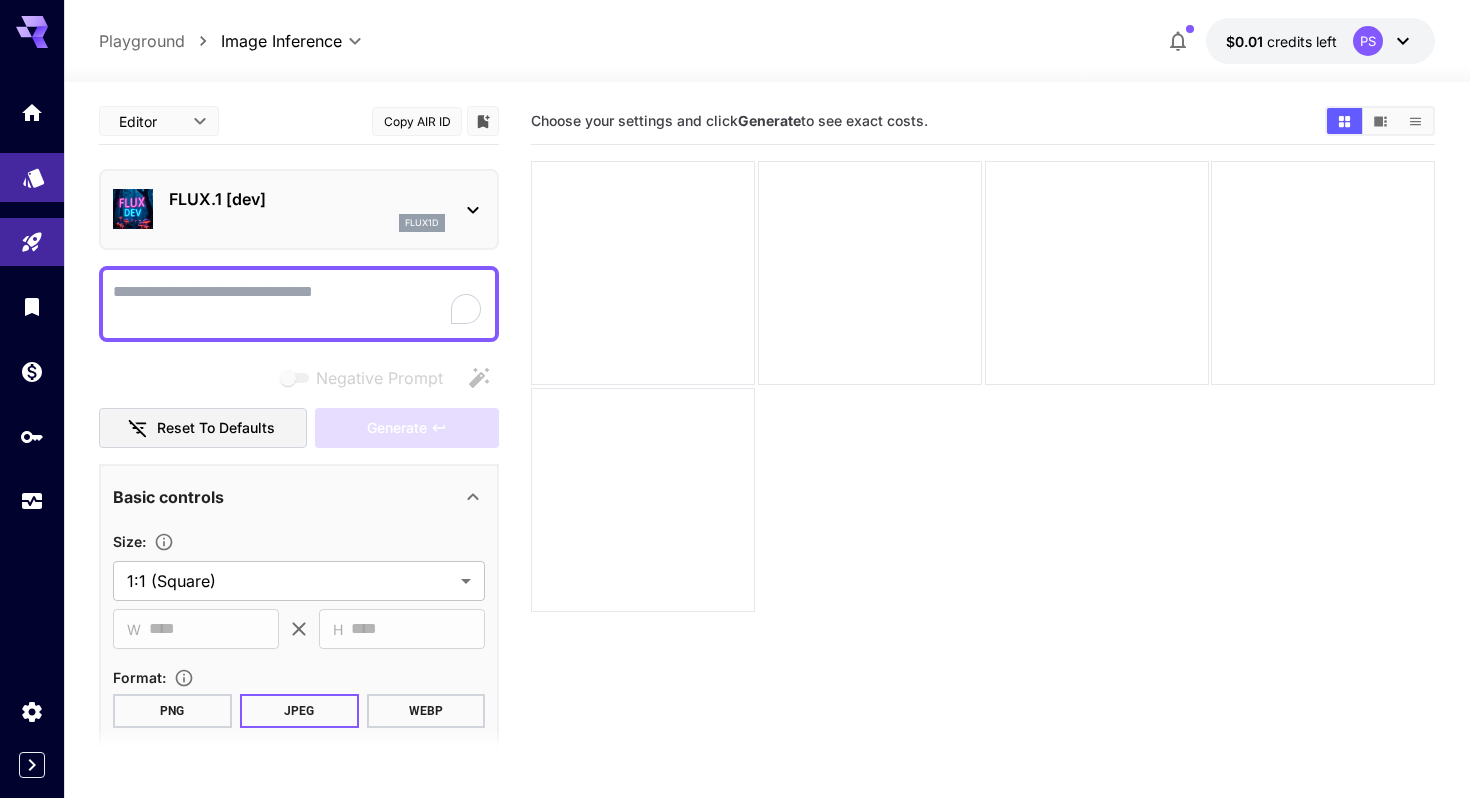 click at bounding box center [32, 177] 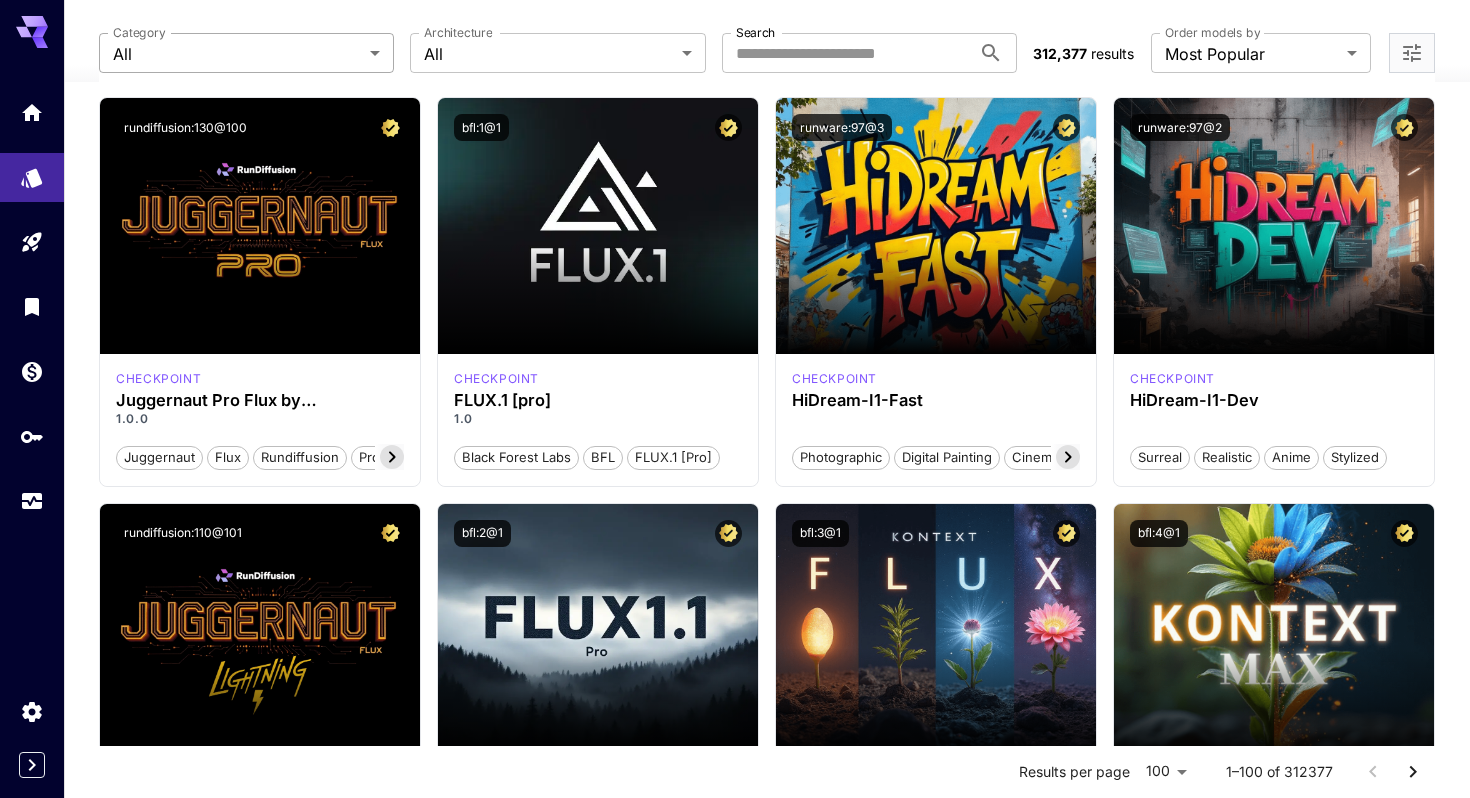 scroll, scrollTop: 0, scrollLeft: 0, axis: both 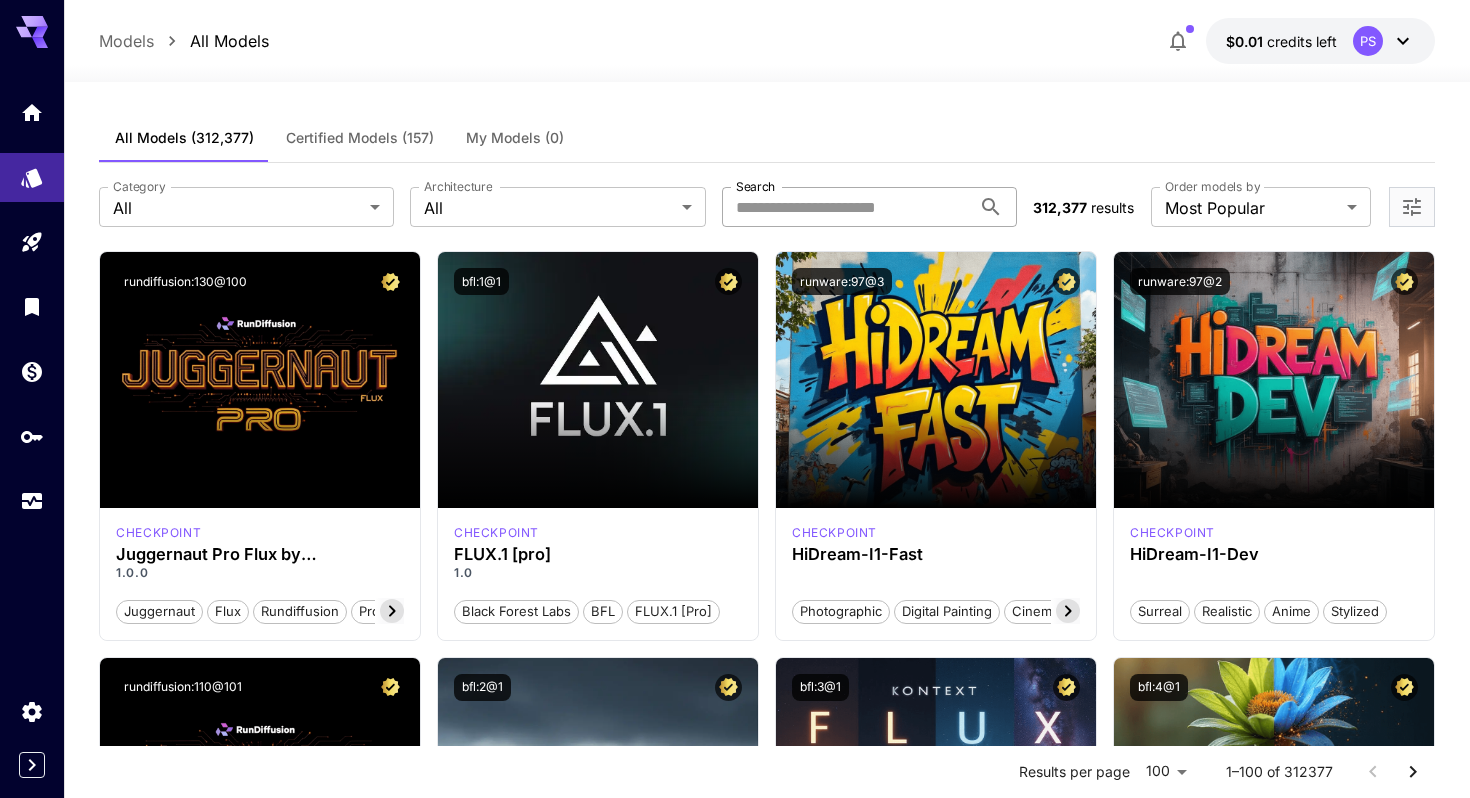 click on "Search" at bounding box center (846, 207) 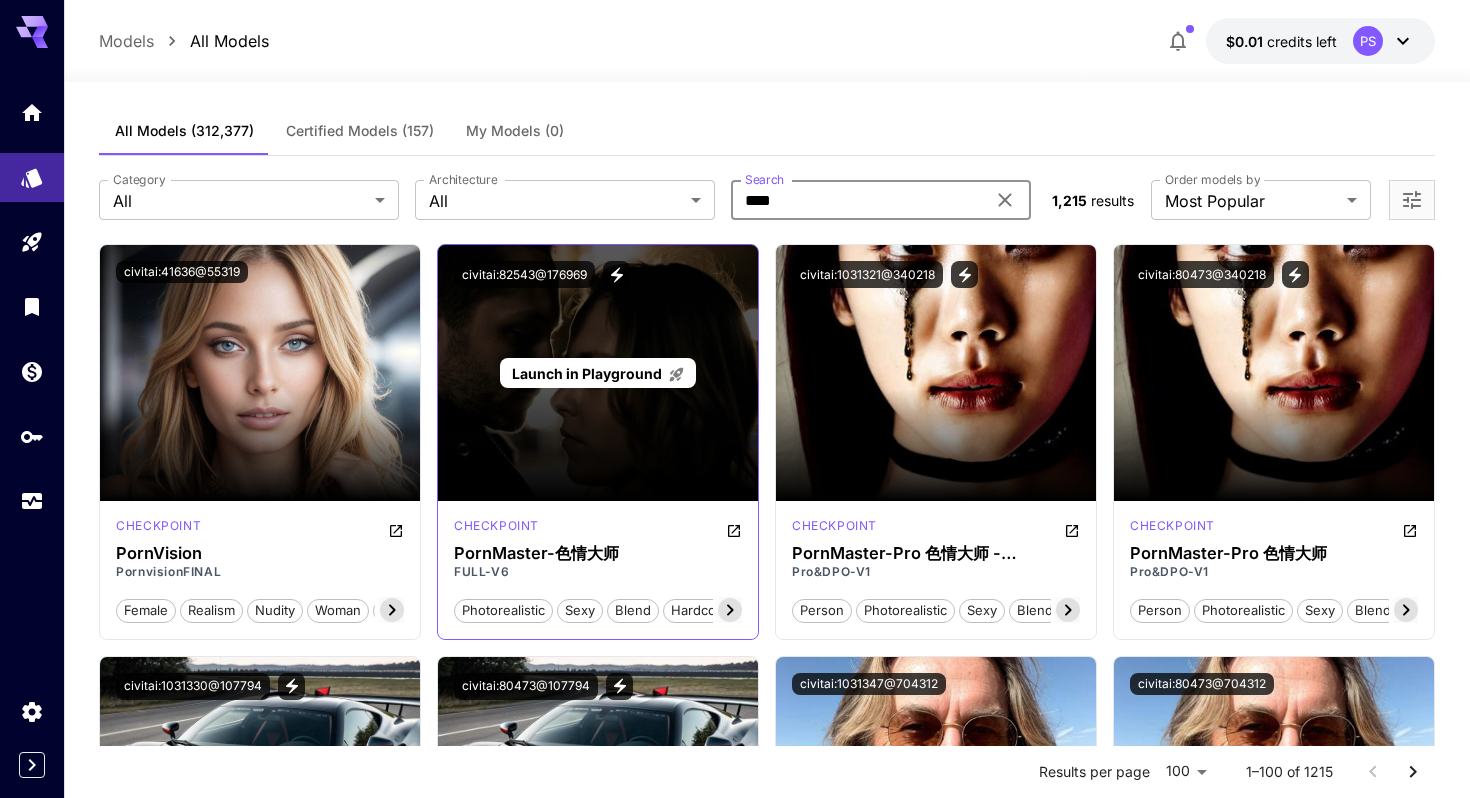 scroll, scrollTop: 0, scrollLeft: 0, axis: both 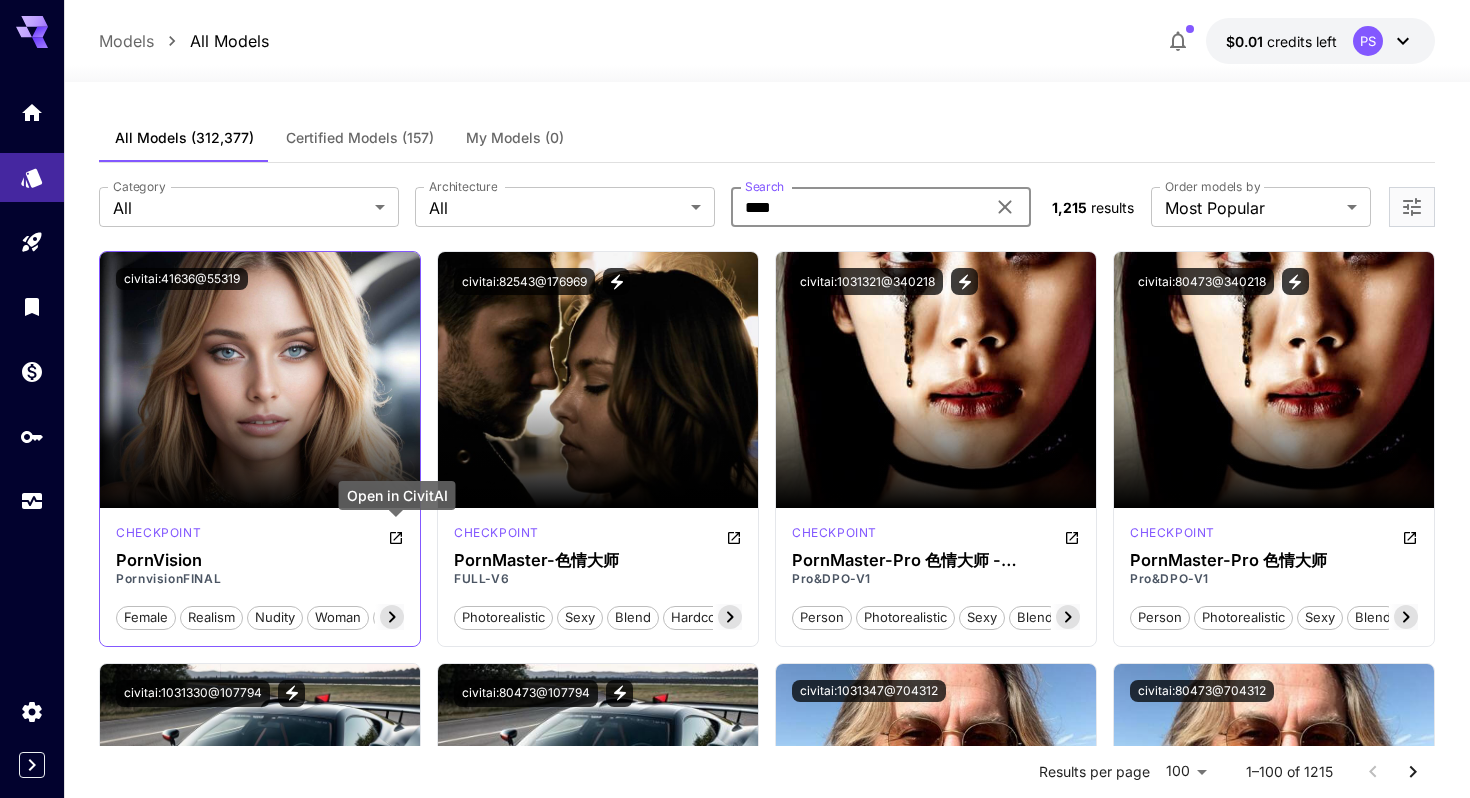 type on "****" 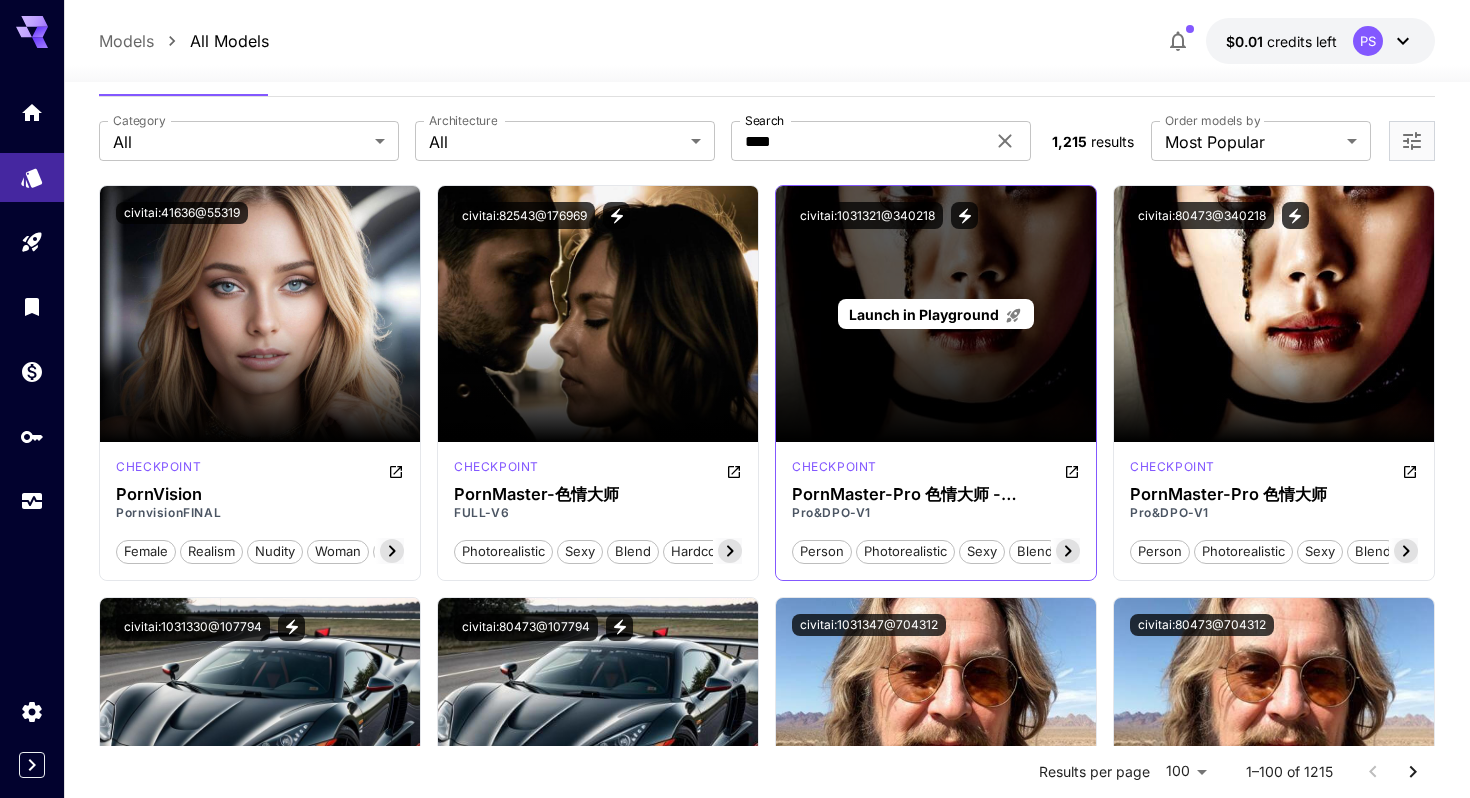 scroll, scrollTop: 67, scrollLeft: 0, axis: vertical 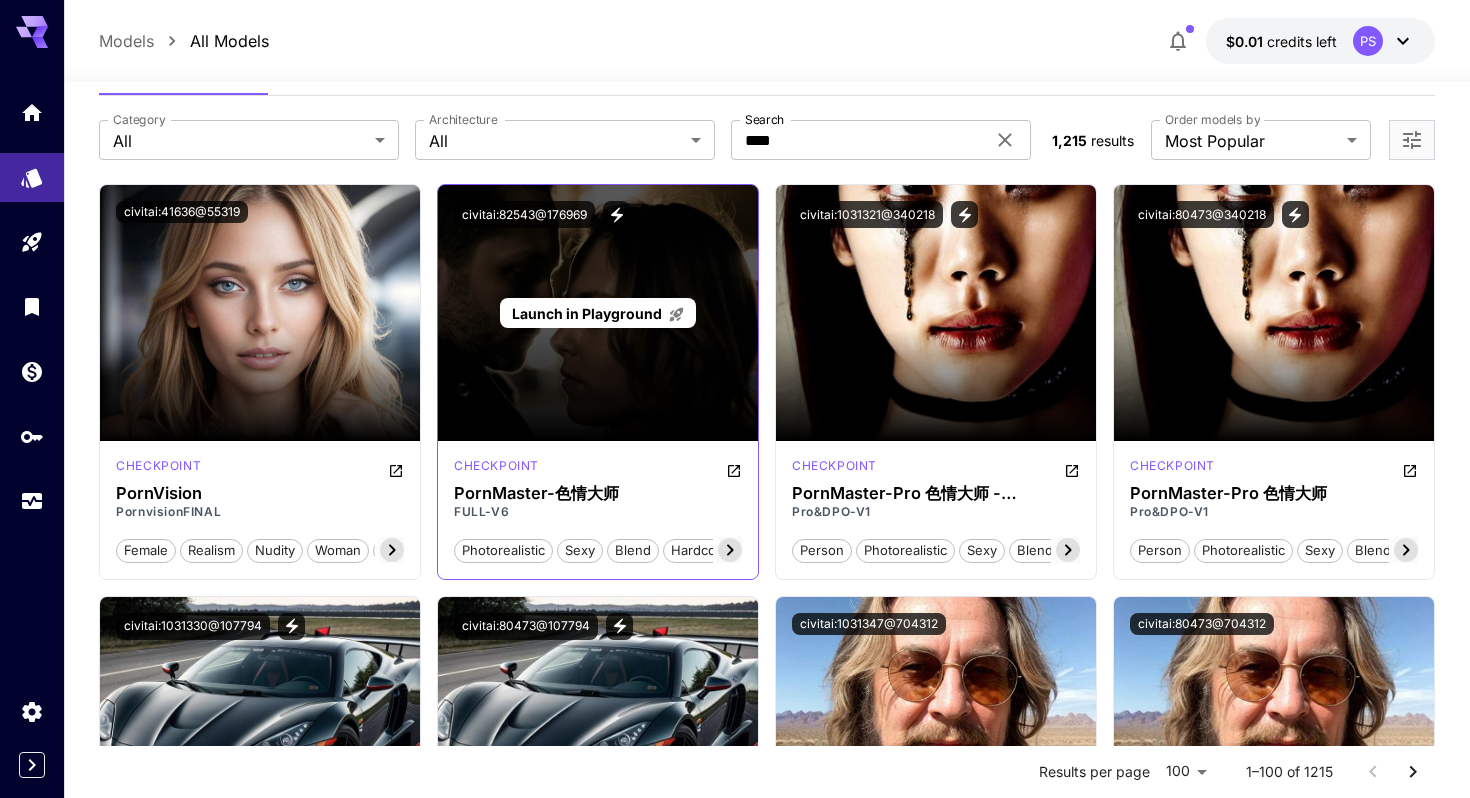 click 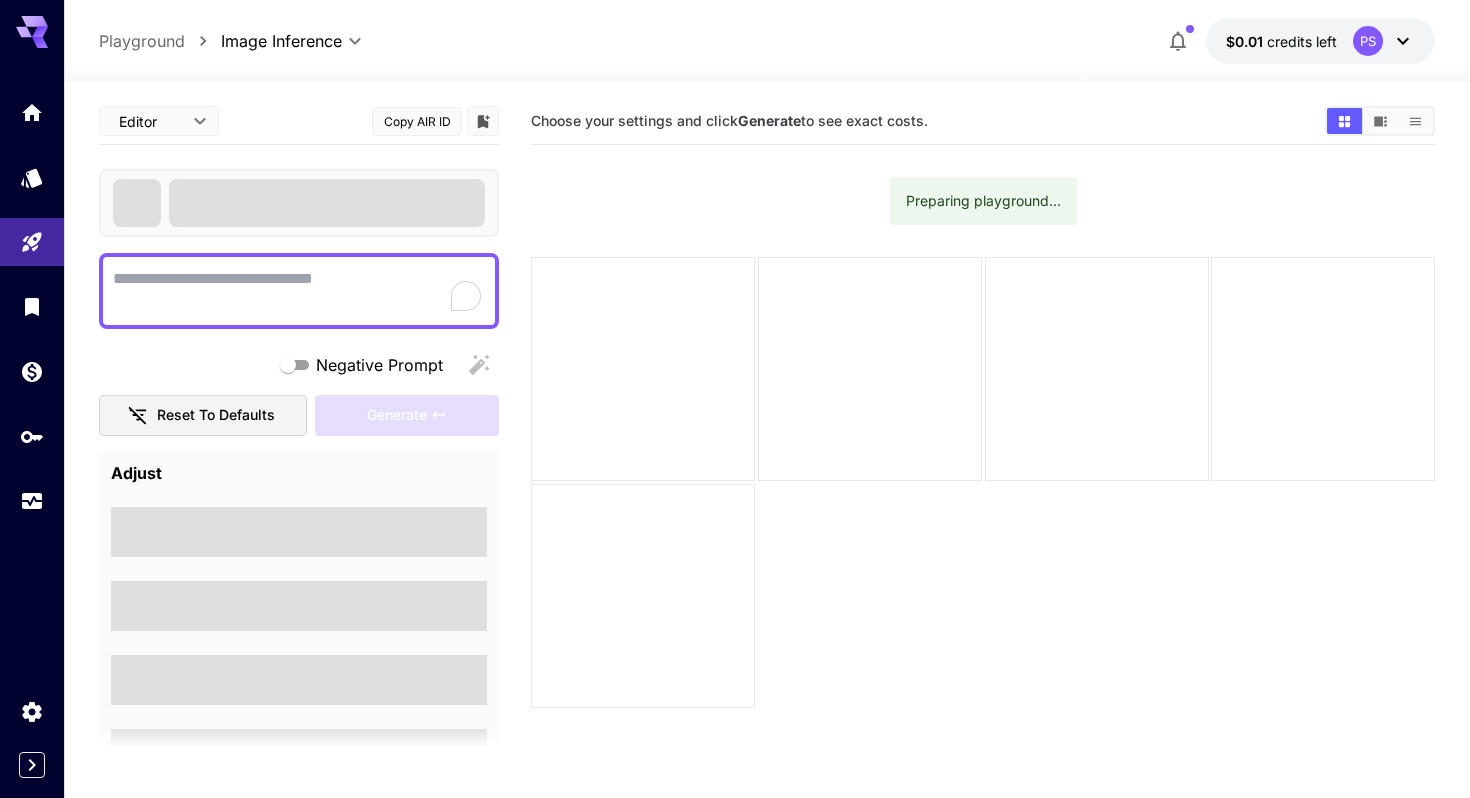 scroll, scrollTop: 67, scrollLeft: 0, axis: vertical 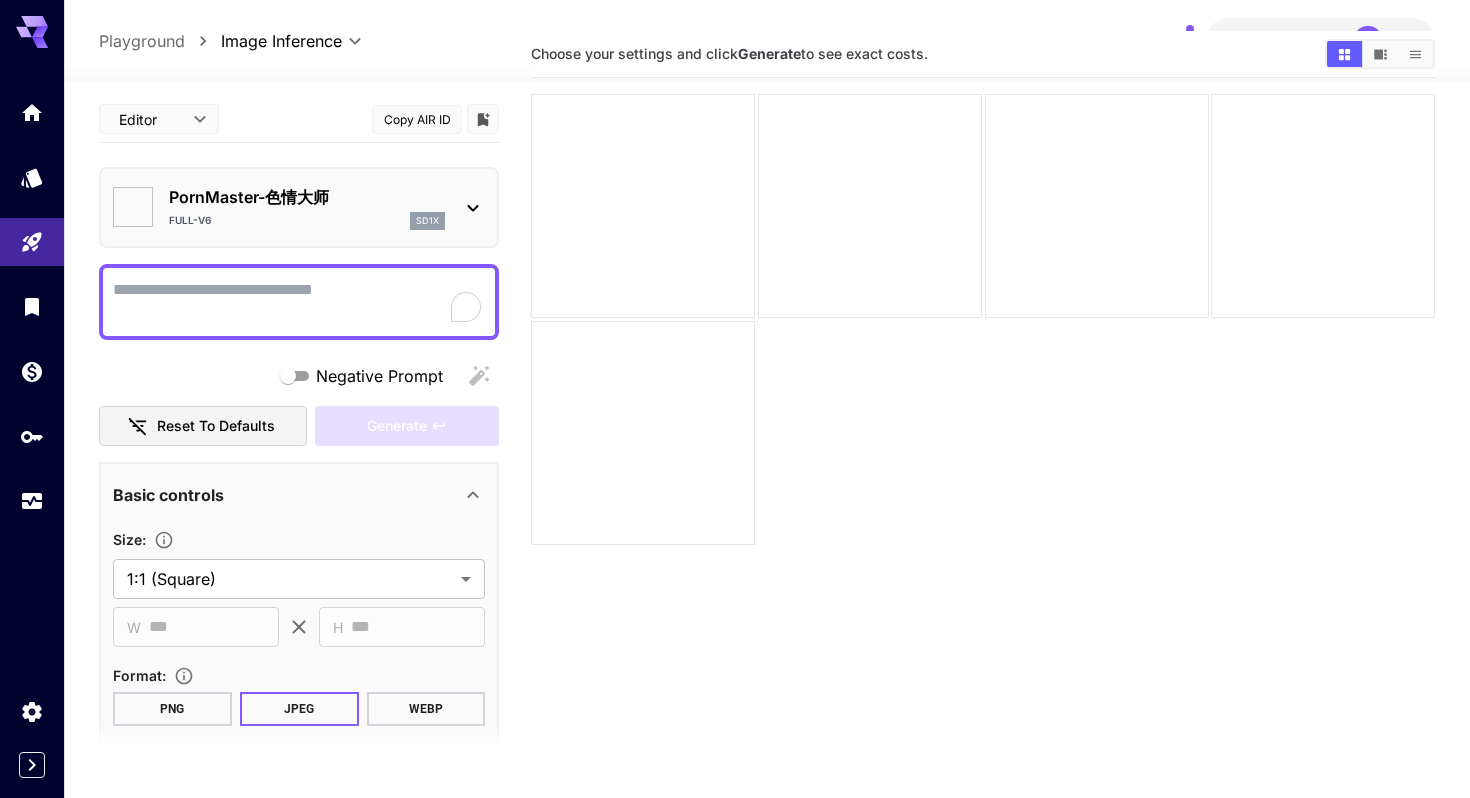 type on "*******" 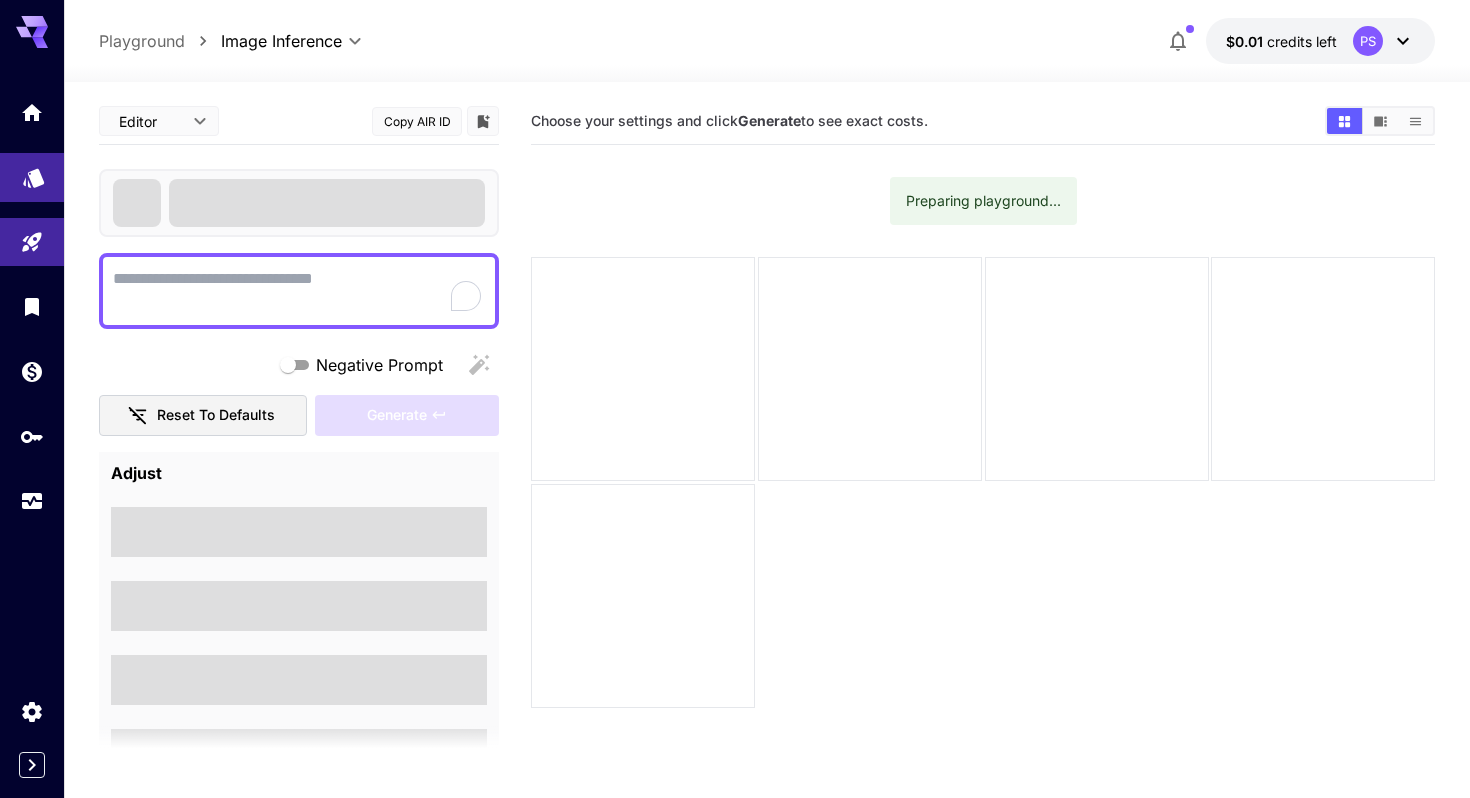 scroll, scrollTop: 67, scrollLeft: 0, axis: vertical 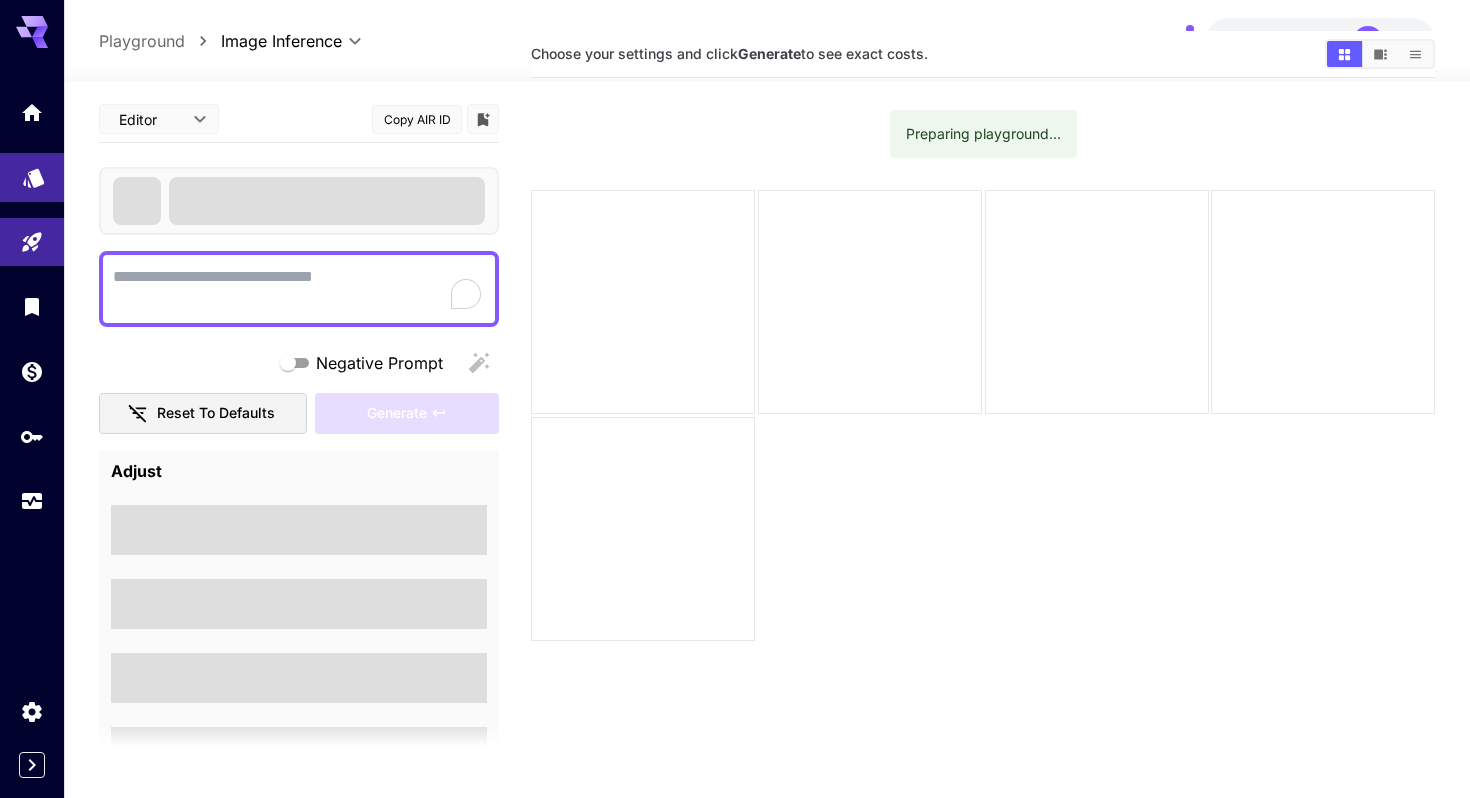 click at bounding box center [32, 177] 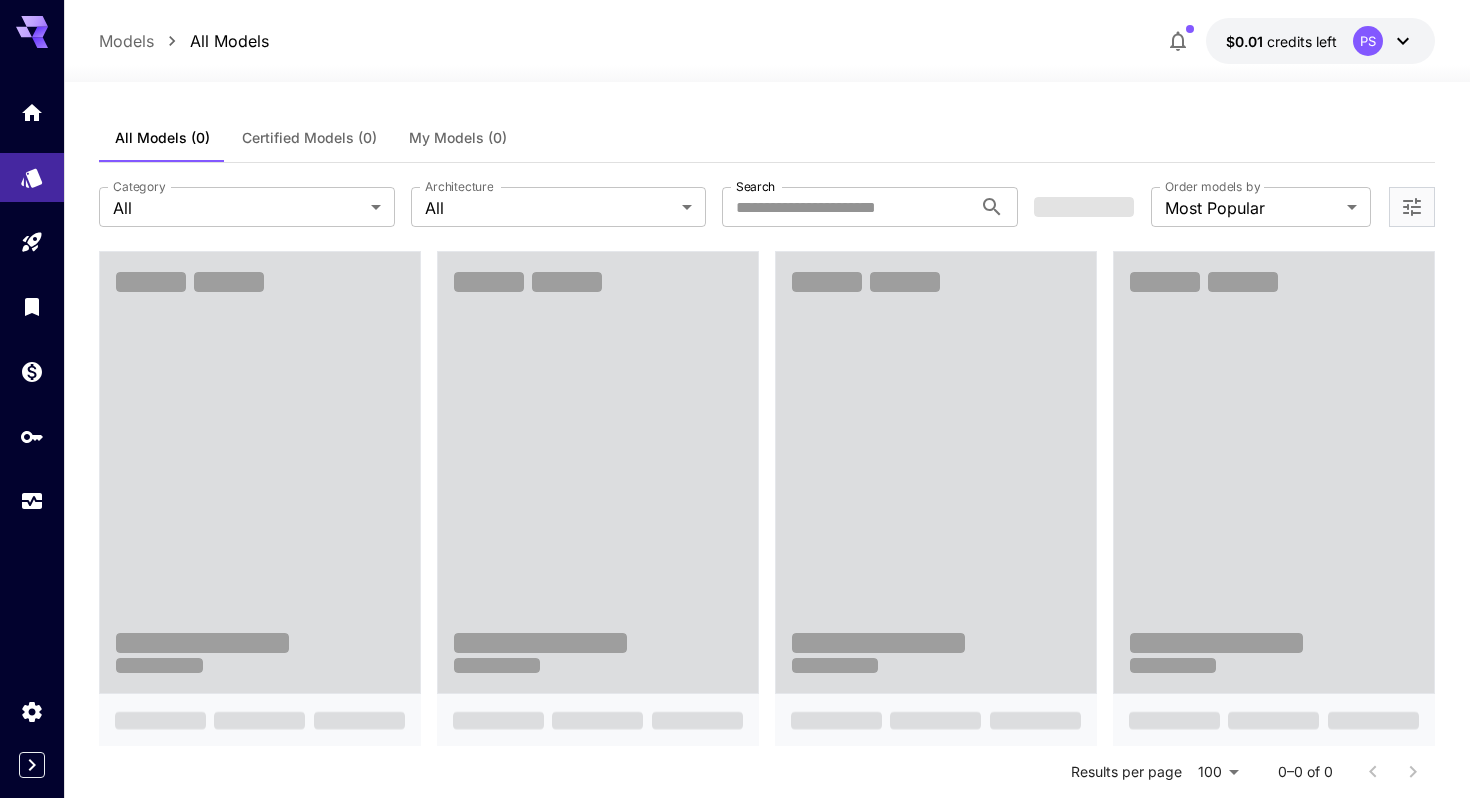 click on "Search" at bounding box center [755, 186] 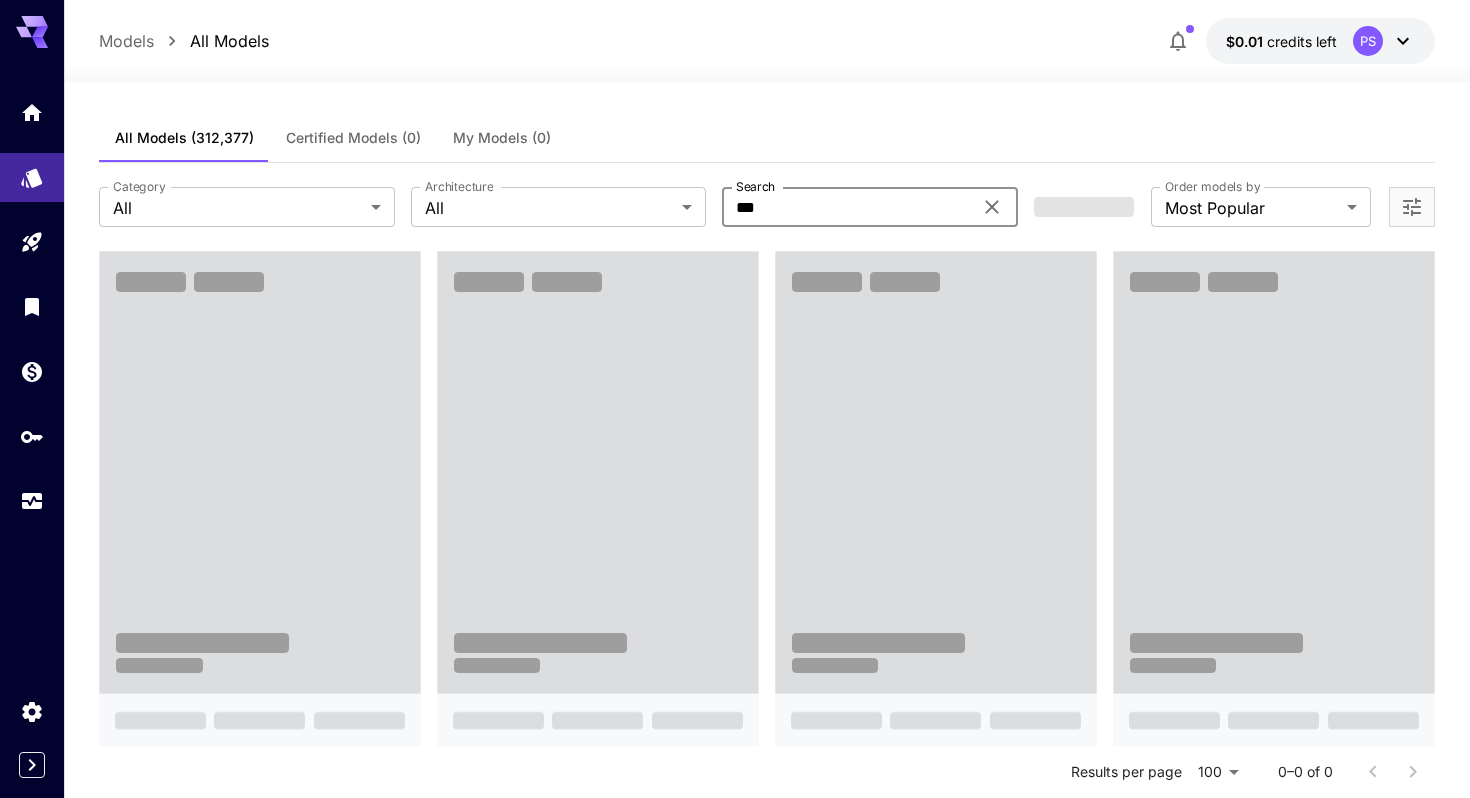 type on "****" 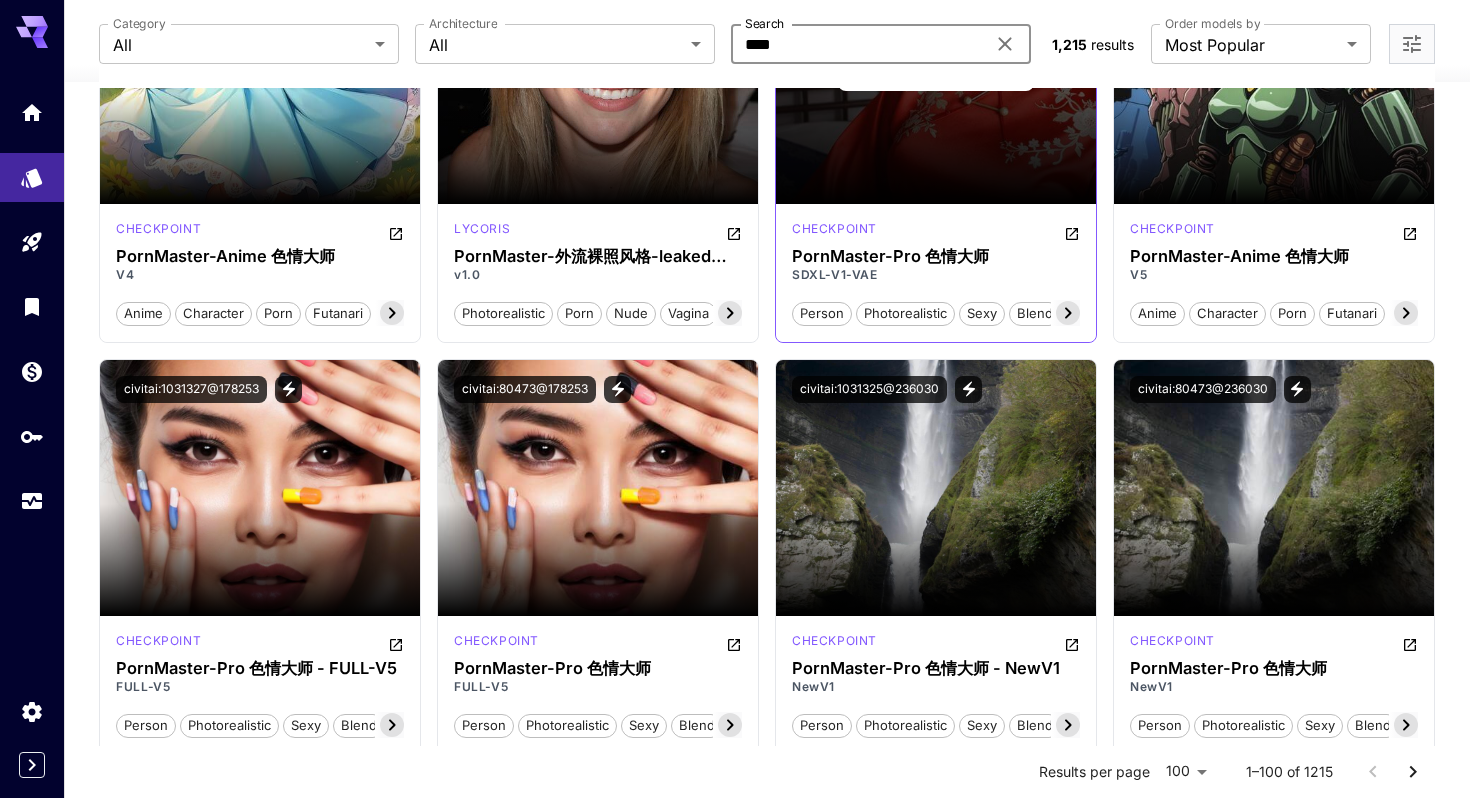 scroll, scrollTop: 1119, scrollLeft: 0, axis: vertical 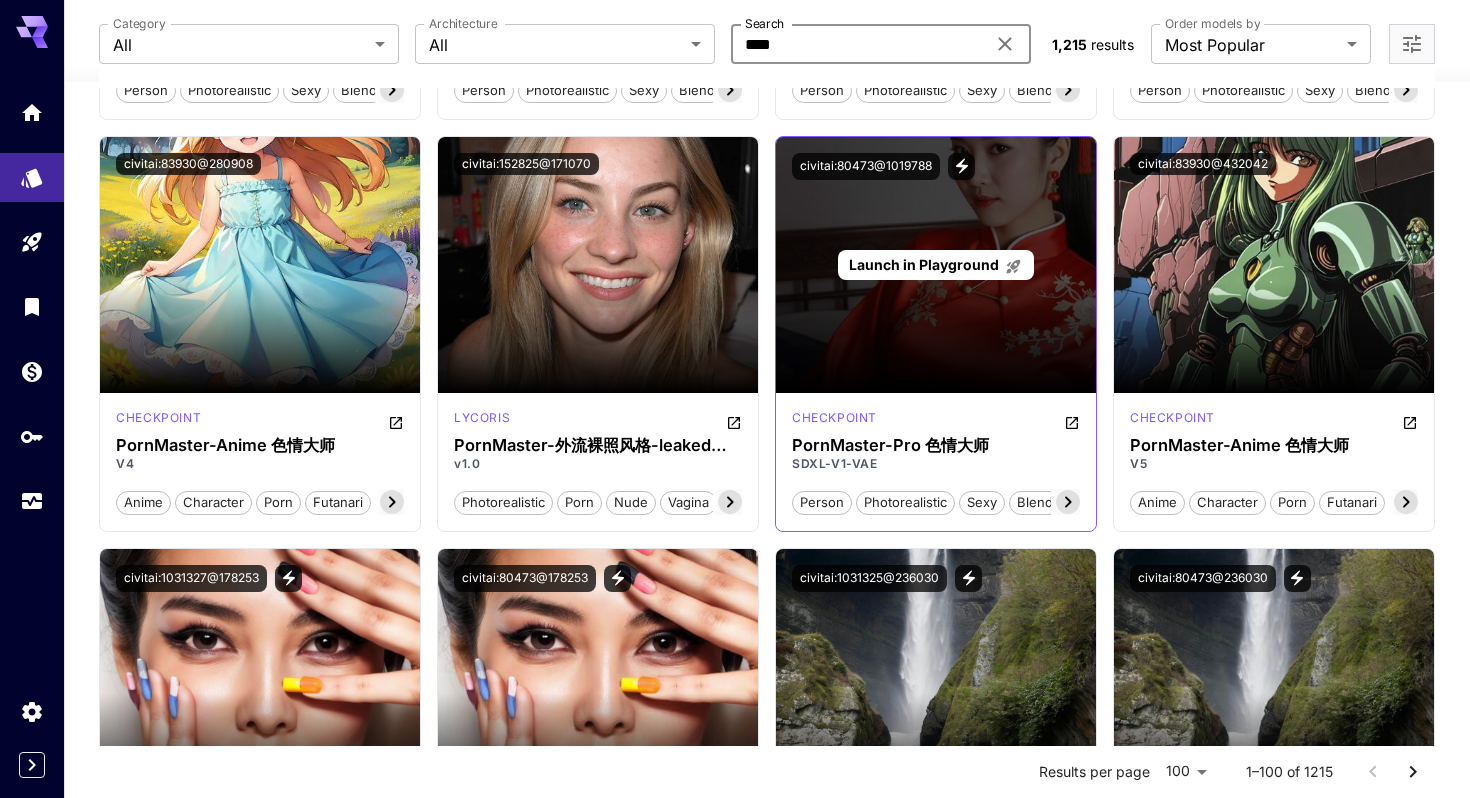 click on "Launch in Playground" at bounding box center (924, 264) 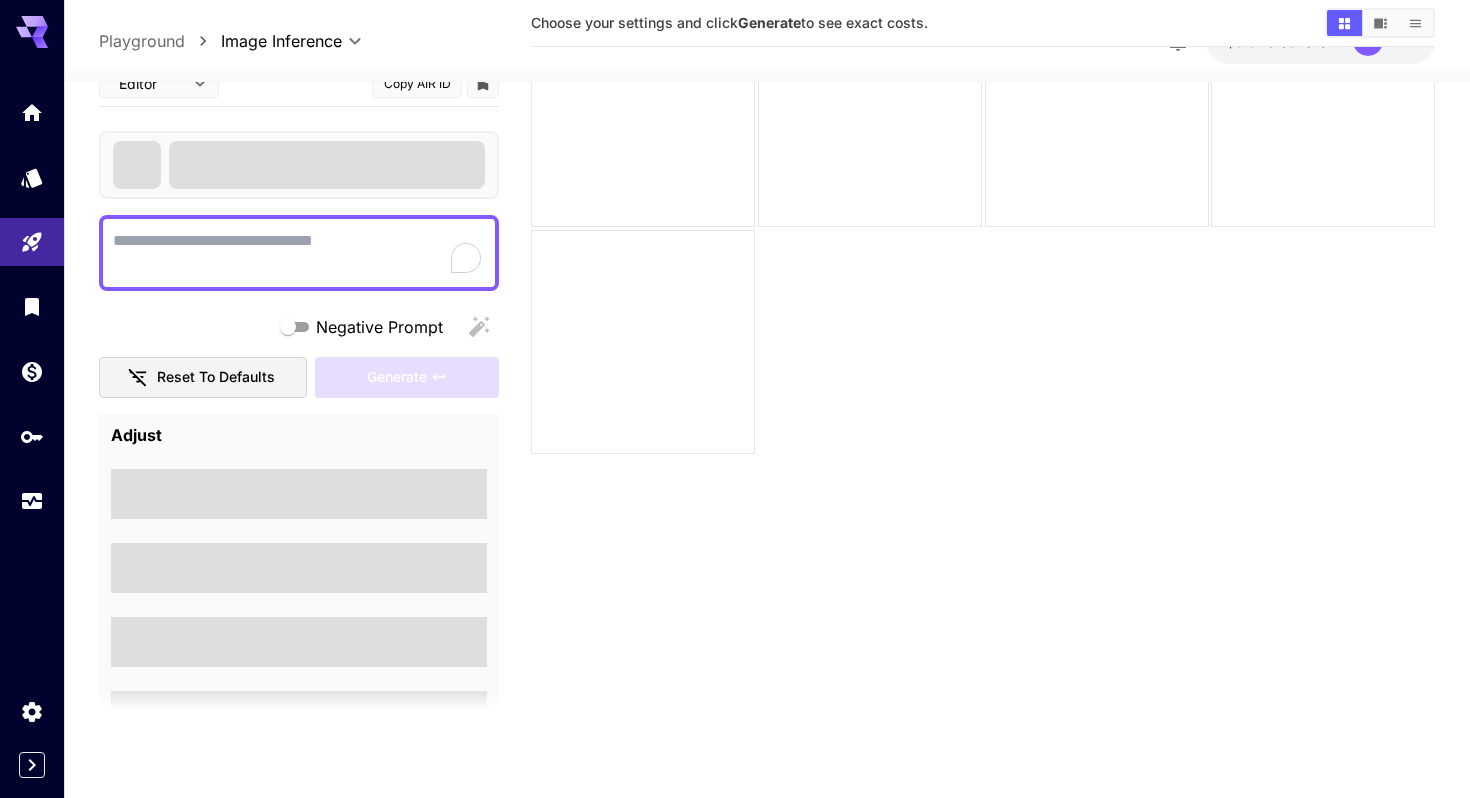 scroll, scrollTop: 158, scrollLeft: 0, axis: vertical 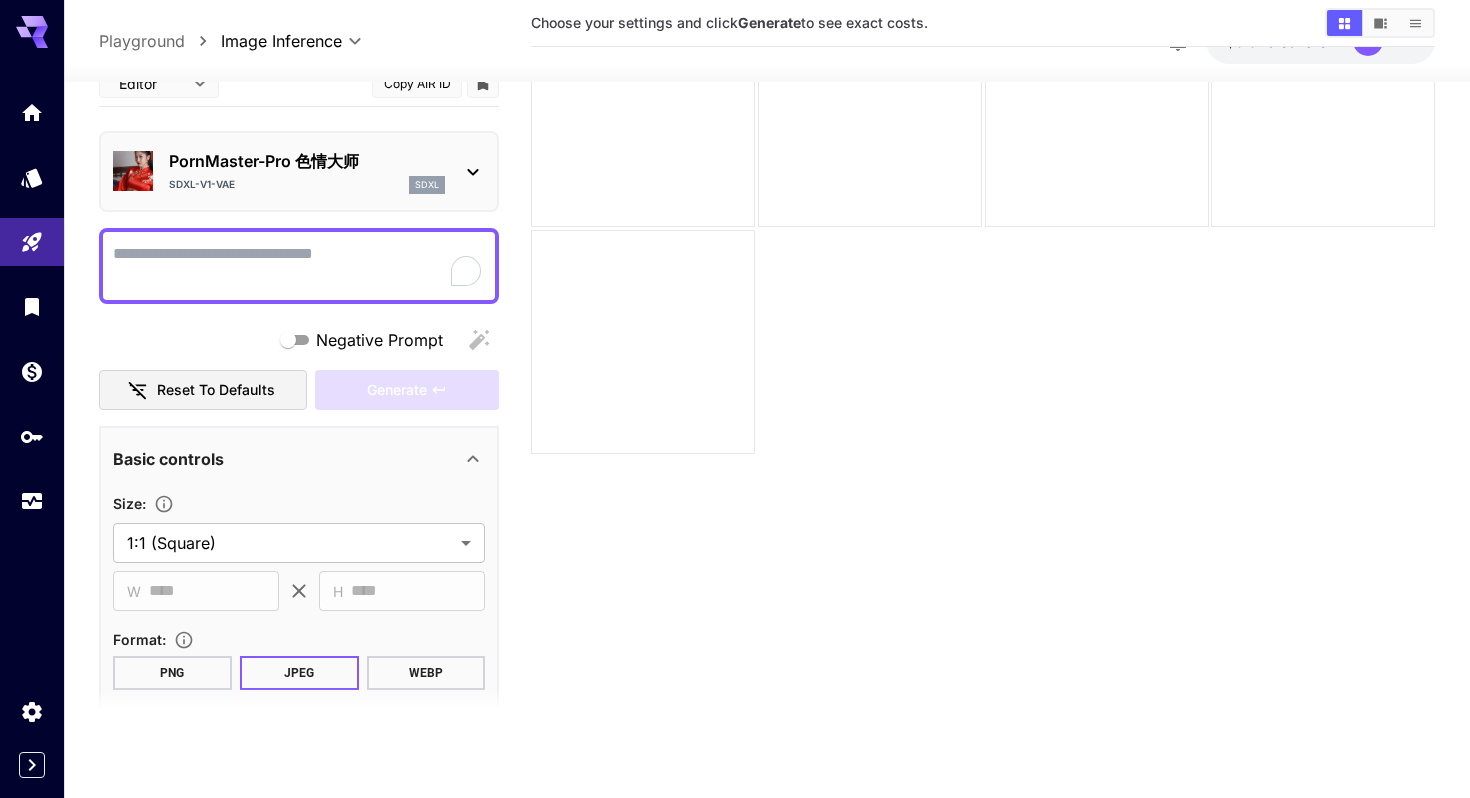 click on "Negative Prompt" at bounding box center (299, 265) 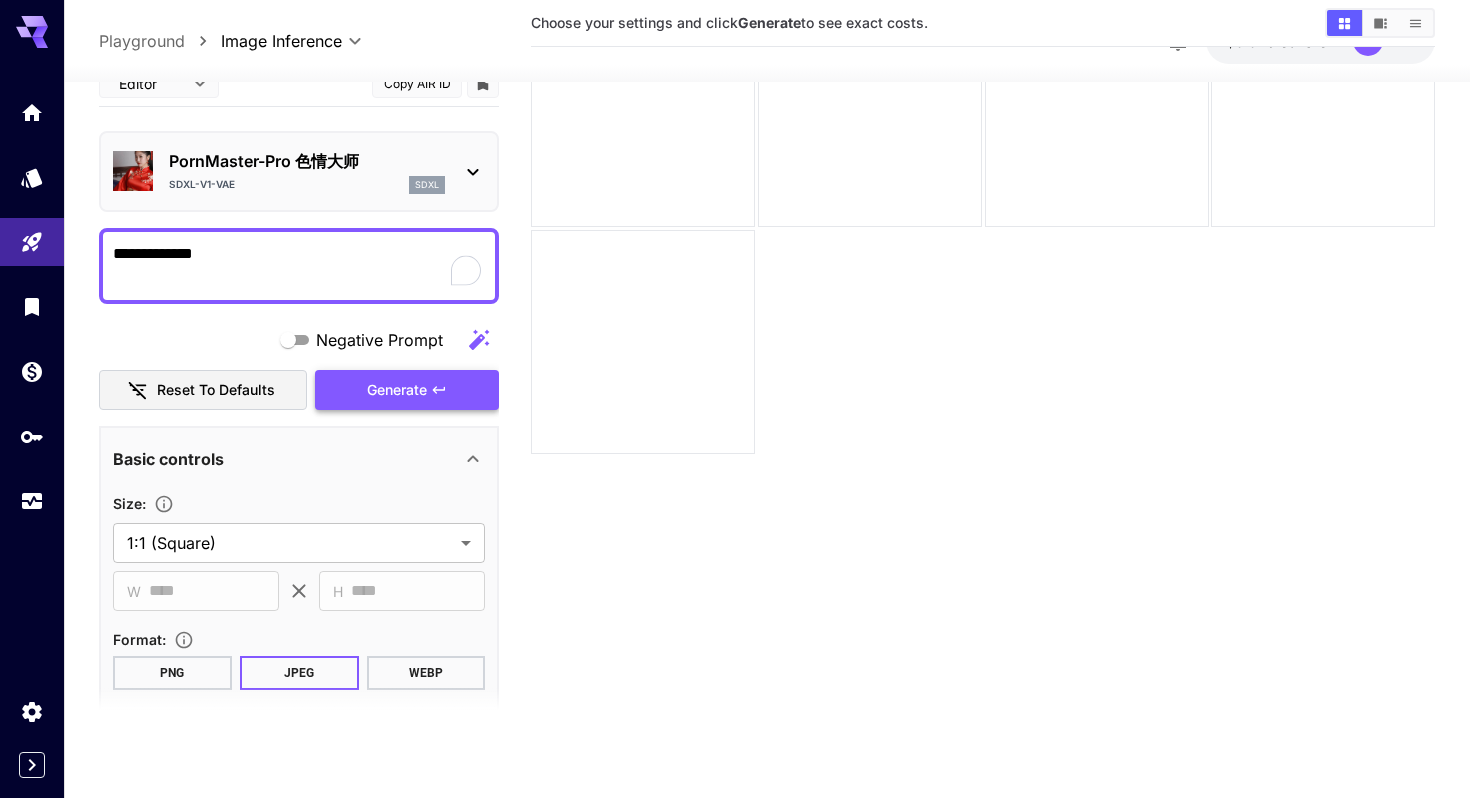 type on "**********" 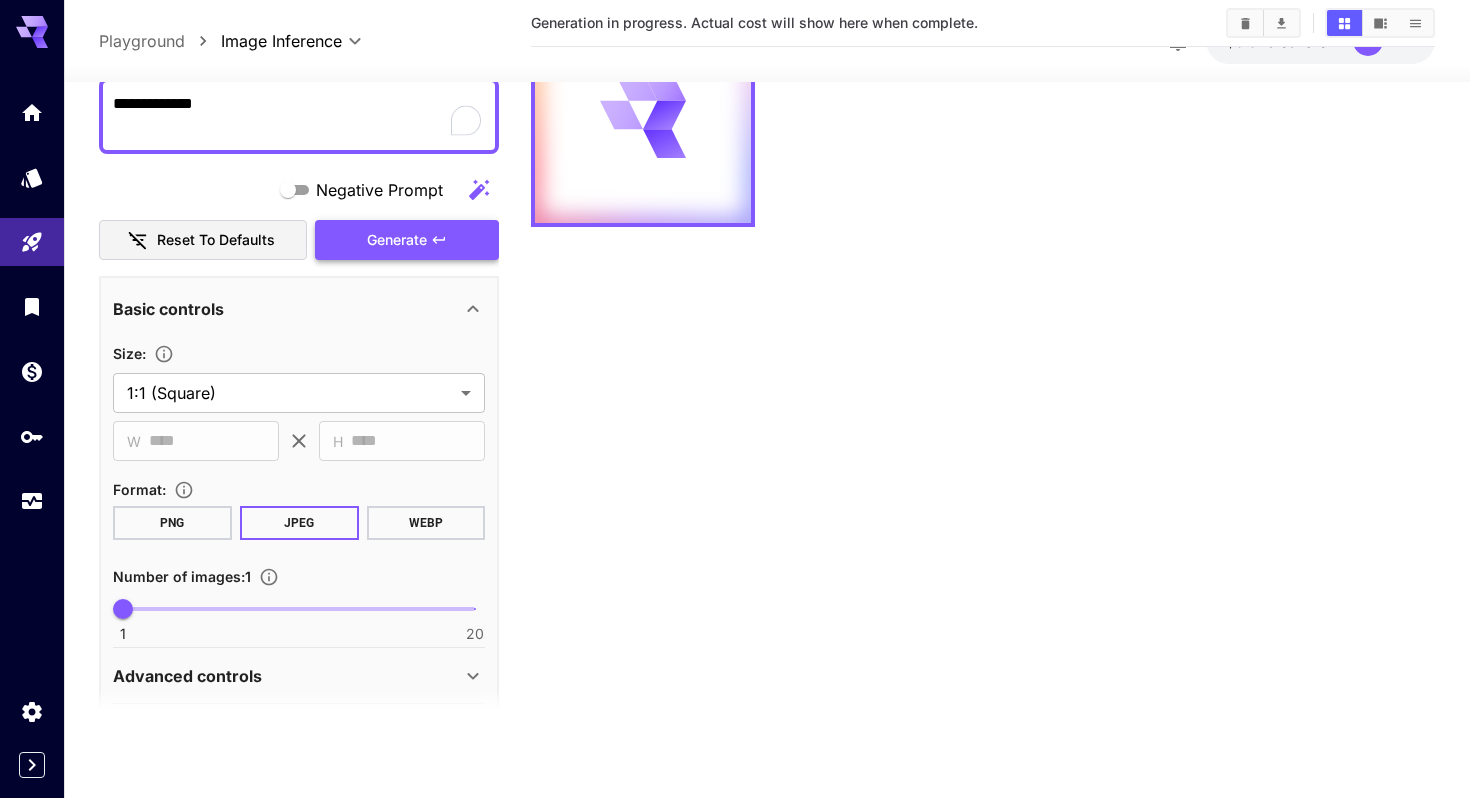 scroll, scrollTop: 0, scrollLeft: 0, axis: both 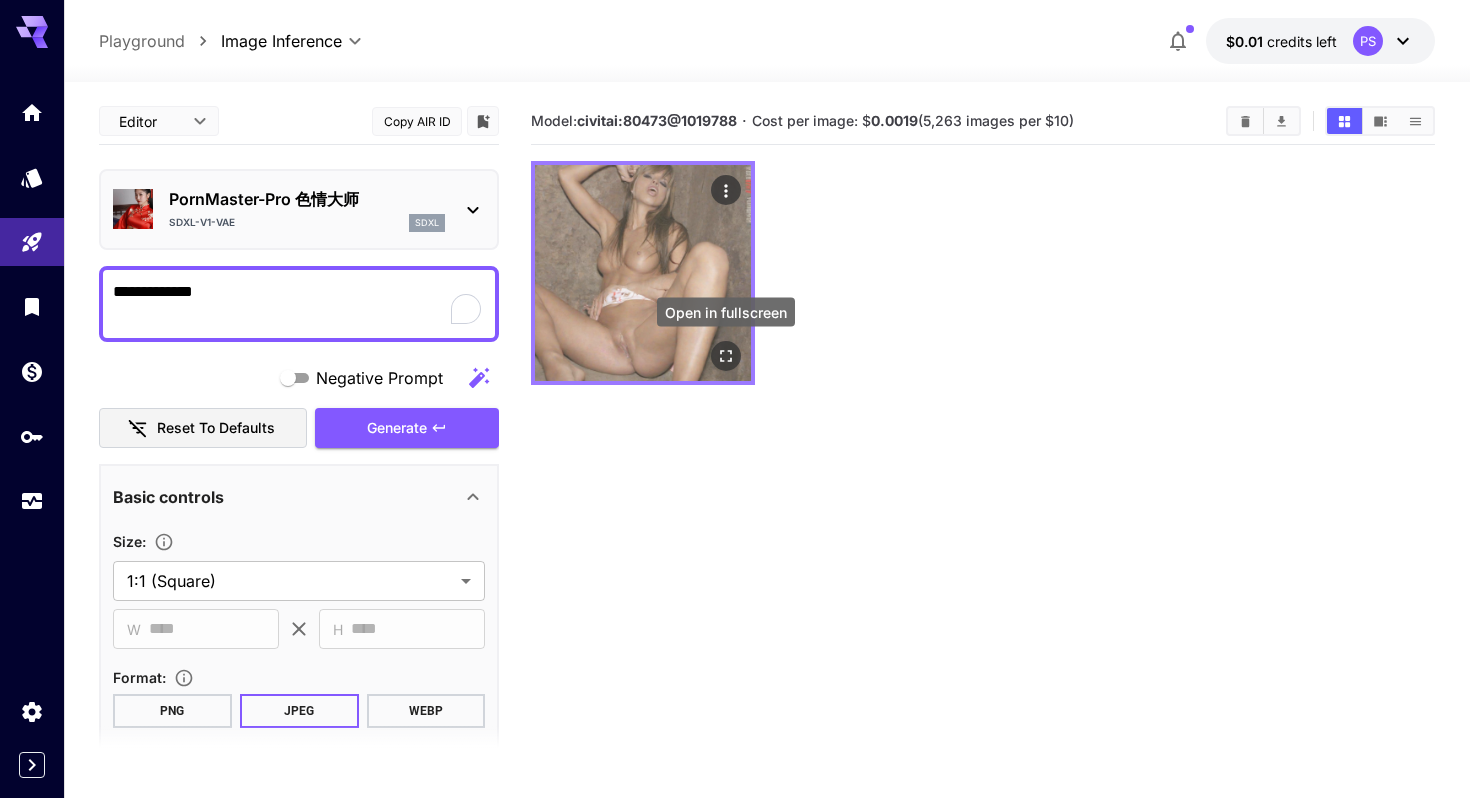 click 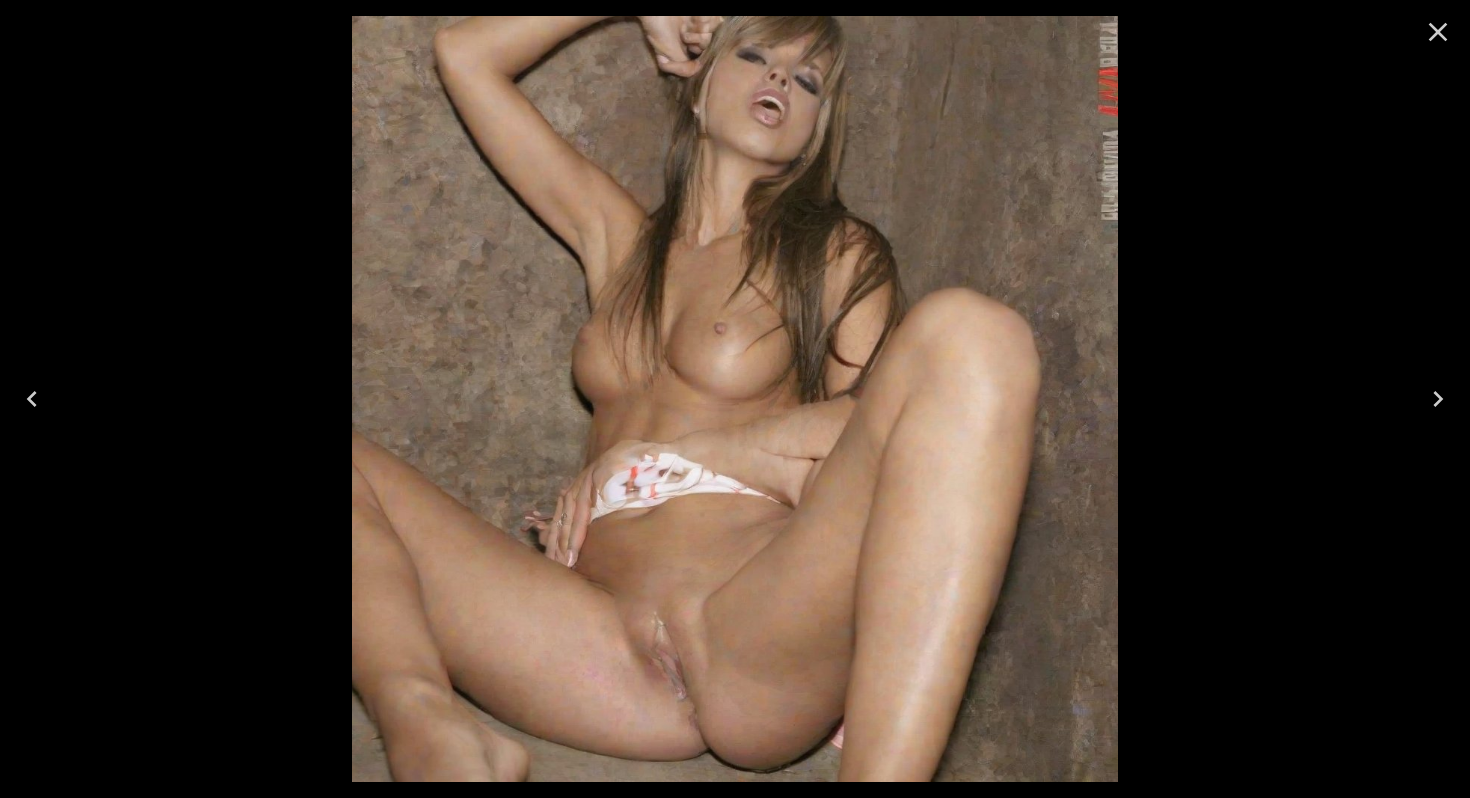 click at bounding box center (735, 399) 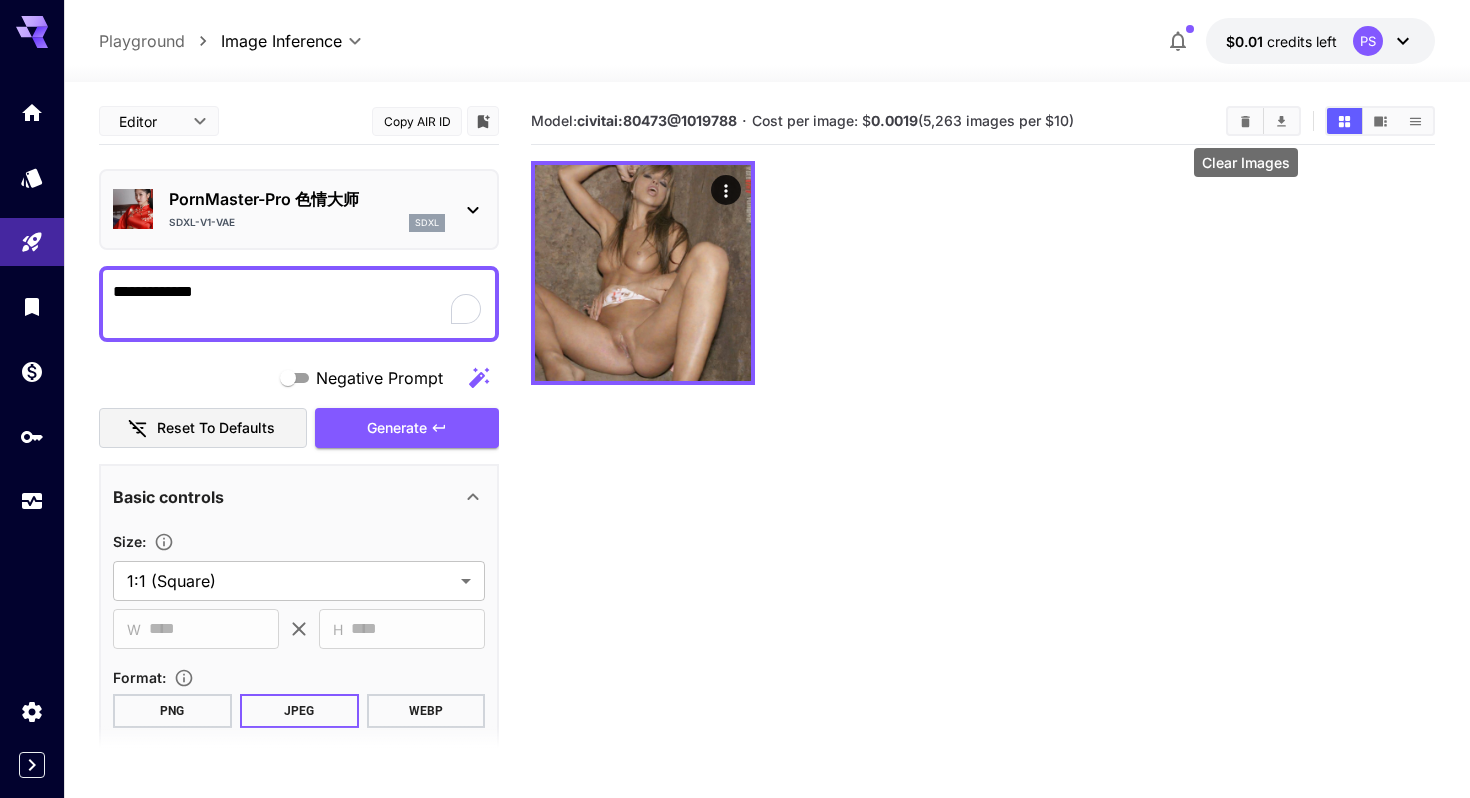 click 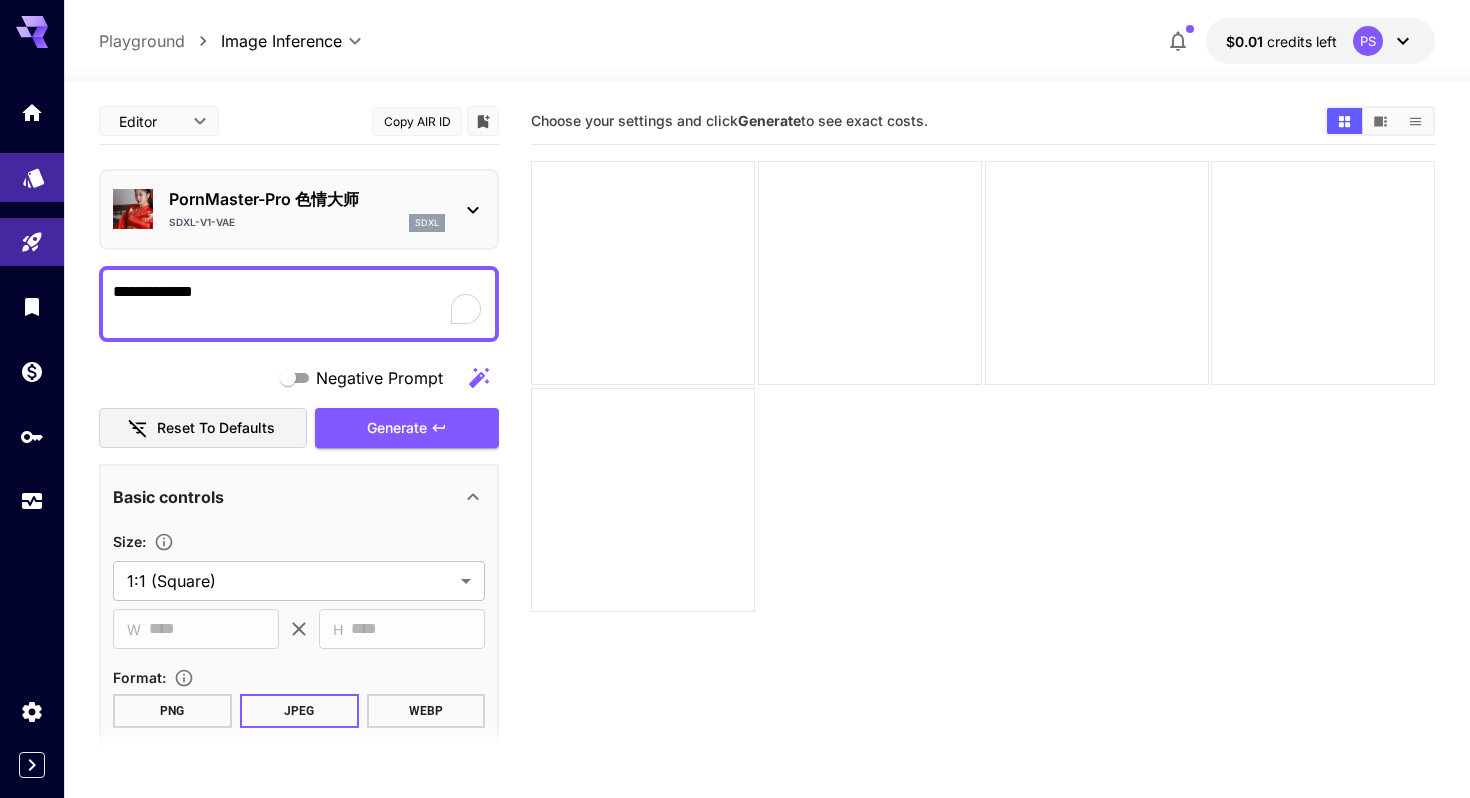 click at bounding box center (32, 177) 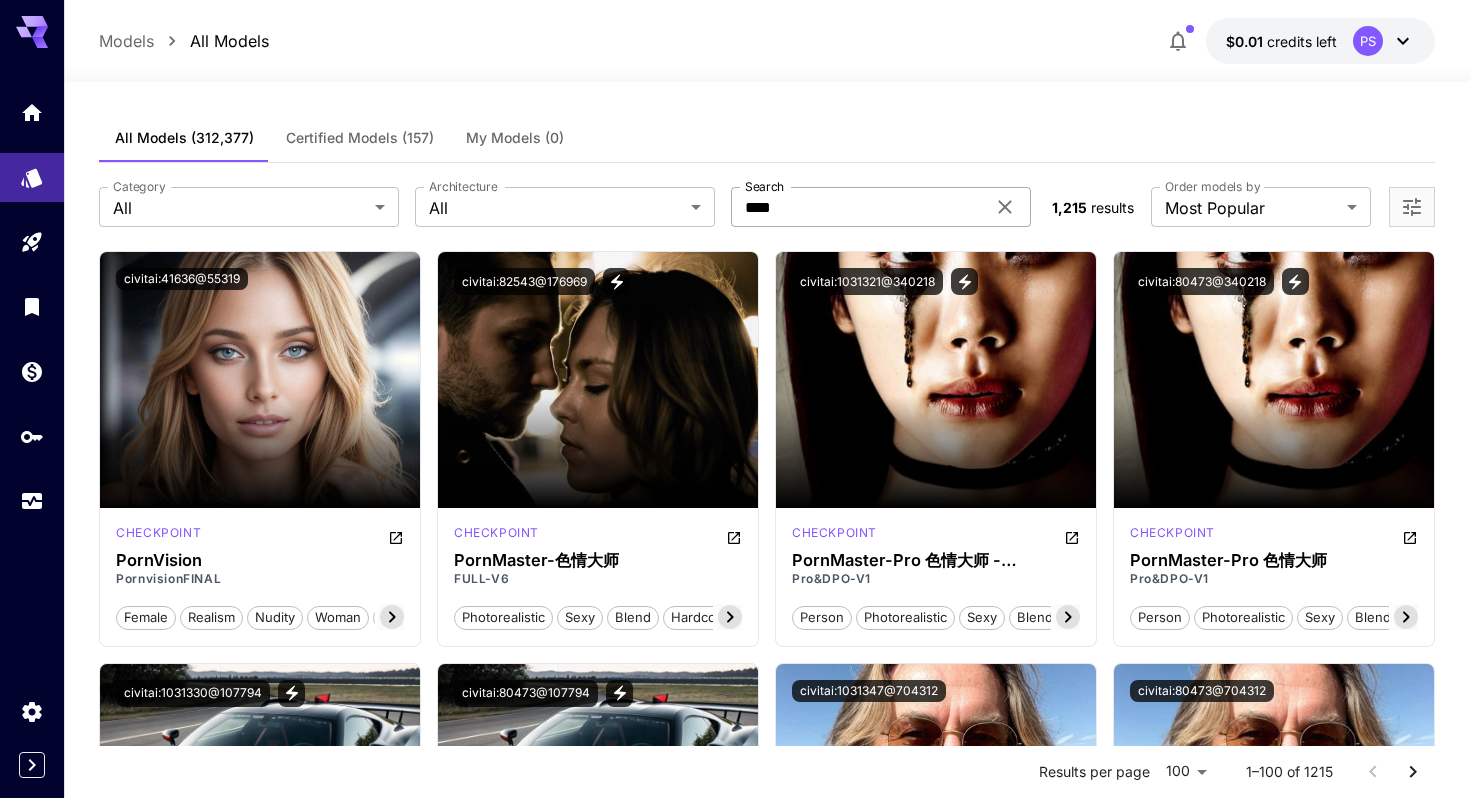 click on "****" at bounding box center [858, 207] 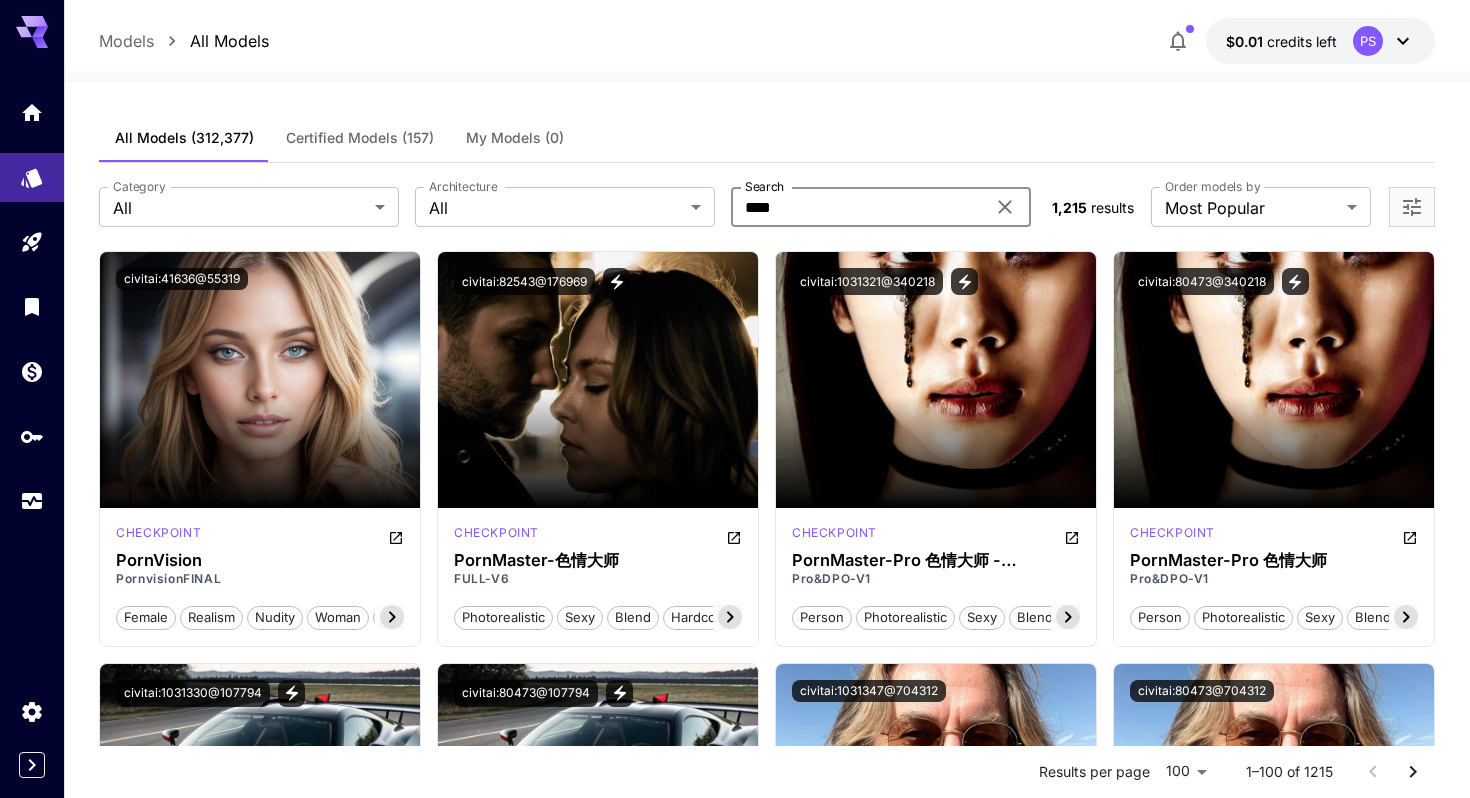 click on "****" at bounding box center (858, 207) 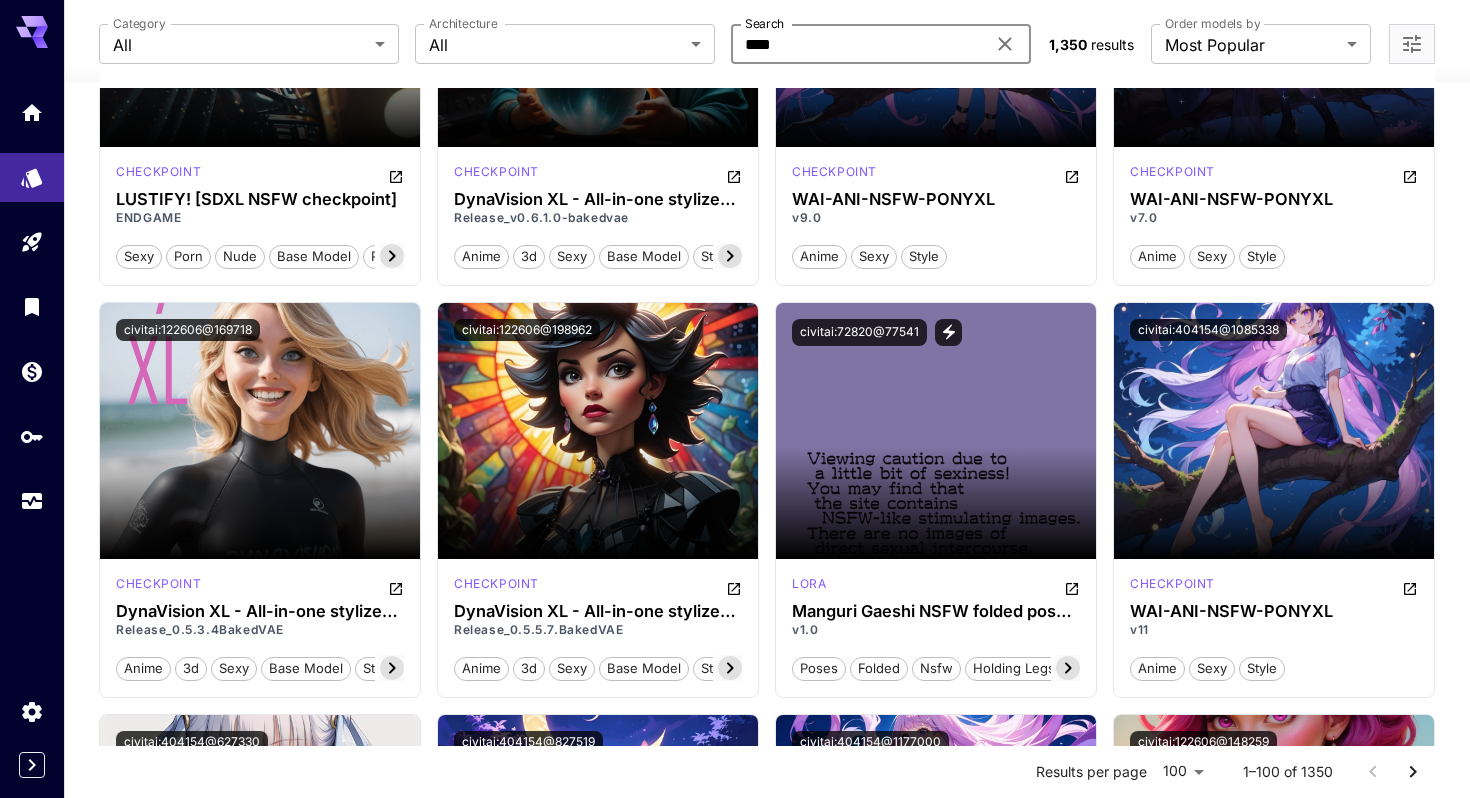 scroll, scrollTop: 0, scrollLeft: 0, axis: both 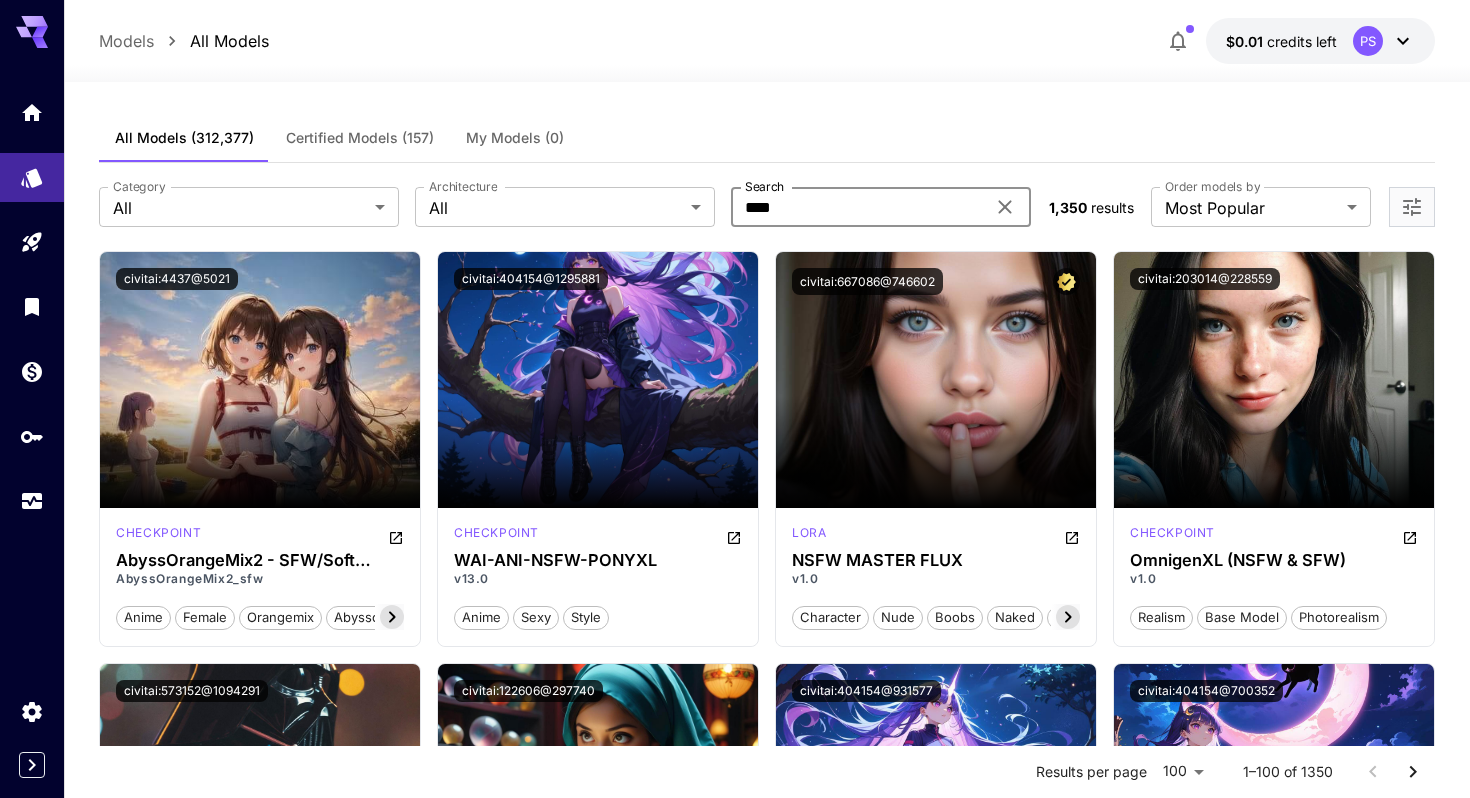 click on "****" at bounding box center (858, 207) 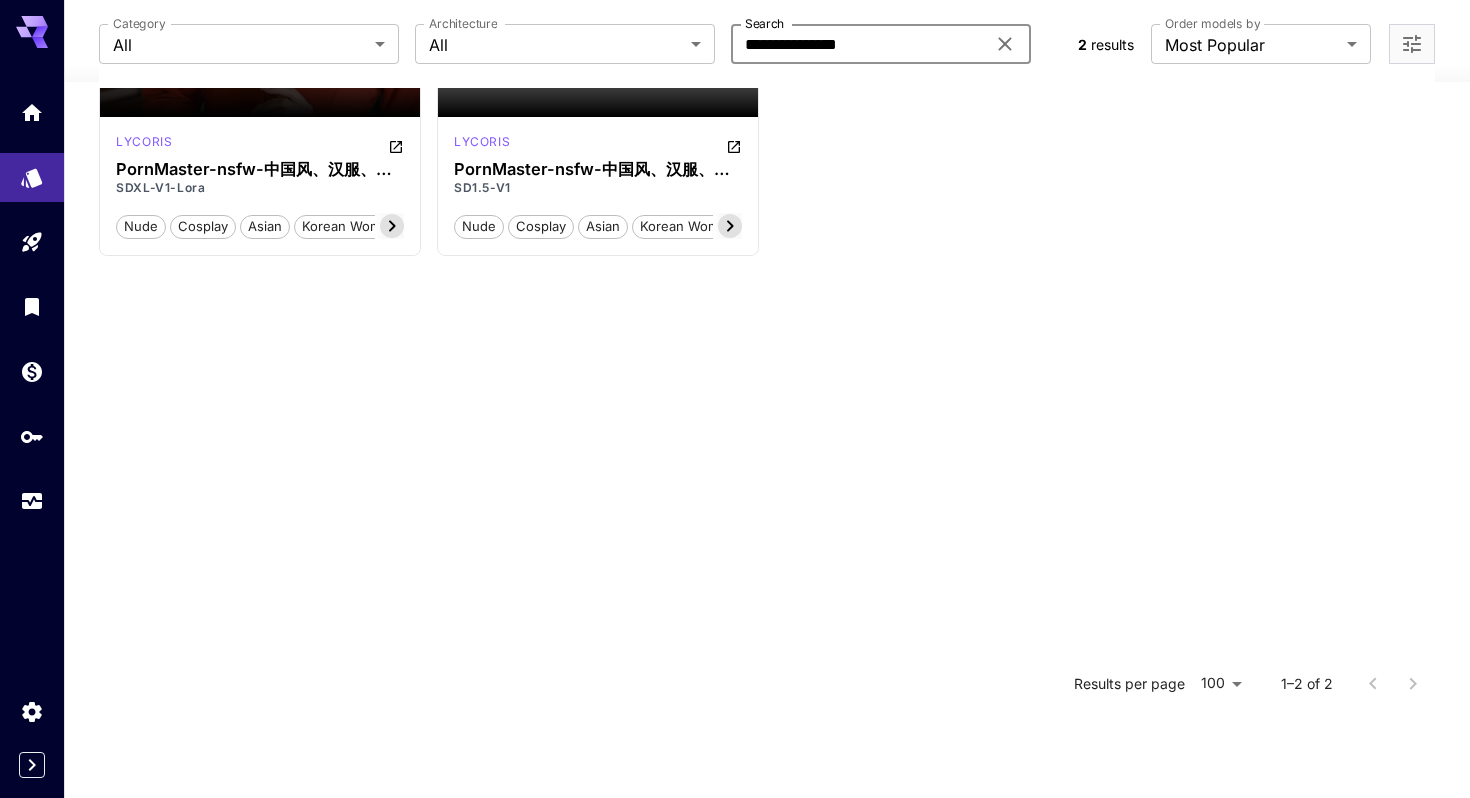 scroll, scrollTop: 0, scrollLeft: 0, axis: both 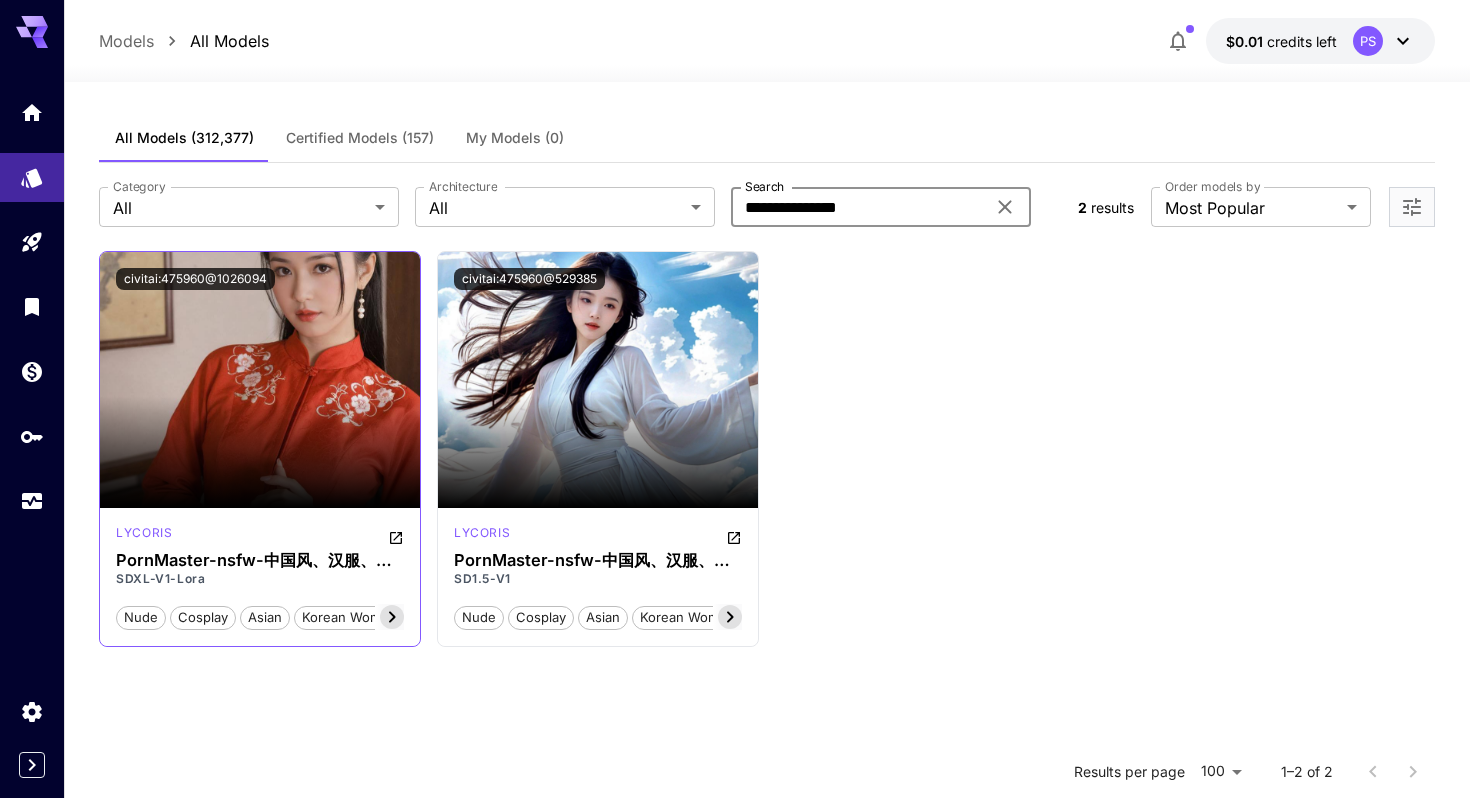 type on "**********" 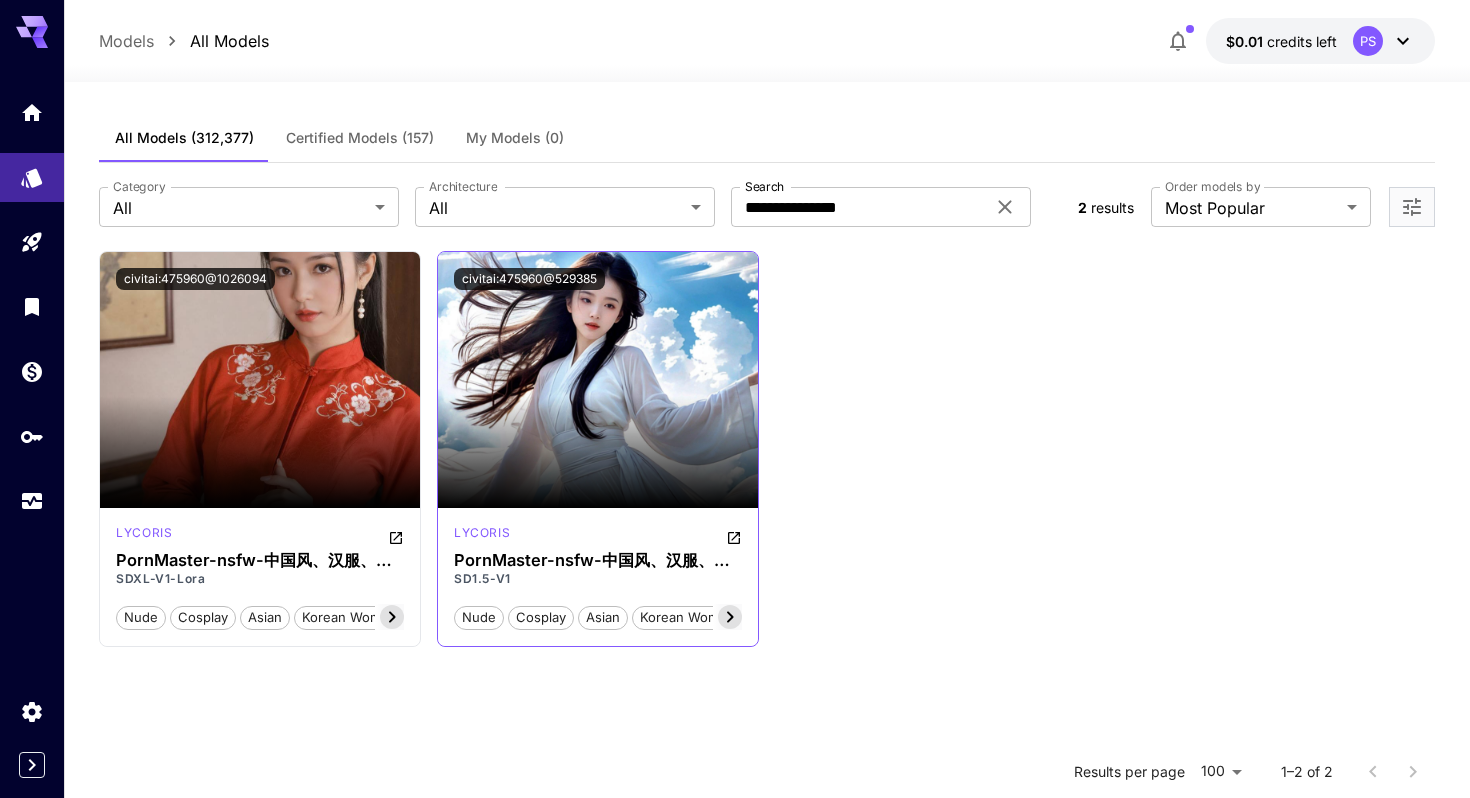 click at bounding box center [598, 380] 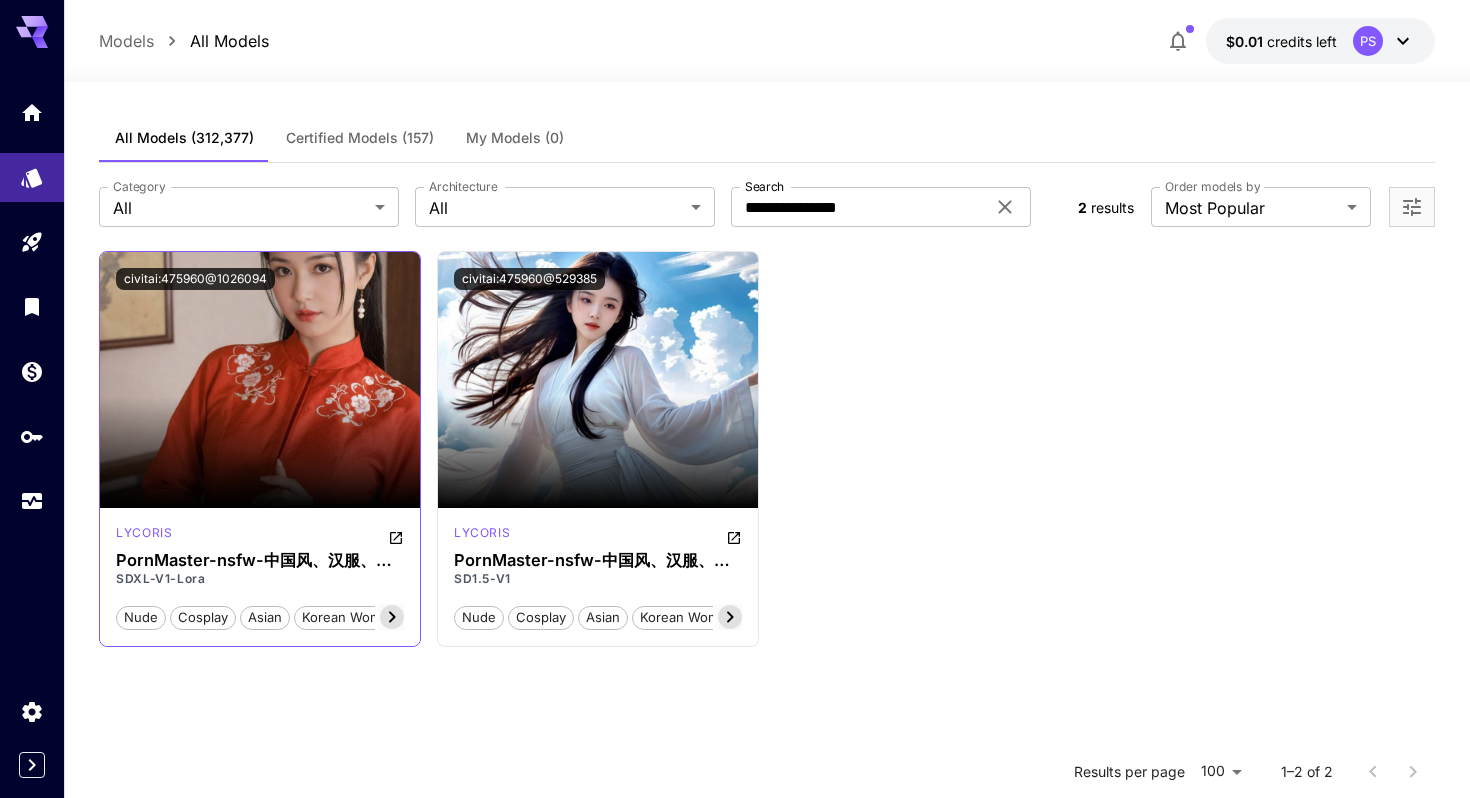 click 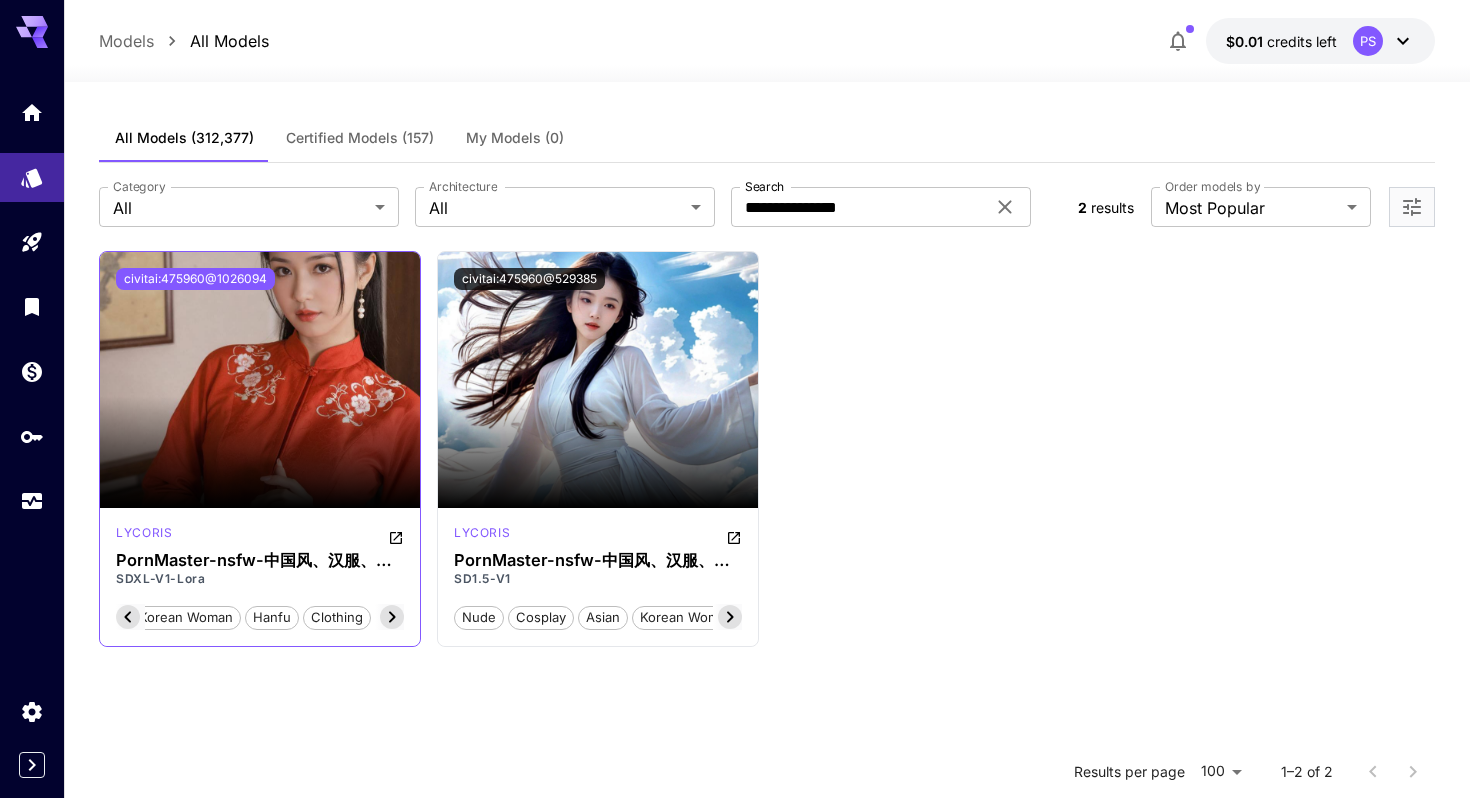 scroll, scrollTop: 0, scrollLeft: 200, axis: horizontal 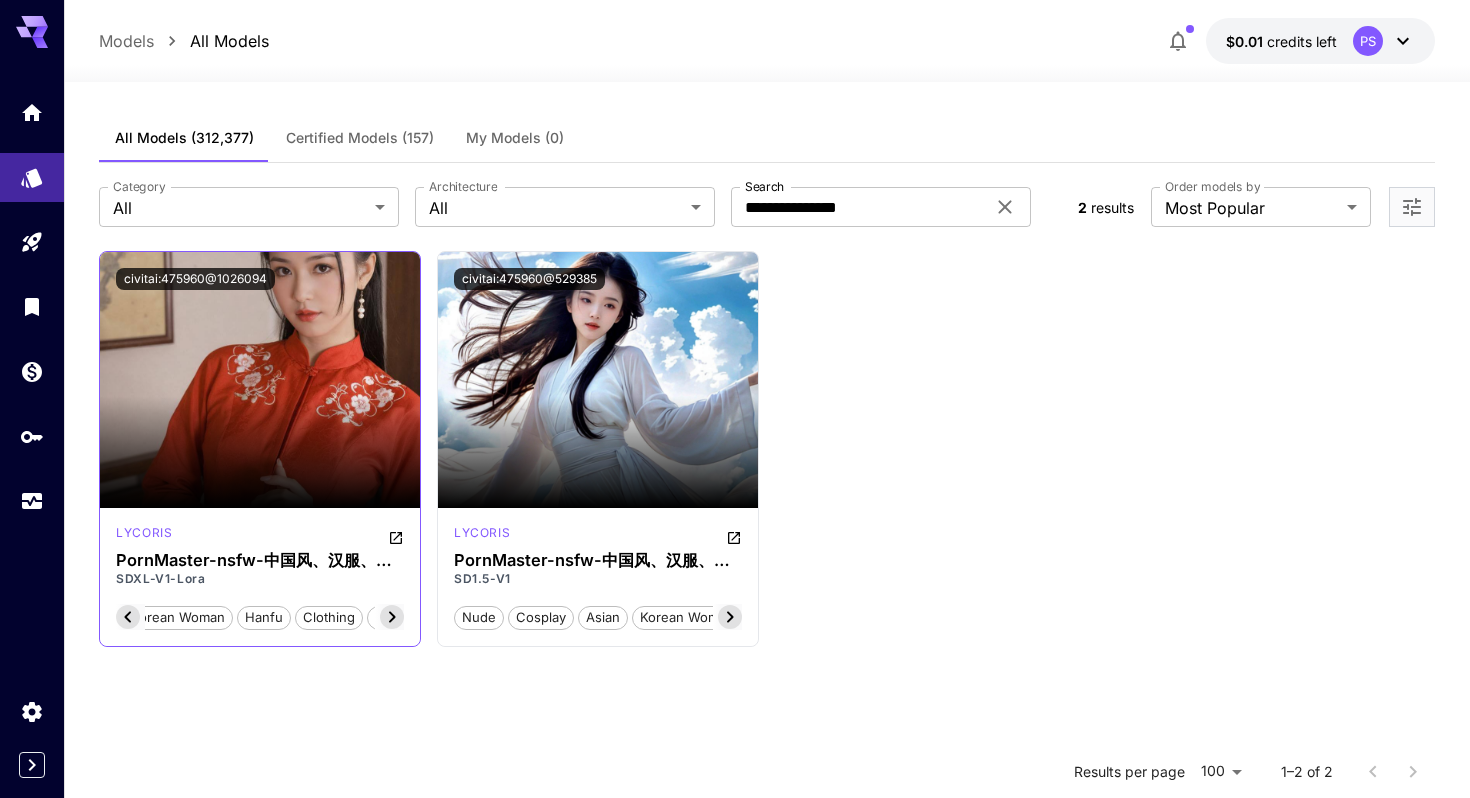 click at bounding box center (260, 380) 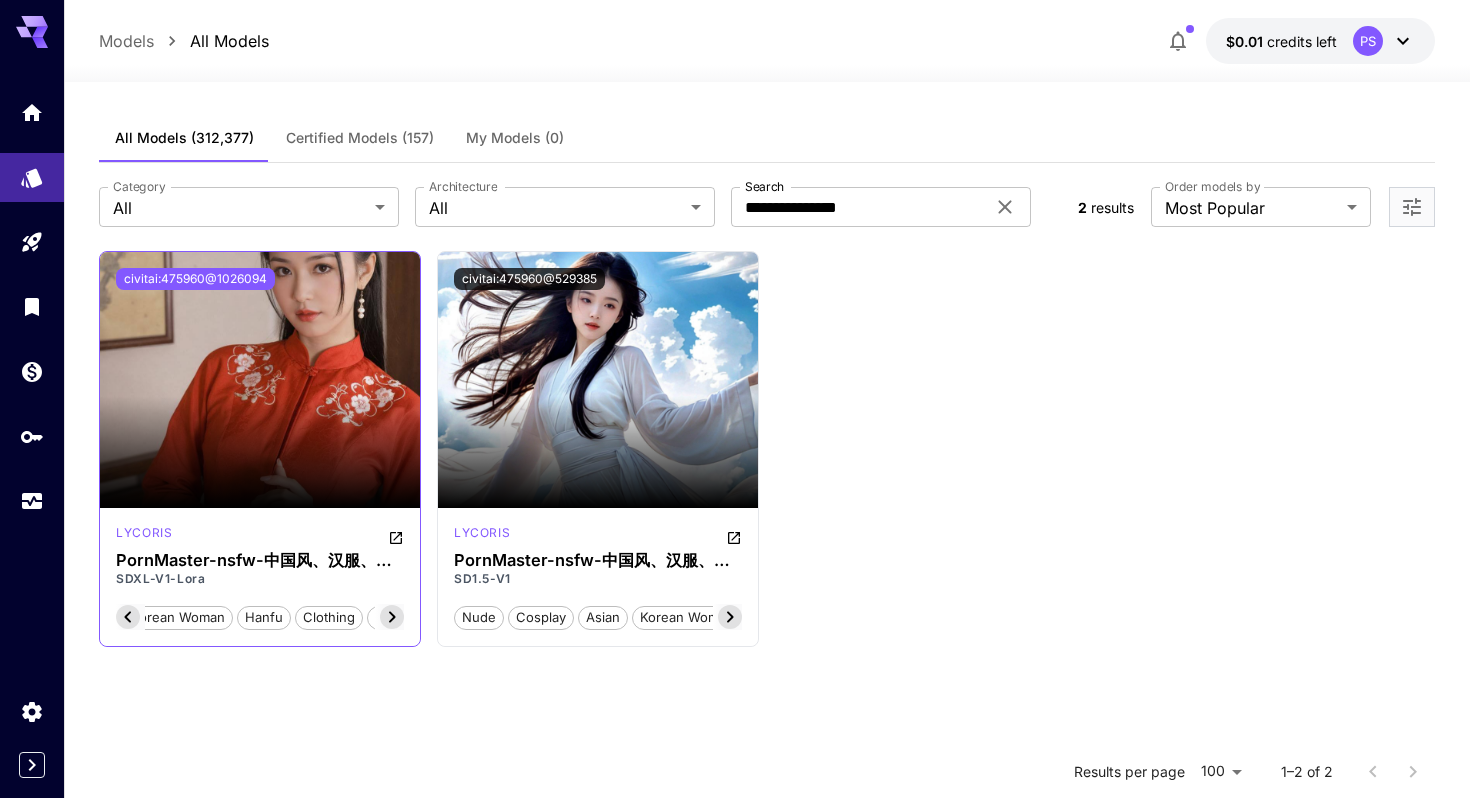 click on "civitai:475960@1026094" at bounding box center [195, 279] 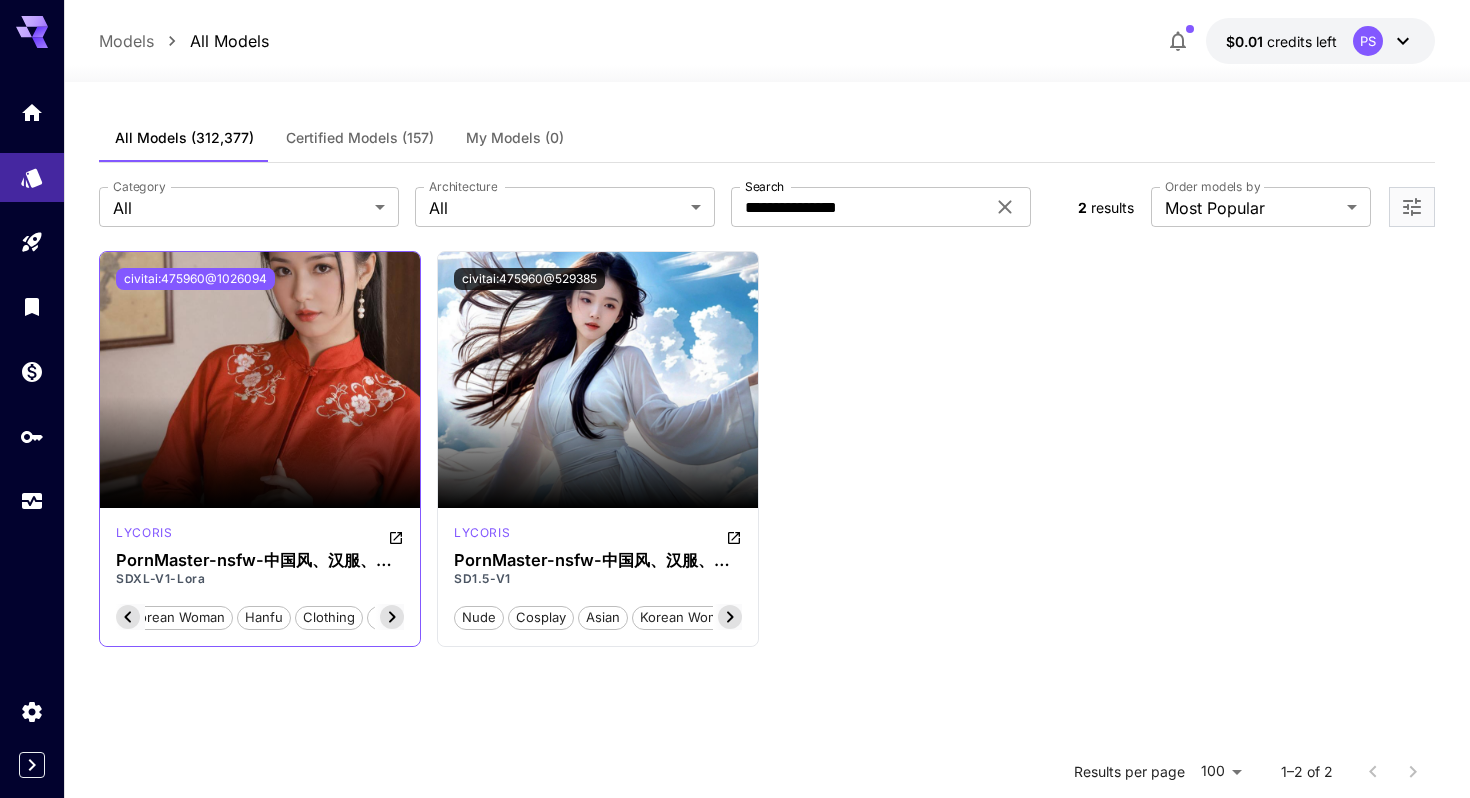 click on "civitai:475960@1026094" at bounding box center [195, 279] 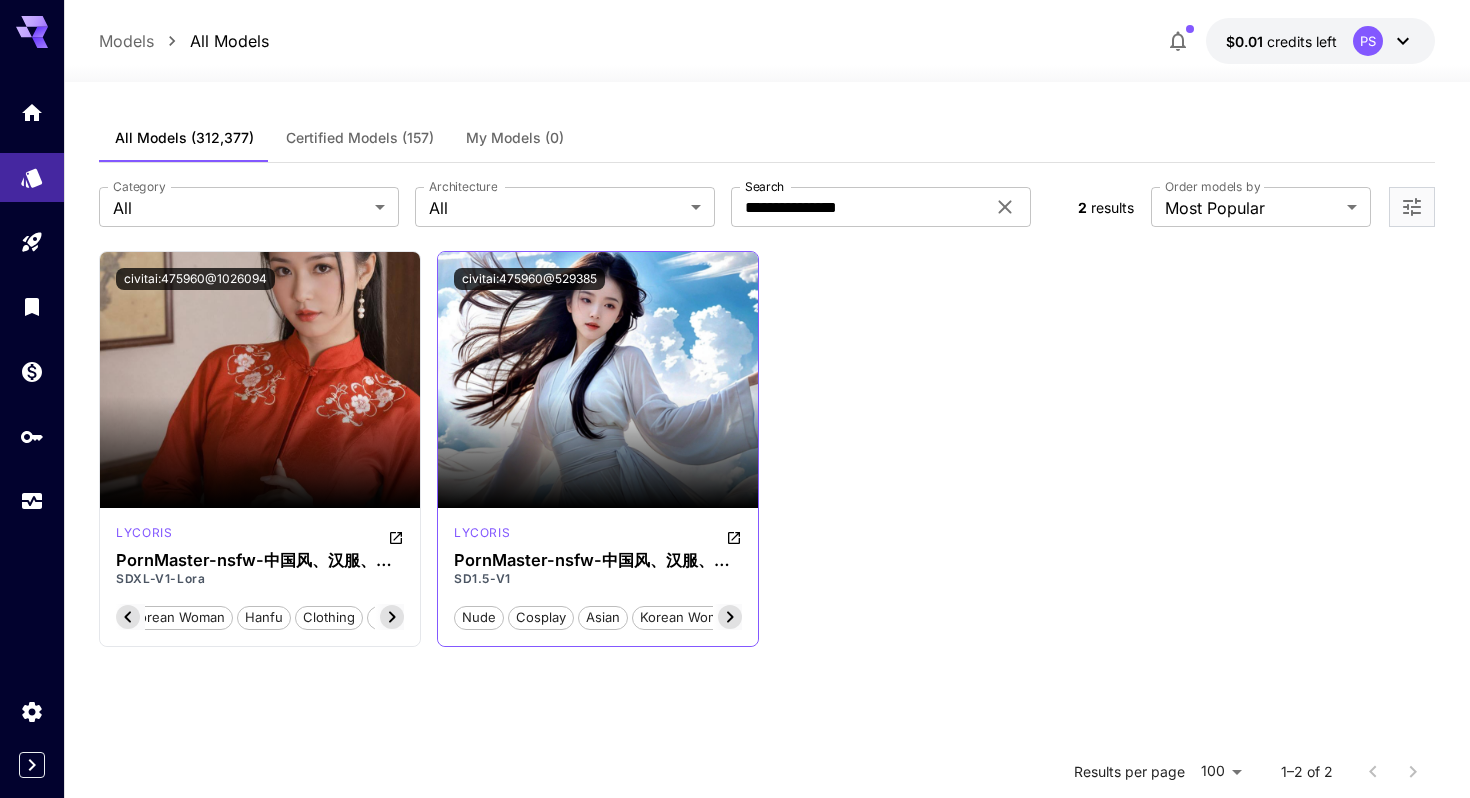 click at bounding box center [598, 452] 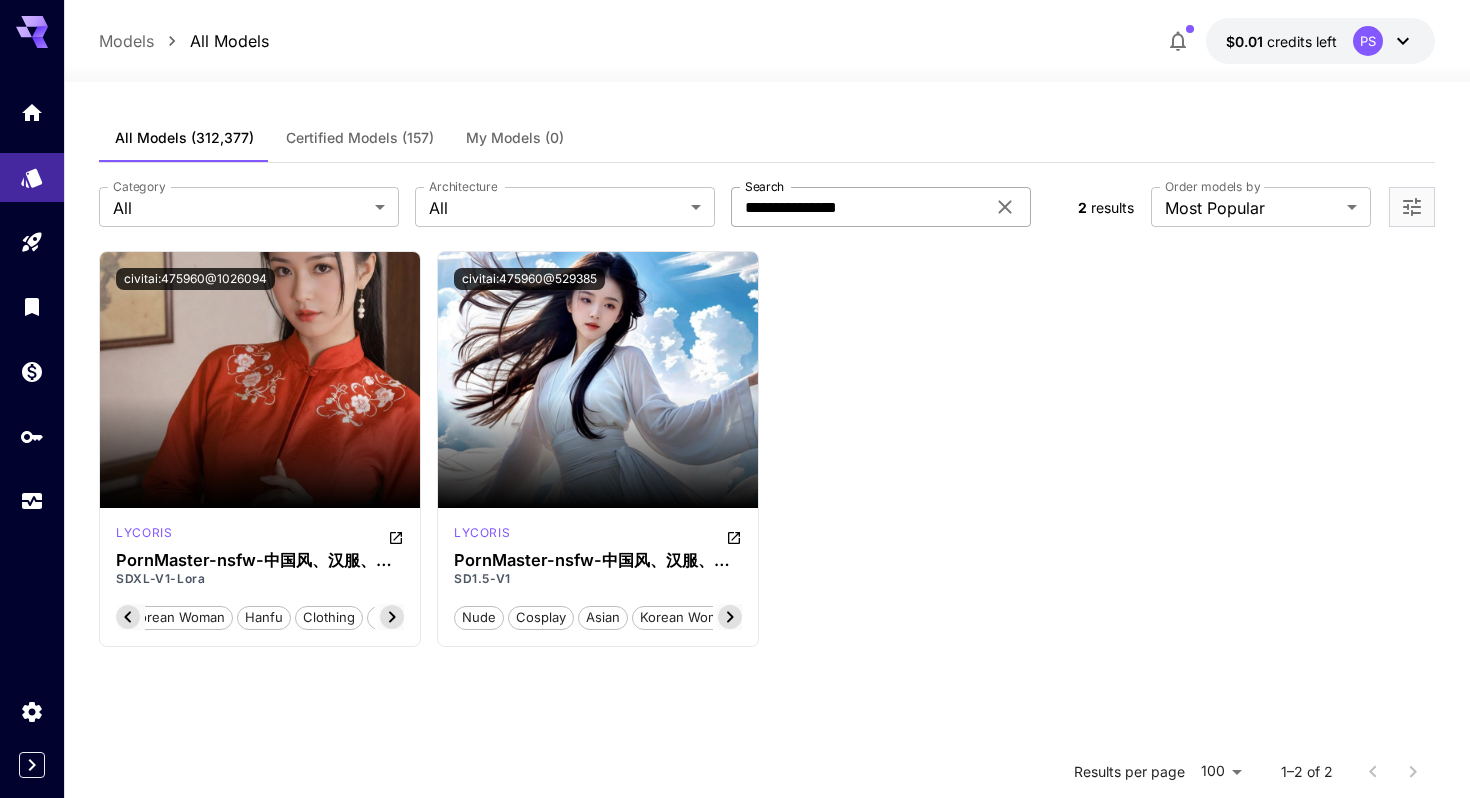 click 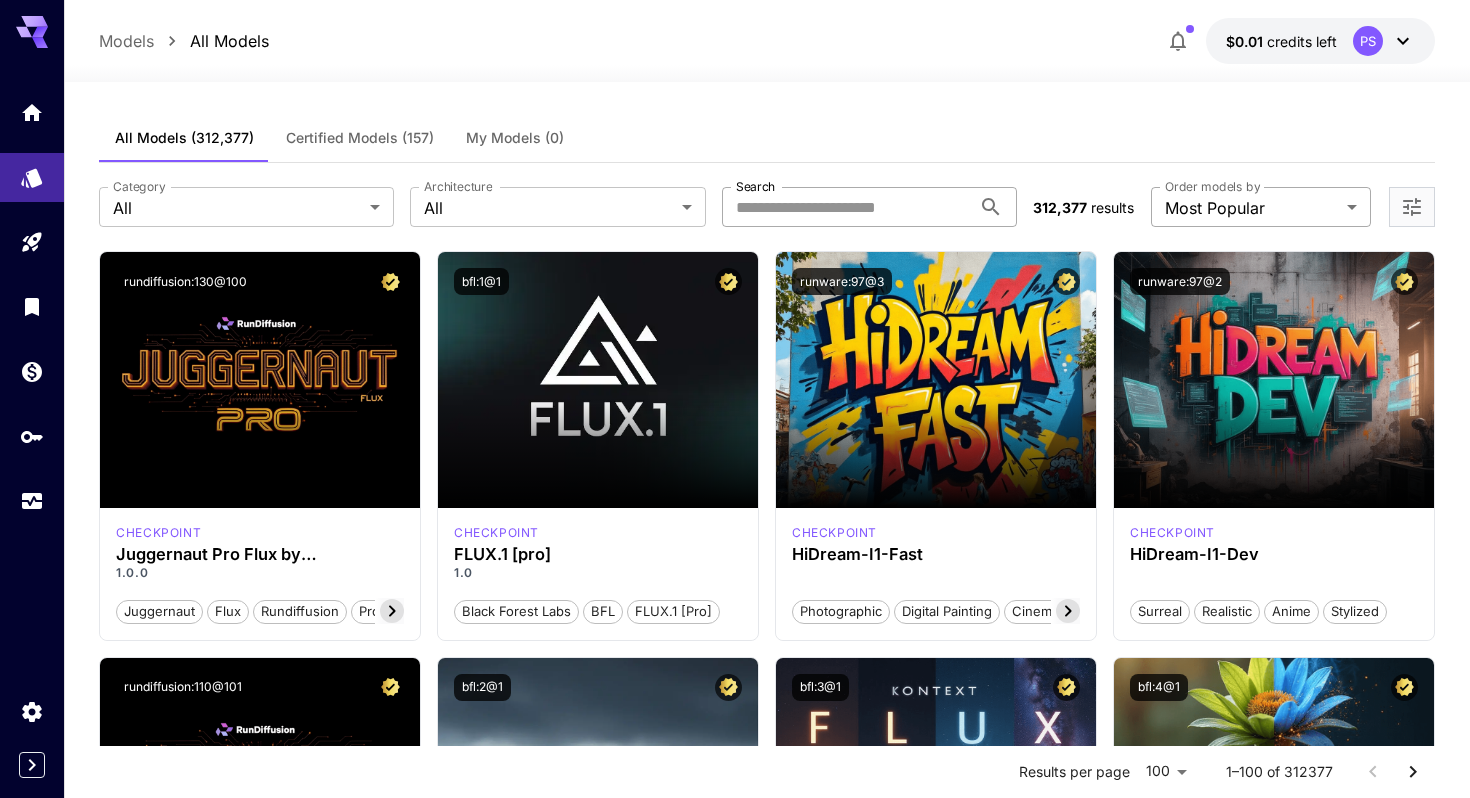 click on "**********" at bounding box center [735, 9553] 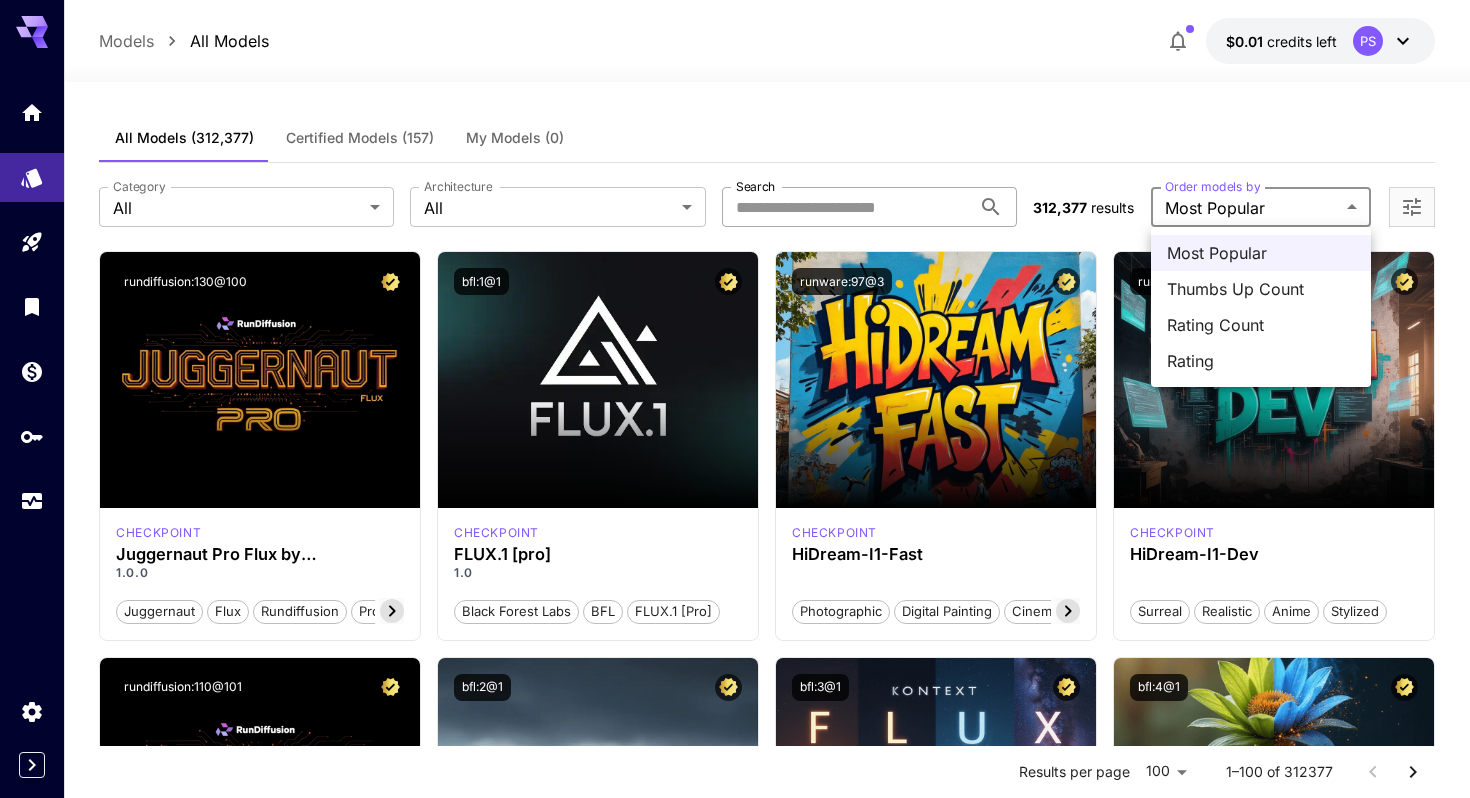 click at bounding box center (735, 399) 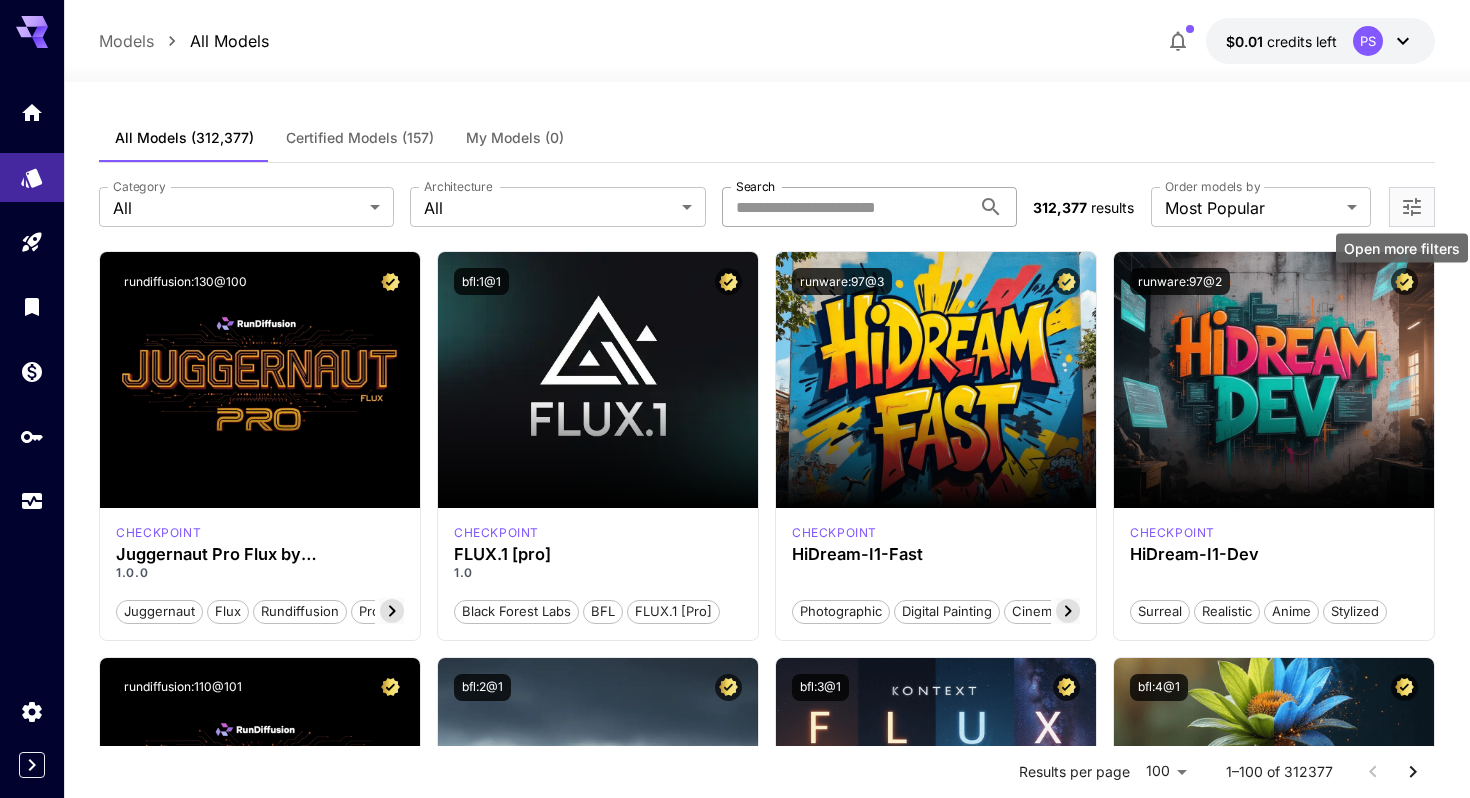 click 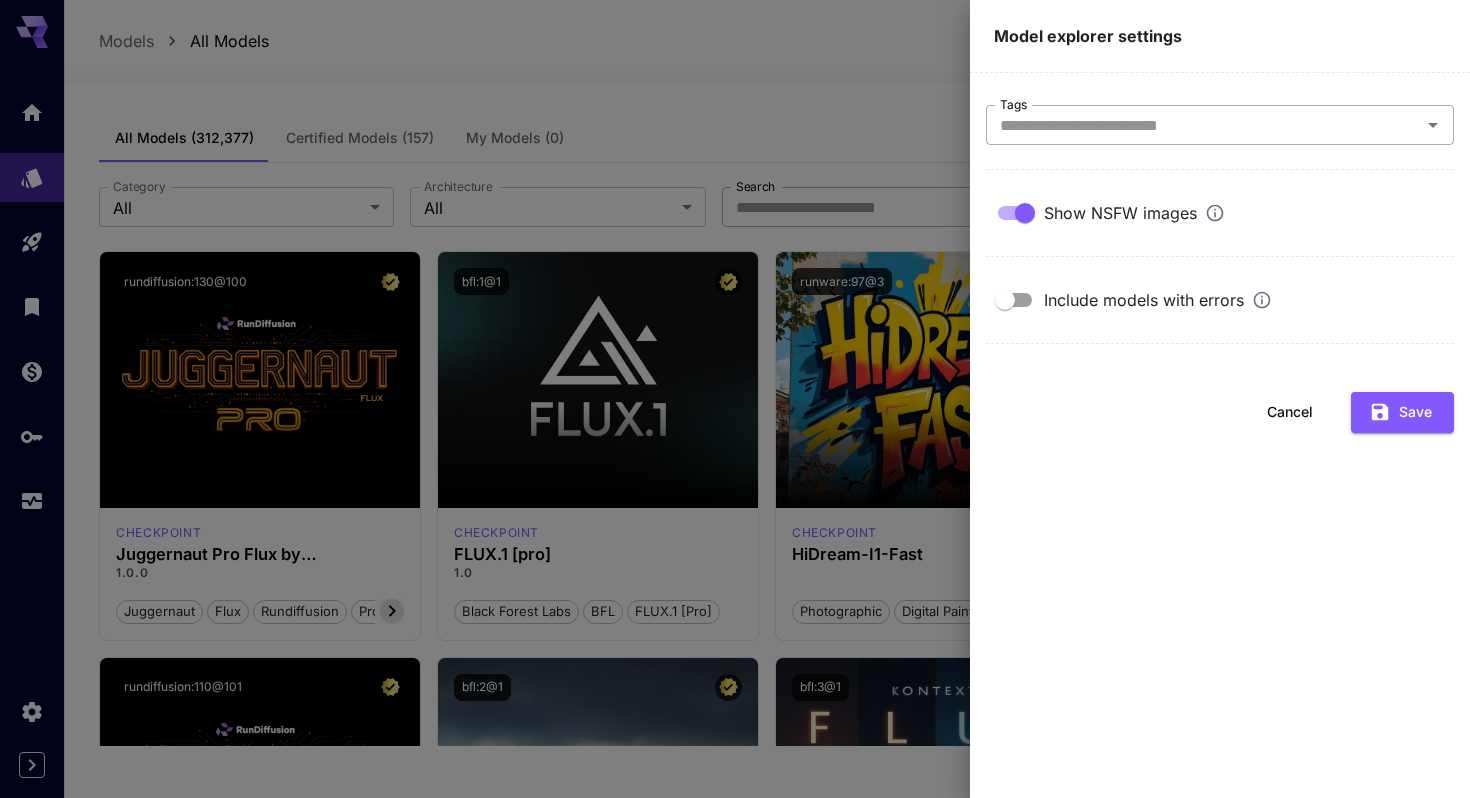 click on "Tags" at bounding box center [1203, 125] 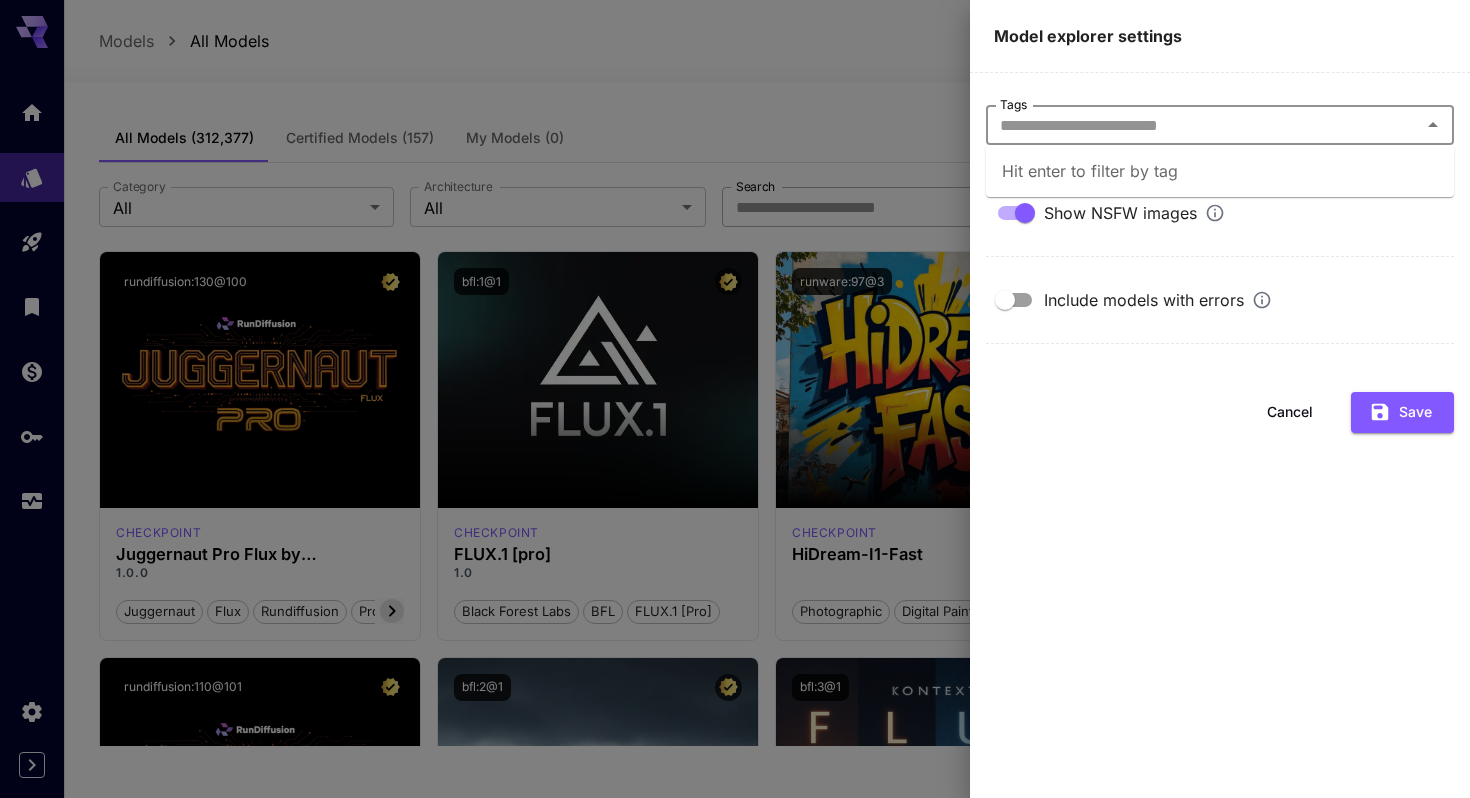 click on "Tags Tags Show NSFW images Include models with errors Cancel Save" at bounding box center [1220, 435] 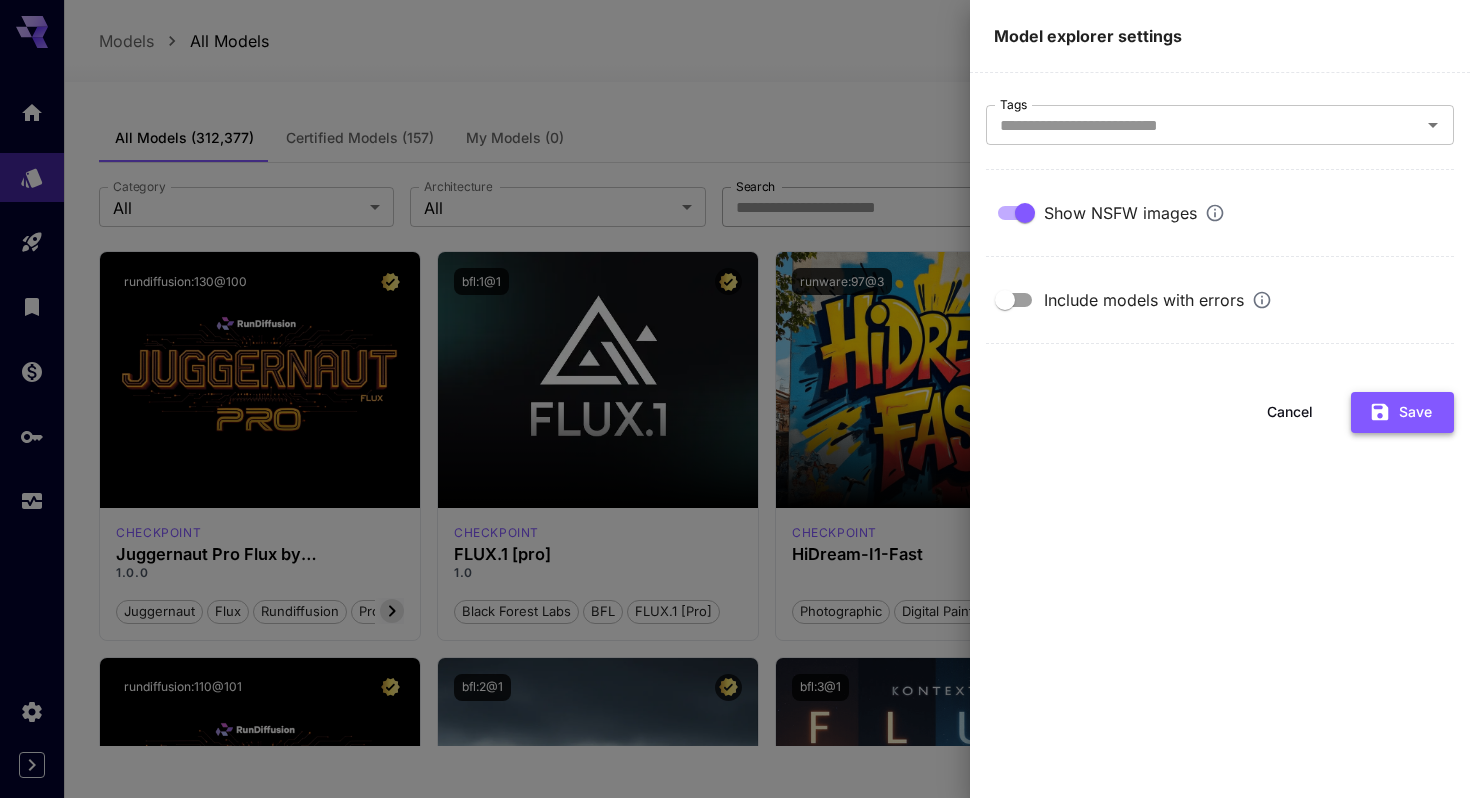 click 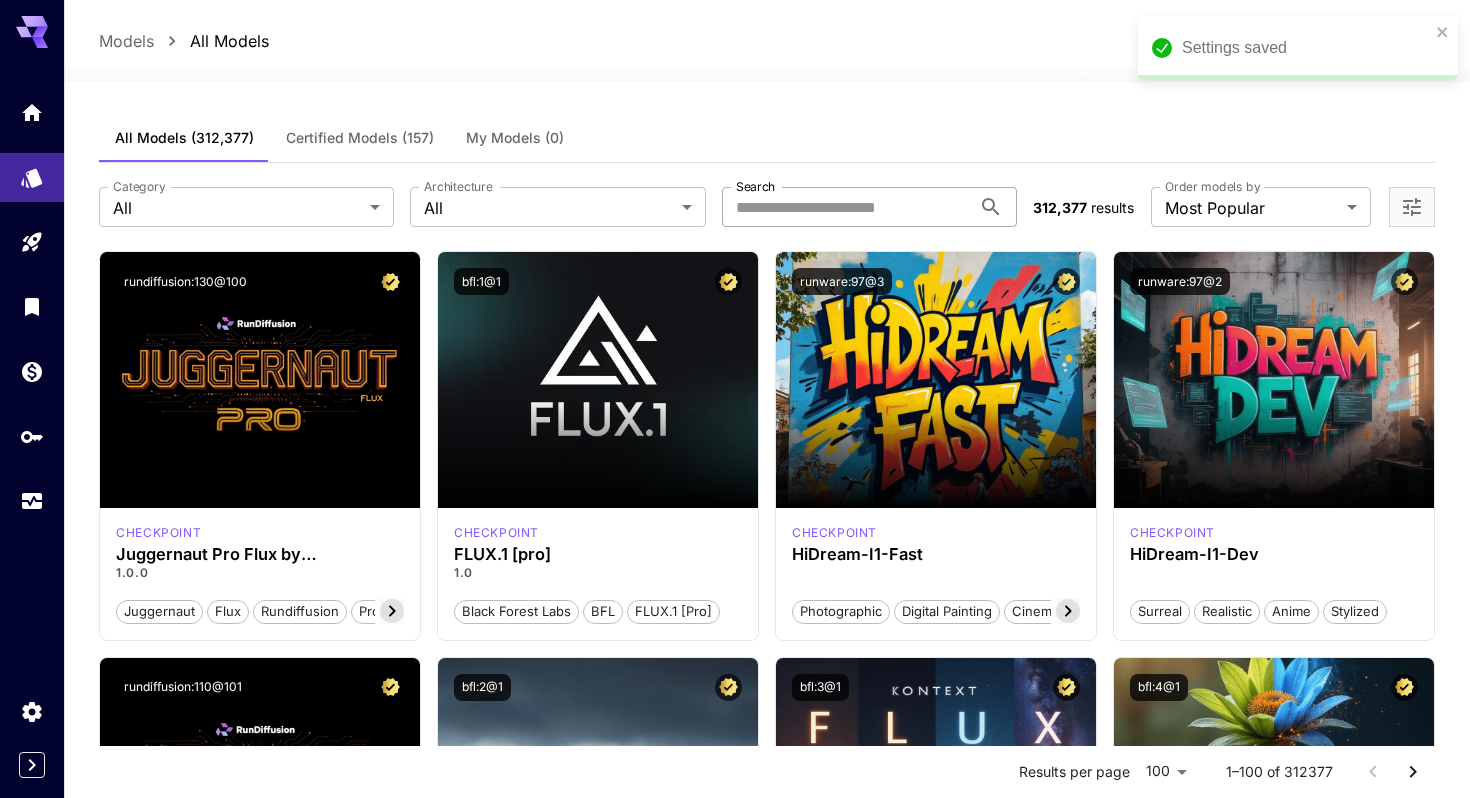 click on "Search" at bounding box center [846, 207] 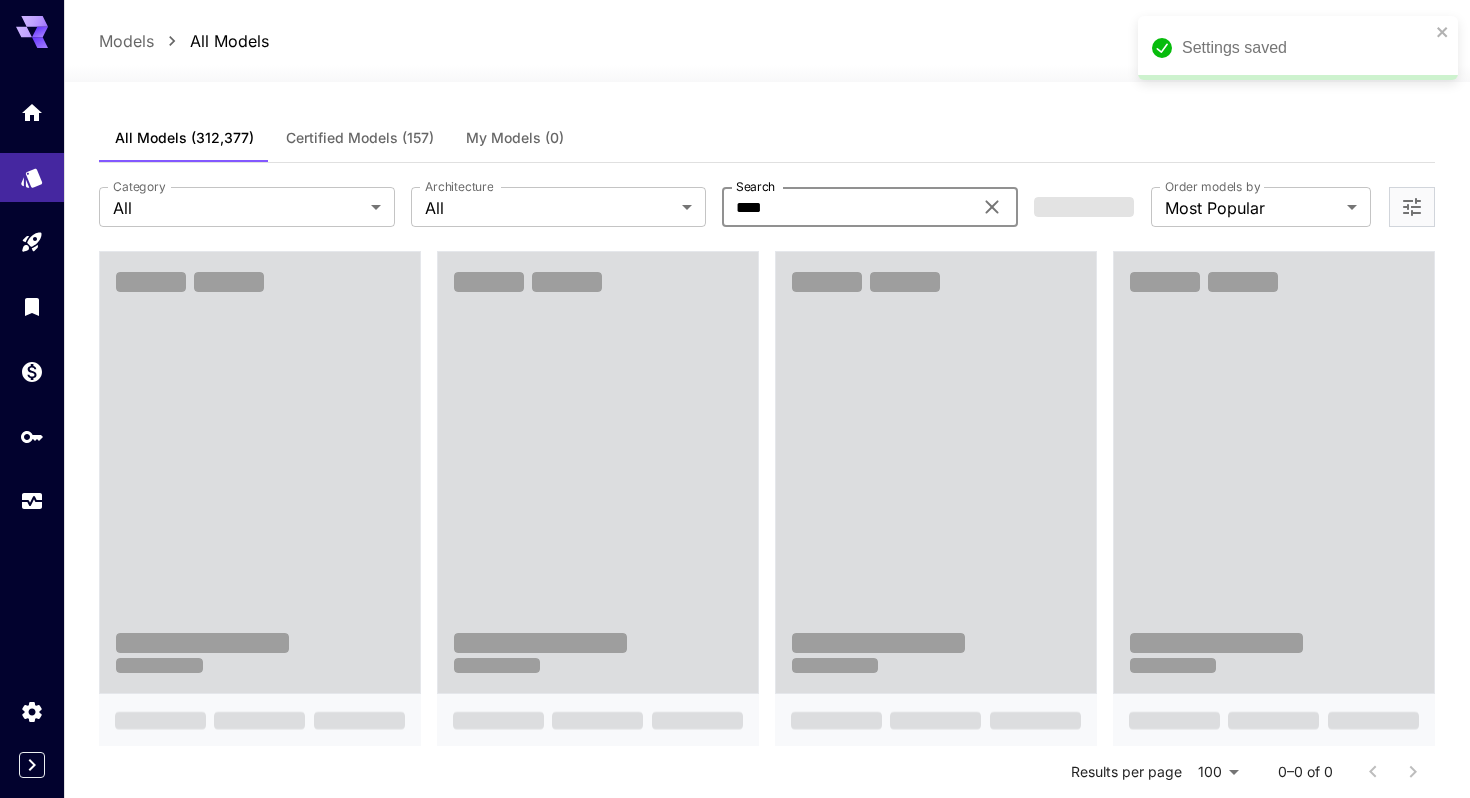 click on "****" at bounding box center [847, 207] 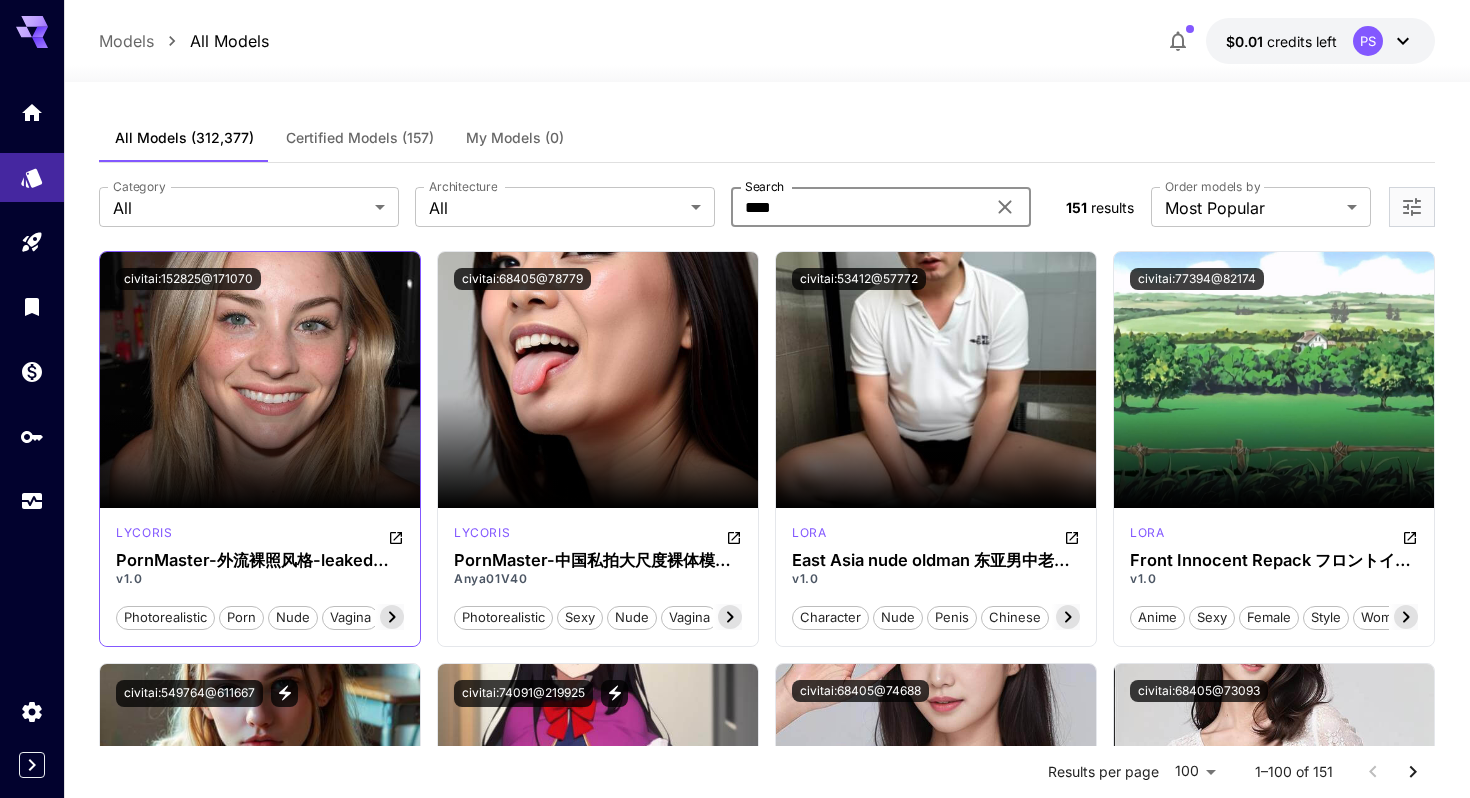 type on "****" 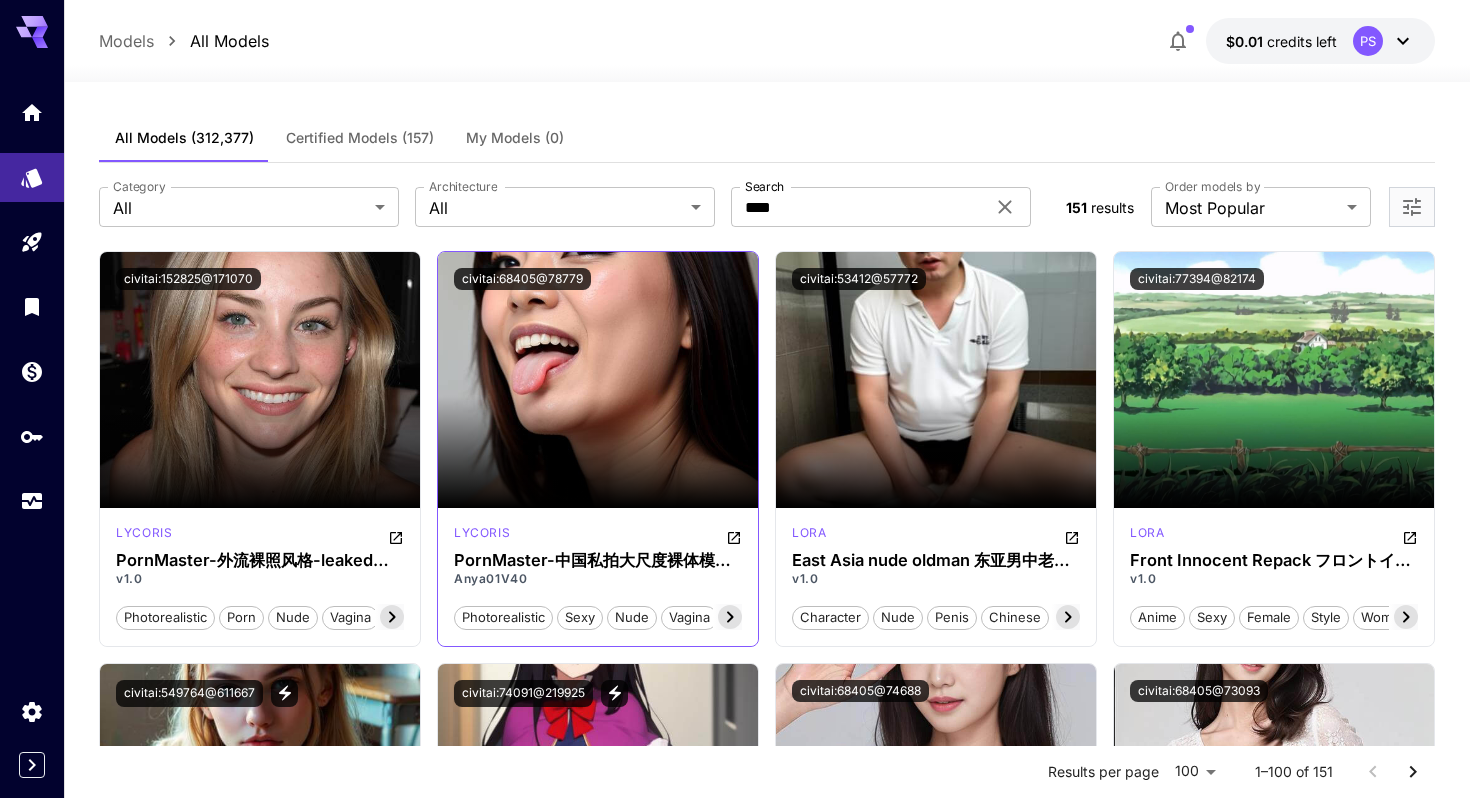click at bounding box center (598, 380) 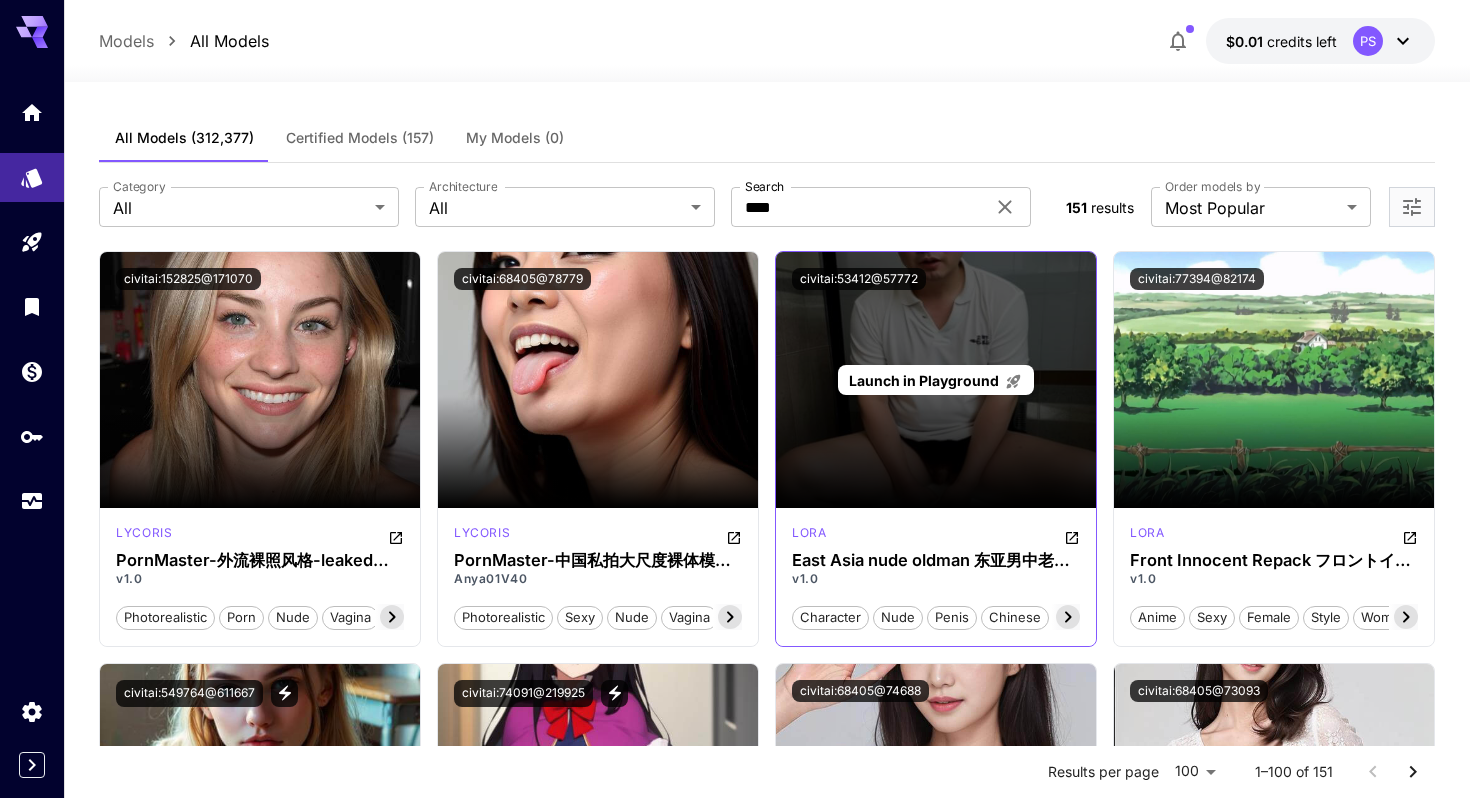 click on "Launch in Playground" at bounding box center [935, 380] 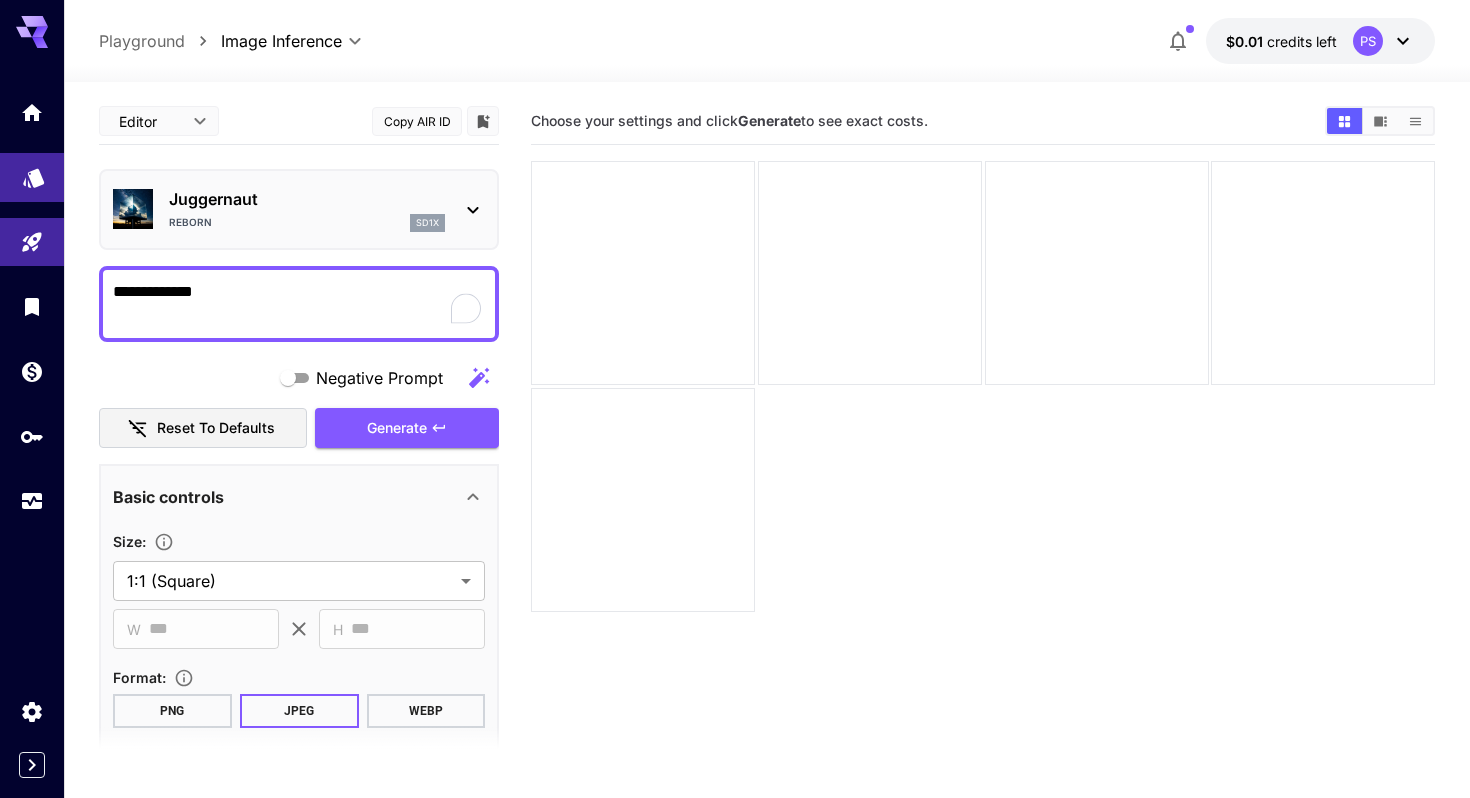 click at bounding box center (32, 177) 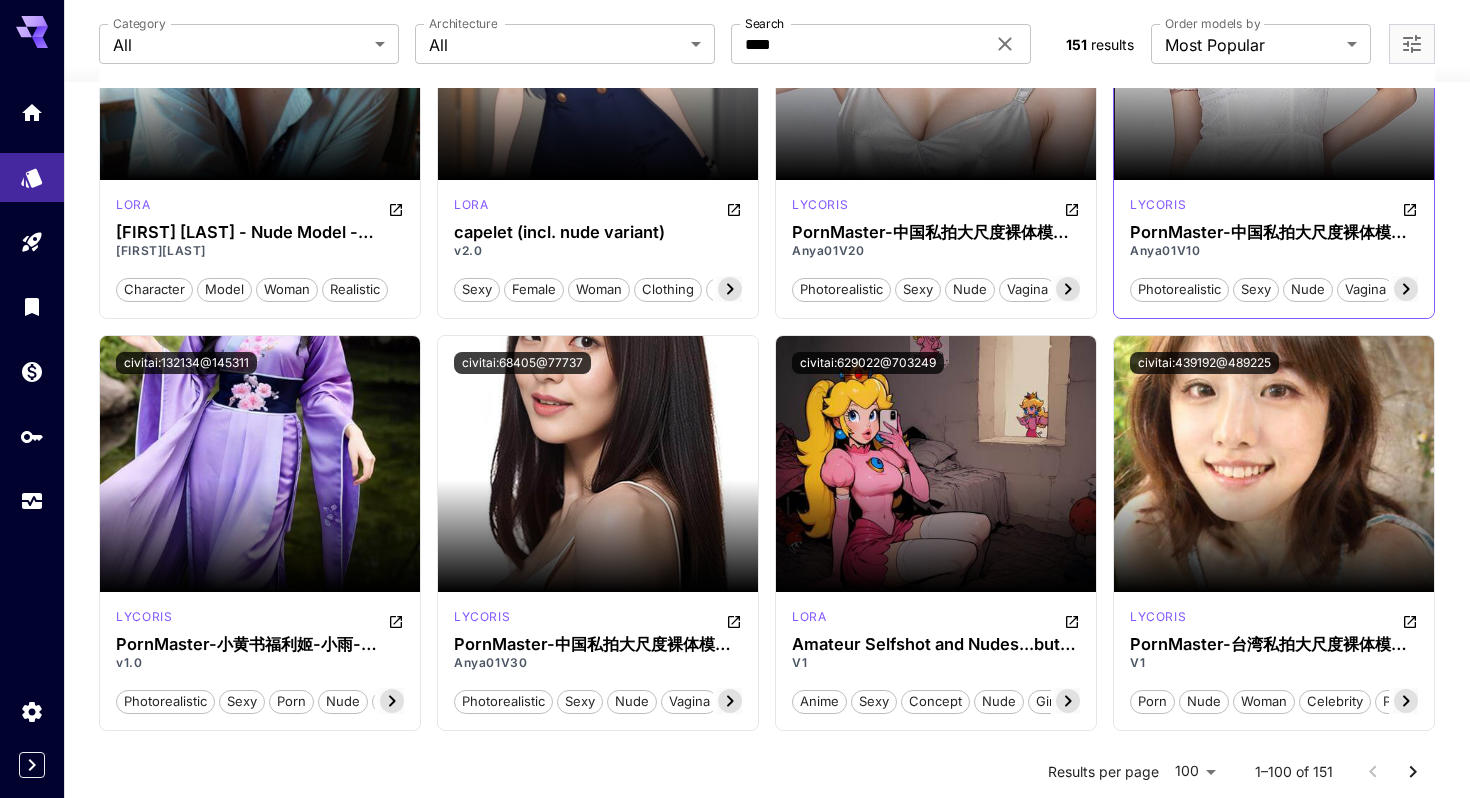scroll, scrollTop: 764, scrollLeft: 0, axis: vertical 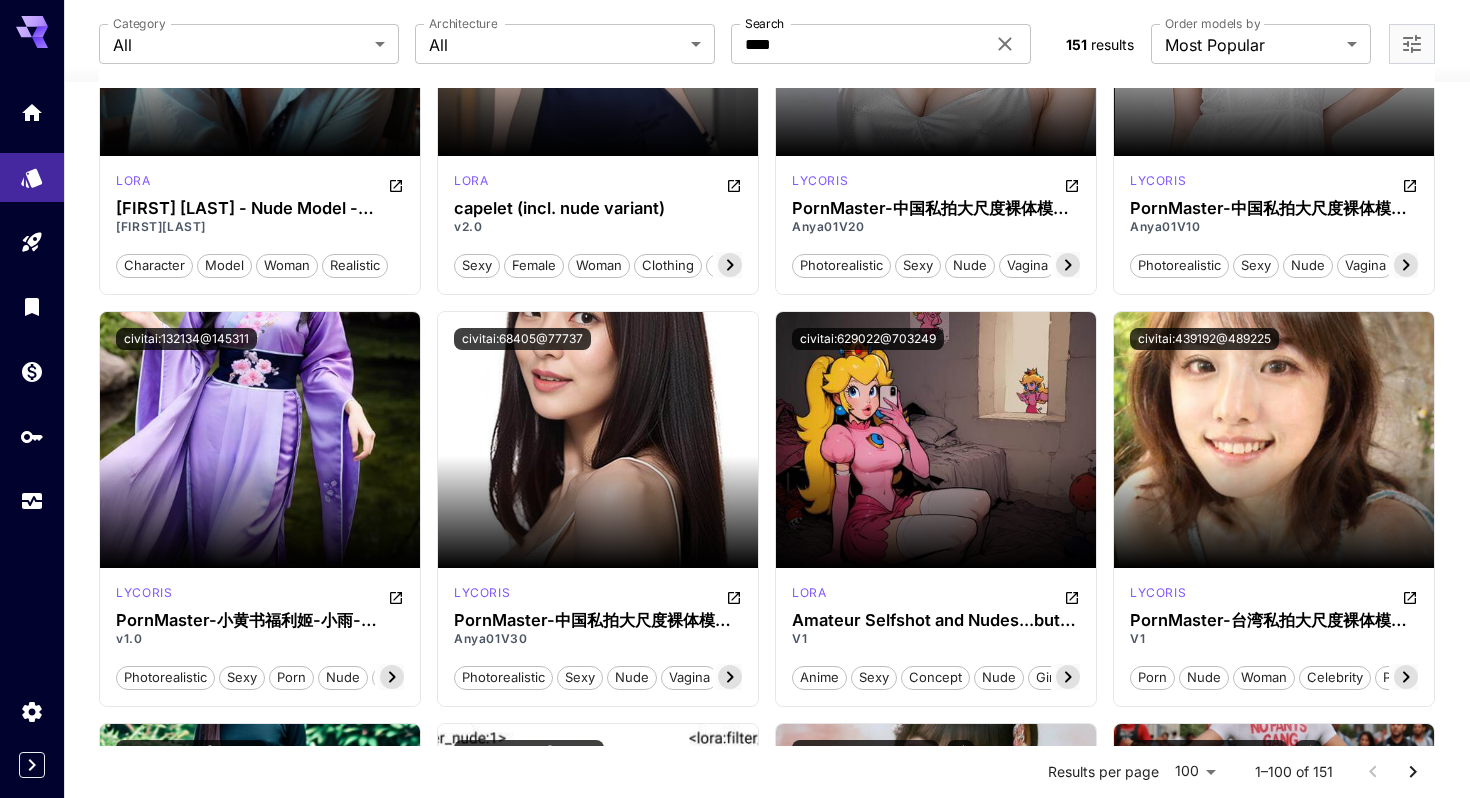 click on "civitai:152825@171070 lycoris PornMaster-外流裸照风格-leaked nude photos style v1.0 photorealistic porn nude vagina nipples style woman amateur pubic hair breast flash photo civitai:68405@78779 lycoris PornMaster-中国私拍大尺度裸体模特儿-安亞-Private photography of Chinese nude models Anya01V40 photorealistic sexy nude vagina woman celebrity pornstar realistic Launch in Playground civitai:53412@57772 lora East Asia nude oldman 东亚男中老年人体 v1.0 character nude penis chinese asian male nsfw old man Launch in Playground civitai:77394@82174 lora Front Innocent Repack フロントイノセント Nude Mod KK_Style v1.0 anime sexy female style woman game character girls video game civitai:549764@611667 lora Daniel Sea - Nude Model - ponyxl danielsea character model woman realistic Launch in Playground civitai:74091@219925 lora capelet (incl. nude variant) v2.0 sexy female woman clothing nsfw nsfw clothes civitai:68405@74688 lycoris Anya01V20 photorealistic sexy nude vagina woman sexy" at bounding box center [767, 8467] 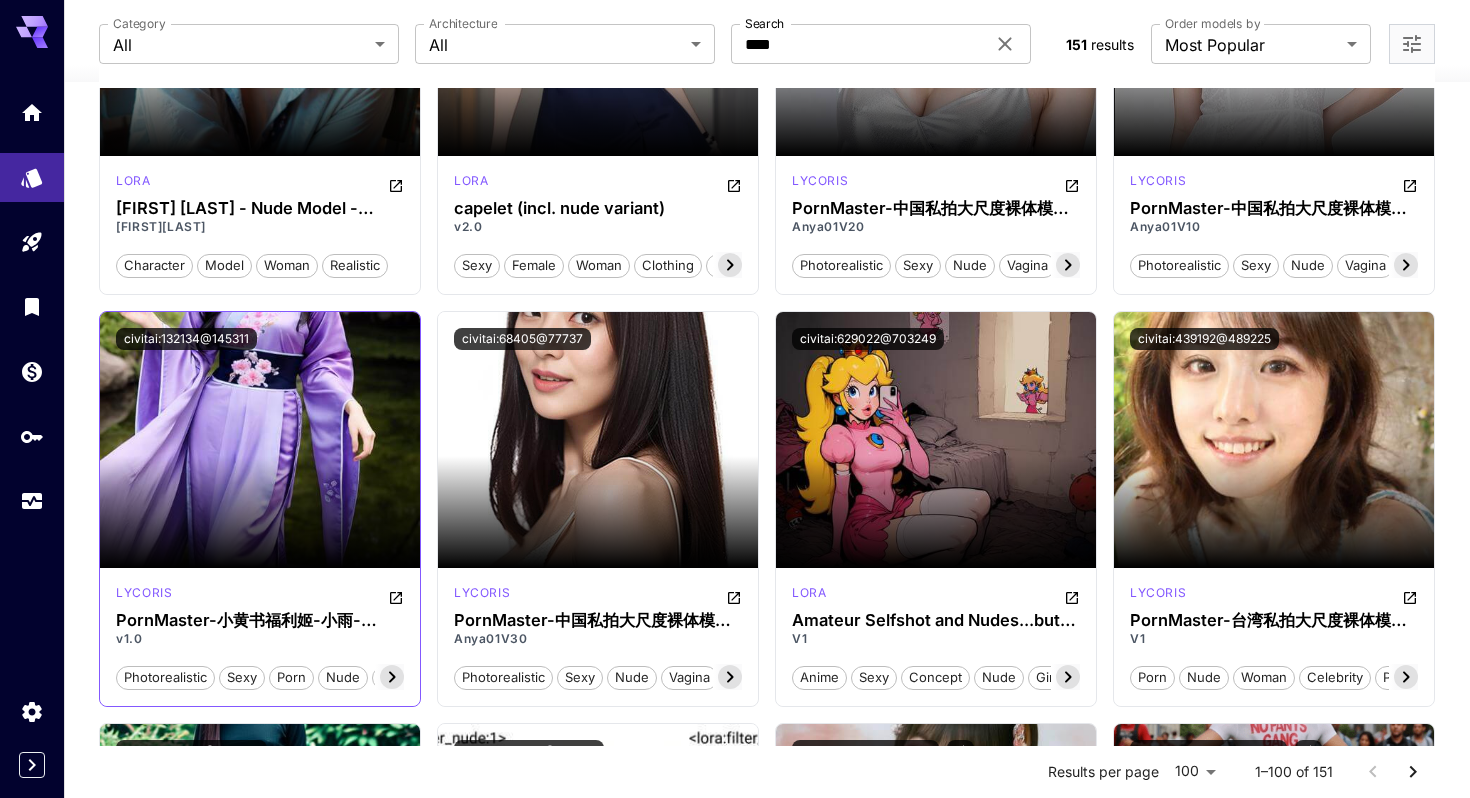 click at bounding box center [260, 440] 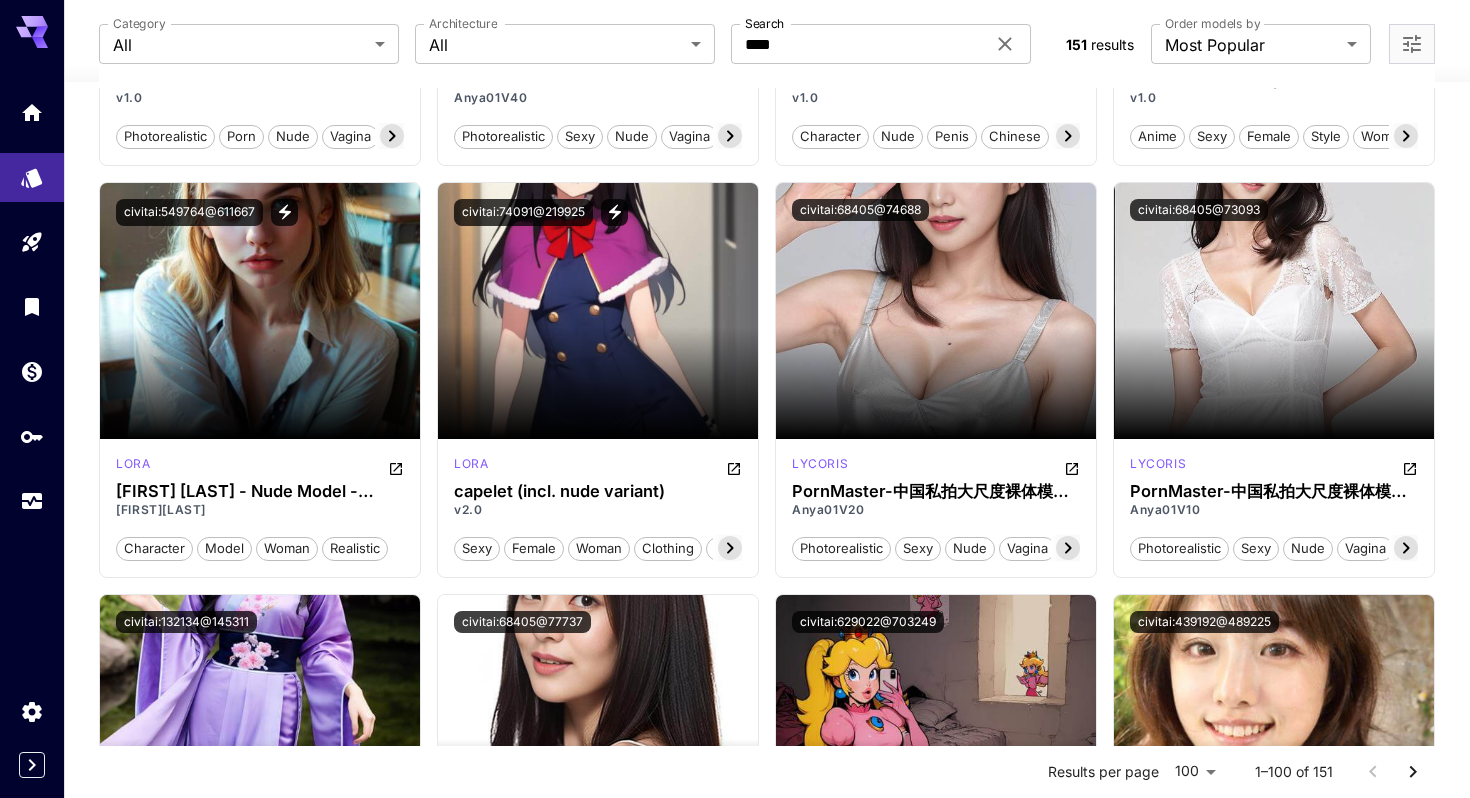 scroll, scrollTop: 0, scrollLeft: 0, axis: both 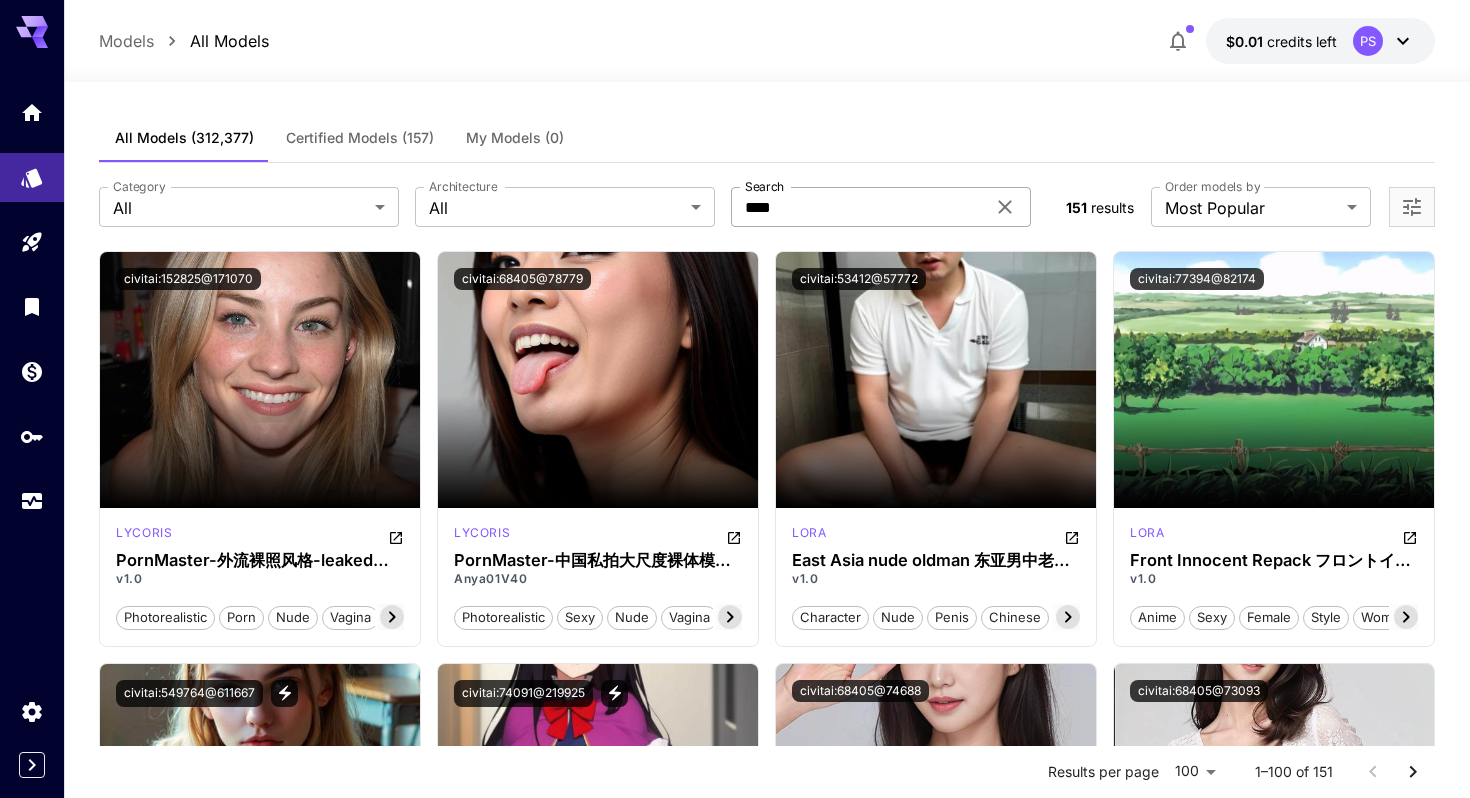 click on "****" at bounding box center (858, 207) 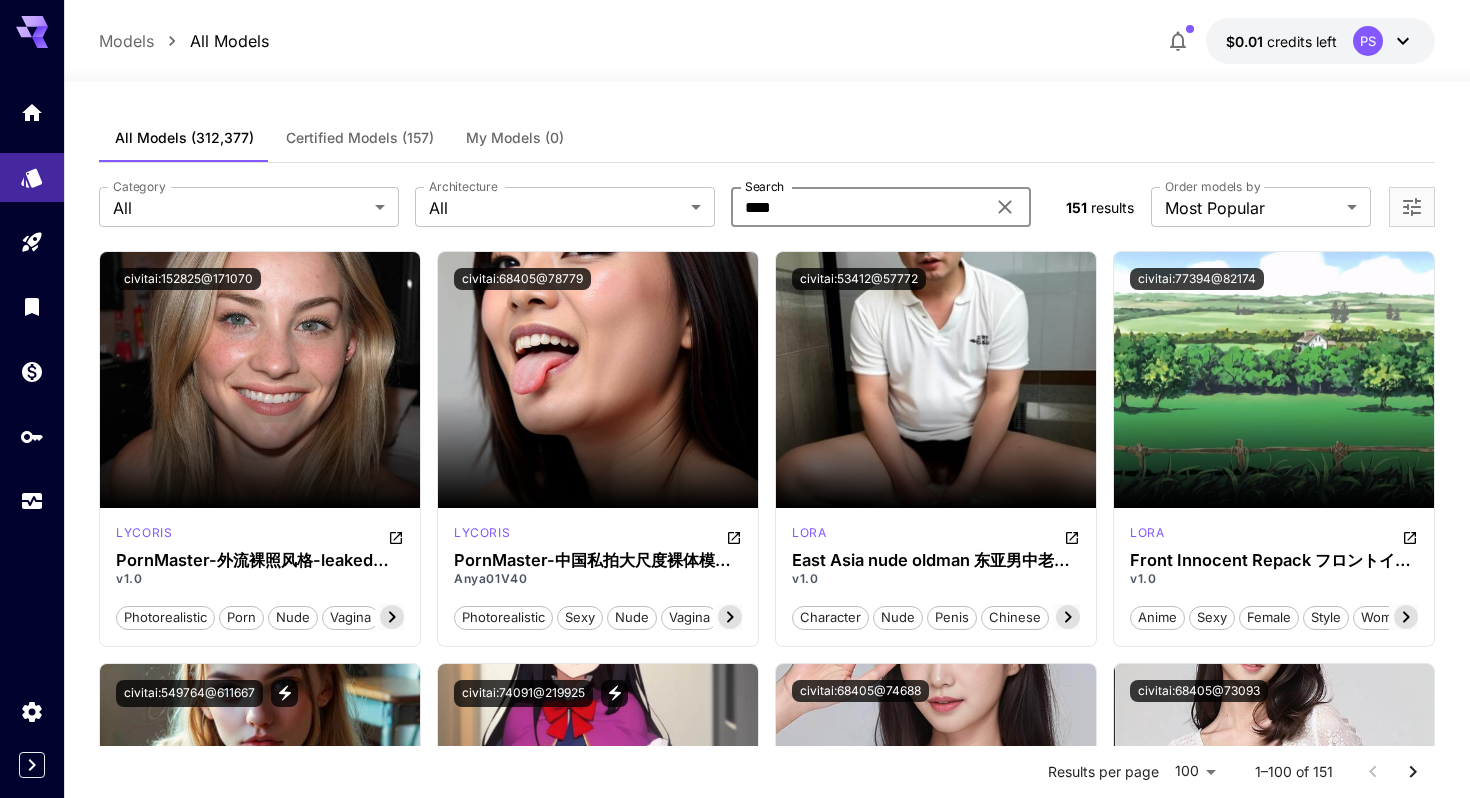 click on "****" at bounding box center (858, 207) 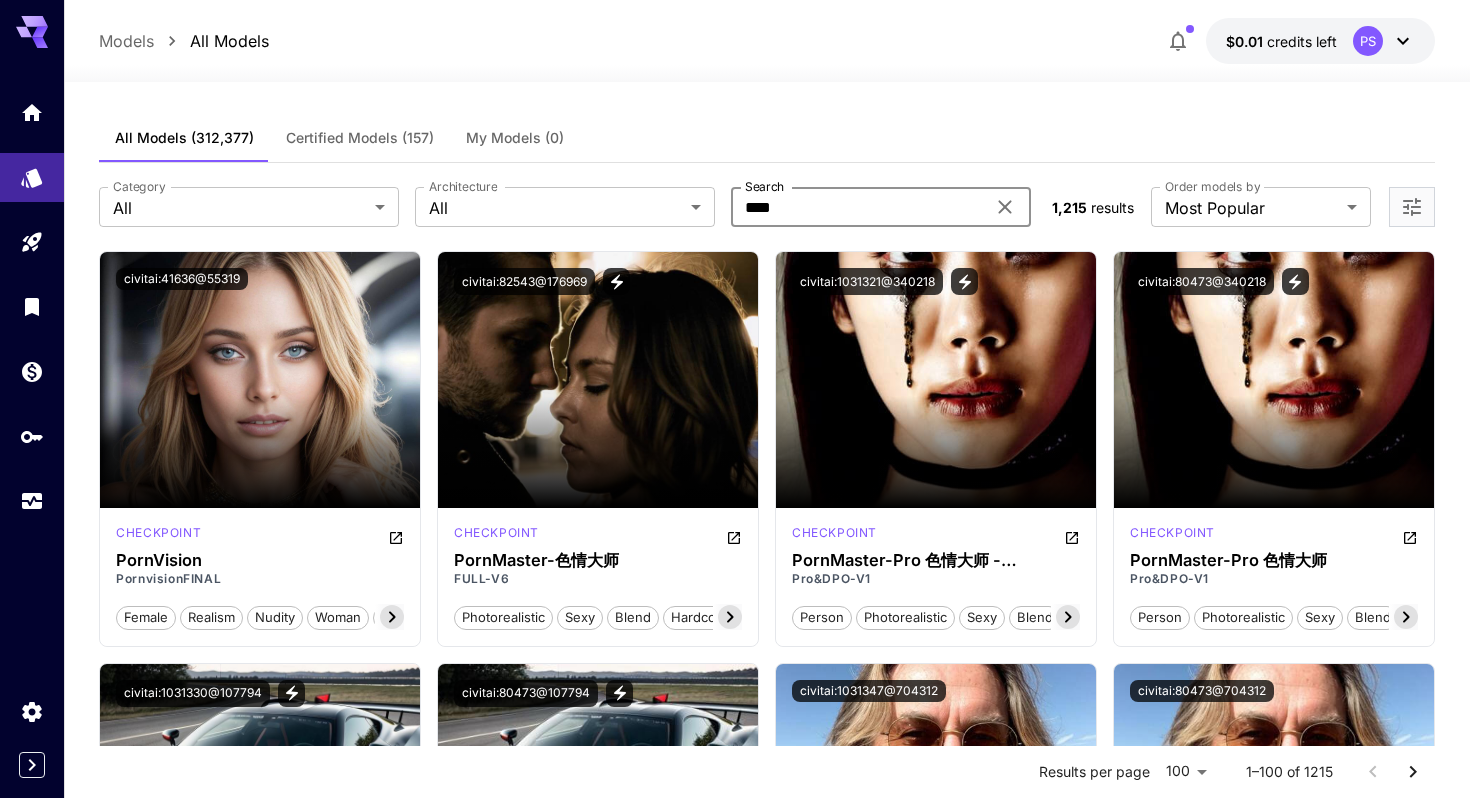 type on "****" 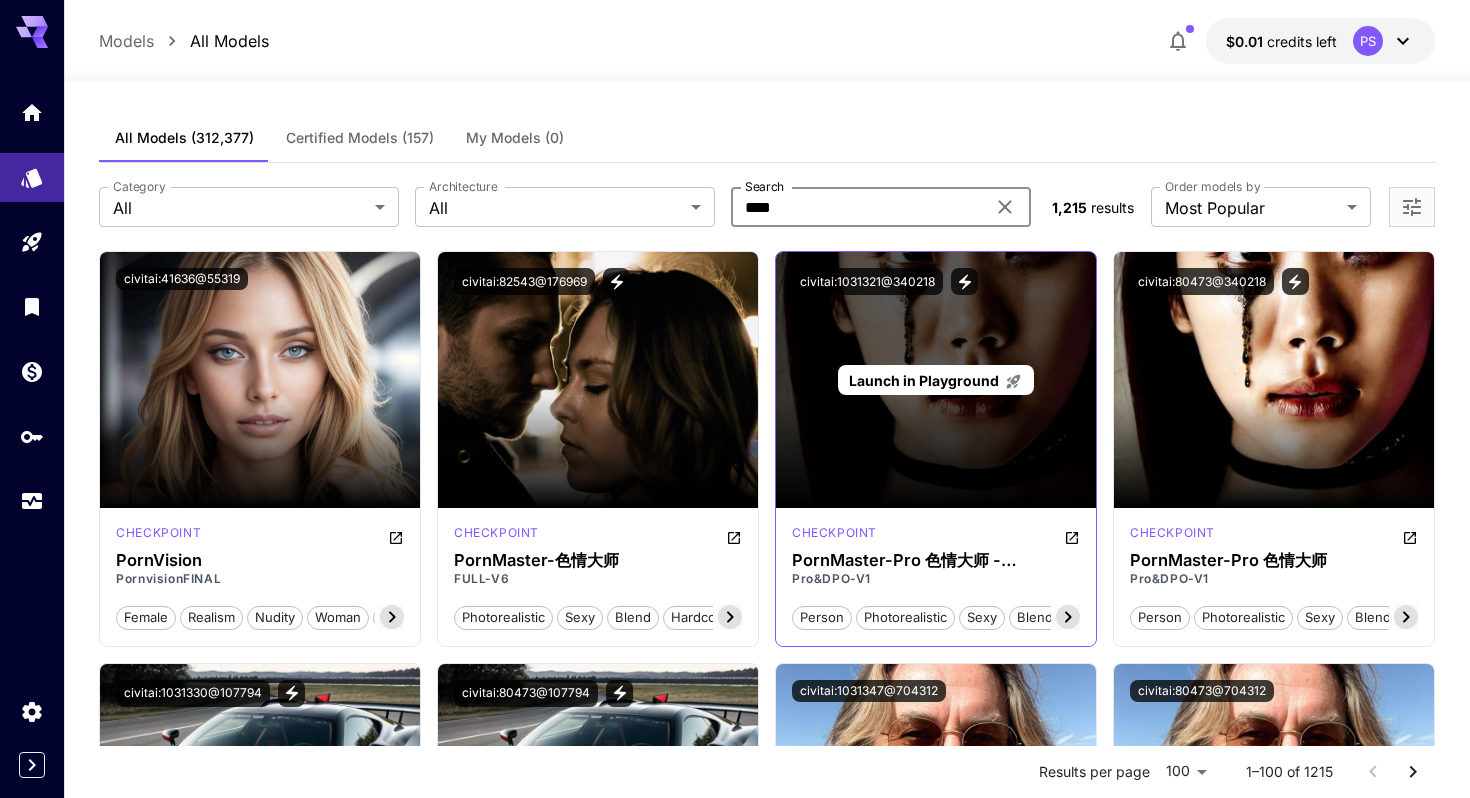click on "Launch in Playground" at bounding box center [936, 380] 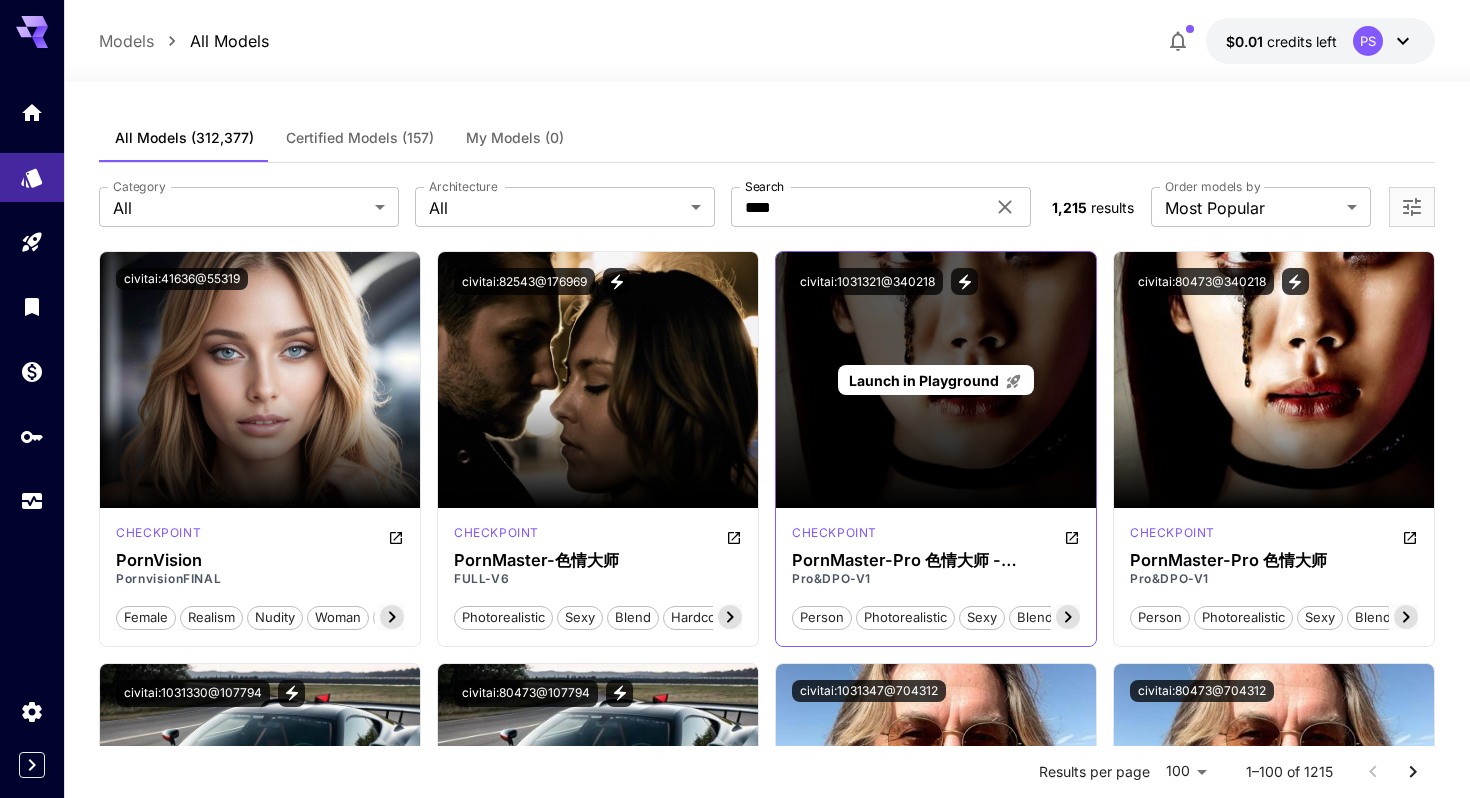 click on "Launch in Playground" at bounding box center [924, 380] 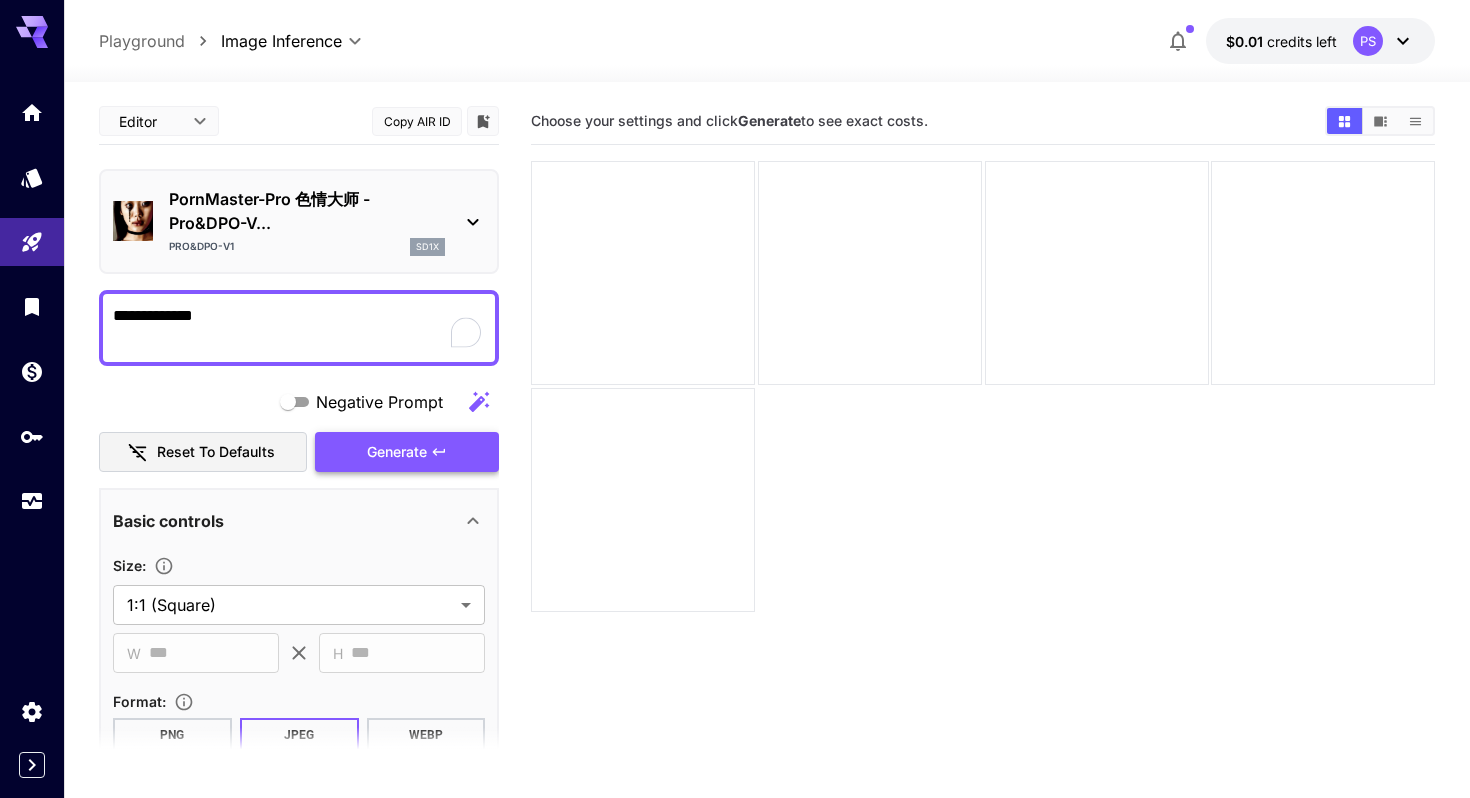 click on "Generate" at bounding box center (397, 452) 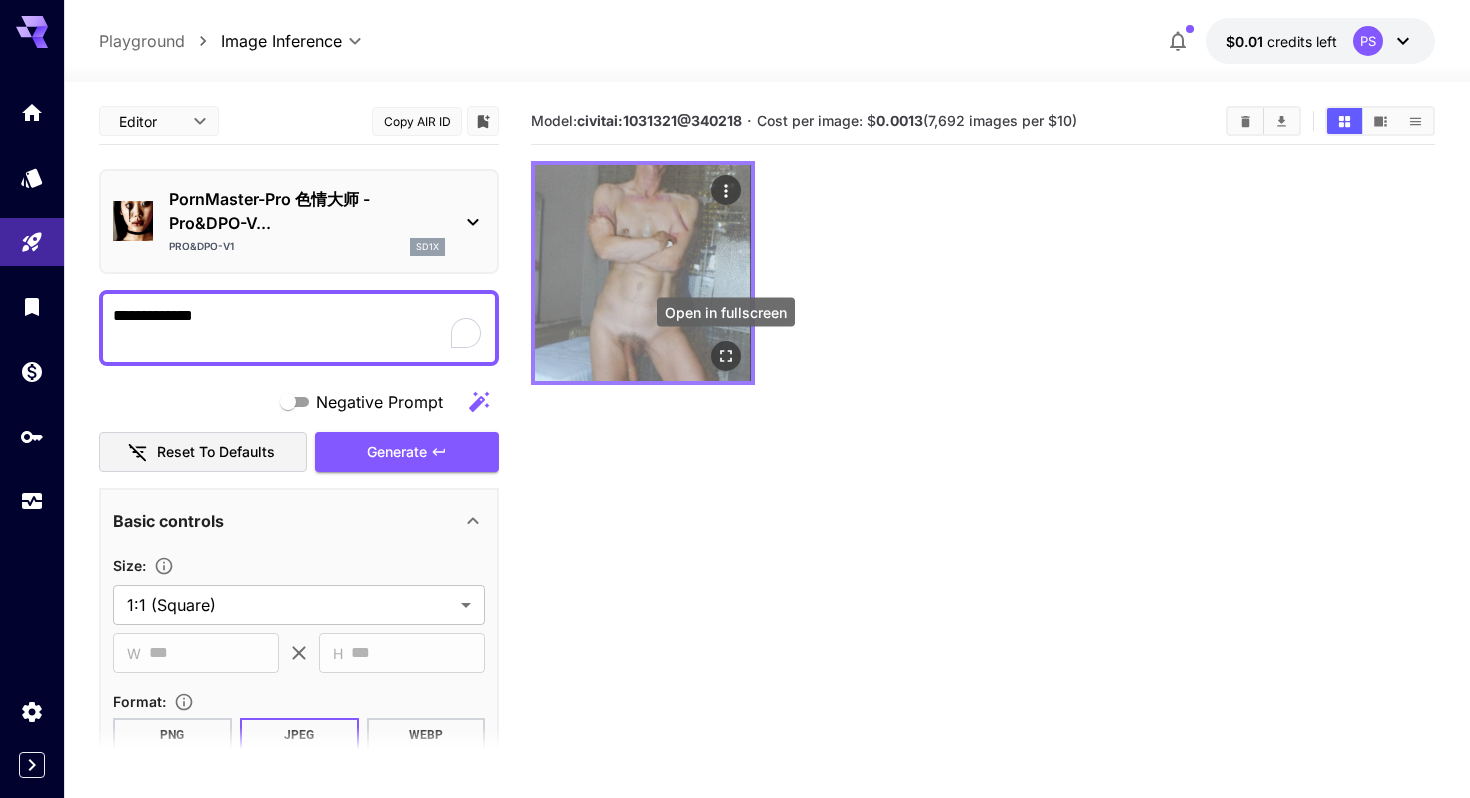 click 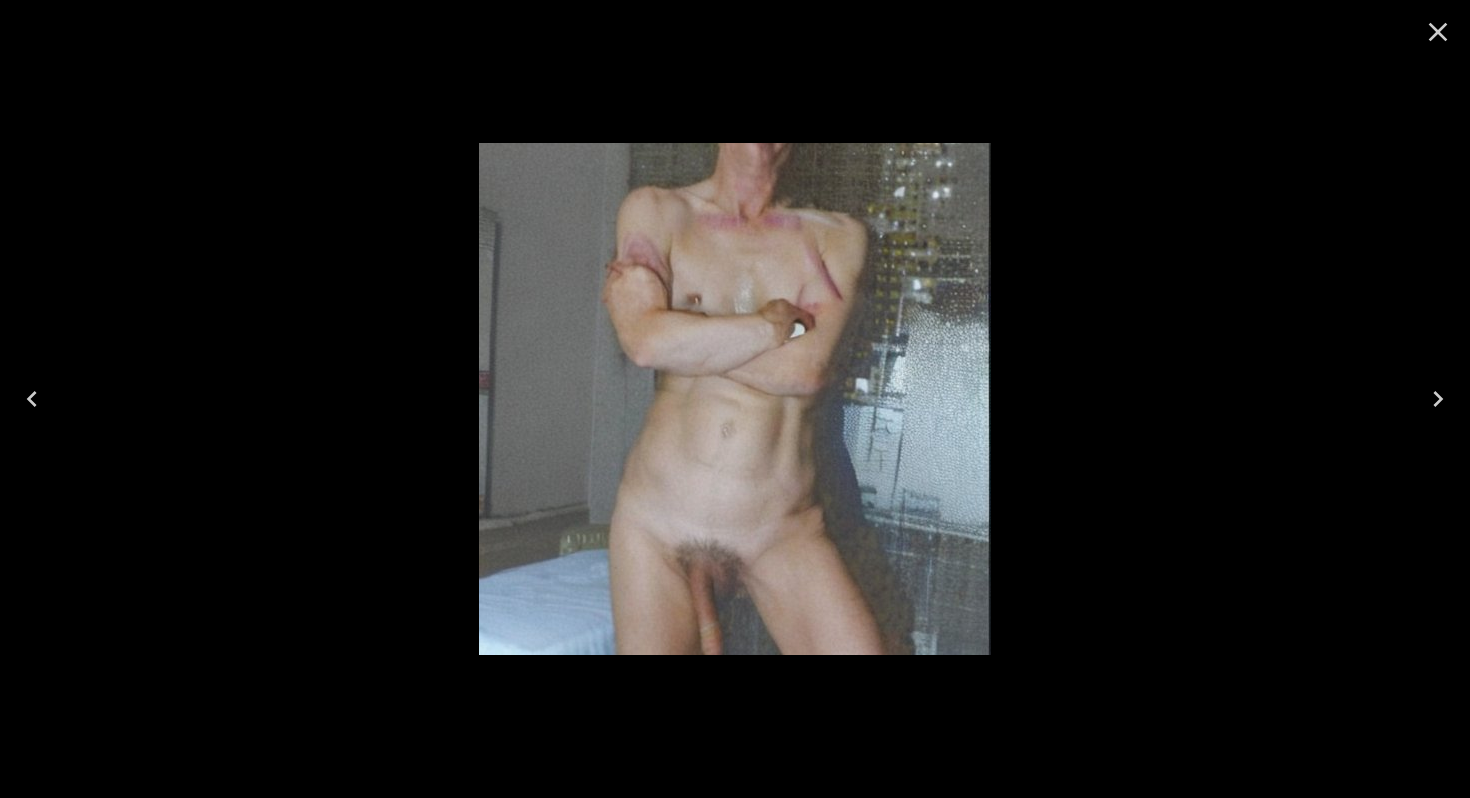 click 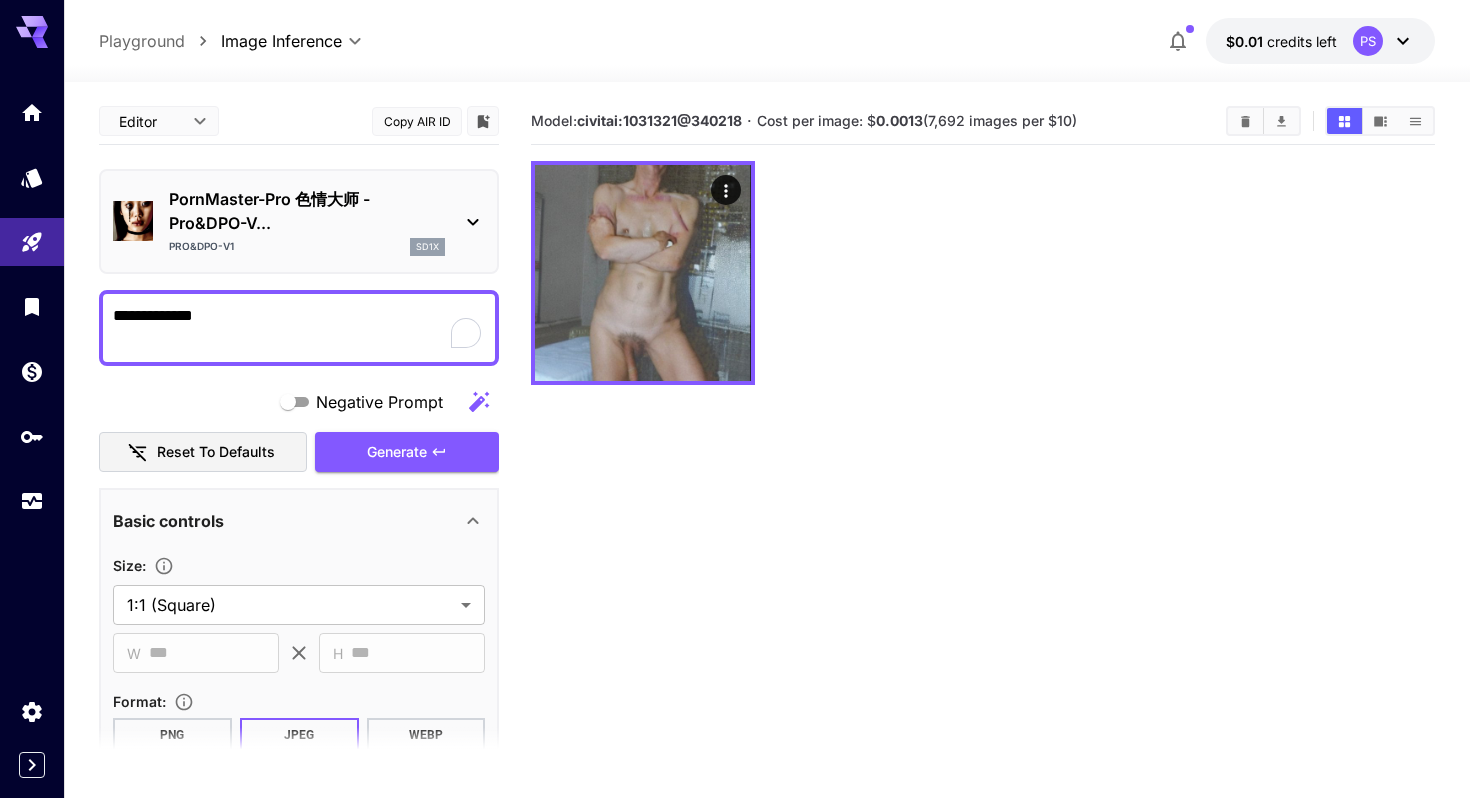 click on "Playground" at bounding box center [142, 41] 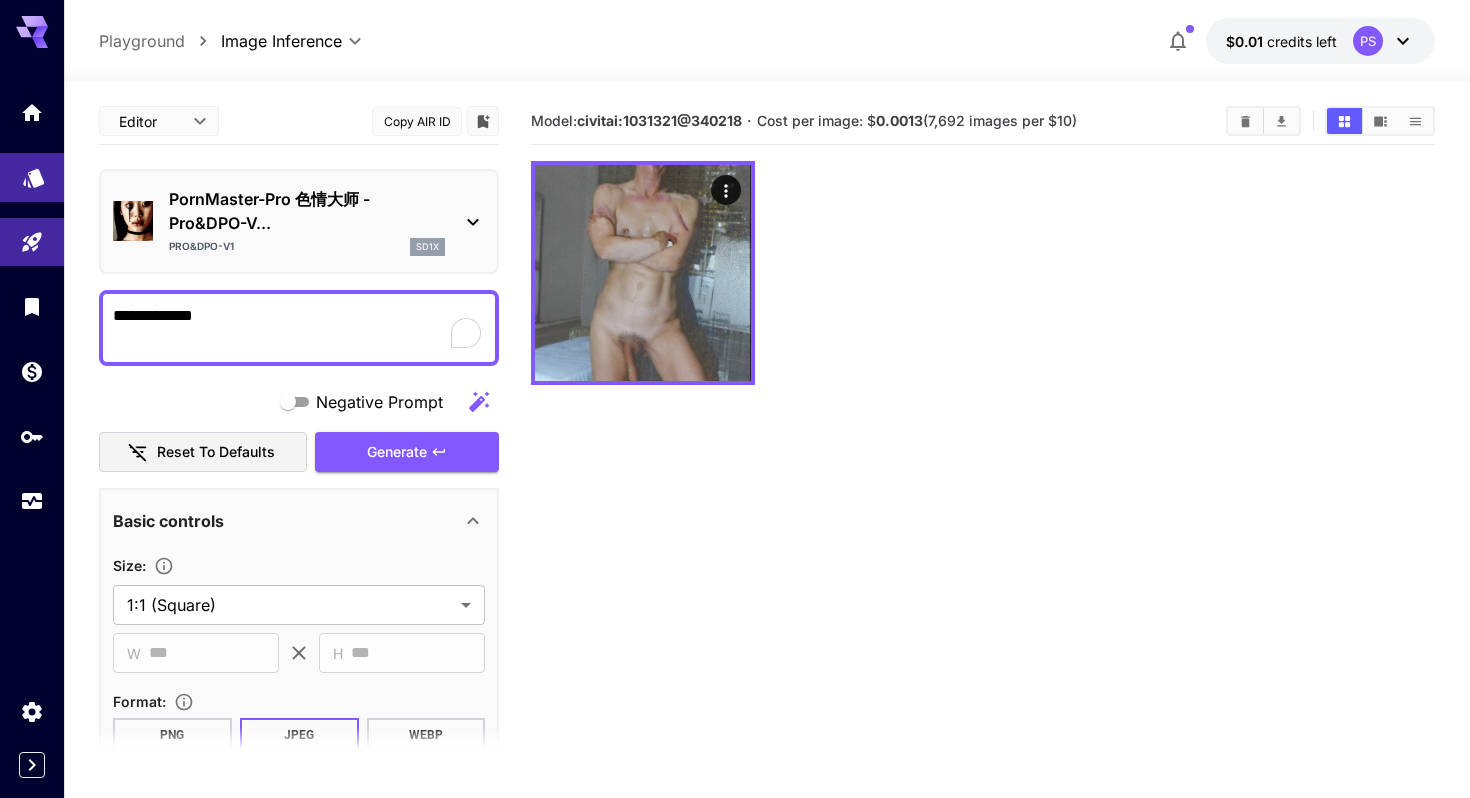 click at bounding box center [32, 177] 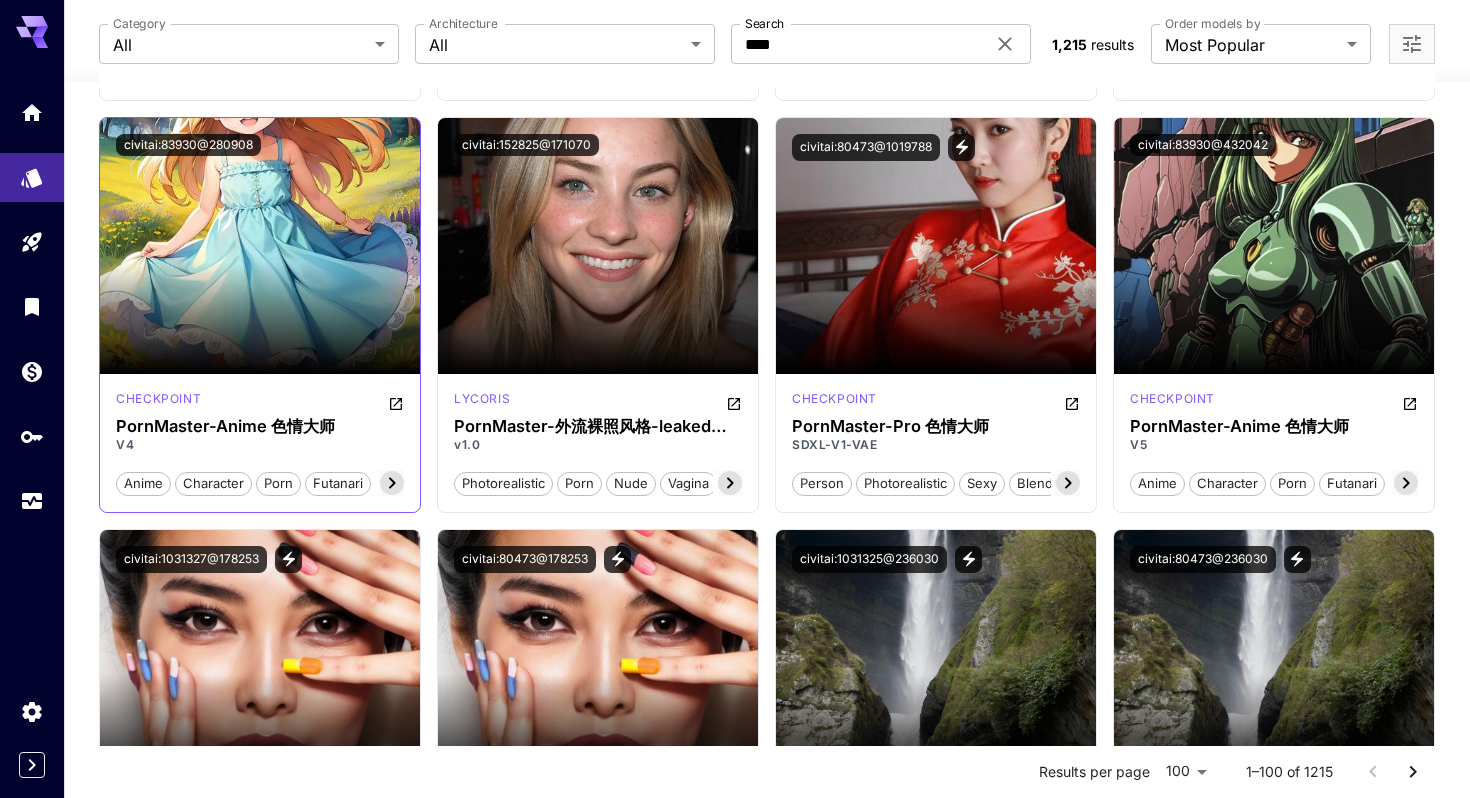 scroll, scrollTop: 951, scrollLeft: 0, axis: vertical 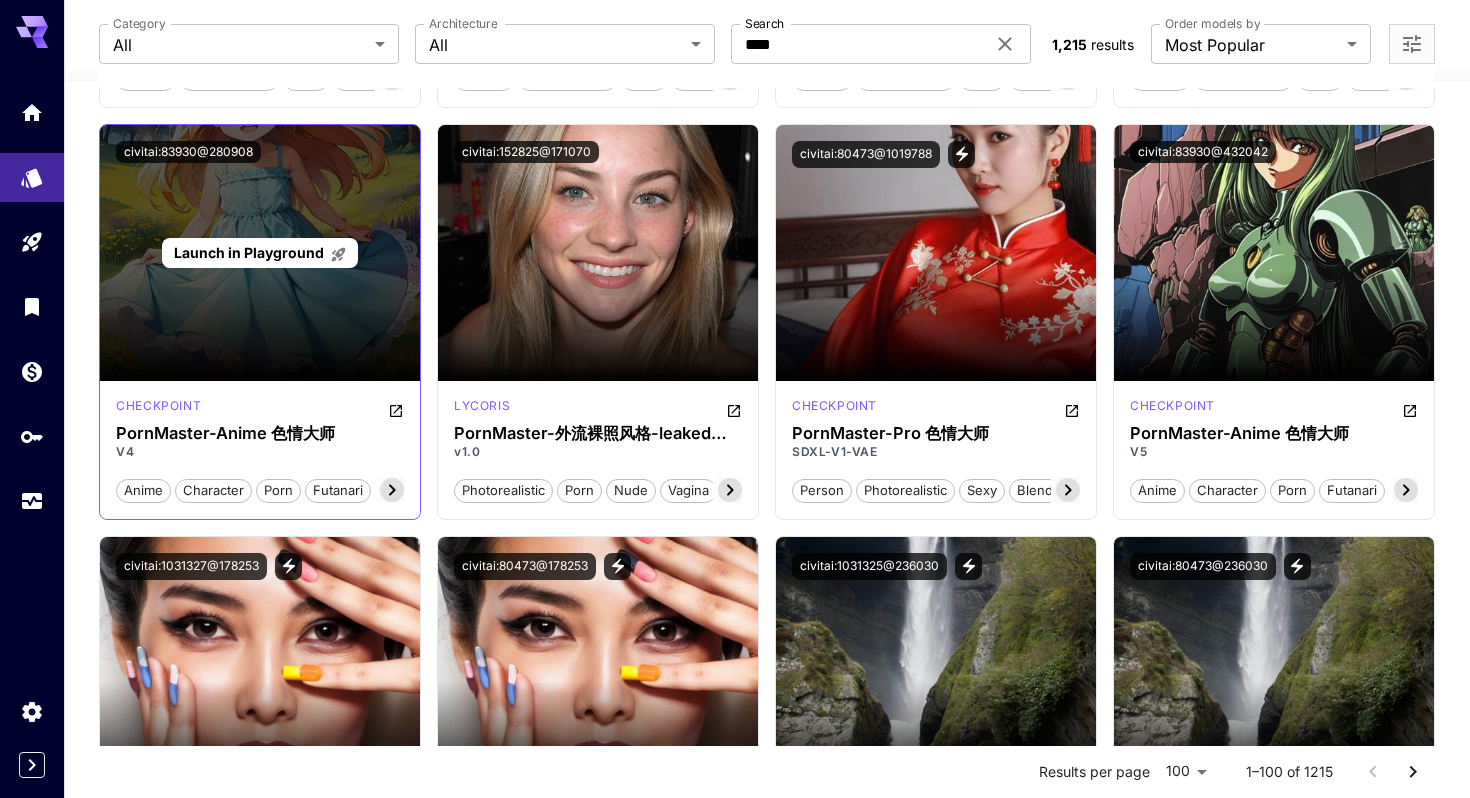 click on "Launch in Playground" at bounding box center [249, 252] 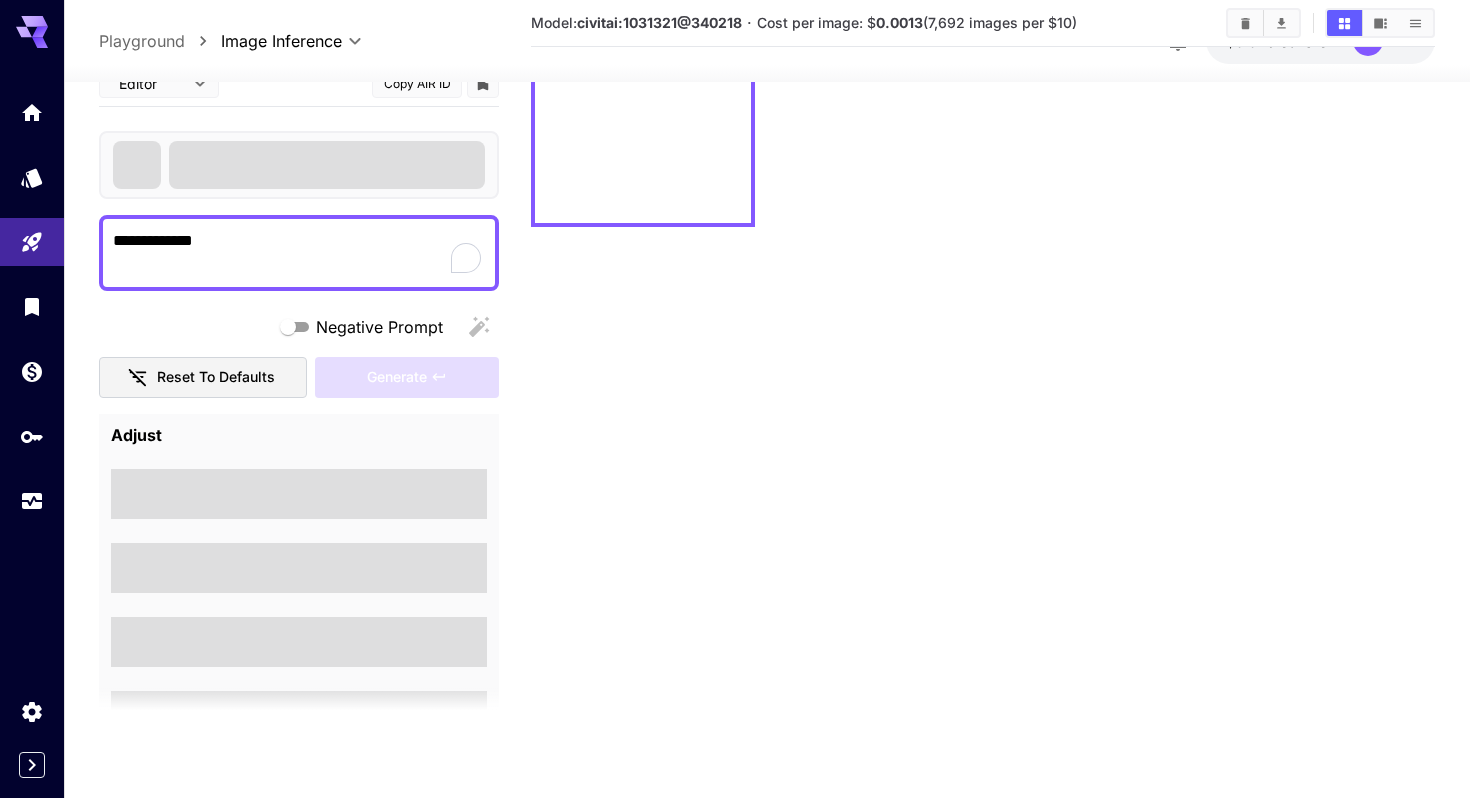 scroll, scrollTop: 158, scrollLeft: 0, axis: vertical 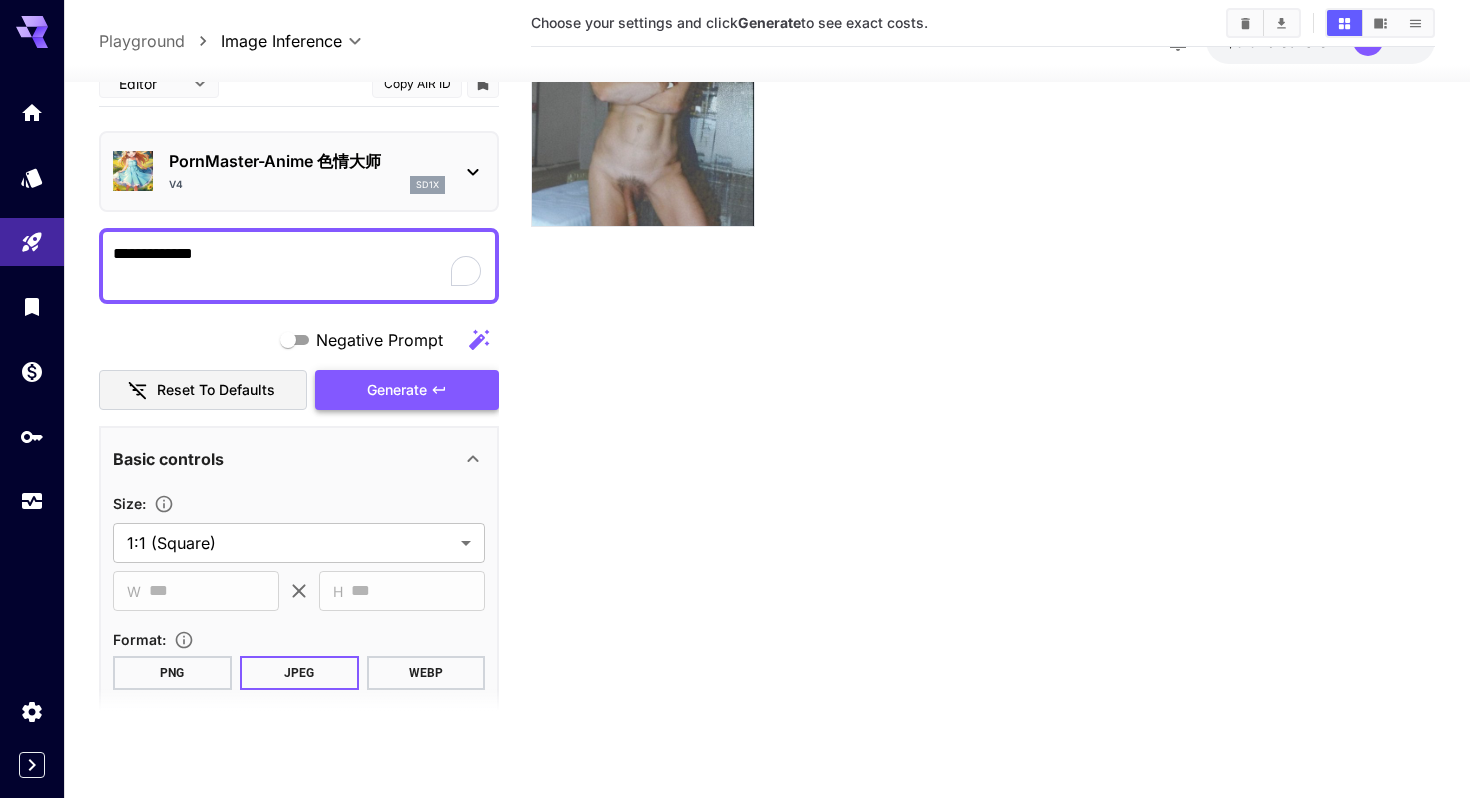 click on "Generate" at bounding box center (407, 389) 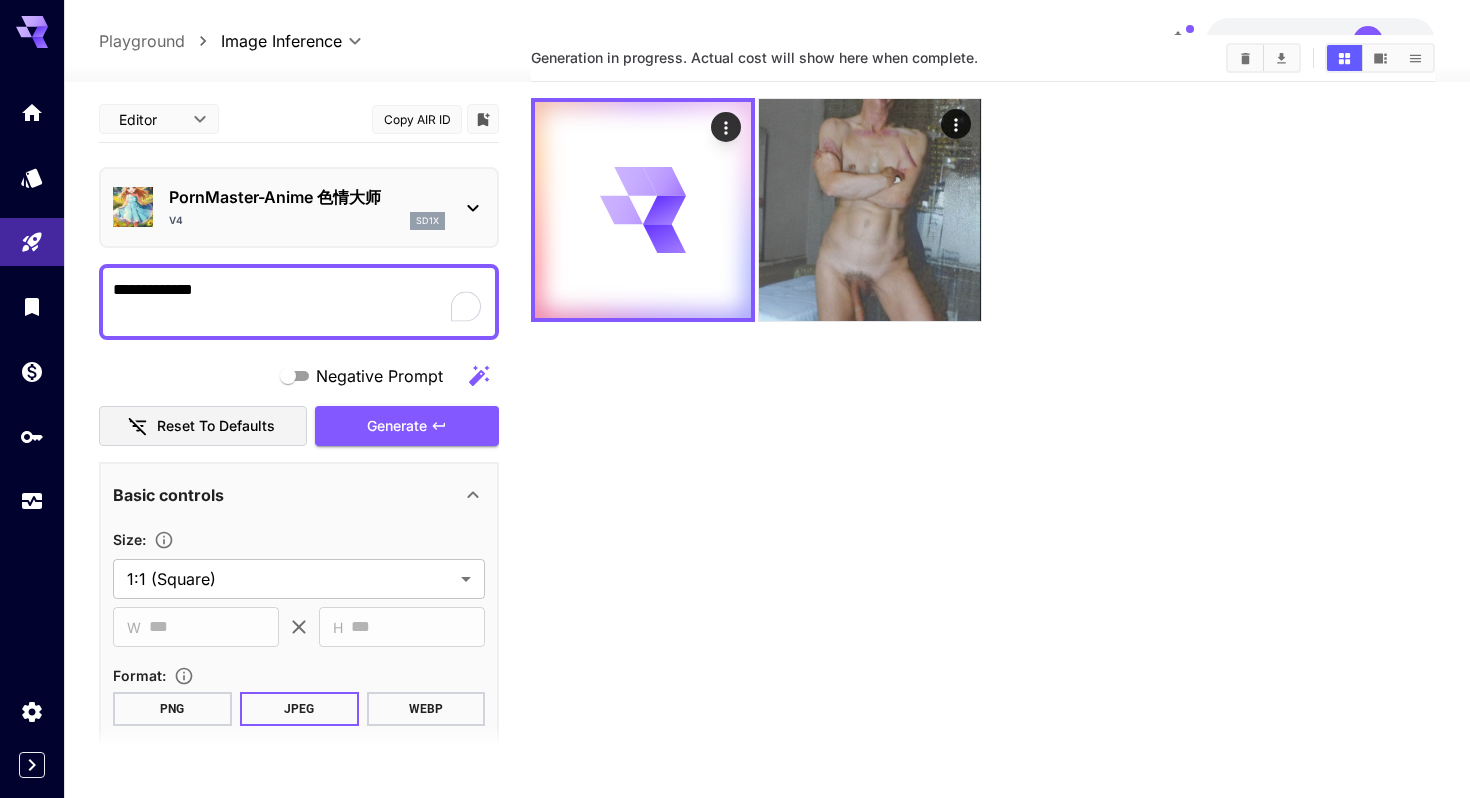 scroll, scrollTop: 0, scrollLeft: 0, axis: both 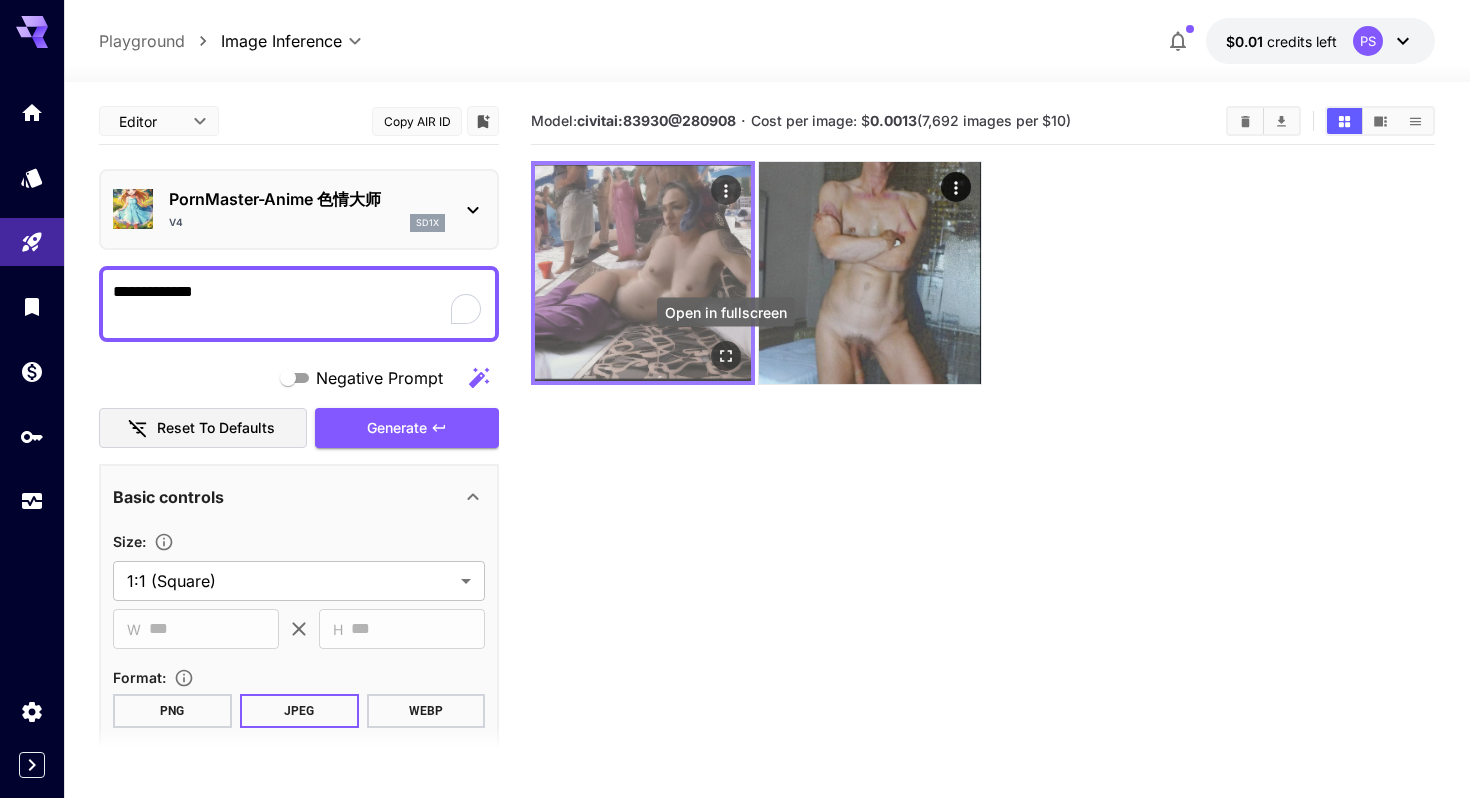 click 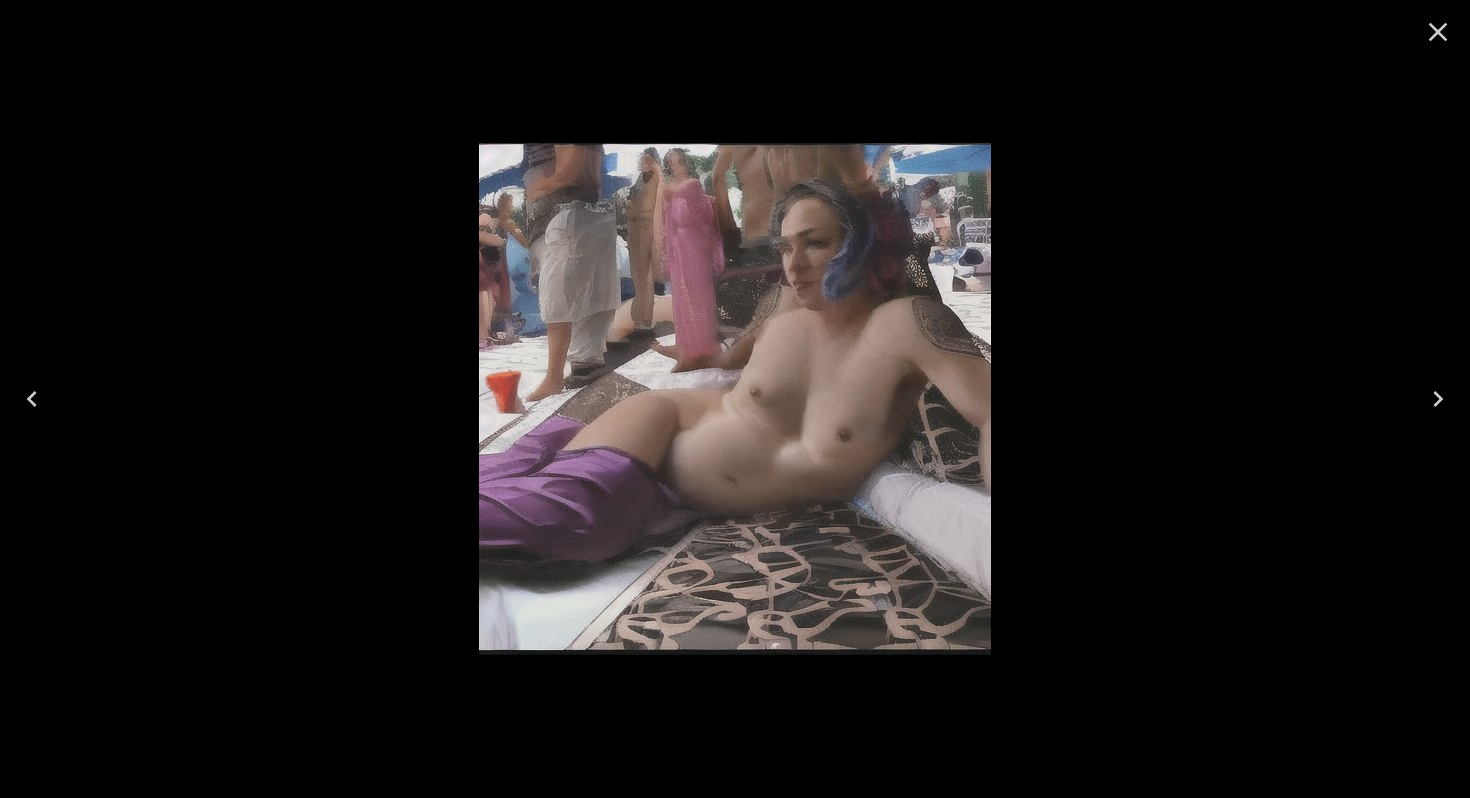 click 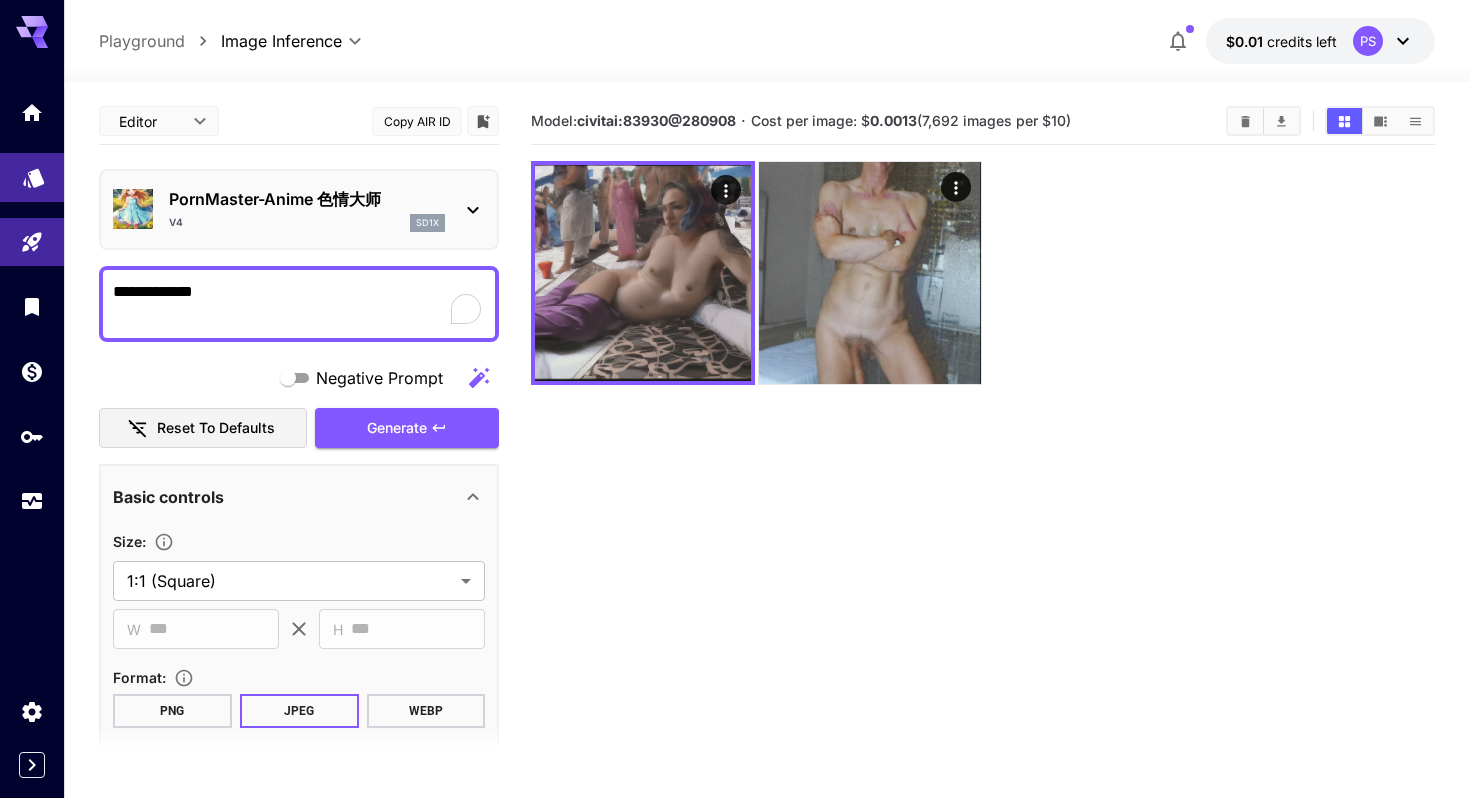 click at bounding box center (32, 177) 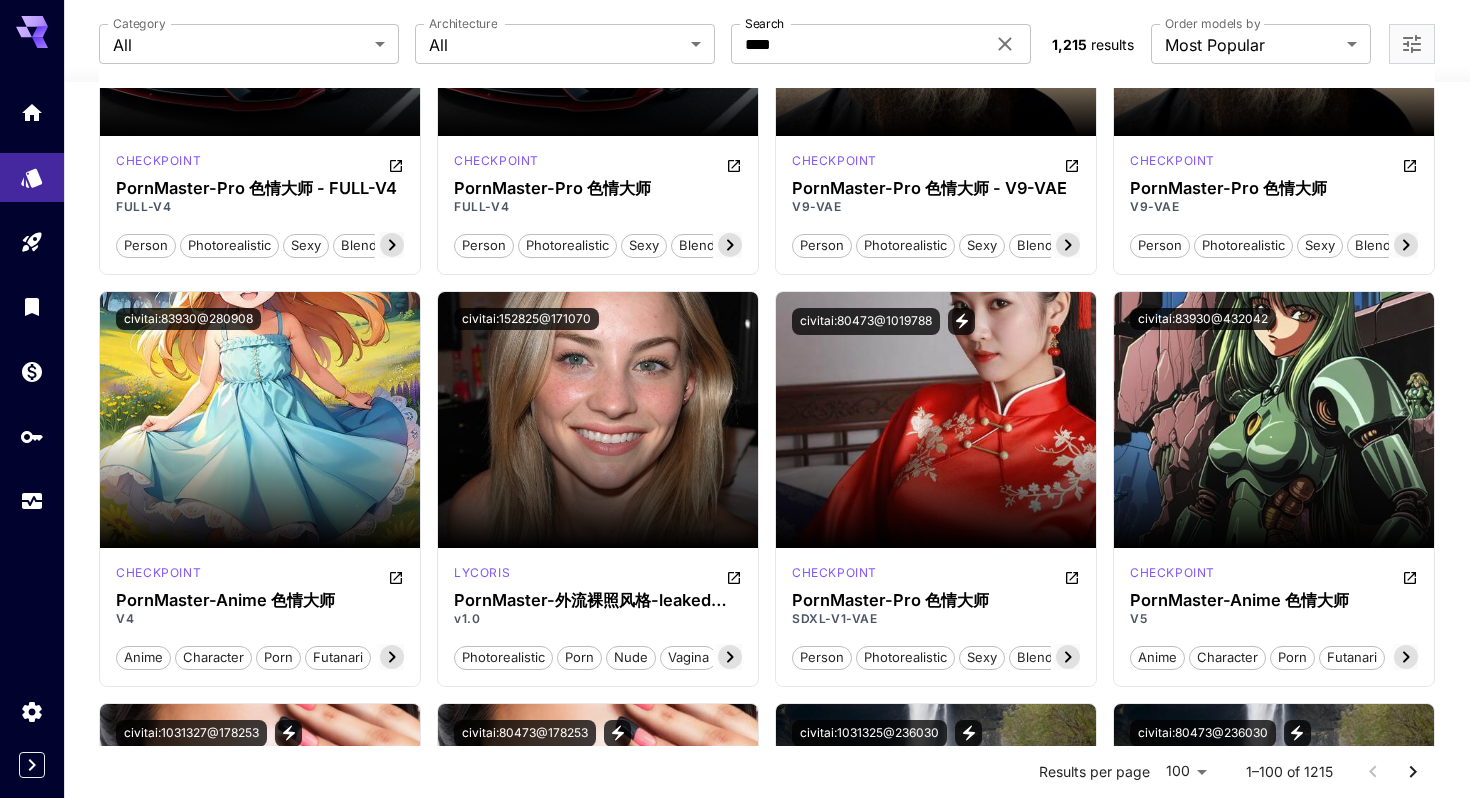 scroll, scrollTop: 809, scrollLeft: 0, axis: vertical 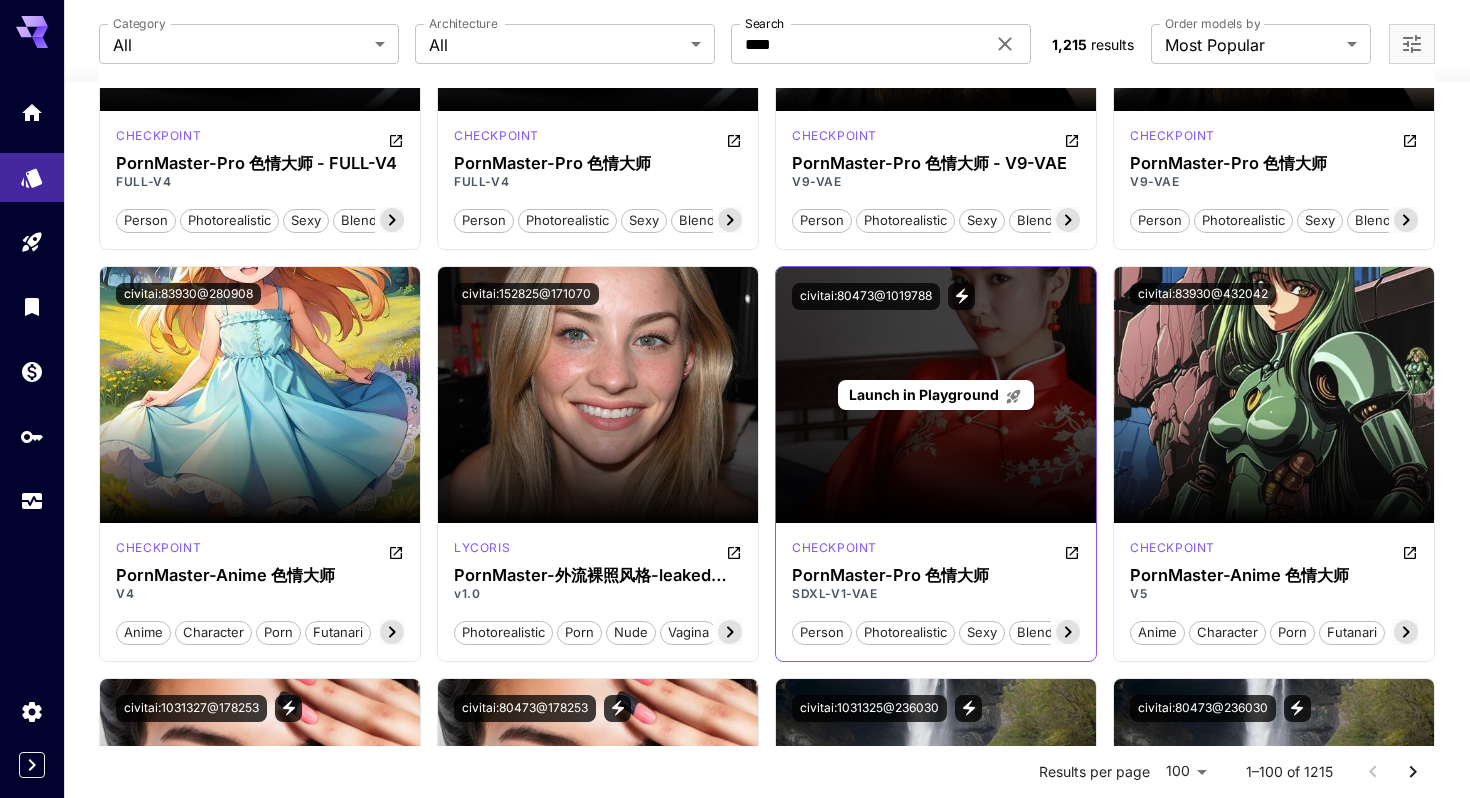 click on "Launch in Playground" at bounding box center [924, 394] 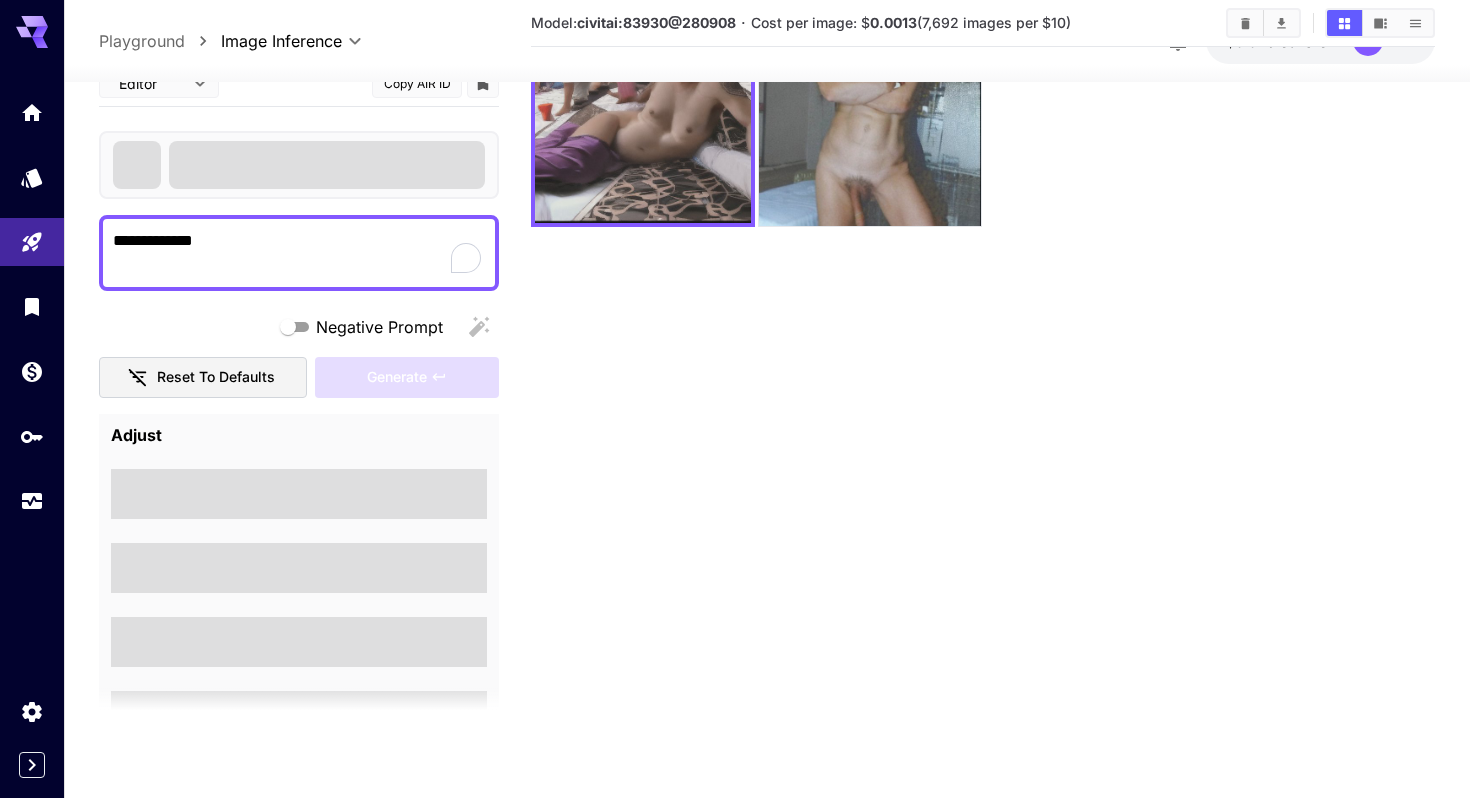 scroll, scrollTop: 158, scrollLeft: 0, axis: vertical 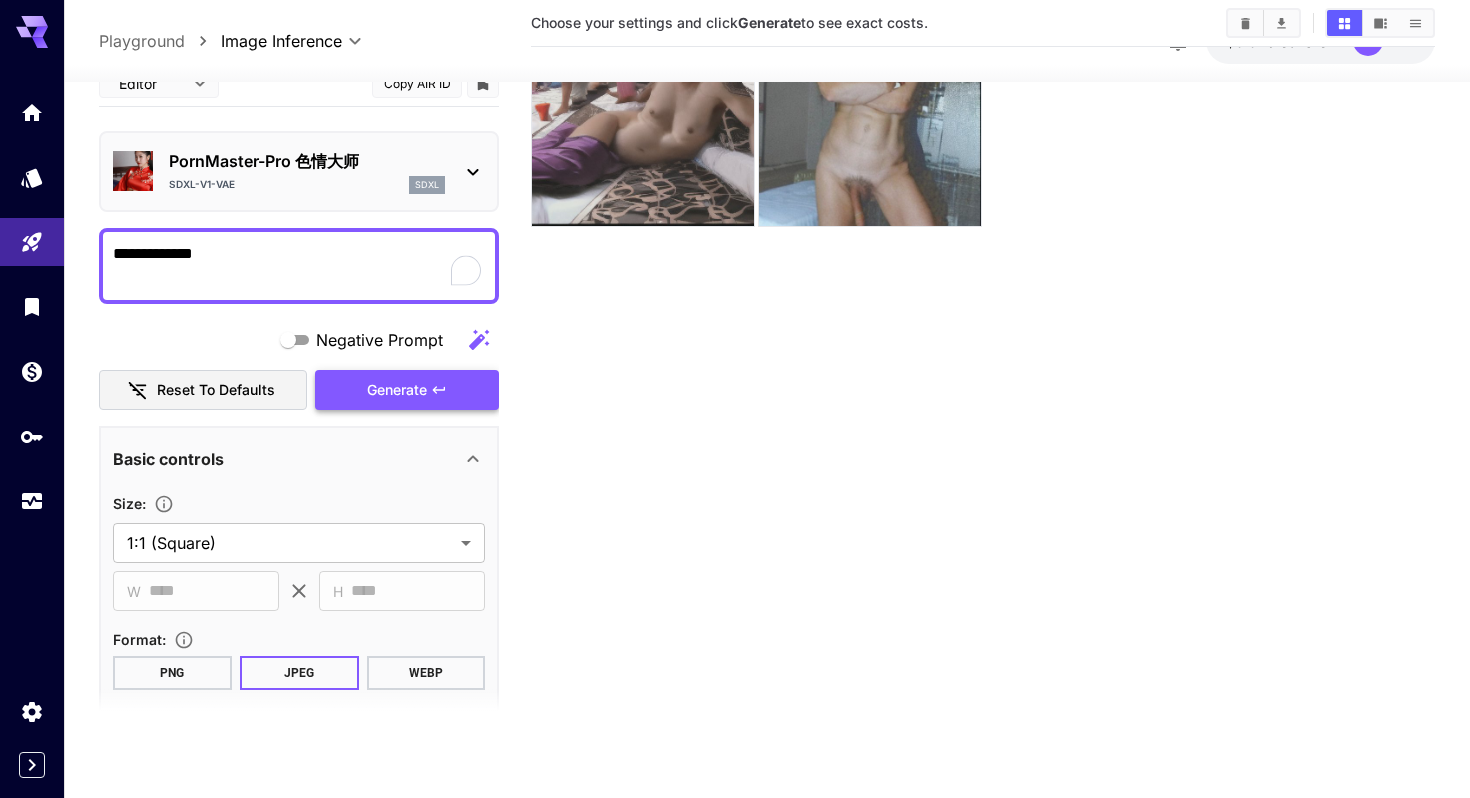 click on "Generate" at bounding box center (407, 389) 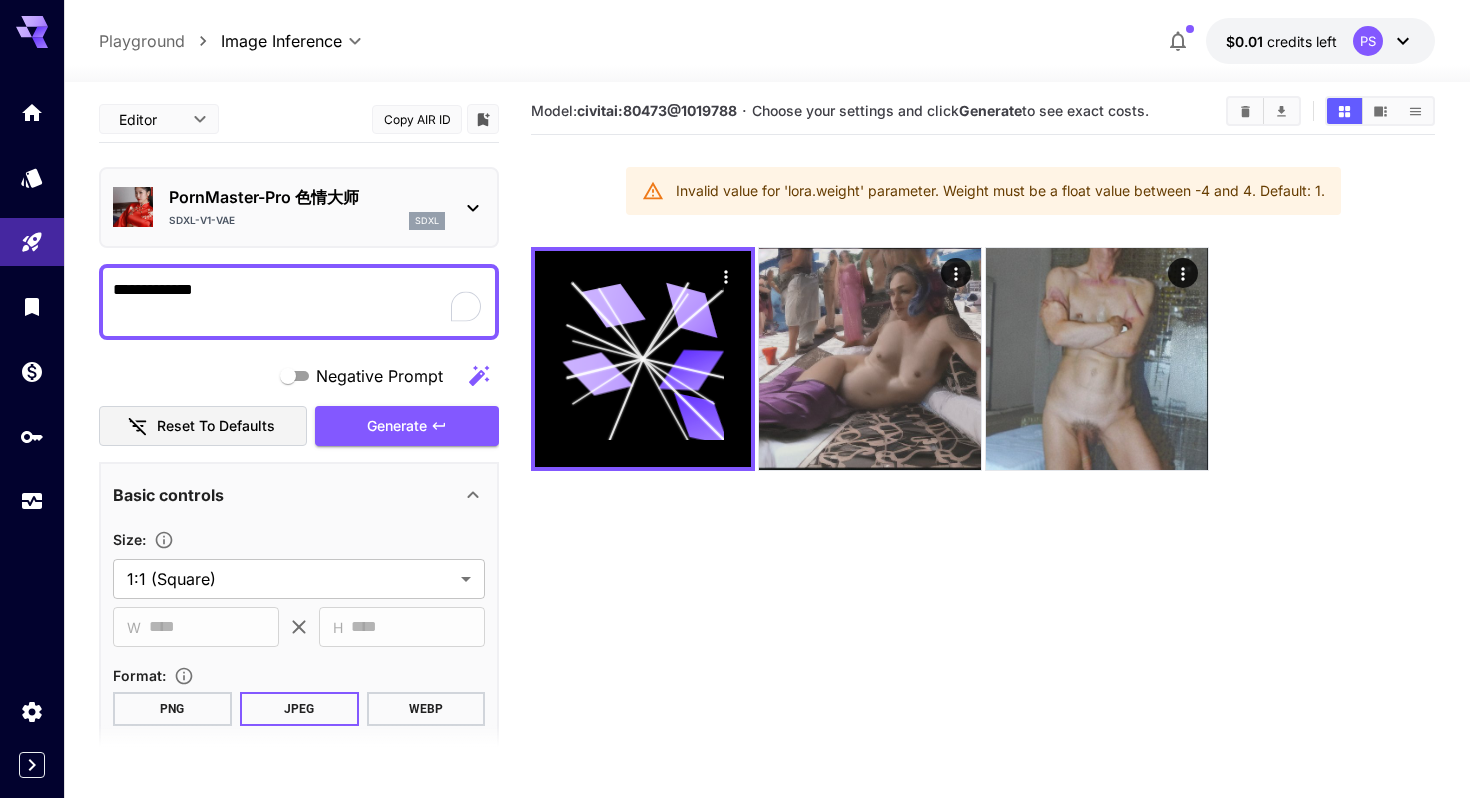 scroll, scrollTop: 0, scrollLeft: 0, axis: both 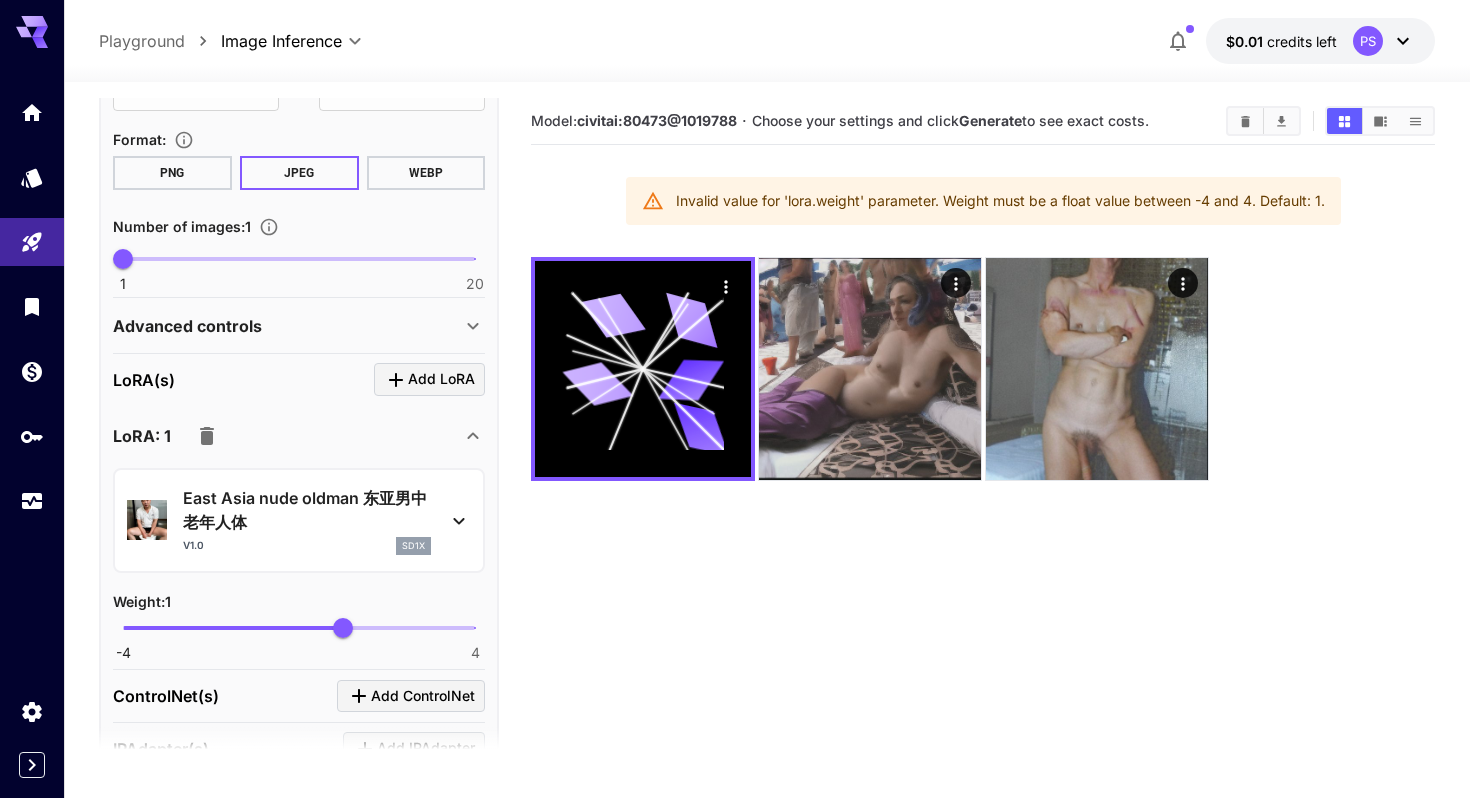 click at bounding box center (207, 436) 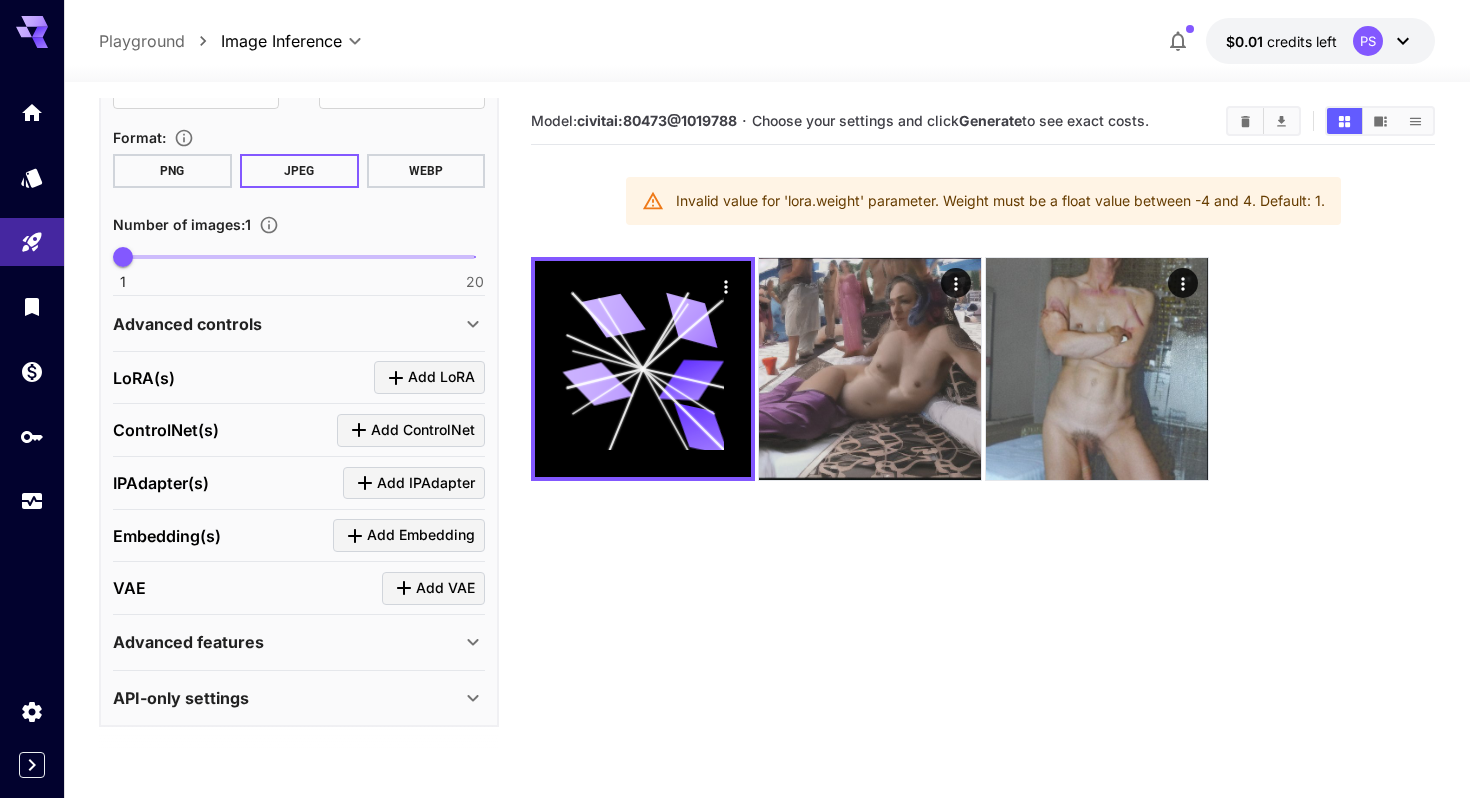scroll, scrollTop: 0, scrollLeft: 0, axis: both 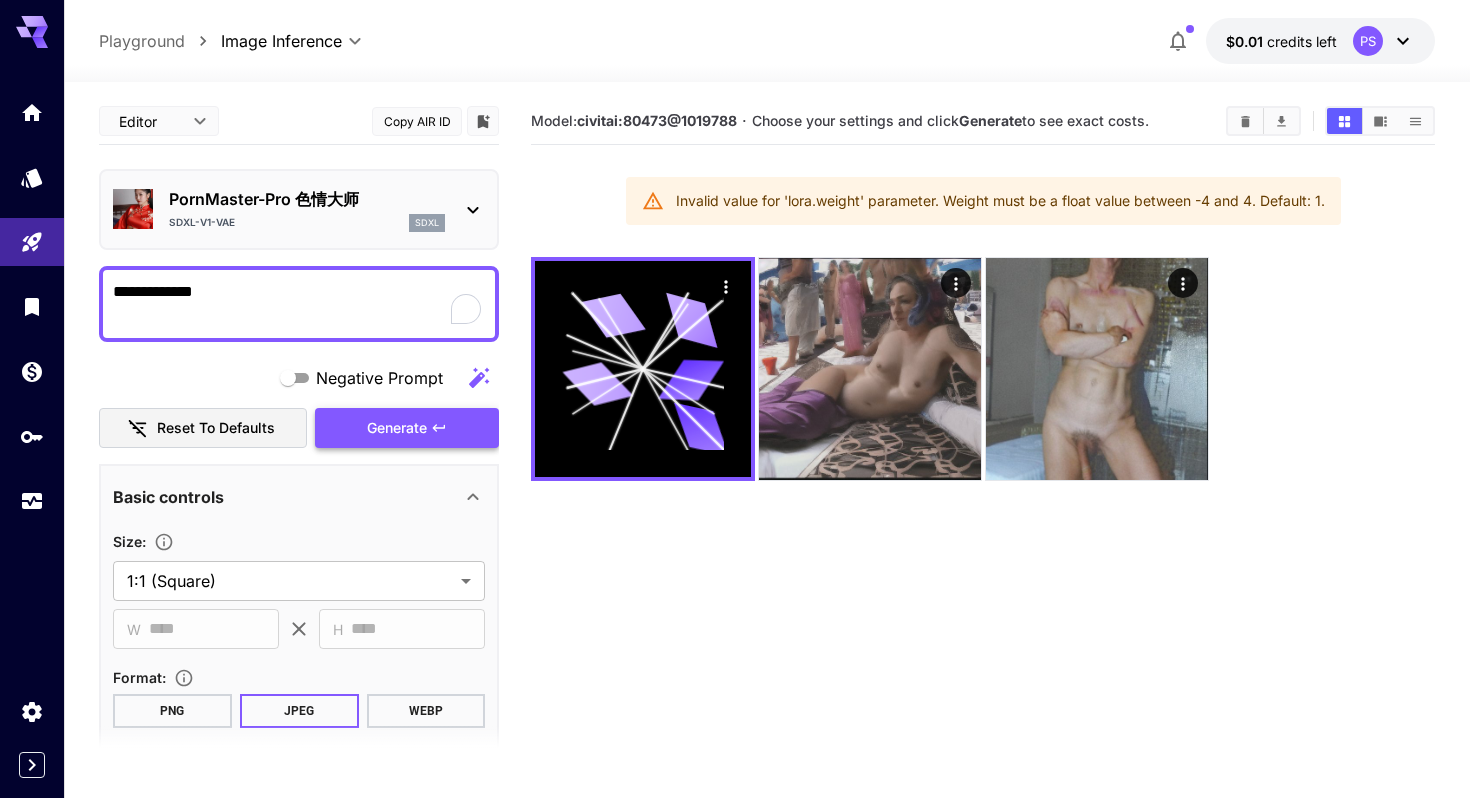click on "Generate" at bounding box center [397, 428] 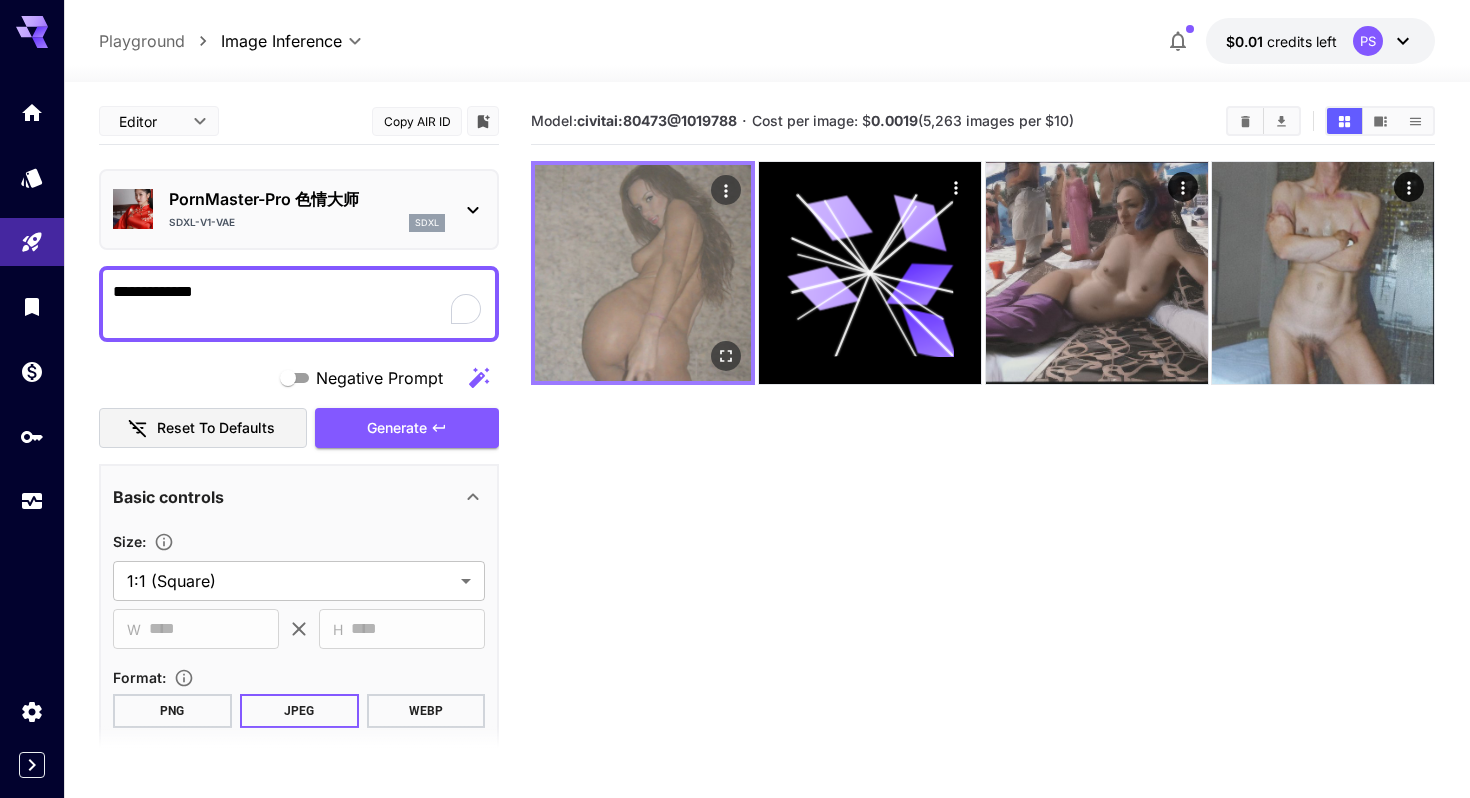 click 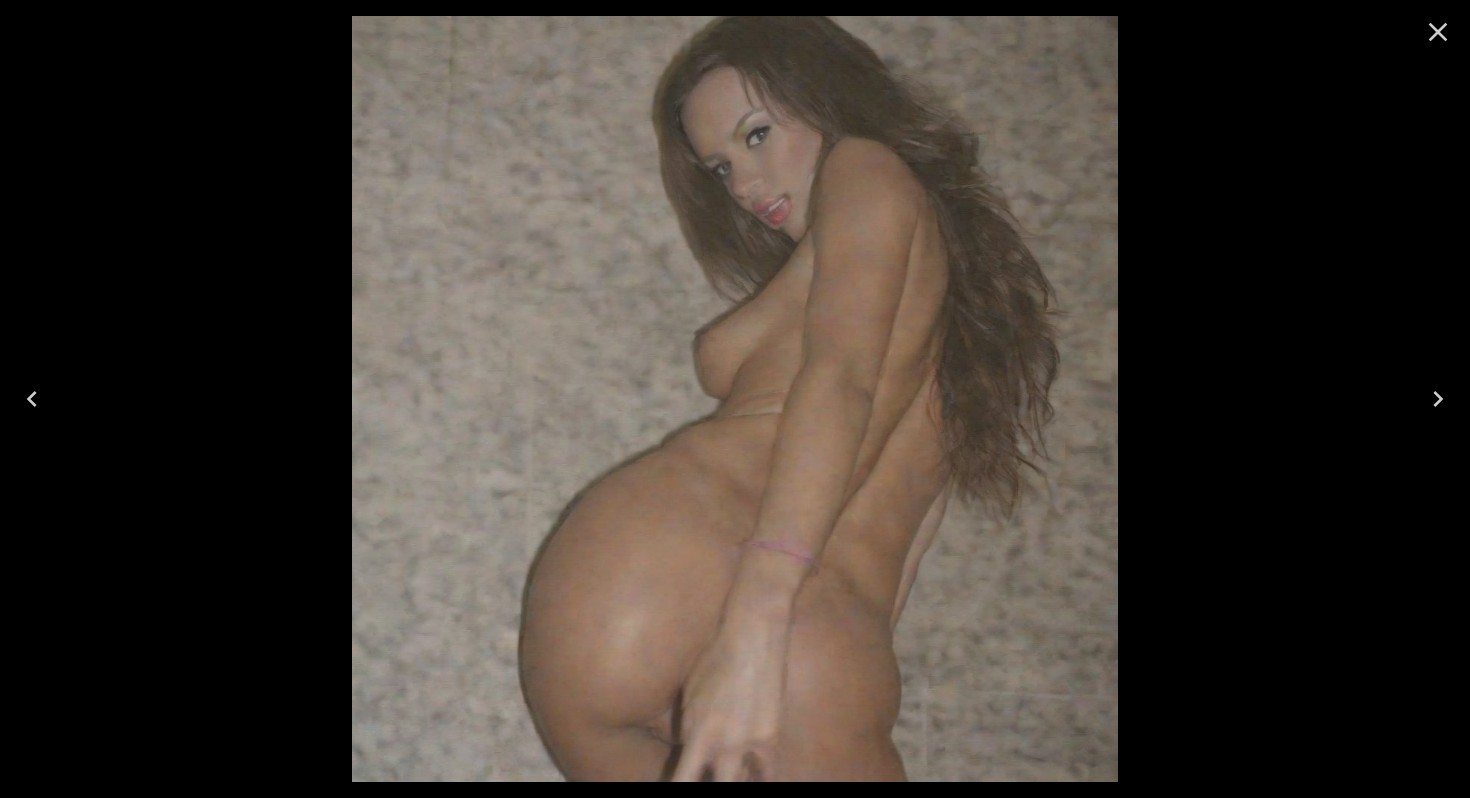 click 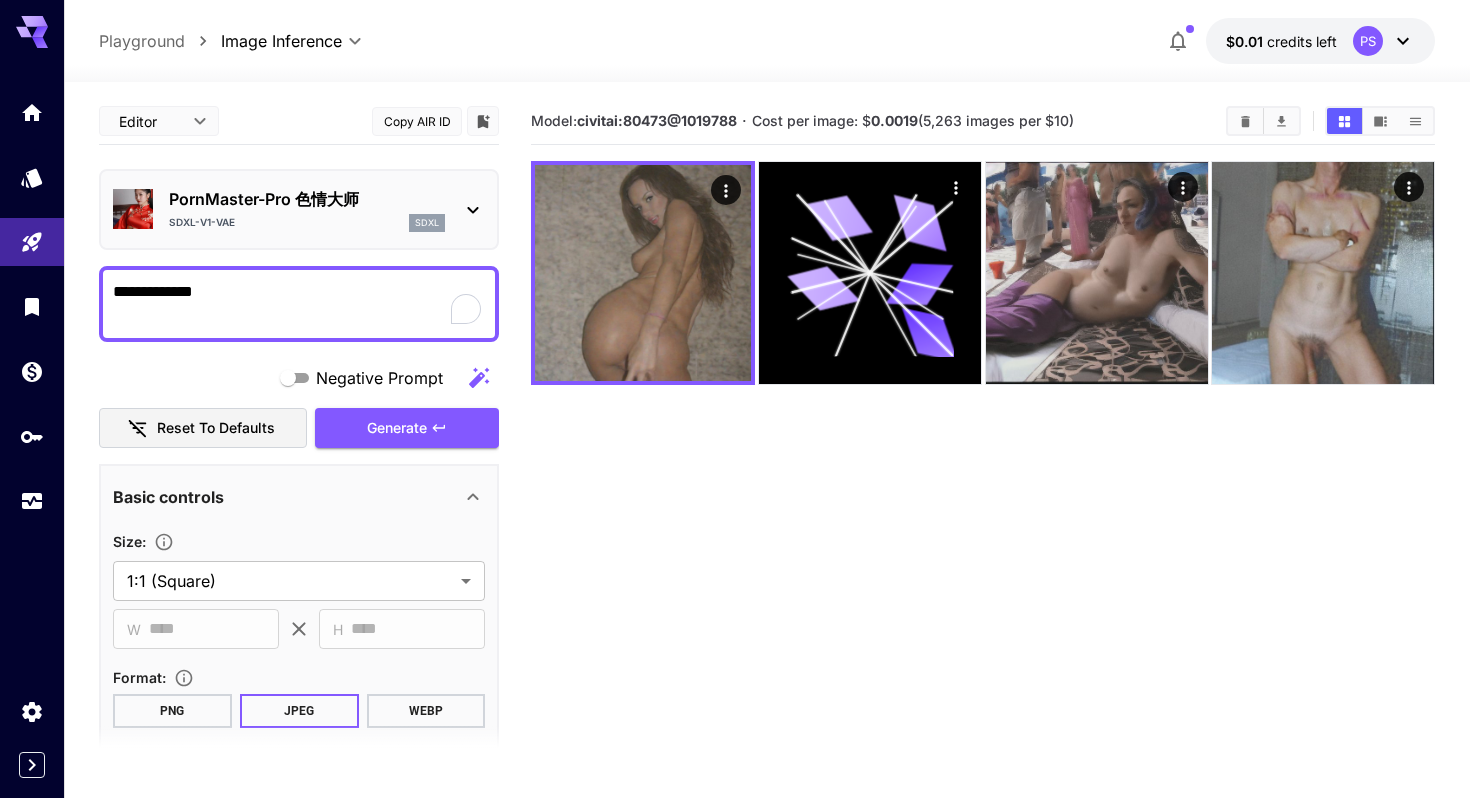 click on "**********" at bounding box center (299, 304) 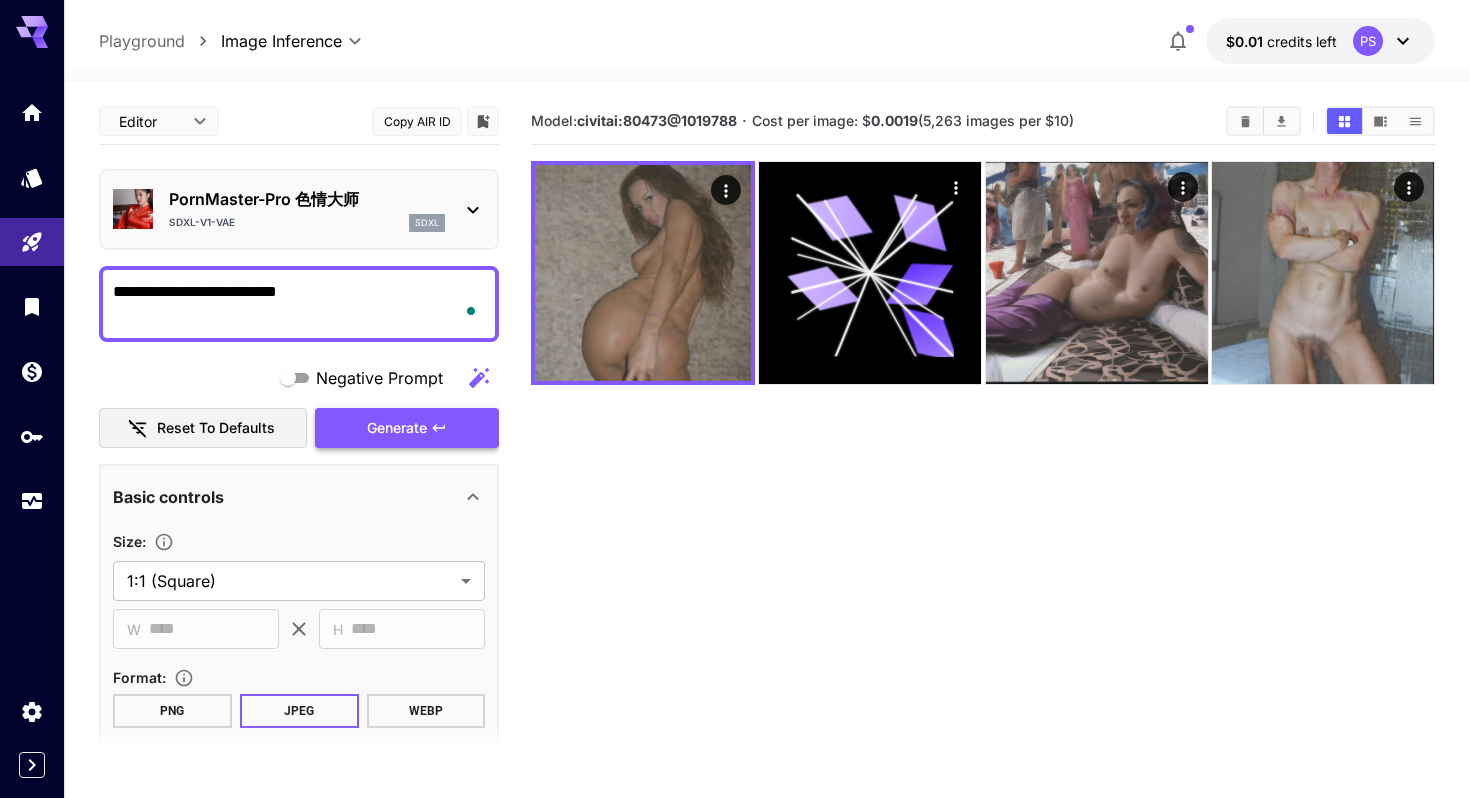 type on "**********" 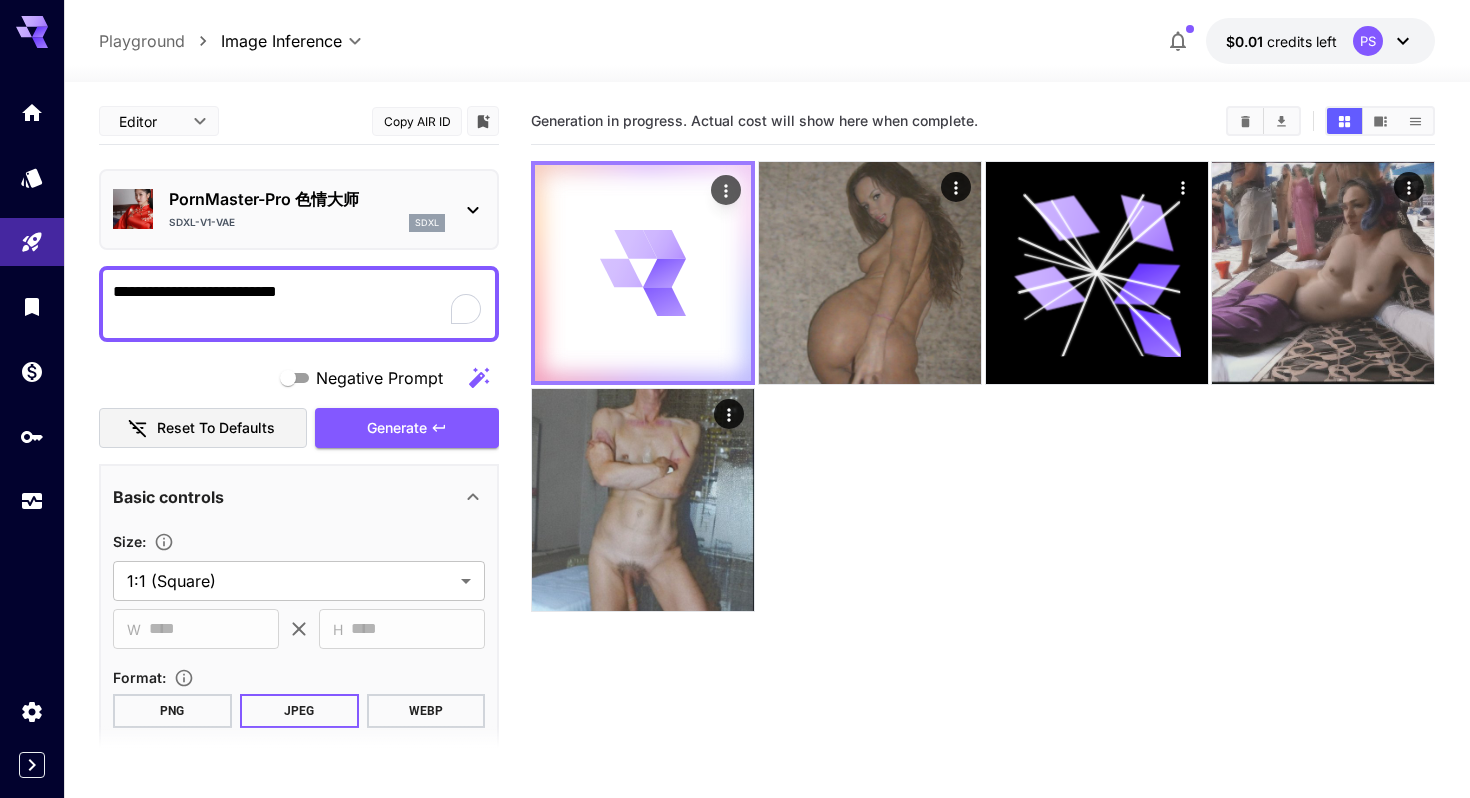 click at bounding box center (643, 273) 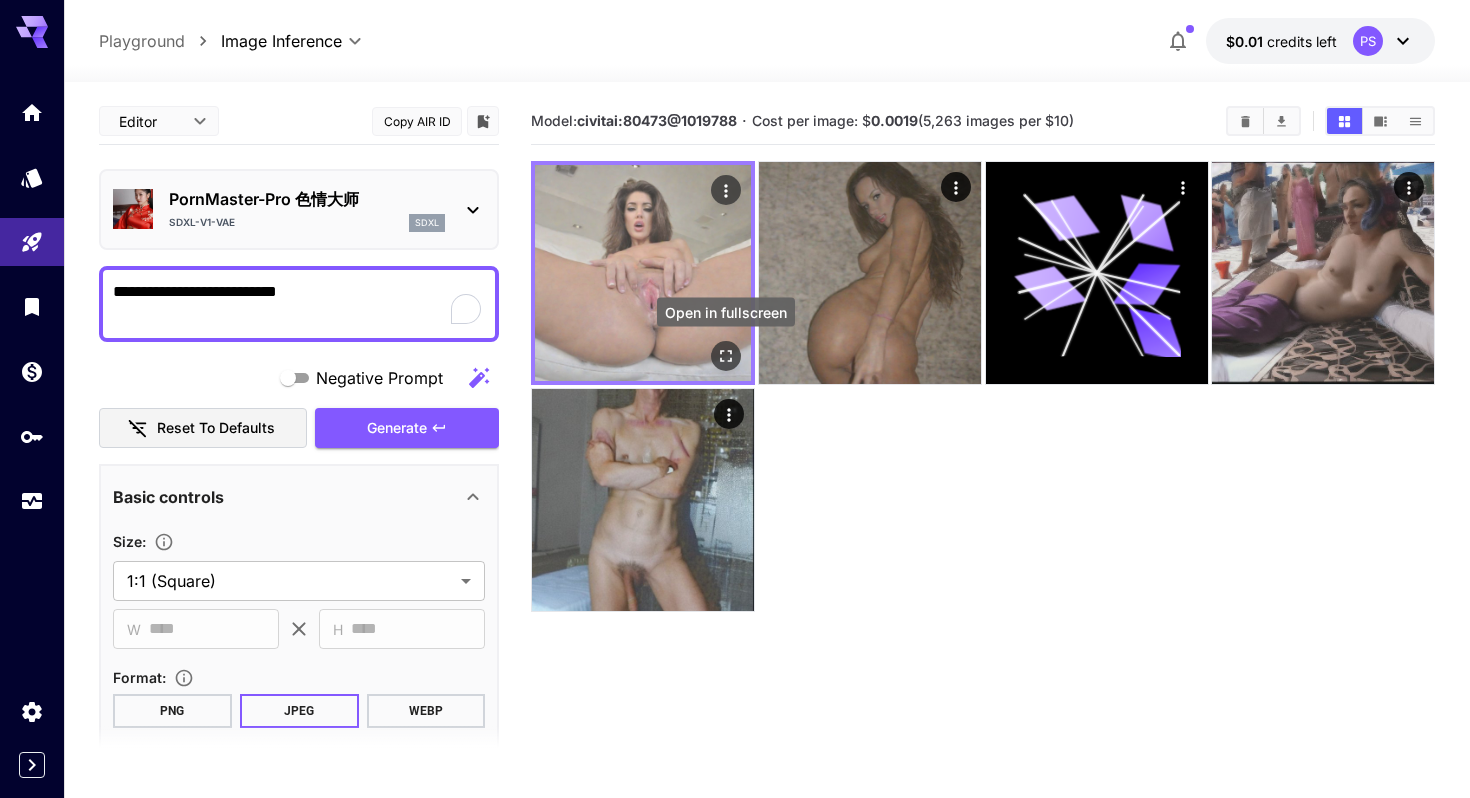 click 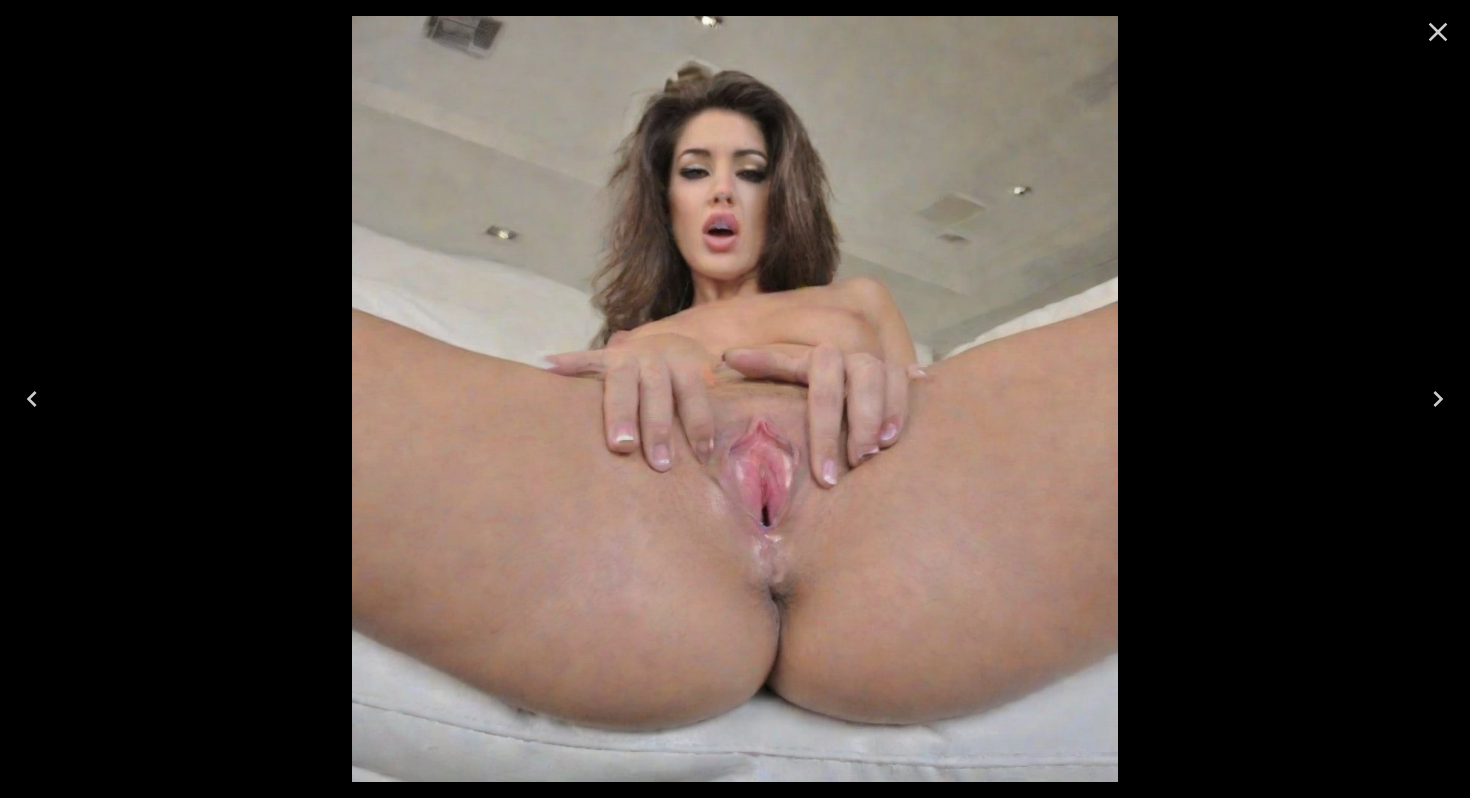 click 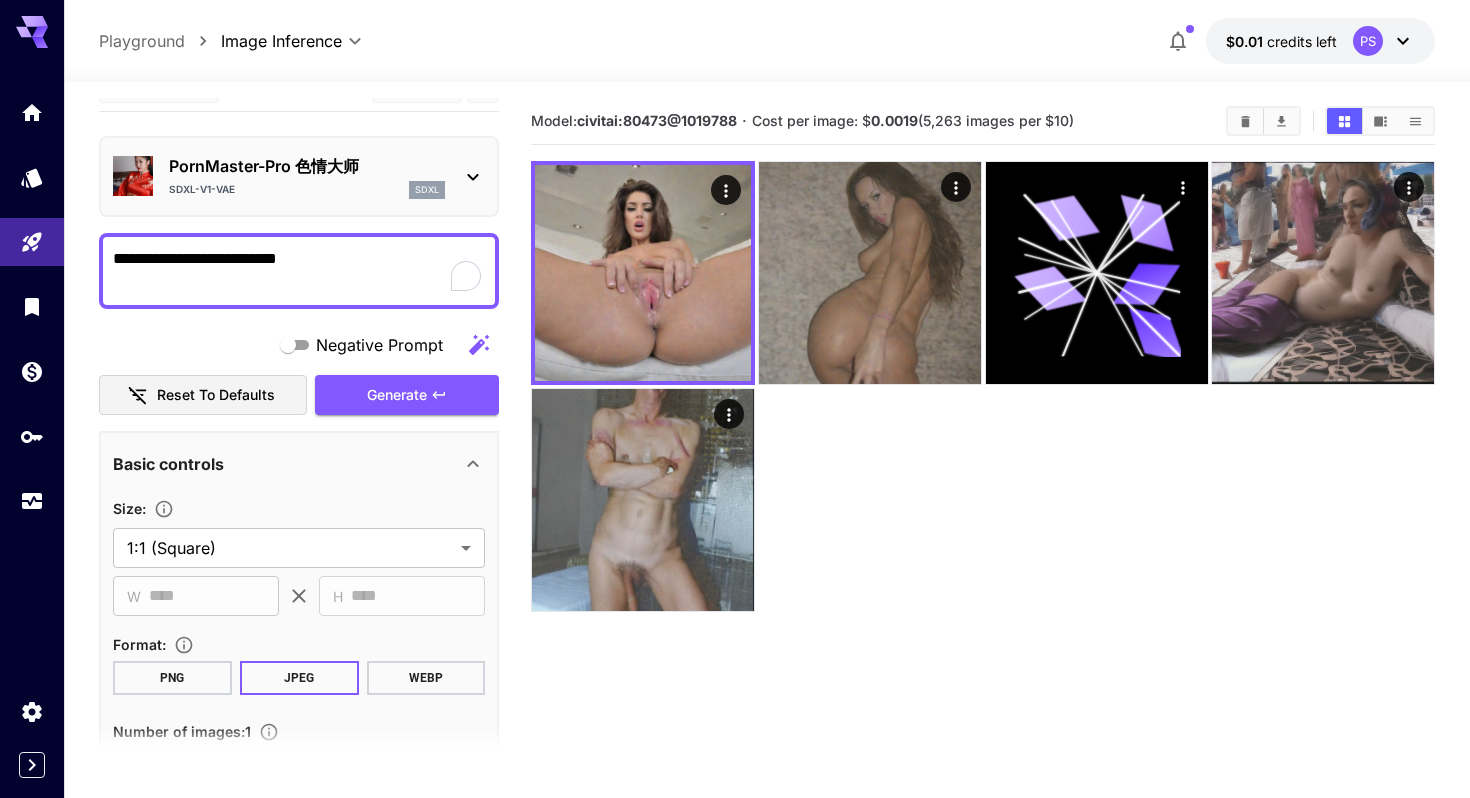 scroll, scrollTop: 13, scrollLeft: 0, axis: vertical 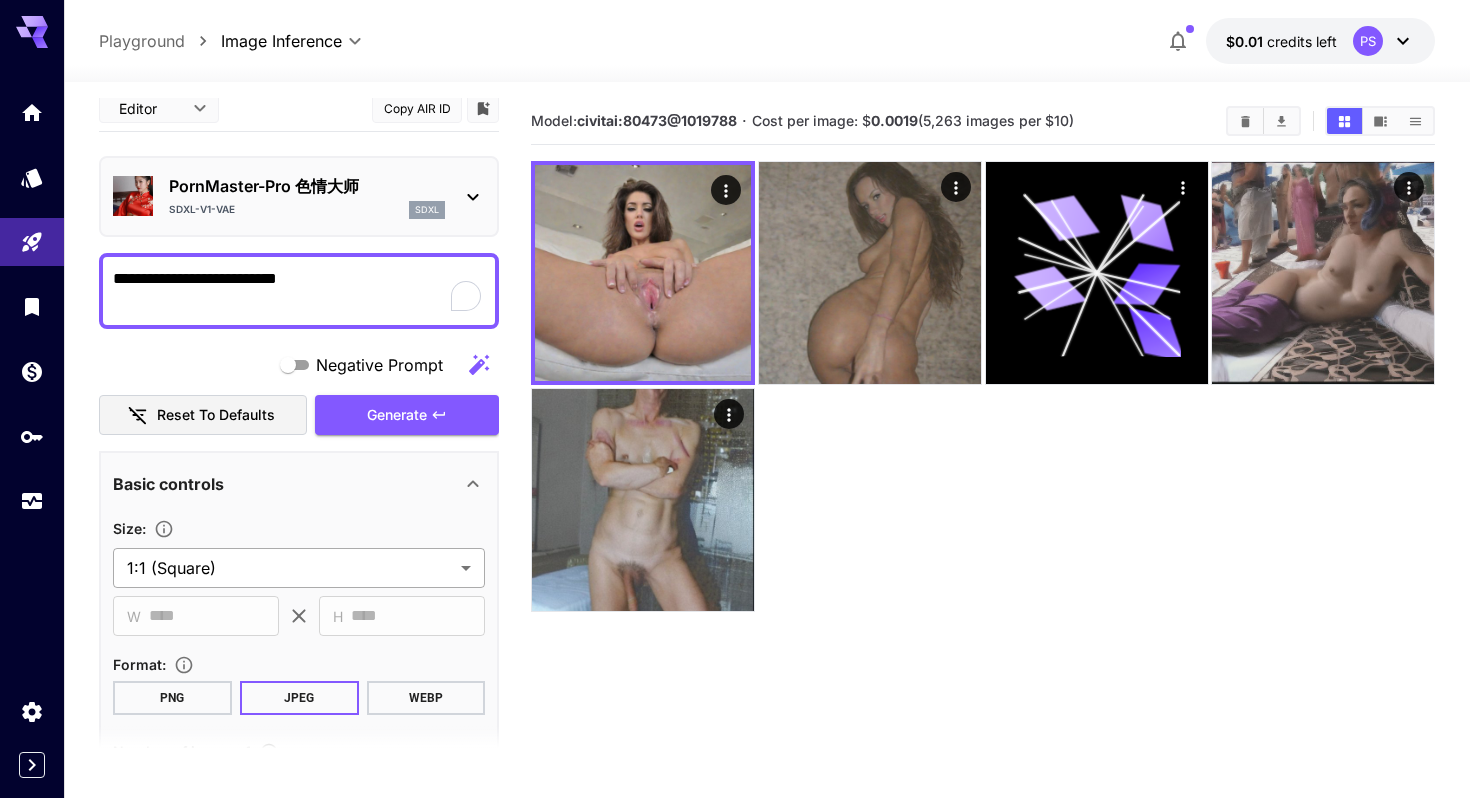 click on "**********" at bounding box center [735, 478] 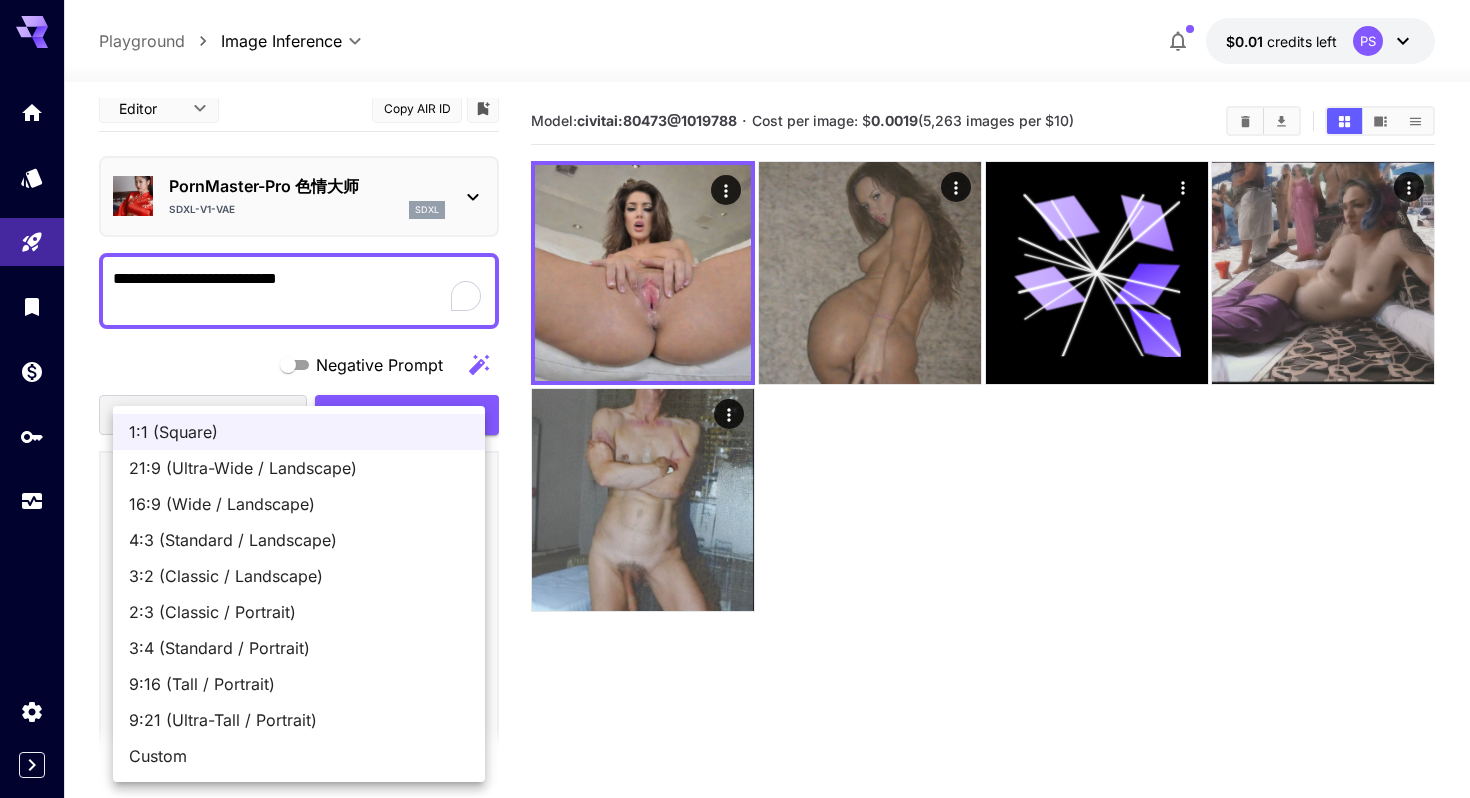 click at bounding box center (735, 399) 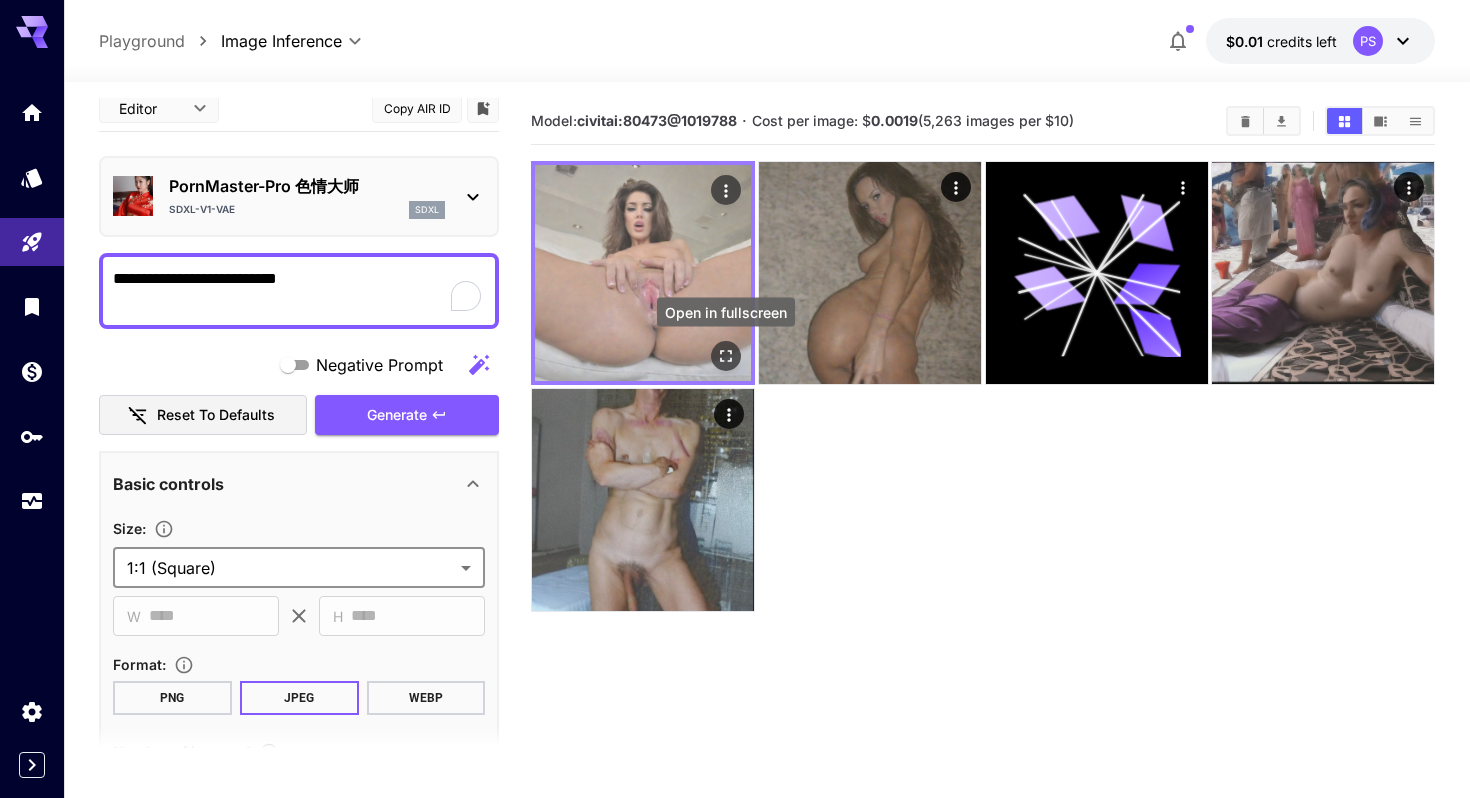 click 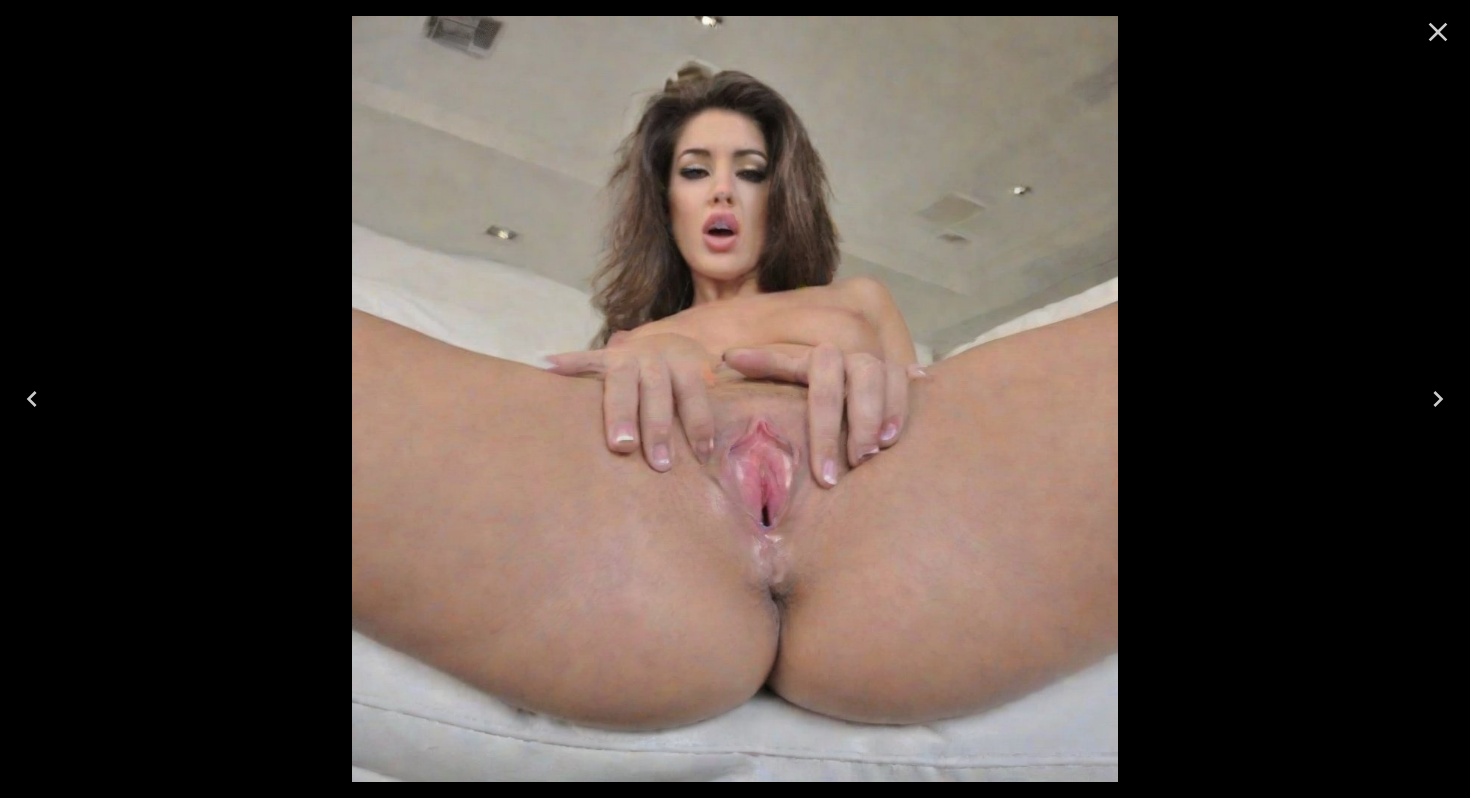 click 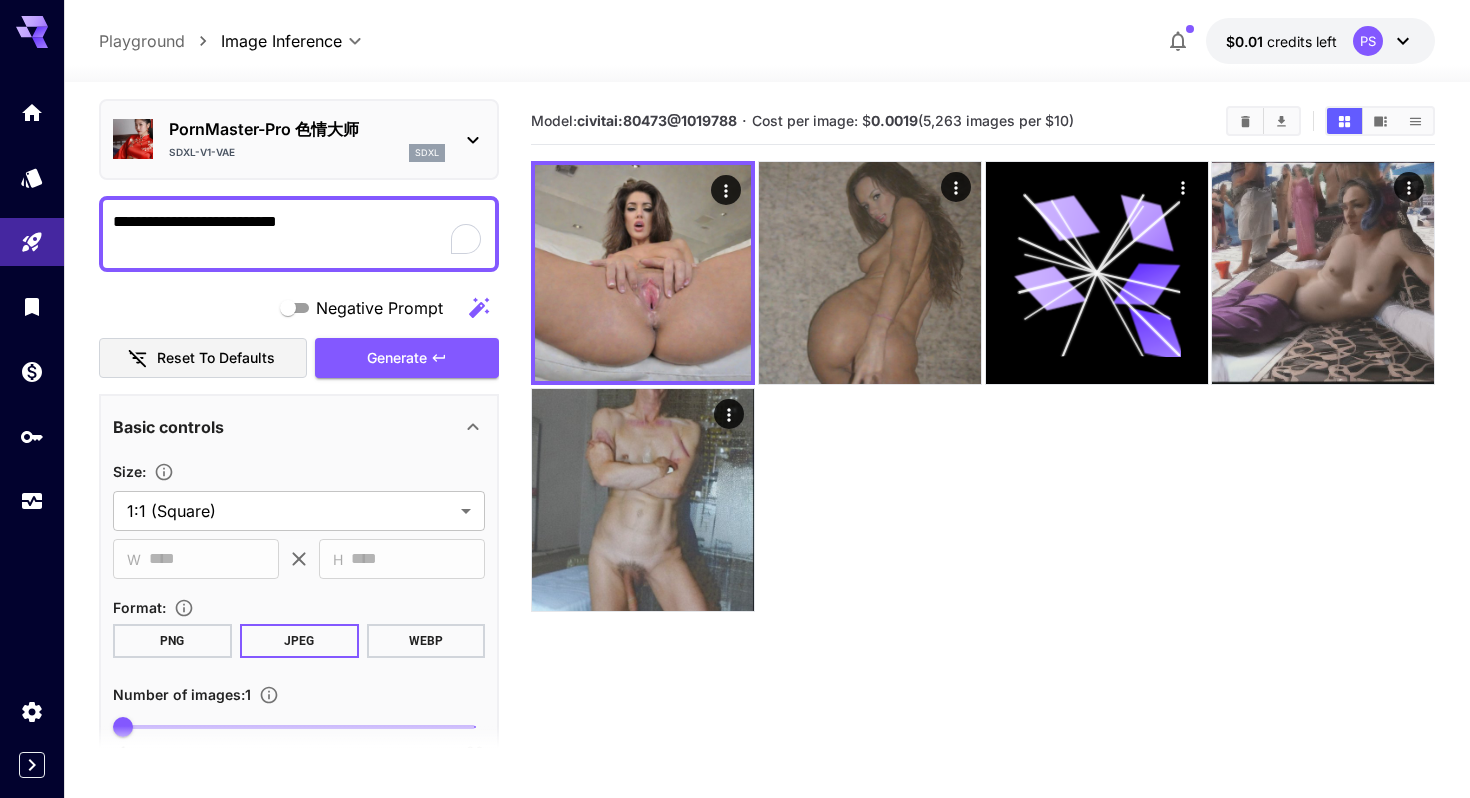 scroll, scrollTop: 0, scrollLeft: 0, axis: both 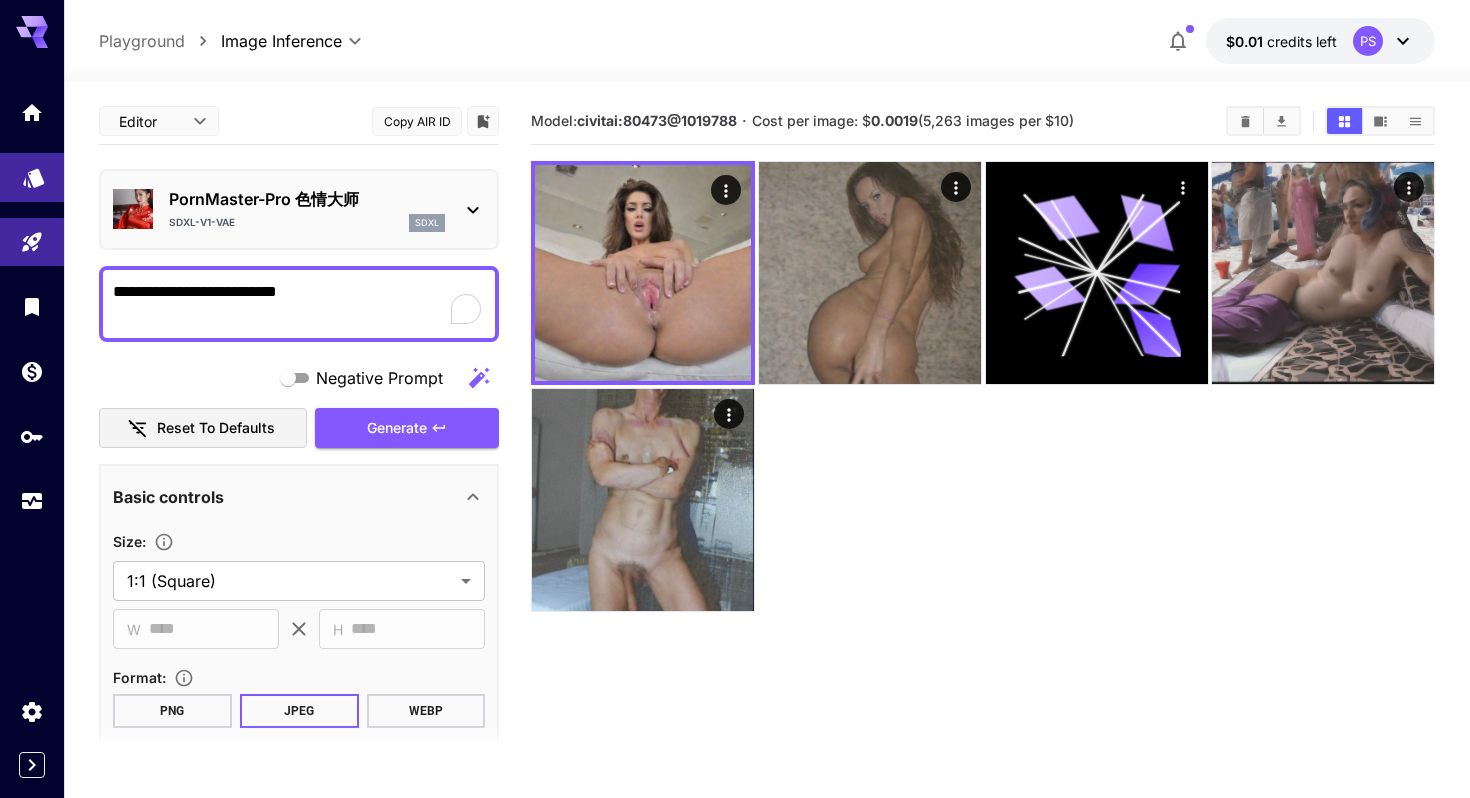 click at bounding box center [32, 177] 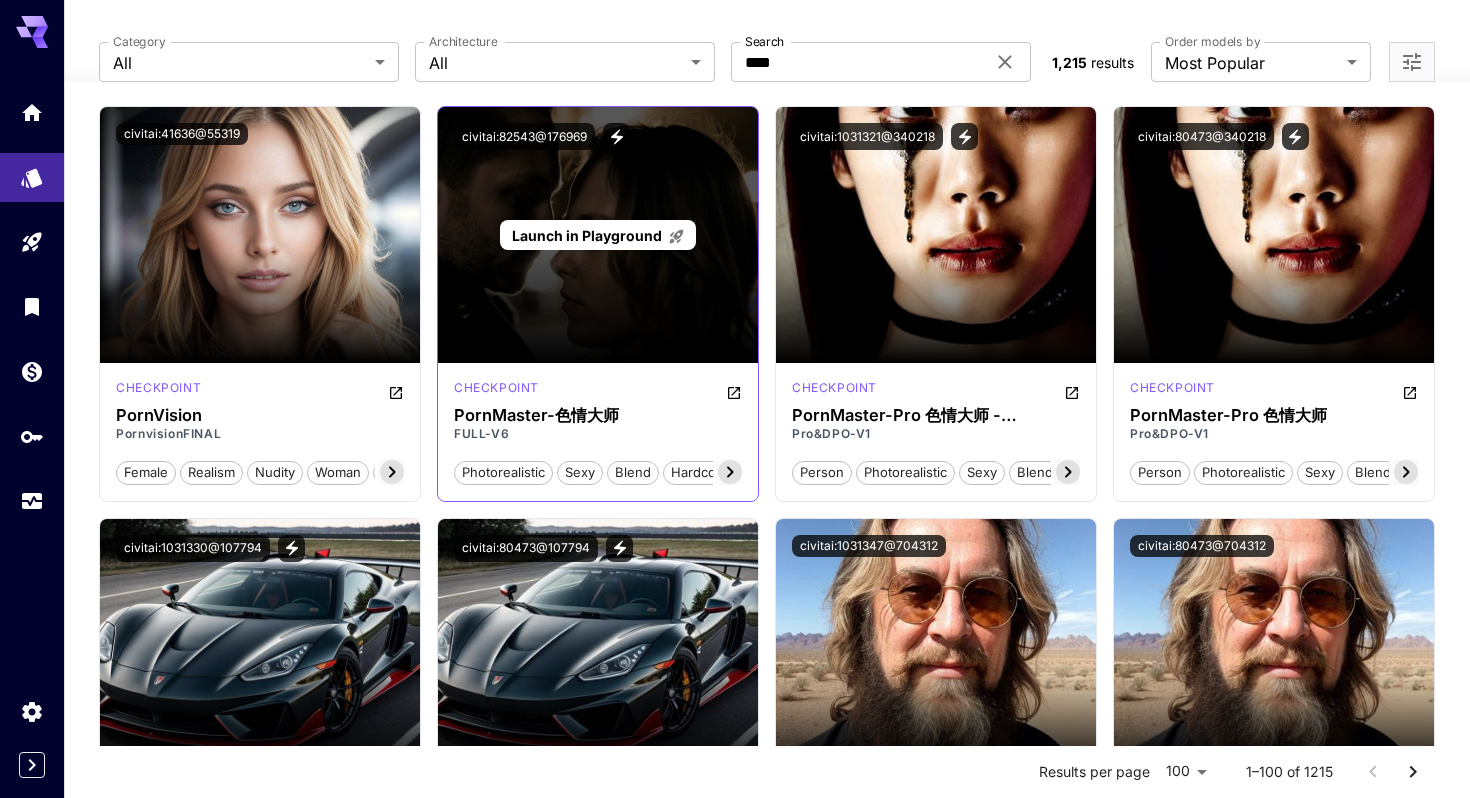scroll, scrollTop: 171, scrollLeft: 0, axis: vertical 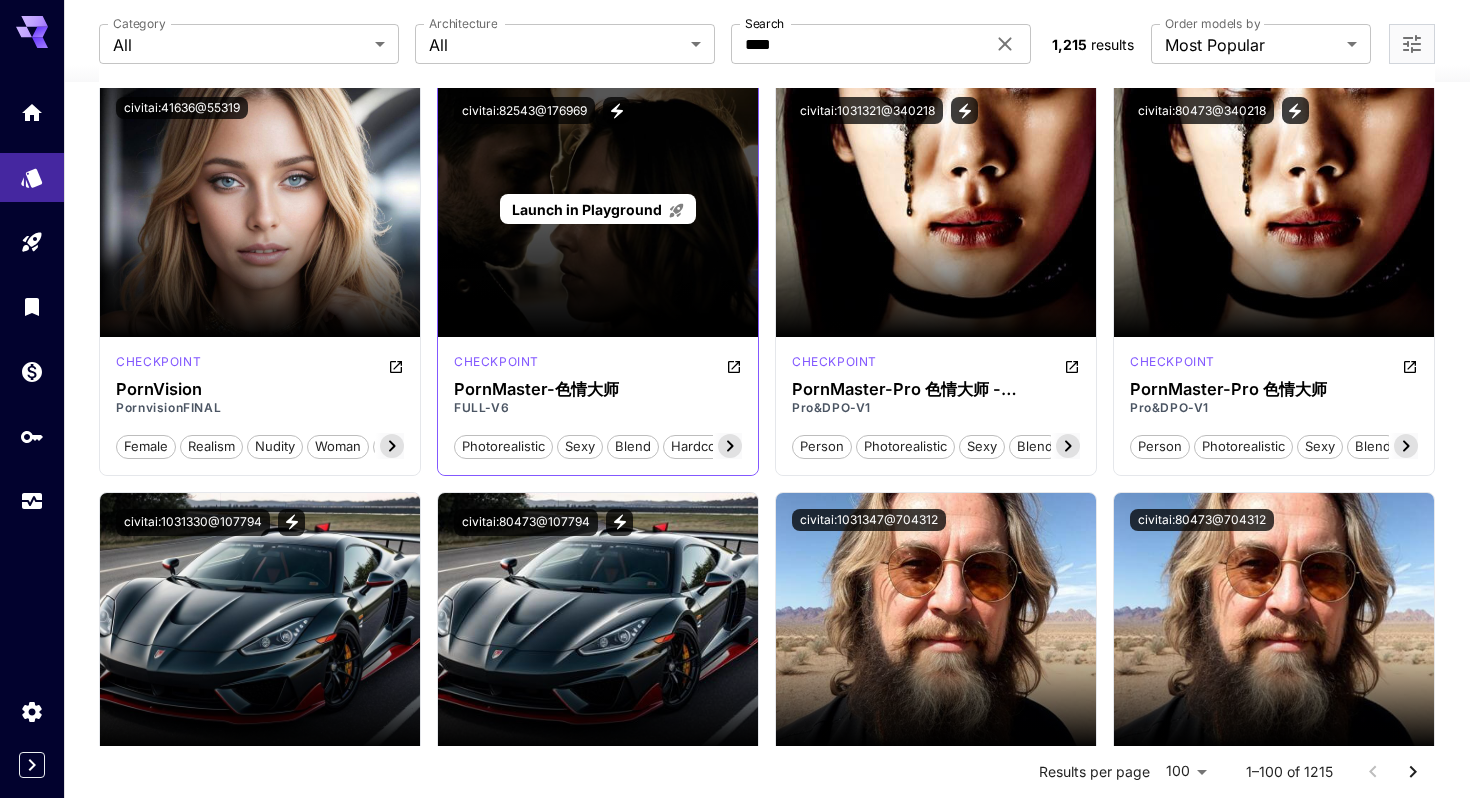 click on "Launch in Playground" at bounding box center (587, 209) 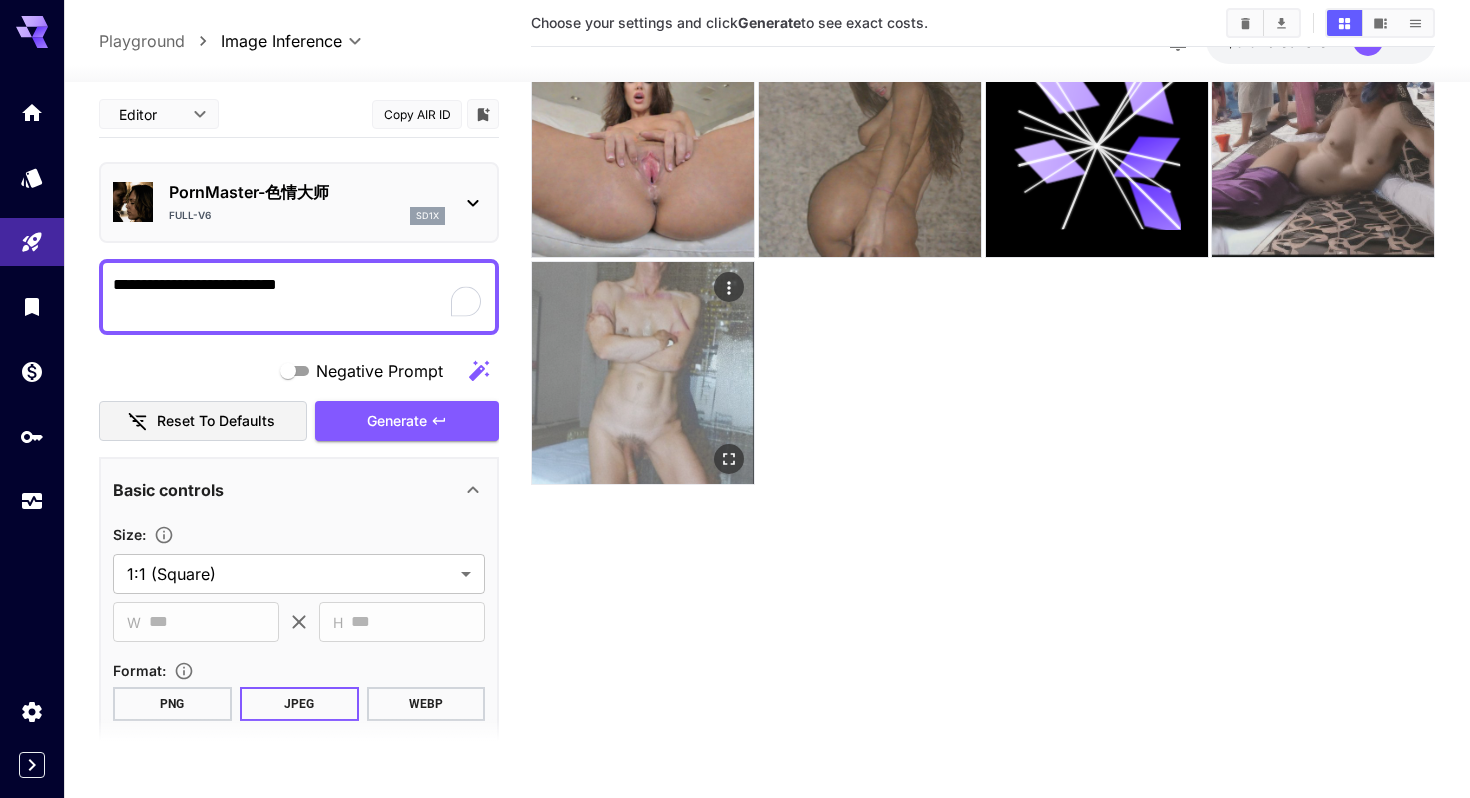 scroll, scrollTop: 0, scrollLeft: 0, axis: both 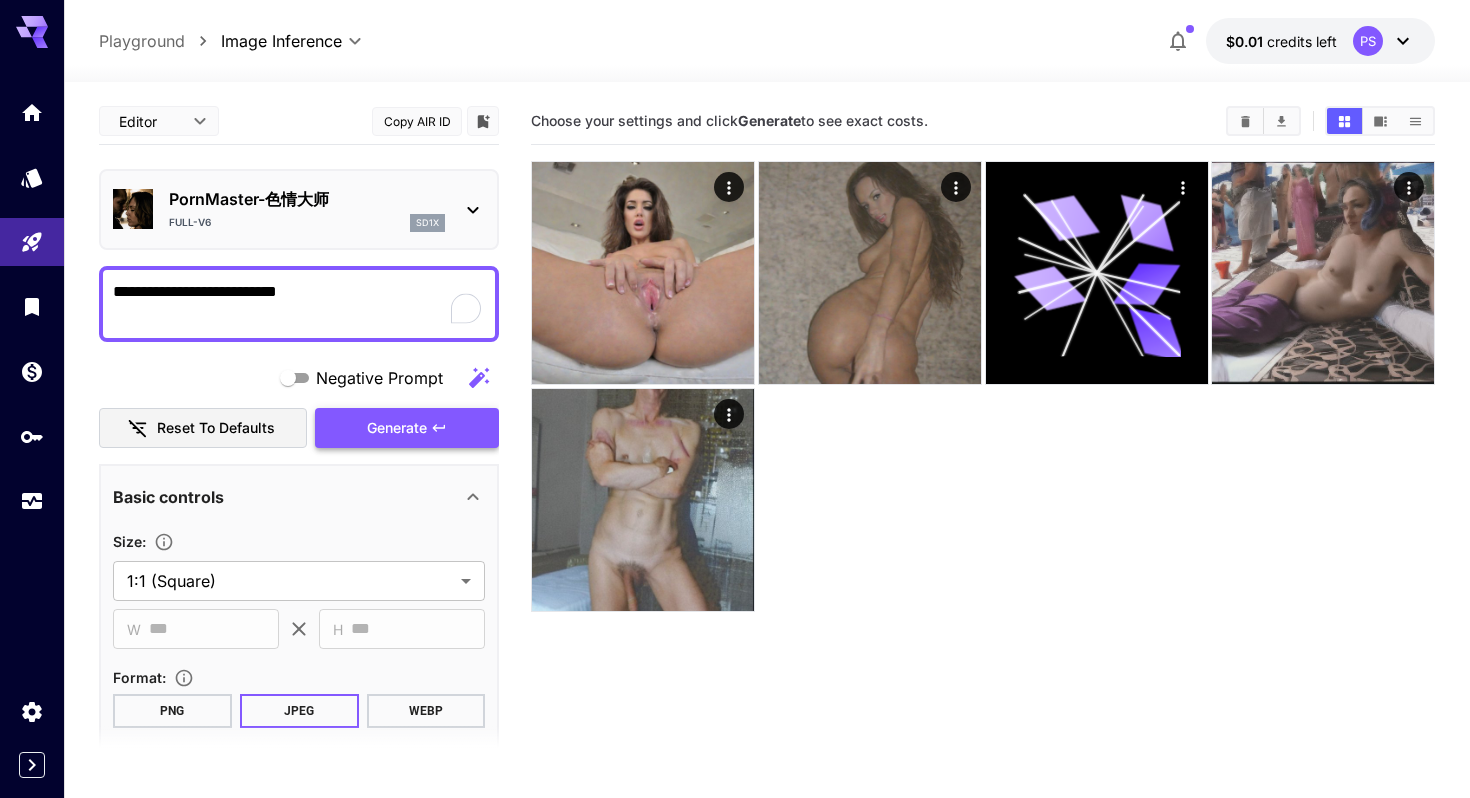 click on "Generate" at bounding box center (407, 428) 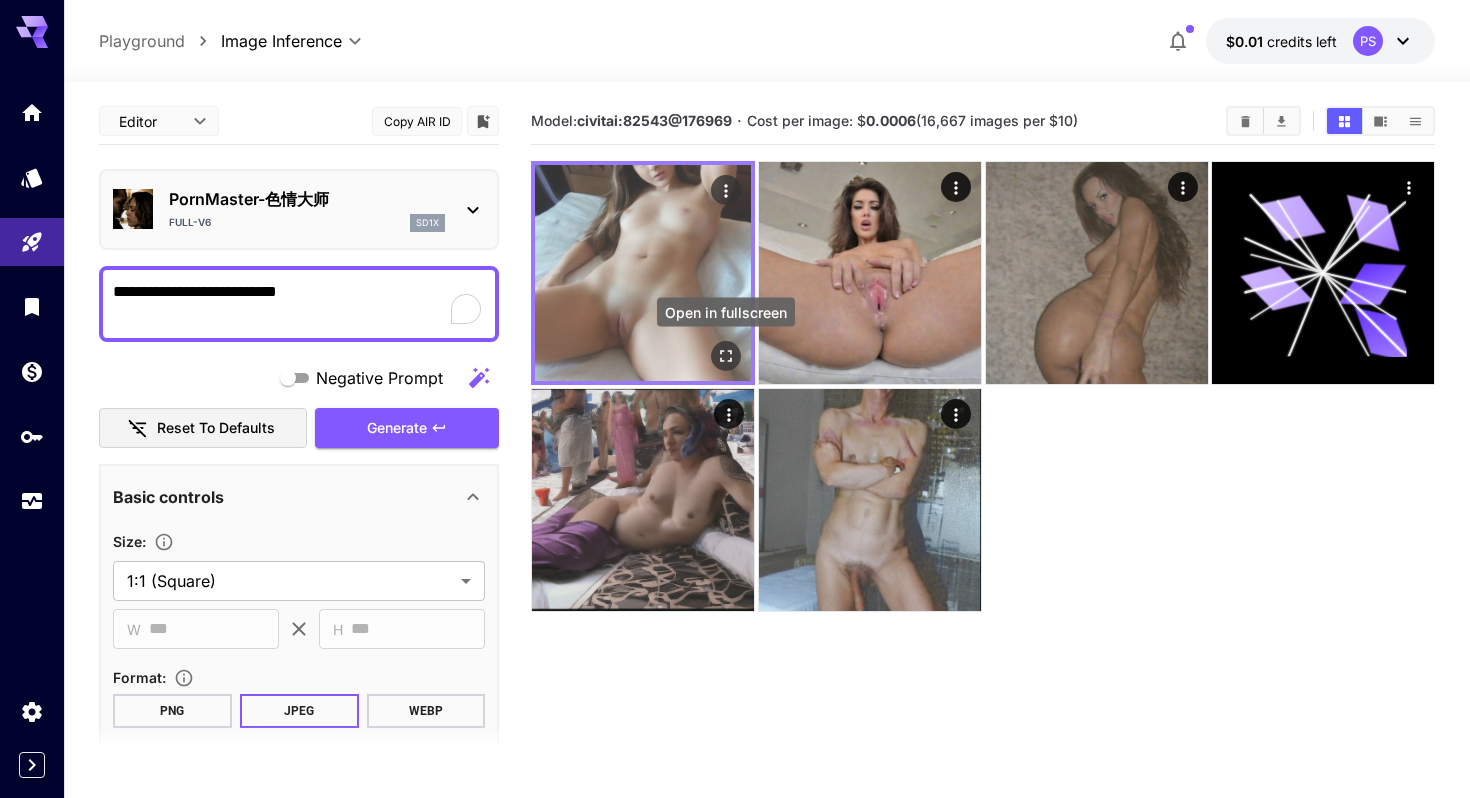 click 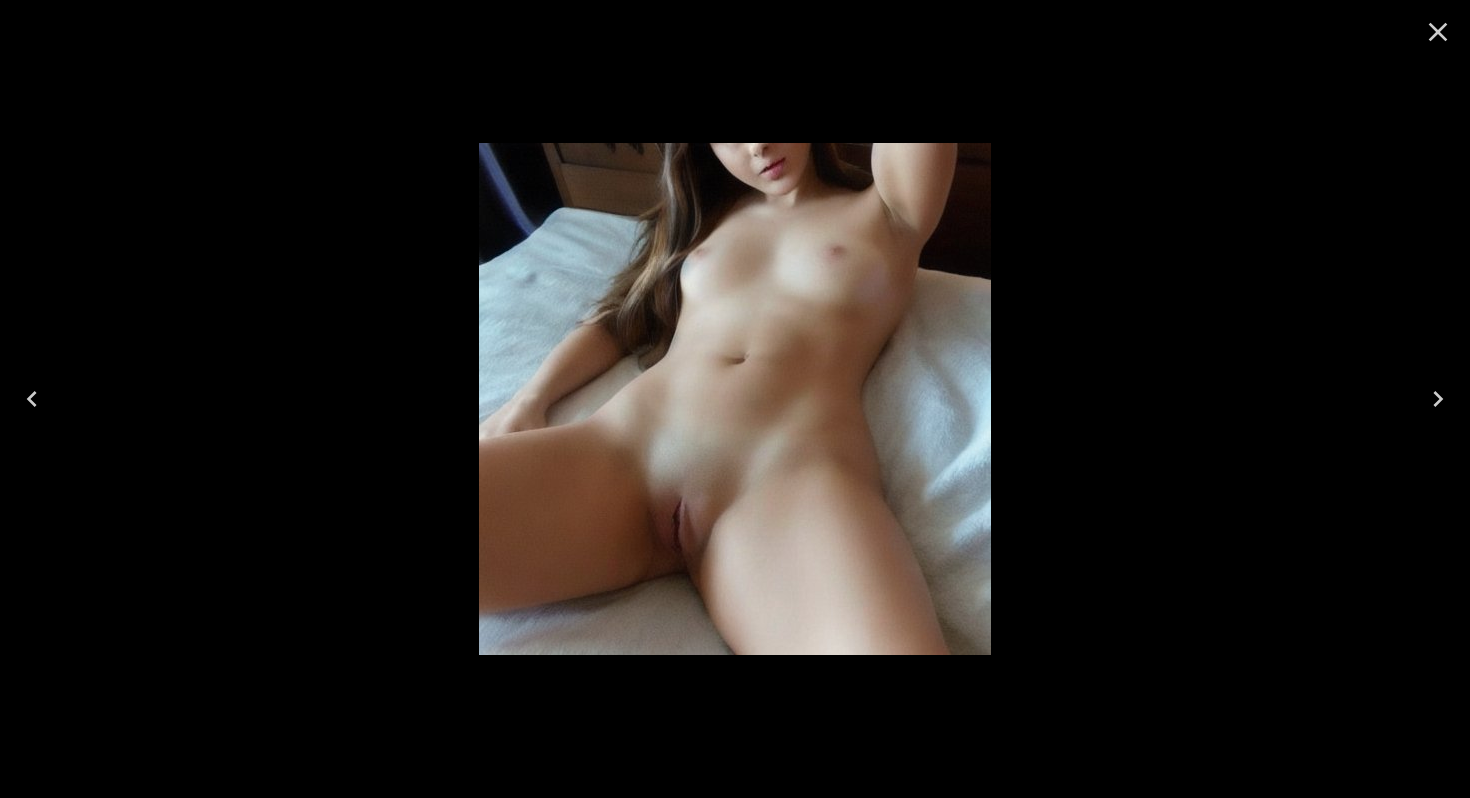 click 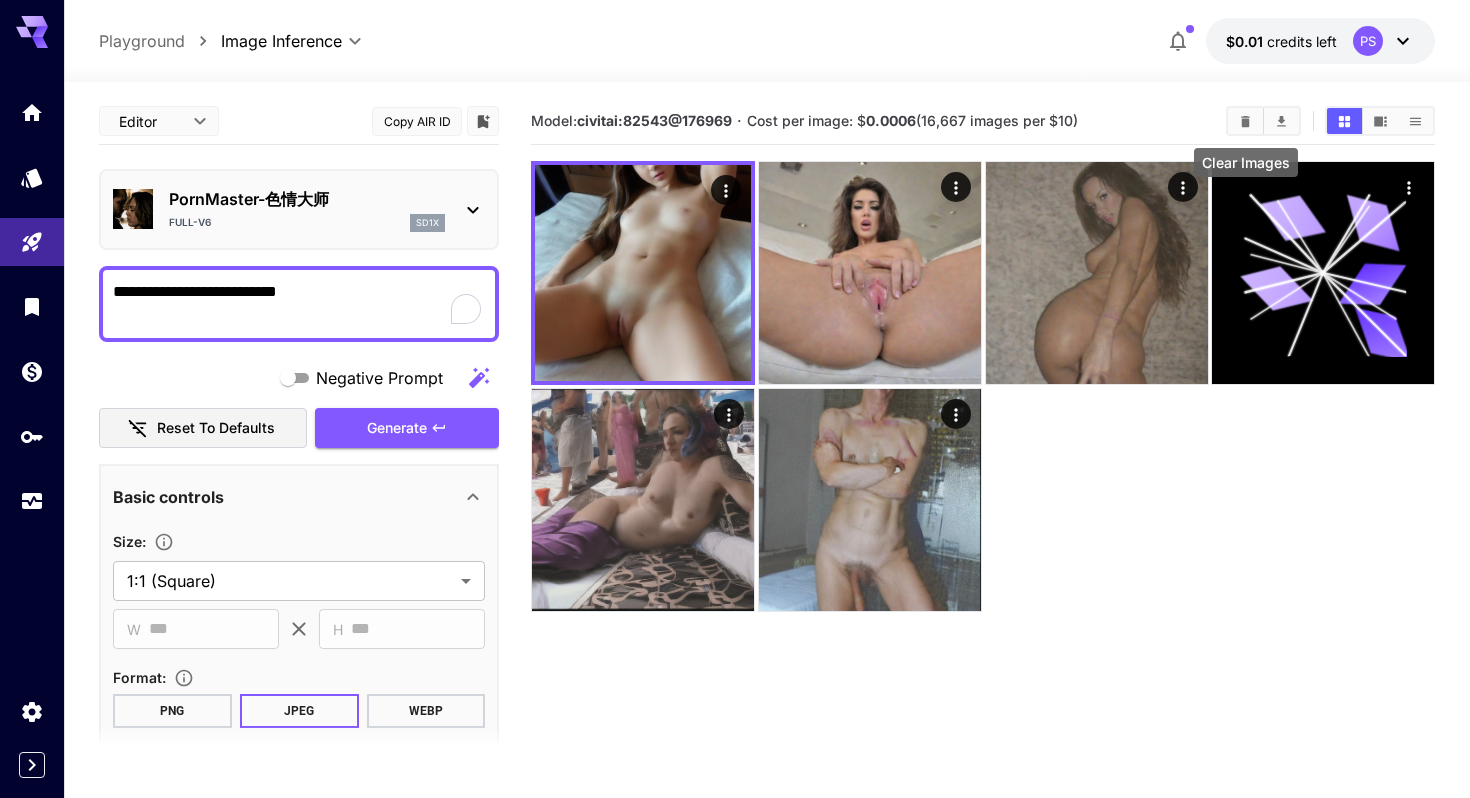 click 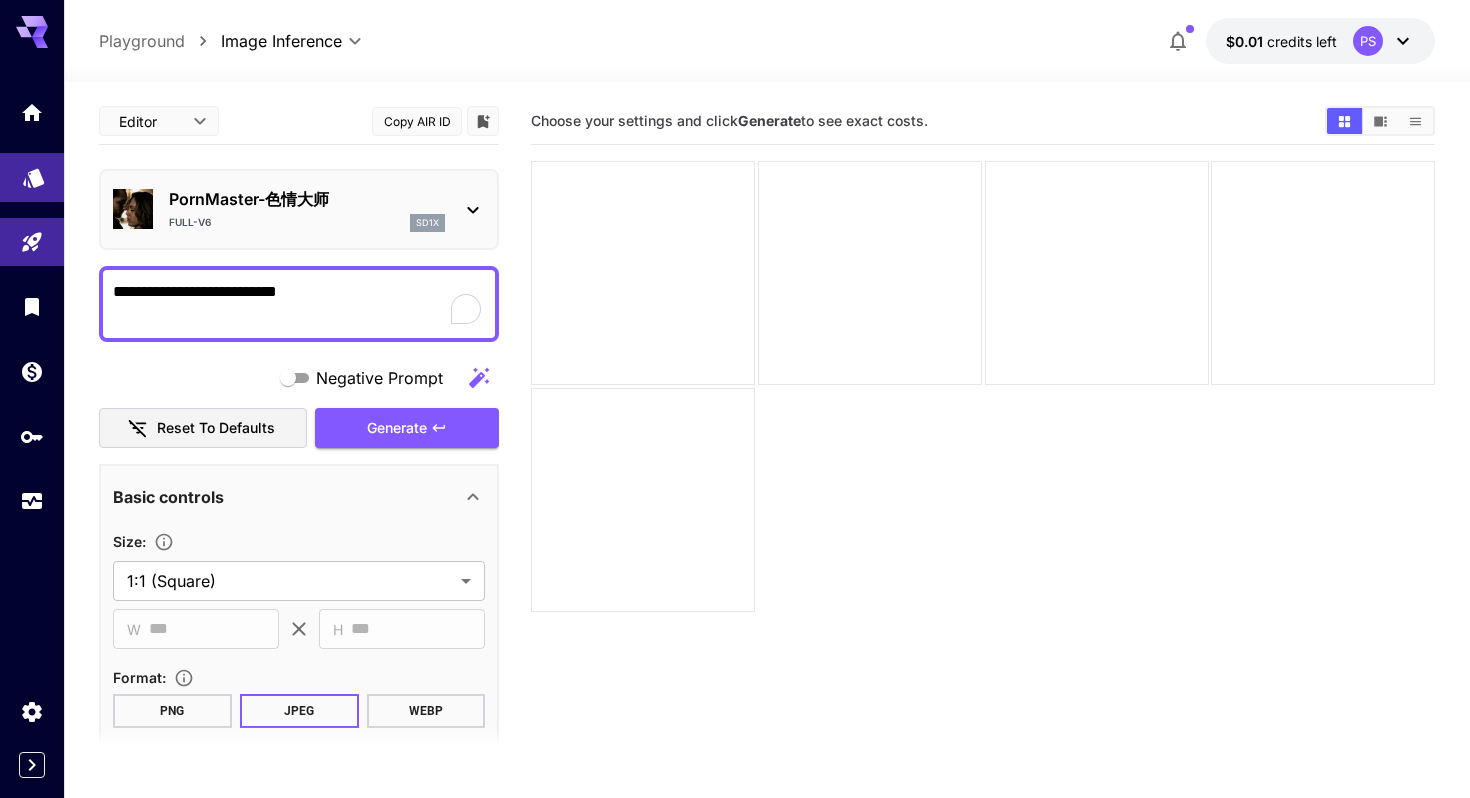 click at bounding box center (32, 177) 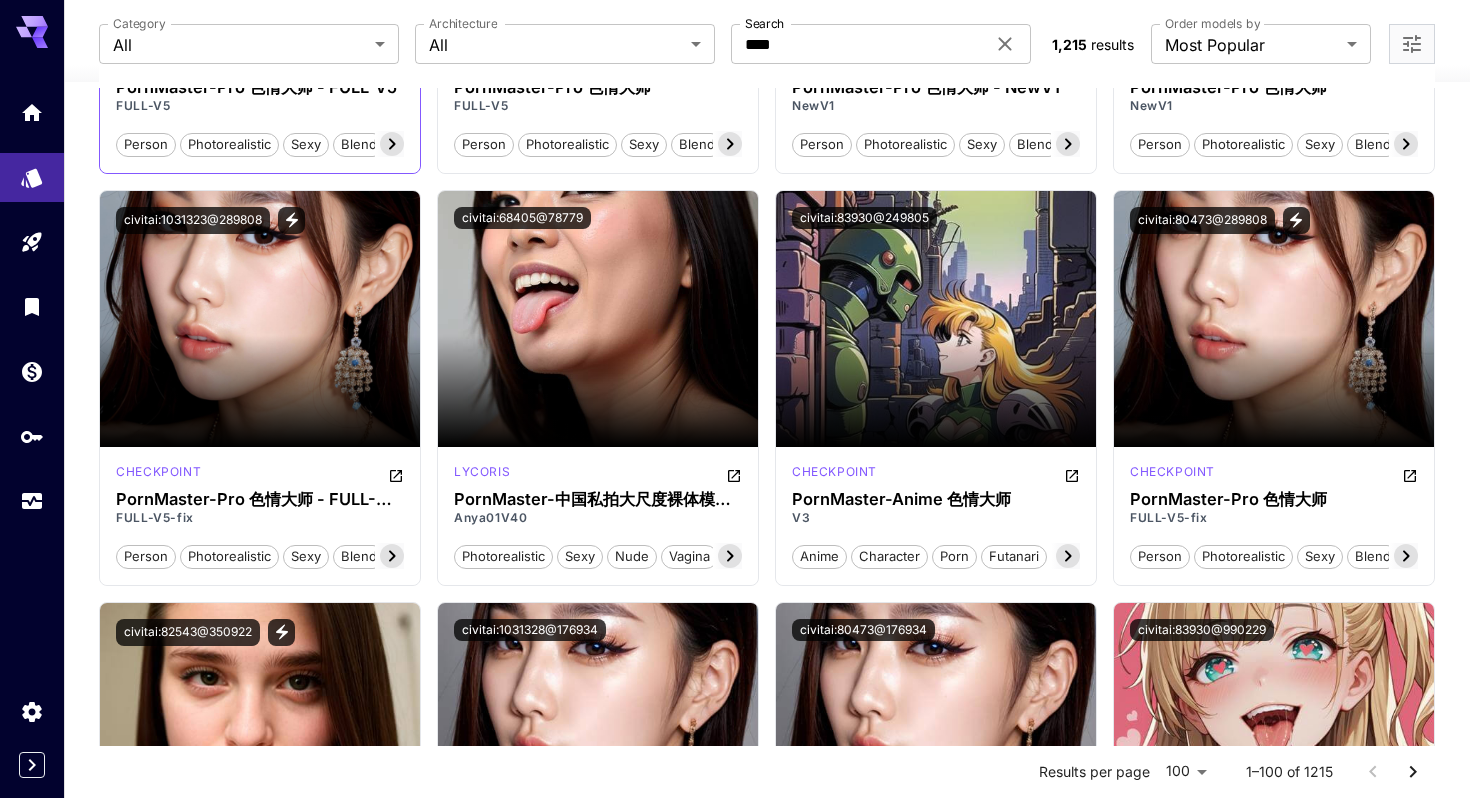 scroll, scrollTop: 1710, scrollLeft: 0, axis: vertical 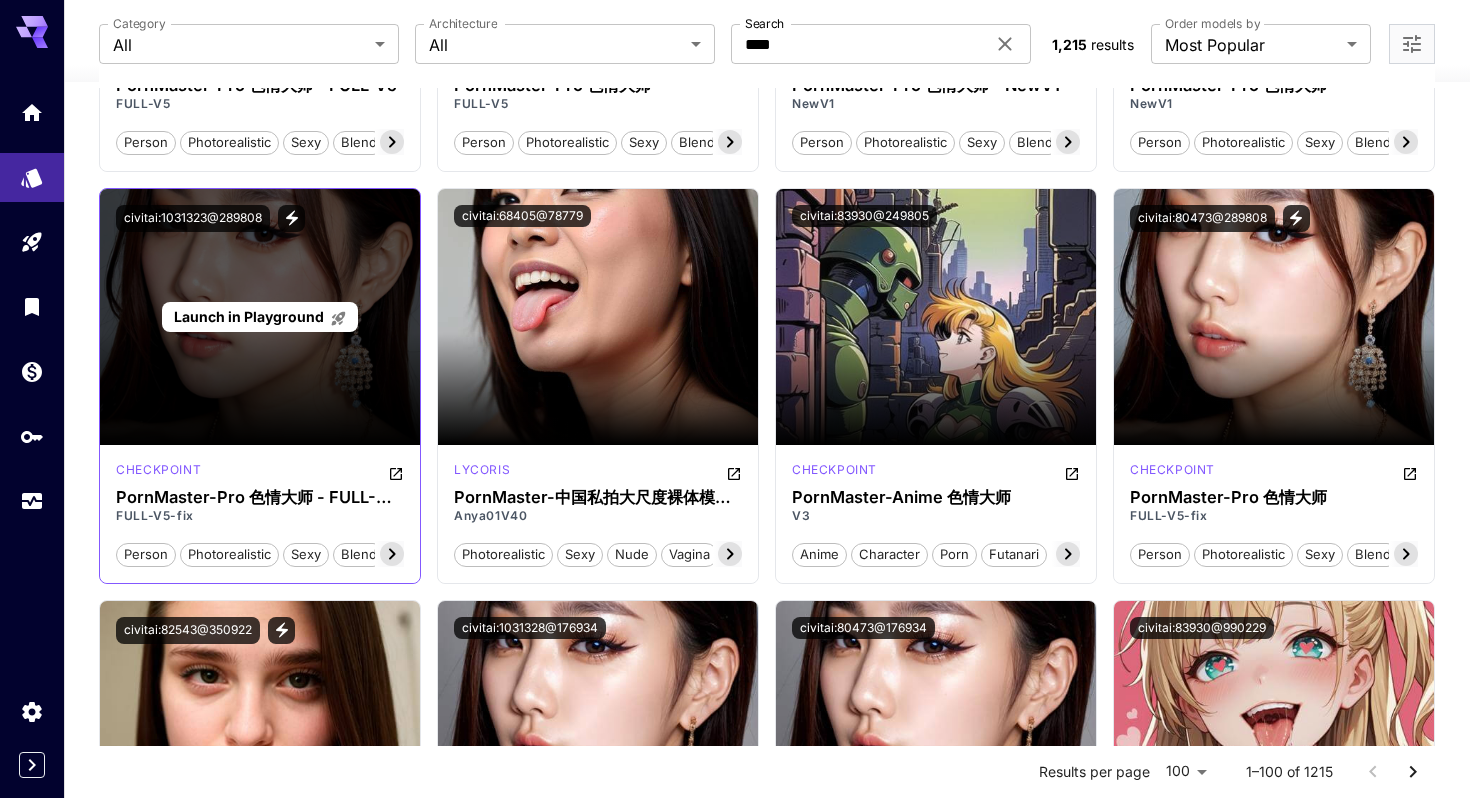 click on "Launch in Playground" at bounding box center [260, 316] 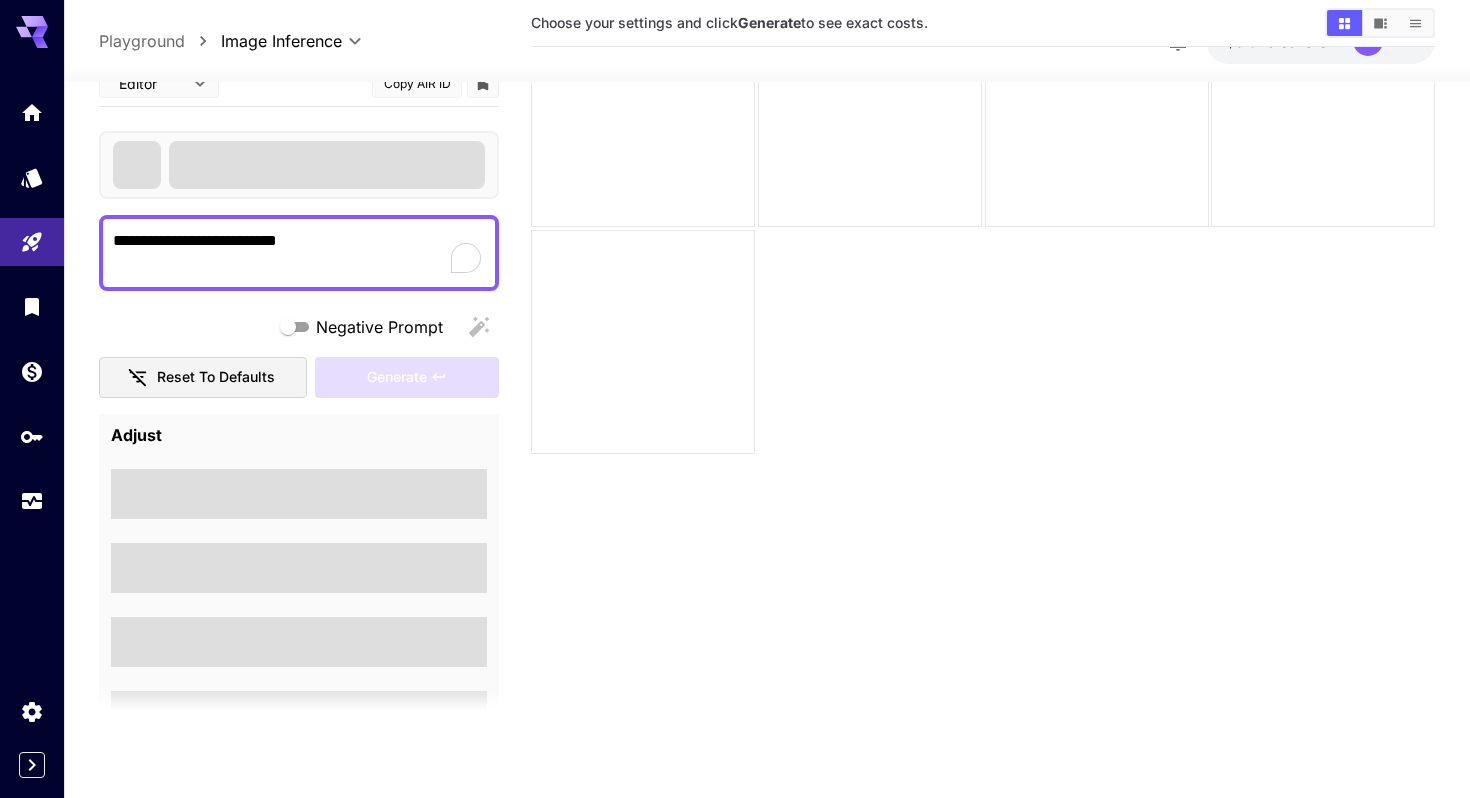 scroll, scrollTop: 158, scrollLeft: 0, axis: vertical 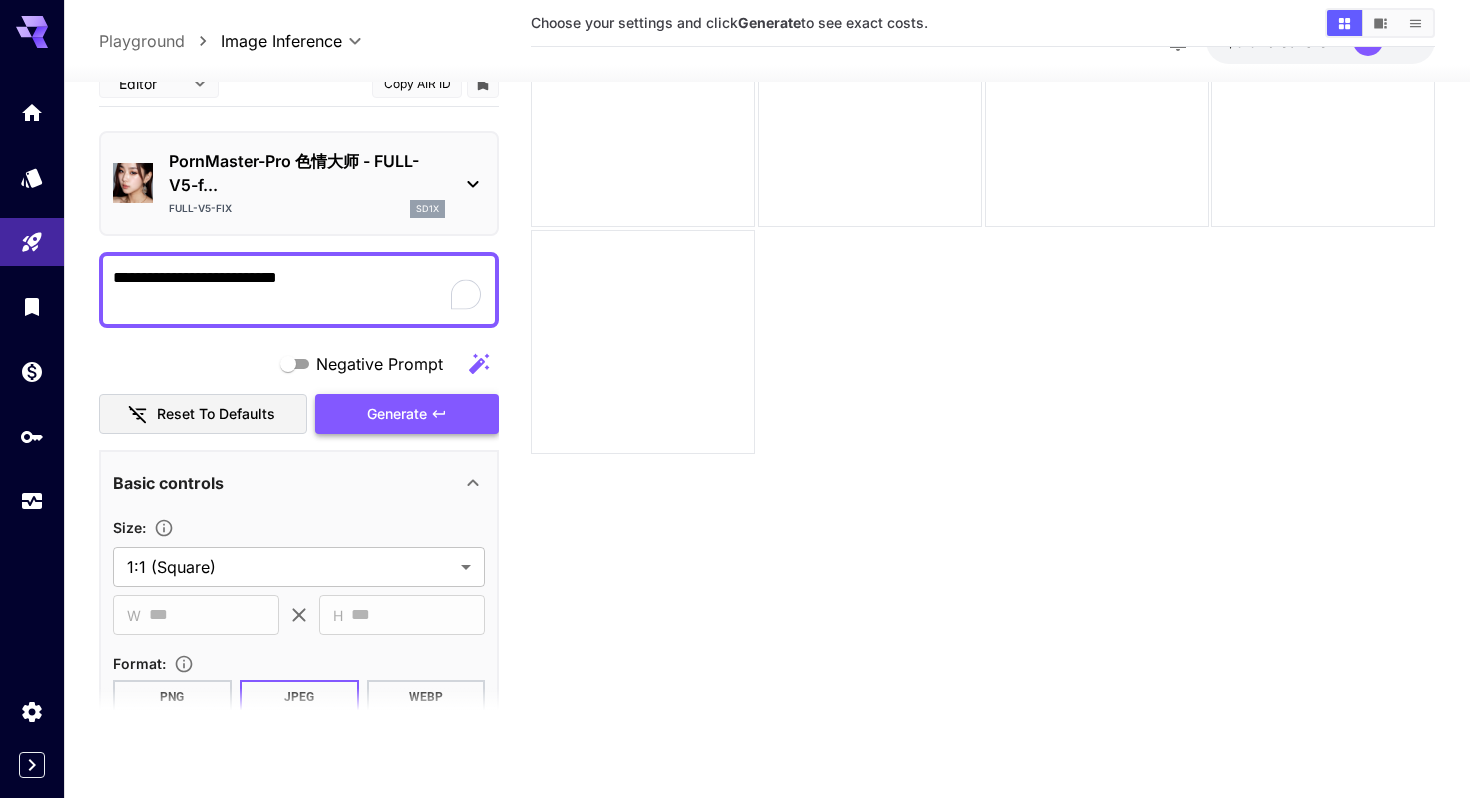 click on "Generate" at bounding box center (407, 413) 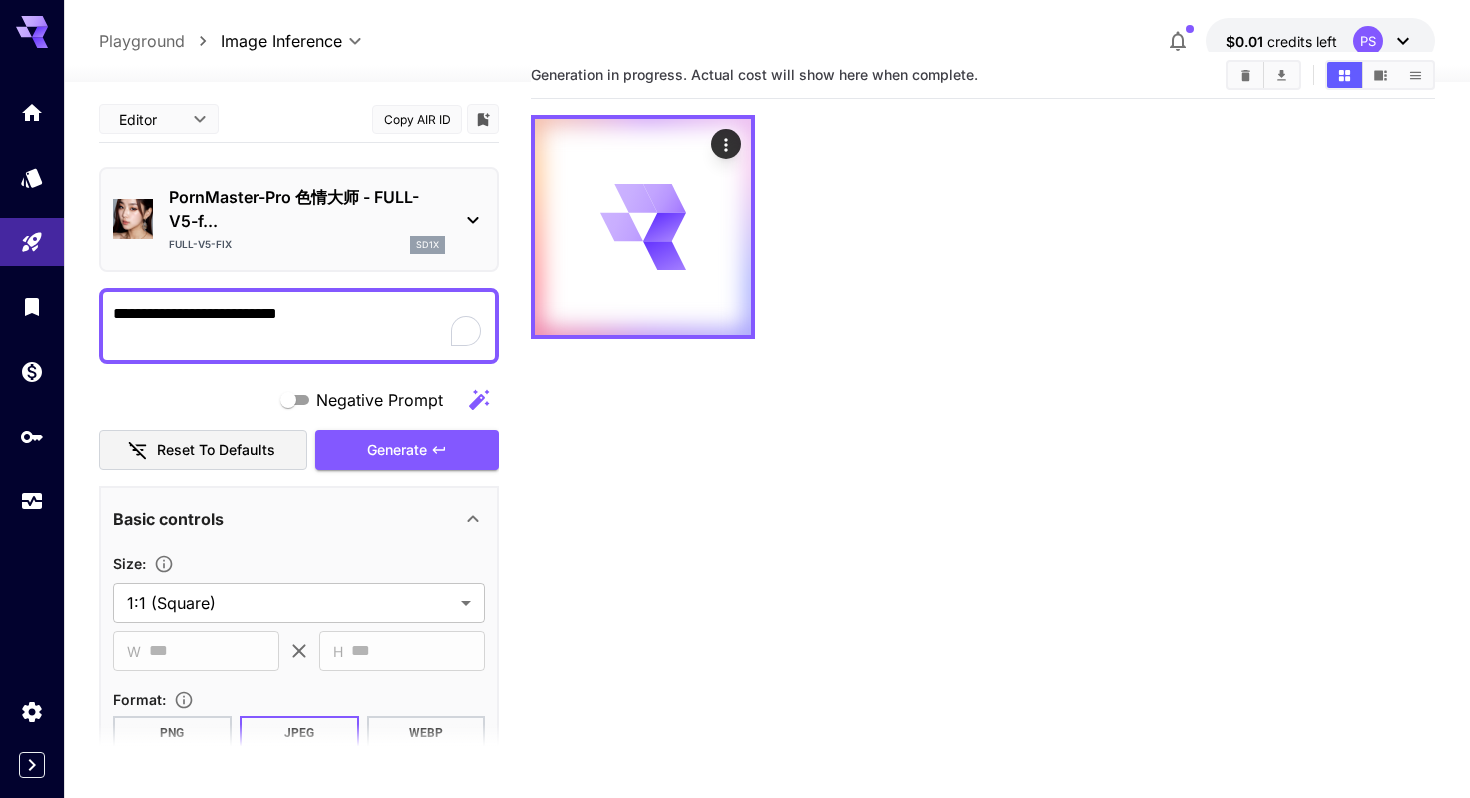 scroll, scrollTop: 0, scrollLeft: 0, axis: both 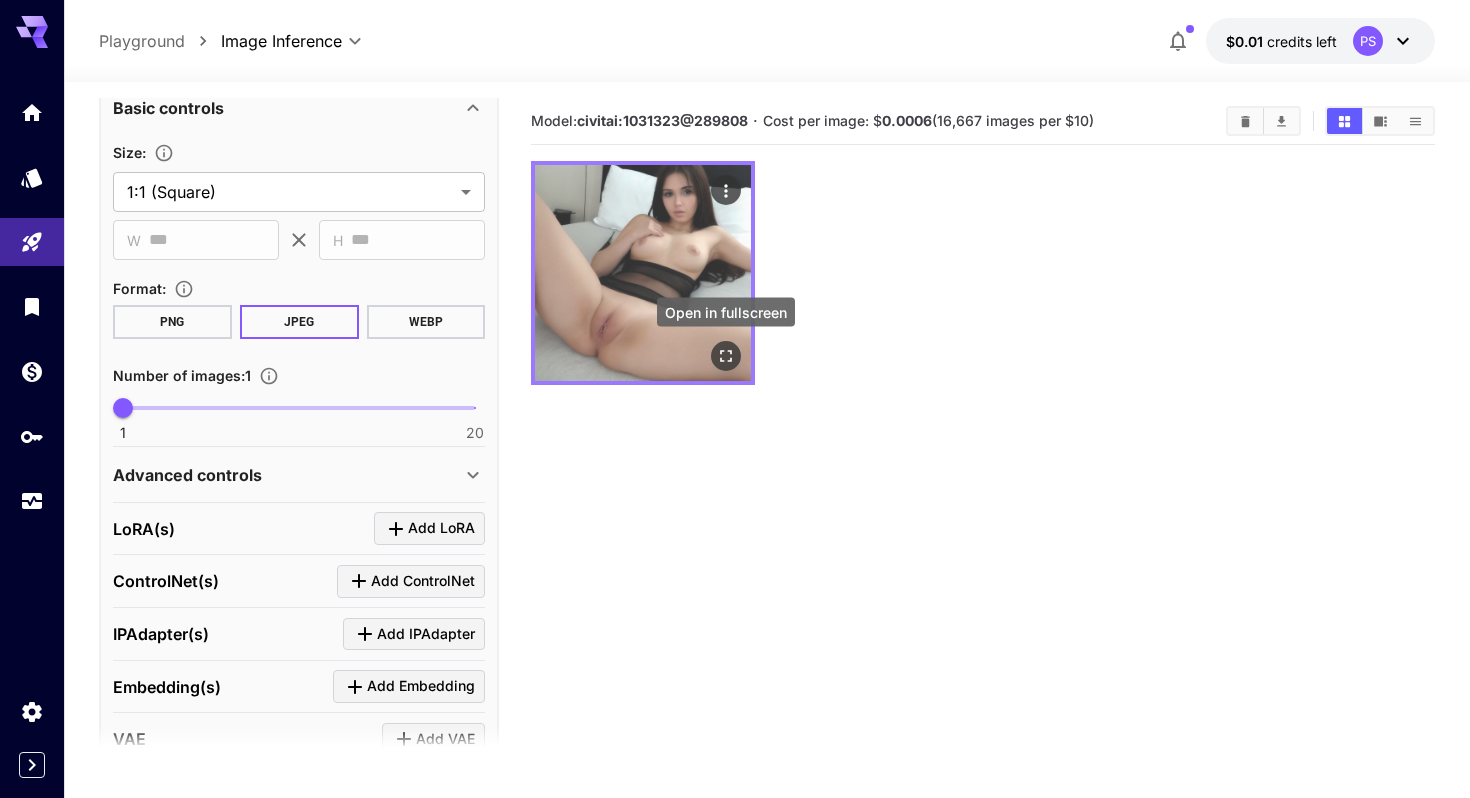 click 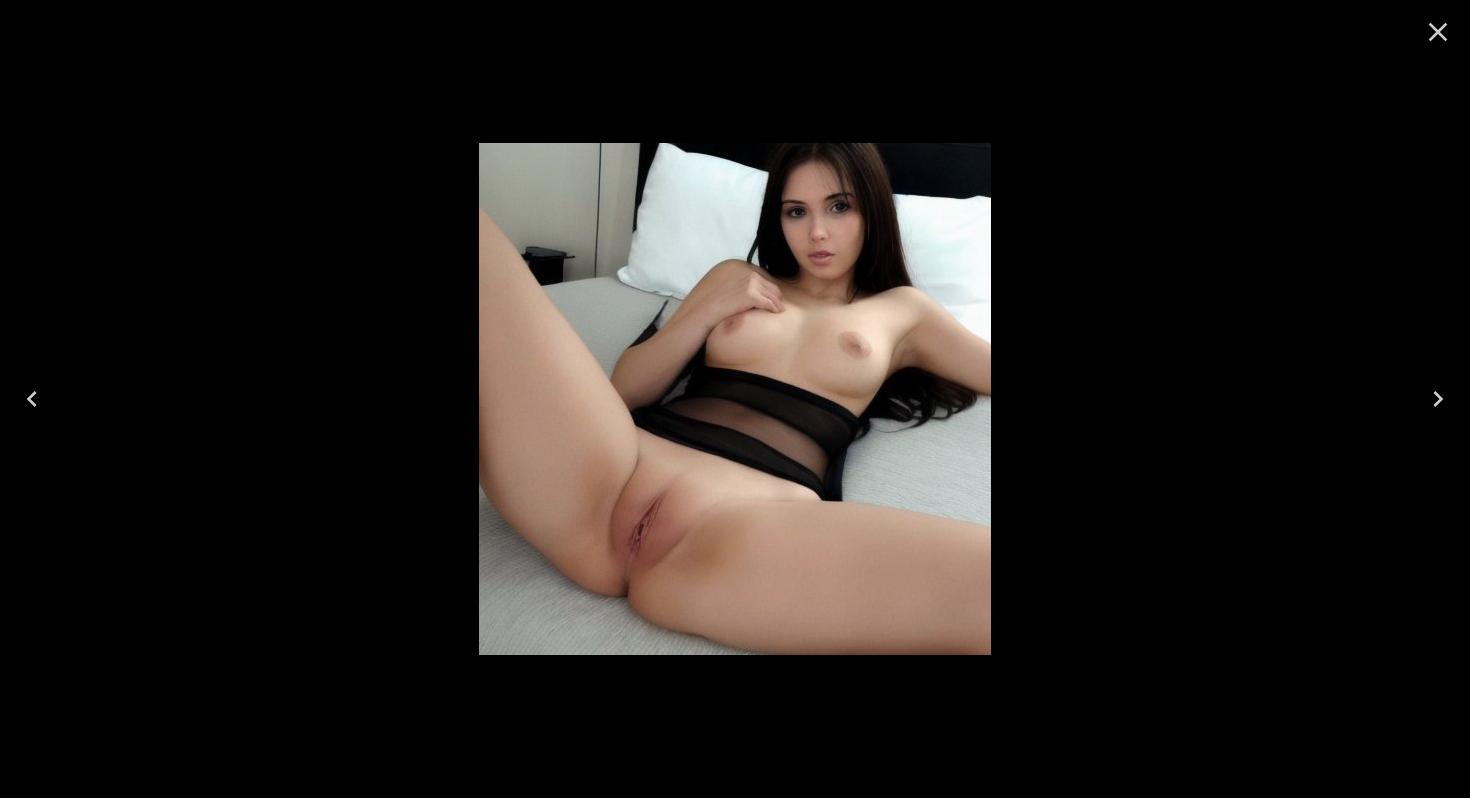 click 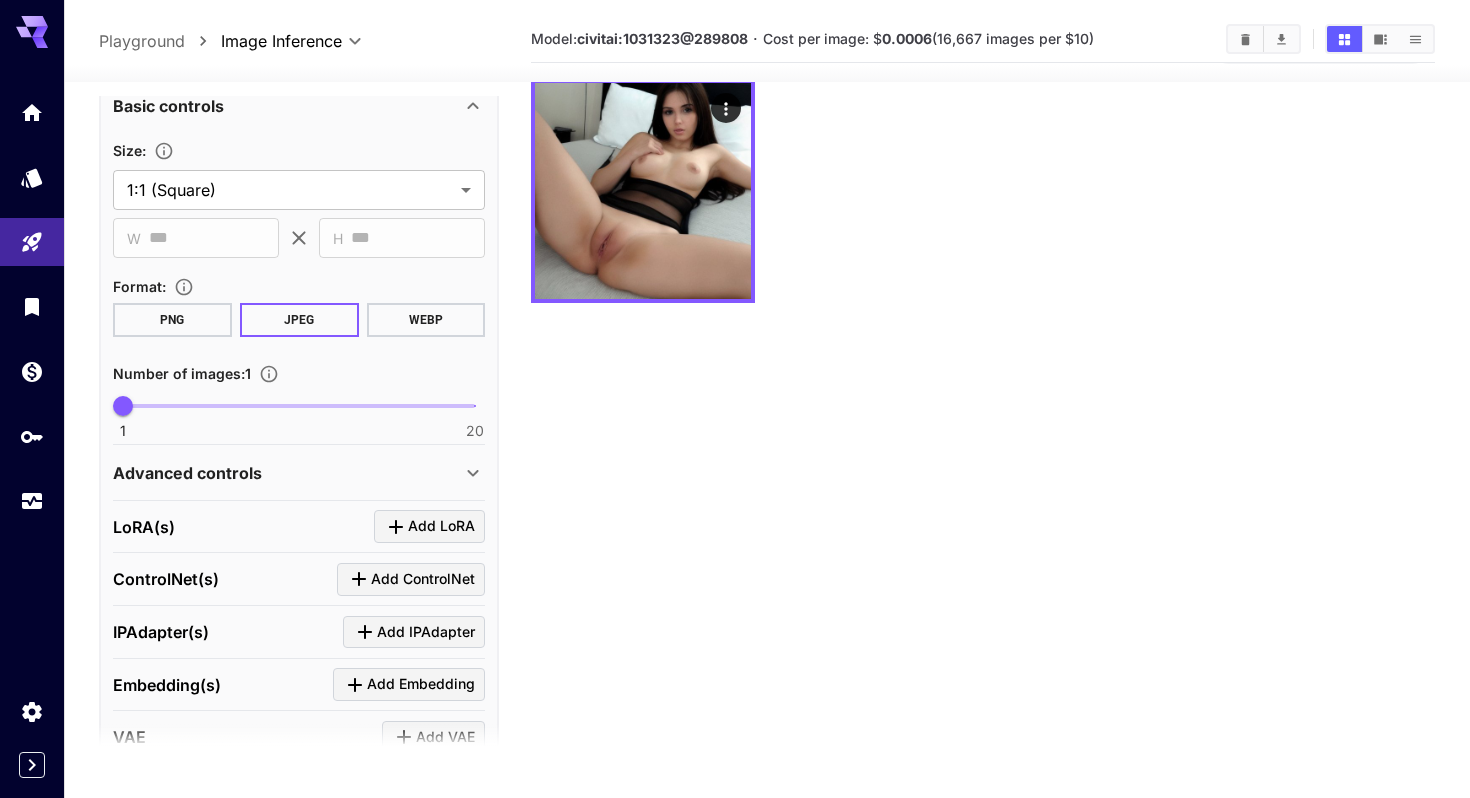 scroll, scrollTop: 158, scrollLeft: 0, axis: vertical 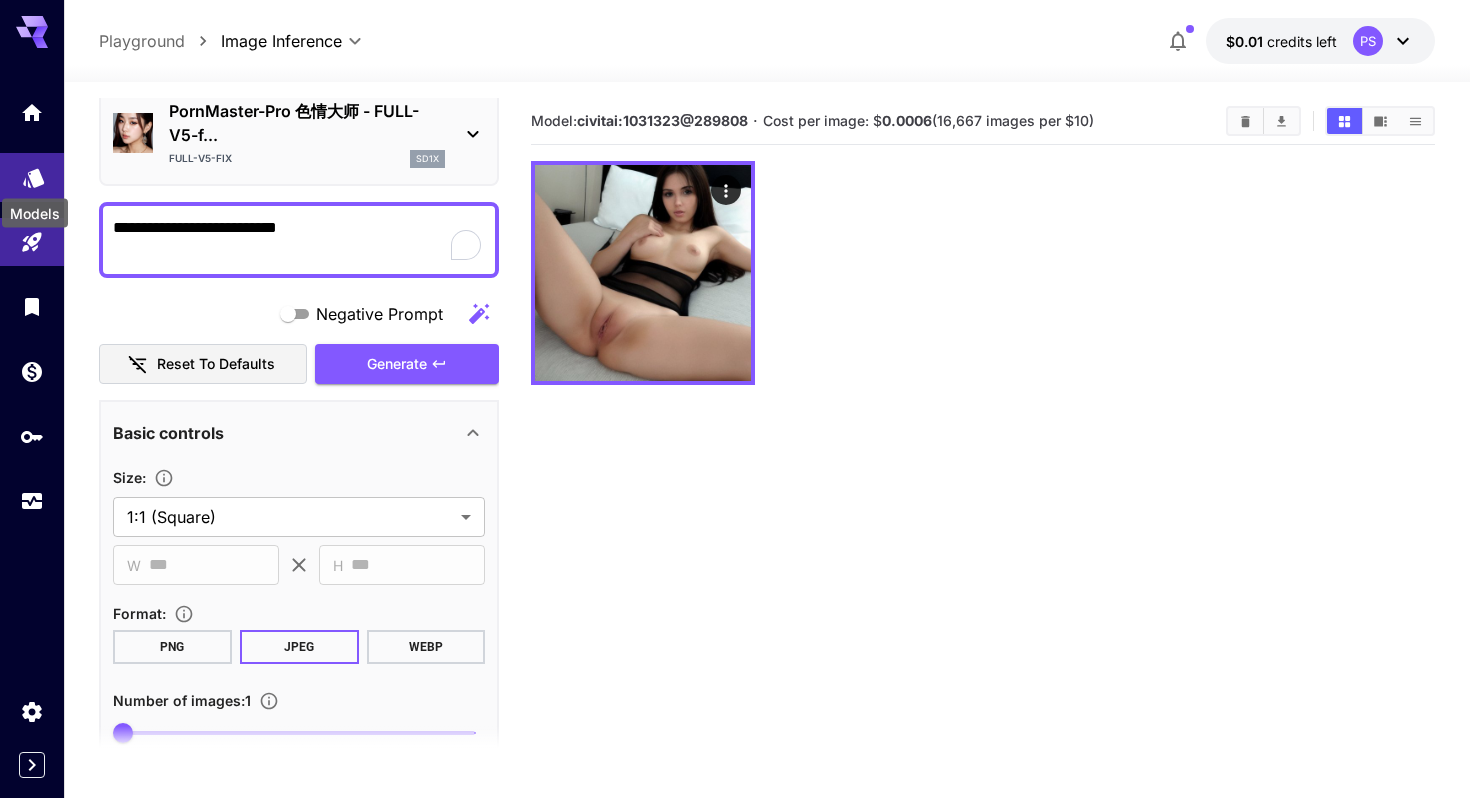 click 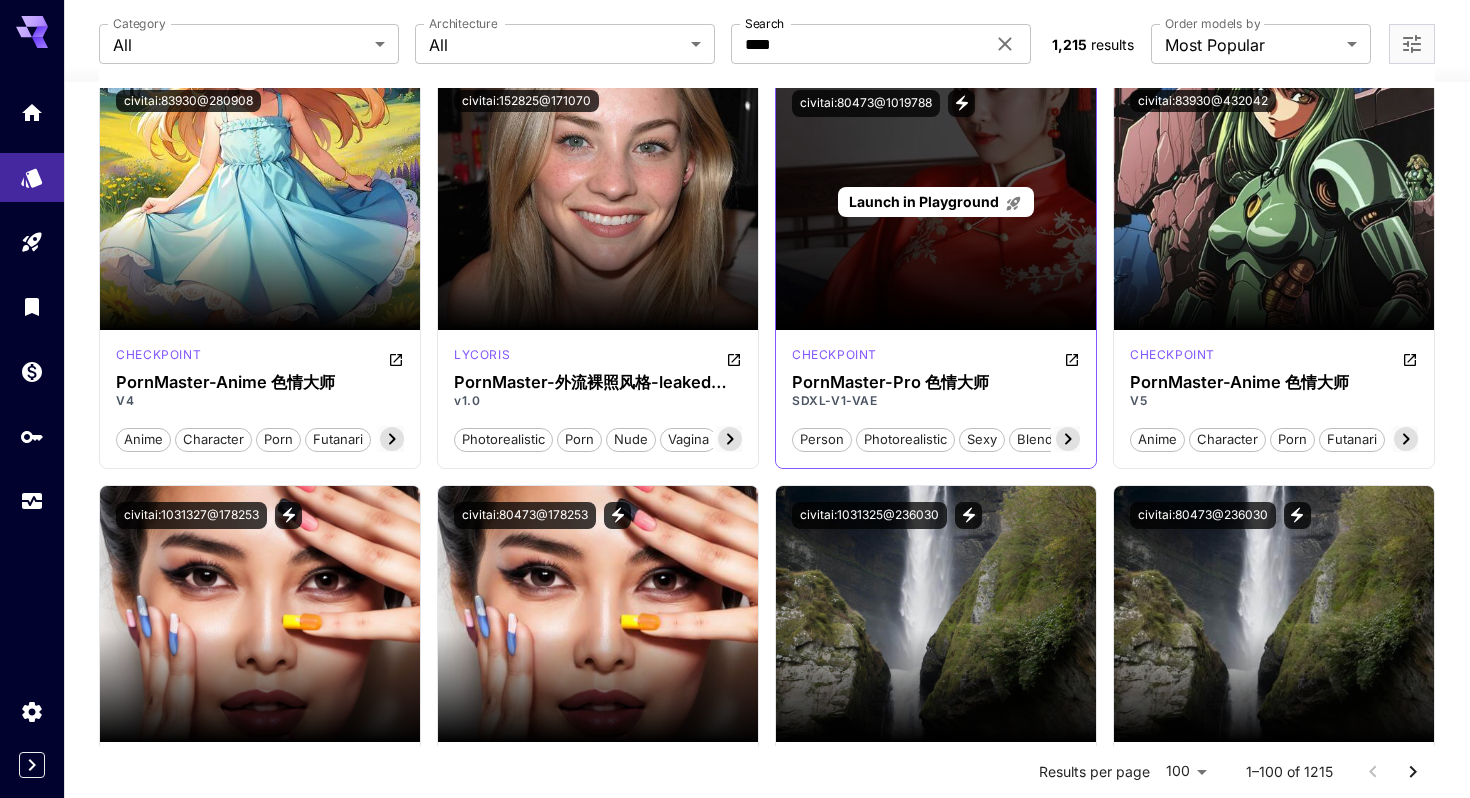 scroll, scrollTop: 985, scrollLeft: 0, axis: vertical 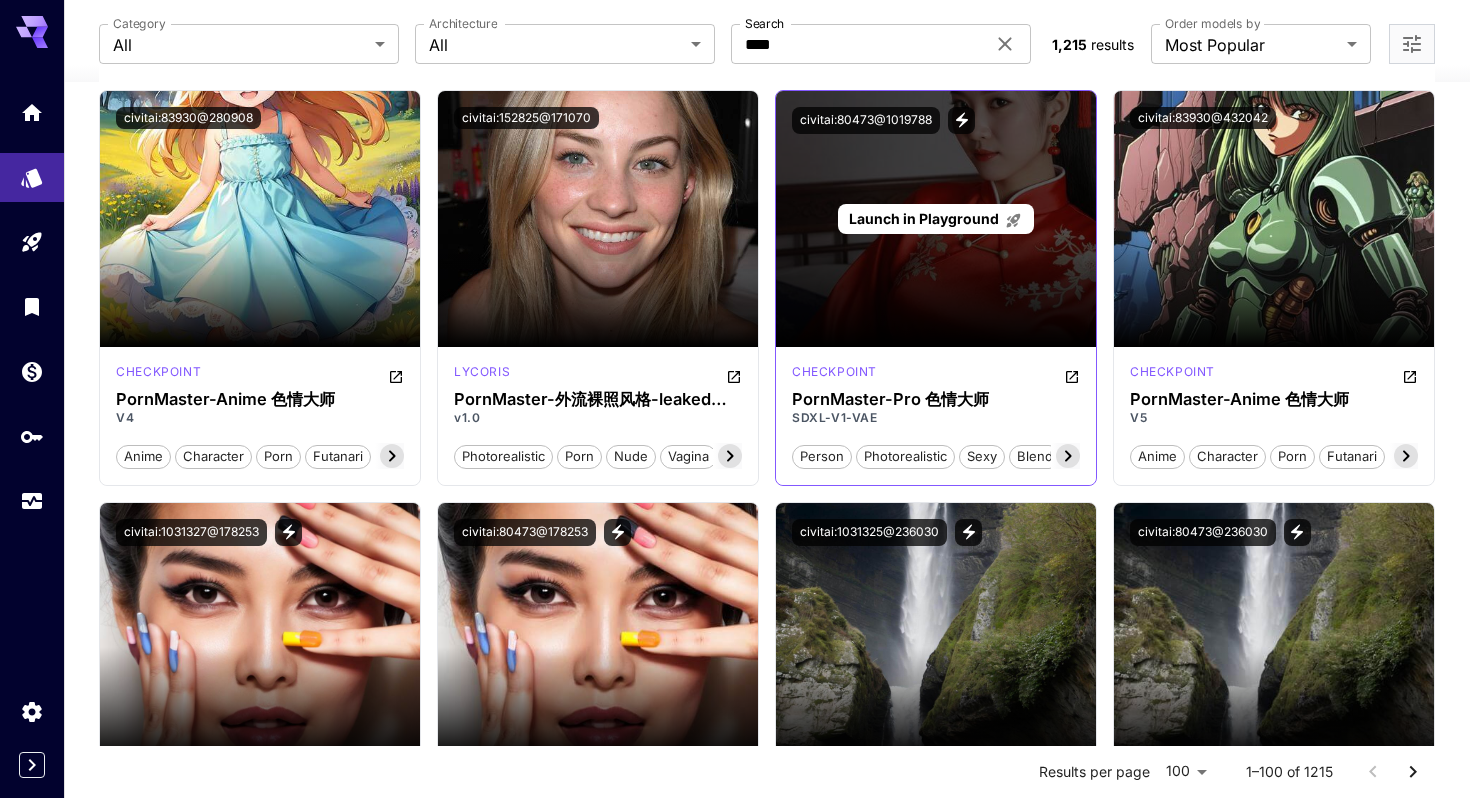click on "Launch in Playground" at bounding box center [924, 218] 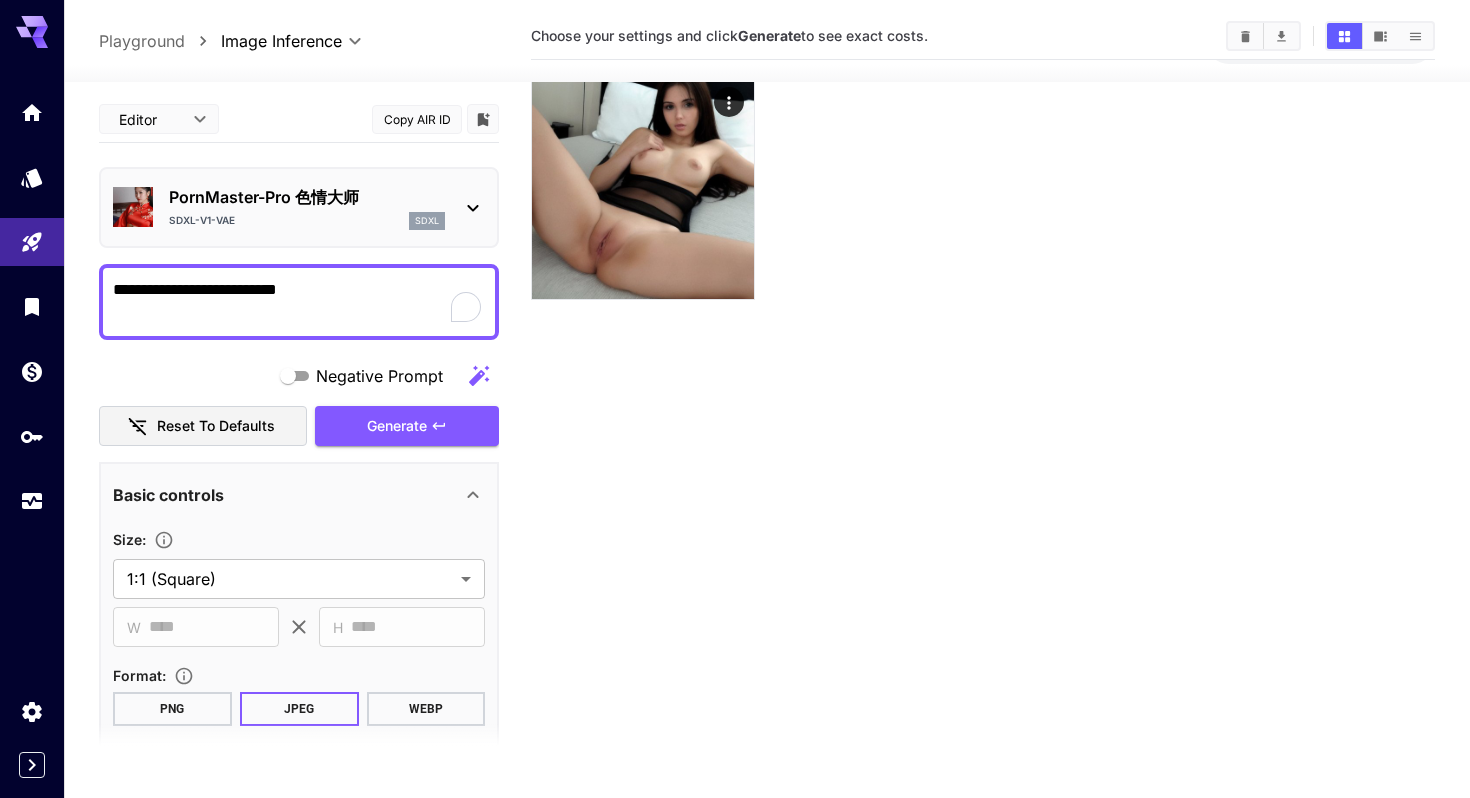 scroll, scrollTop: 0, scrollLeft: 0, axis: both 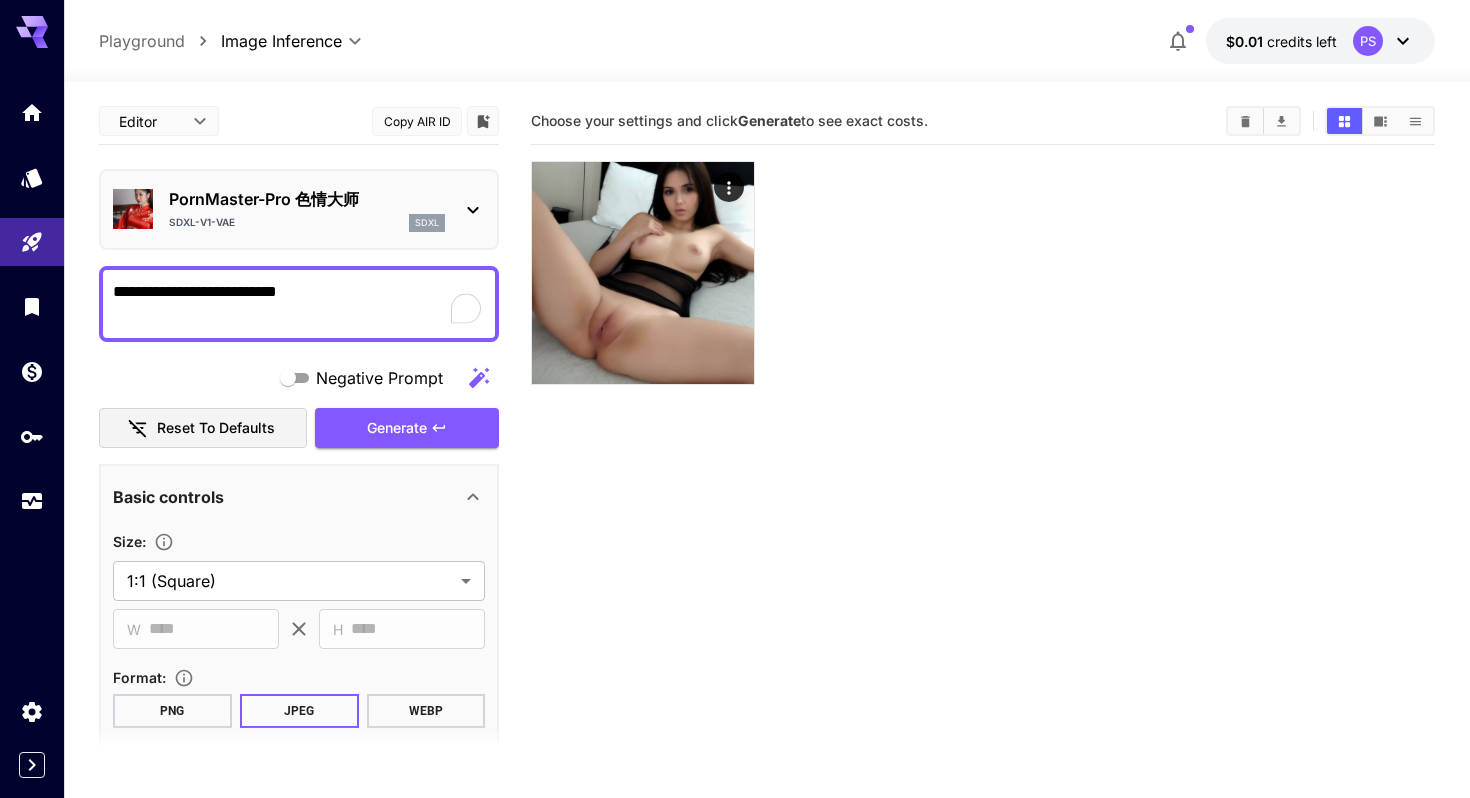 click at bounding box center (1245, 121) 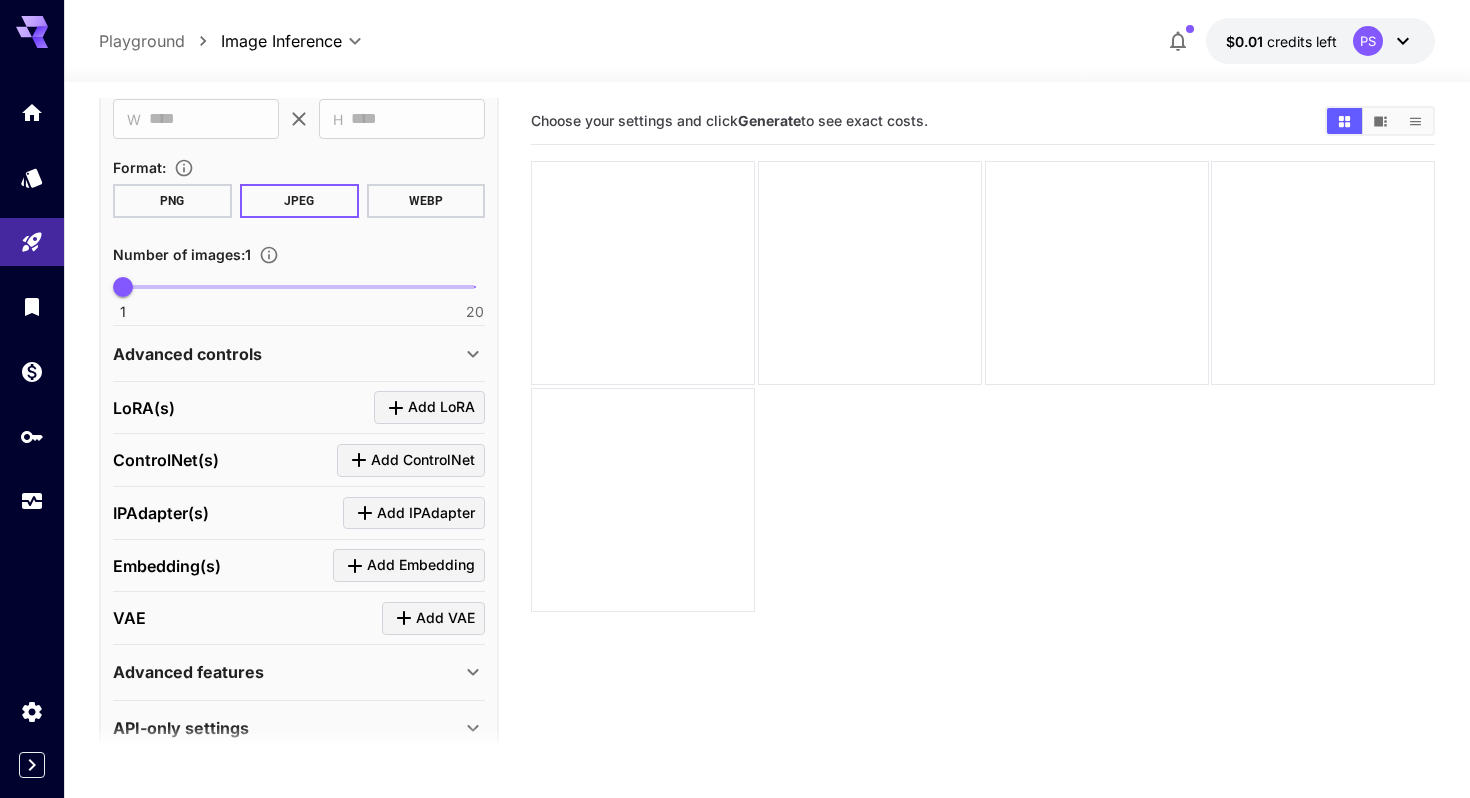 scroll, scrollTop: 540, scrollLeft: 0, axis: vertical 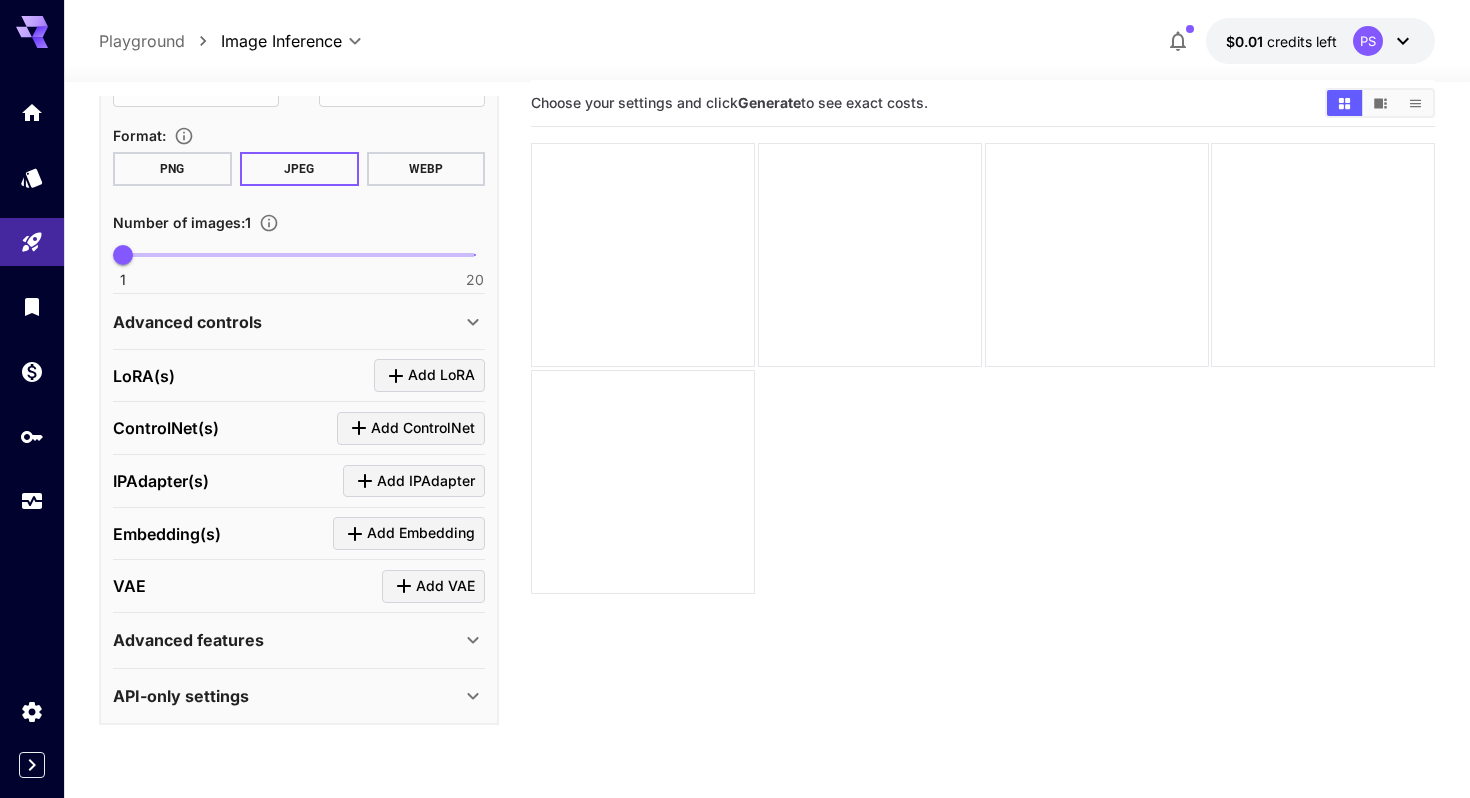 click on "Advanced controls" at bounding box center [287, 322] 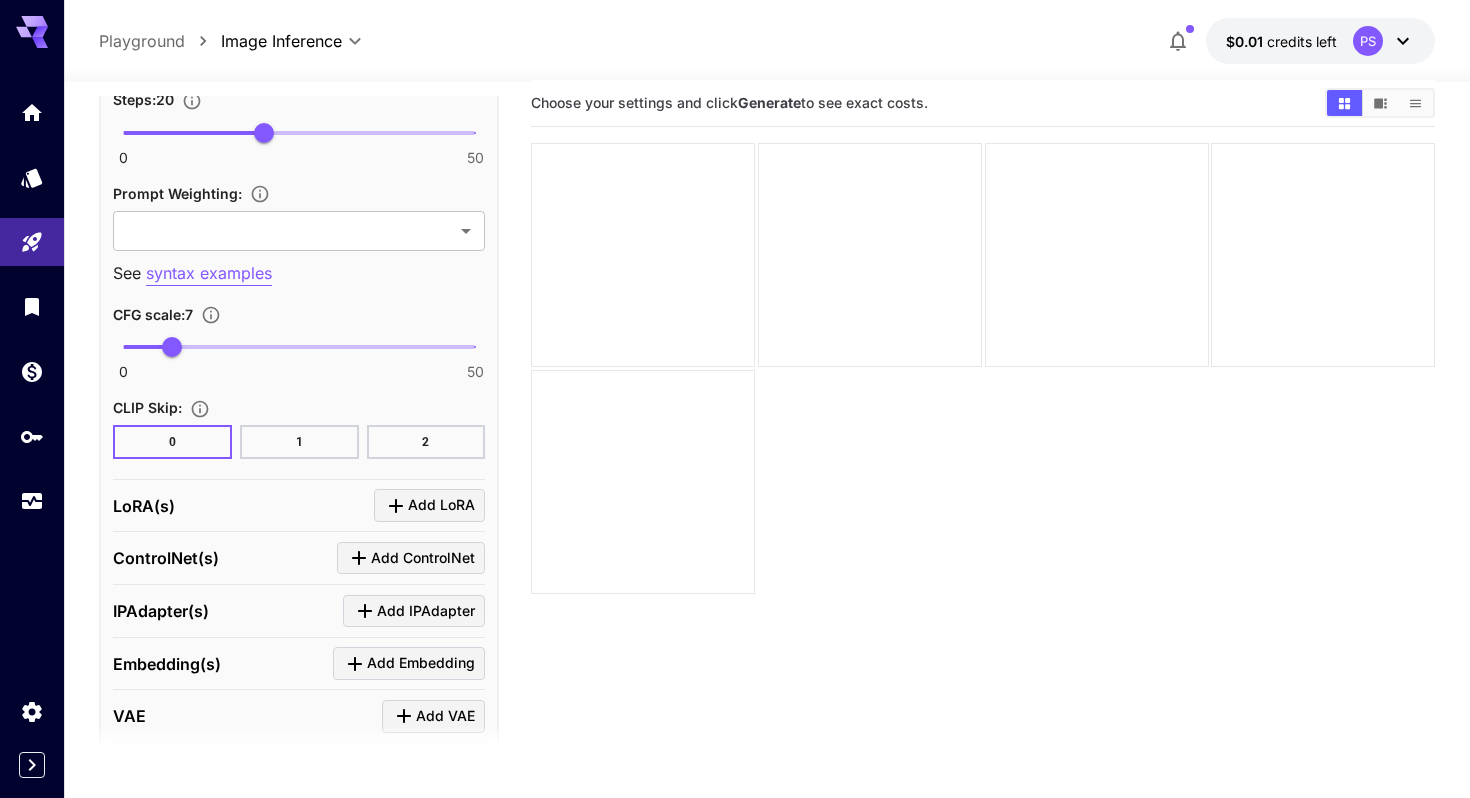 scroll, scrollTop: 1358, scrollLeft: 0, axis: vertical 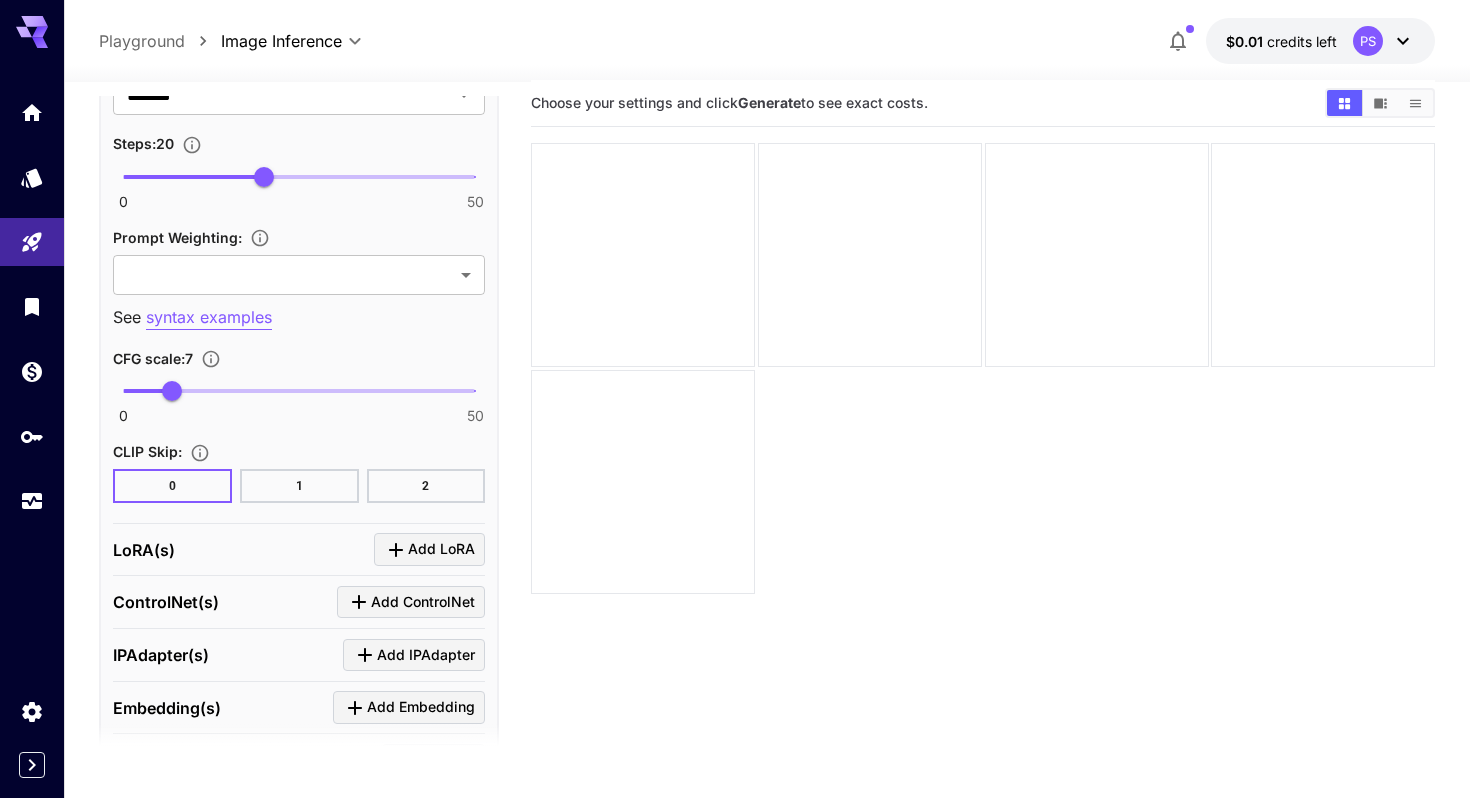 click on "syntax examples" at bounding box center (209, 317) 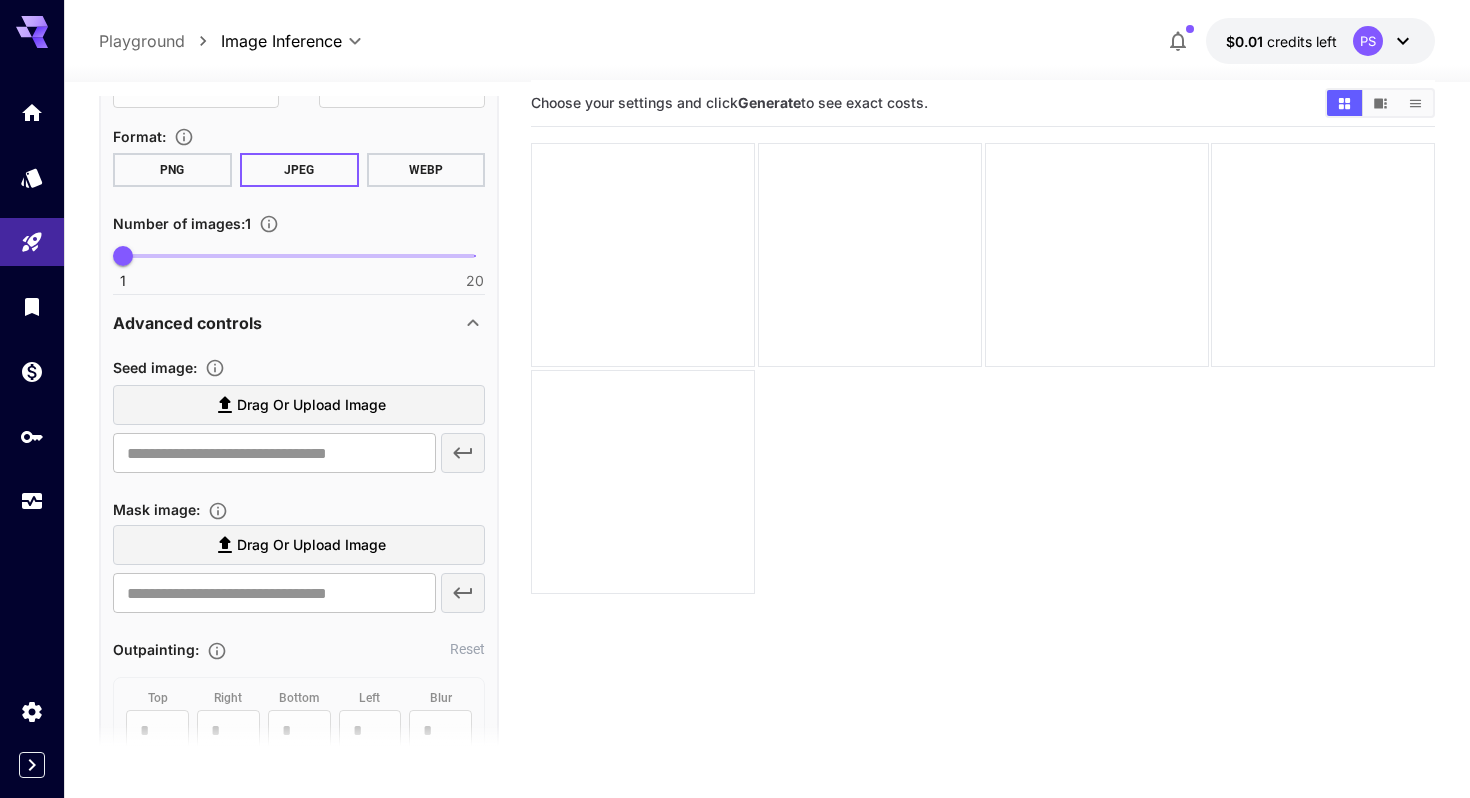 scroll, scrollTop: 477, scrollLeft: 0, axis: vertical 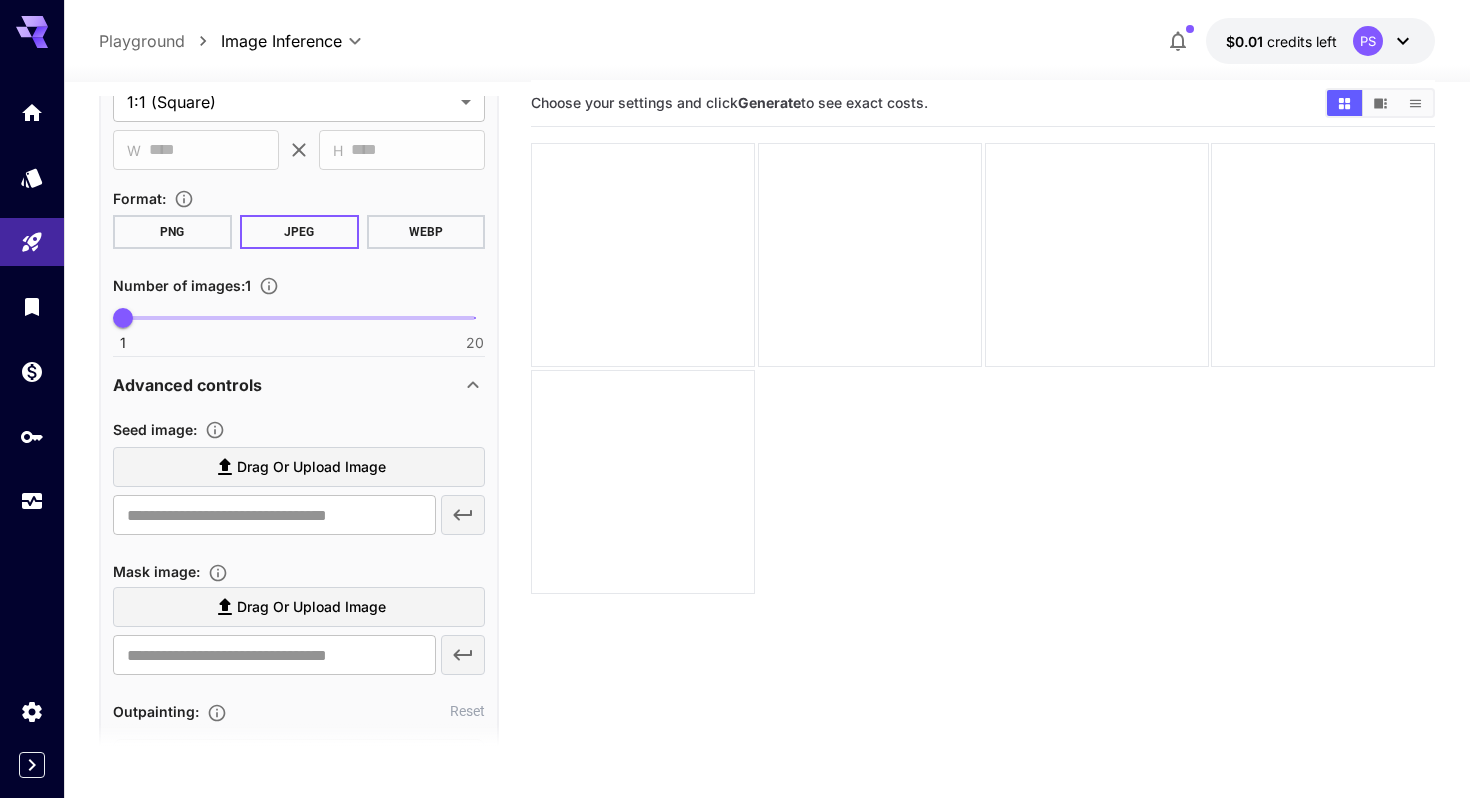 click on "Drag or upload image" at bounding box center [311, 467] 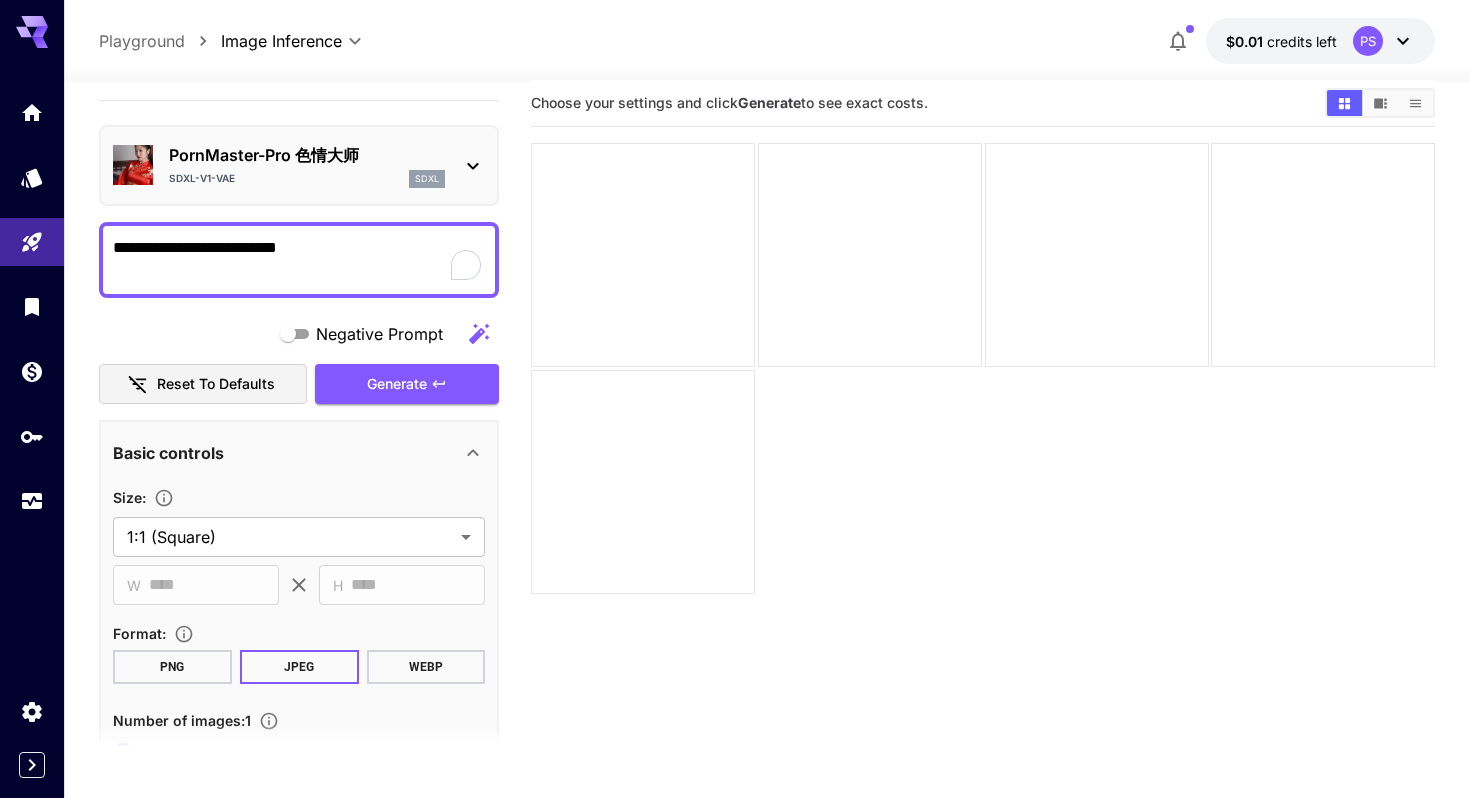 scroll, scrollTop: 0, scrollLeft: 0, axis: both 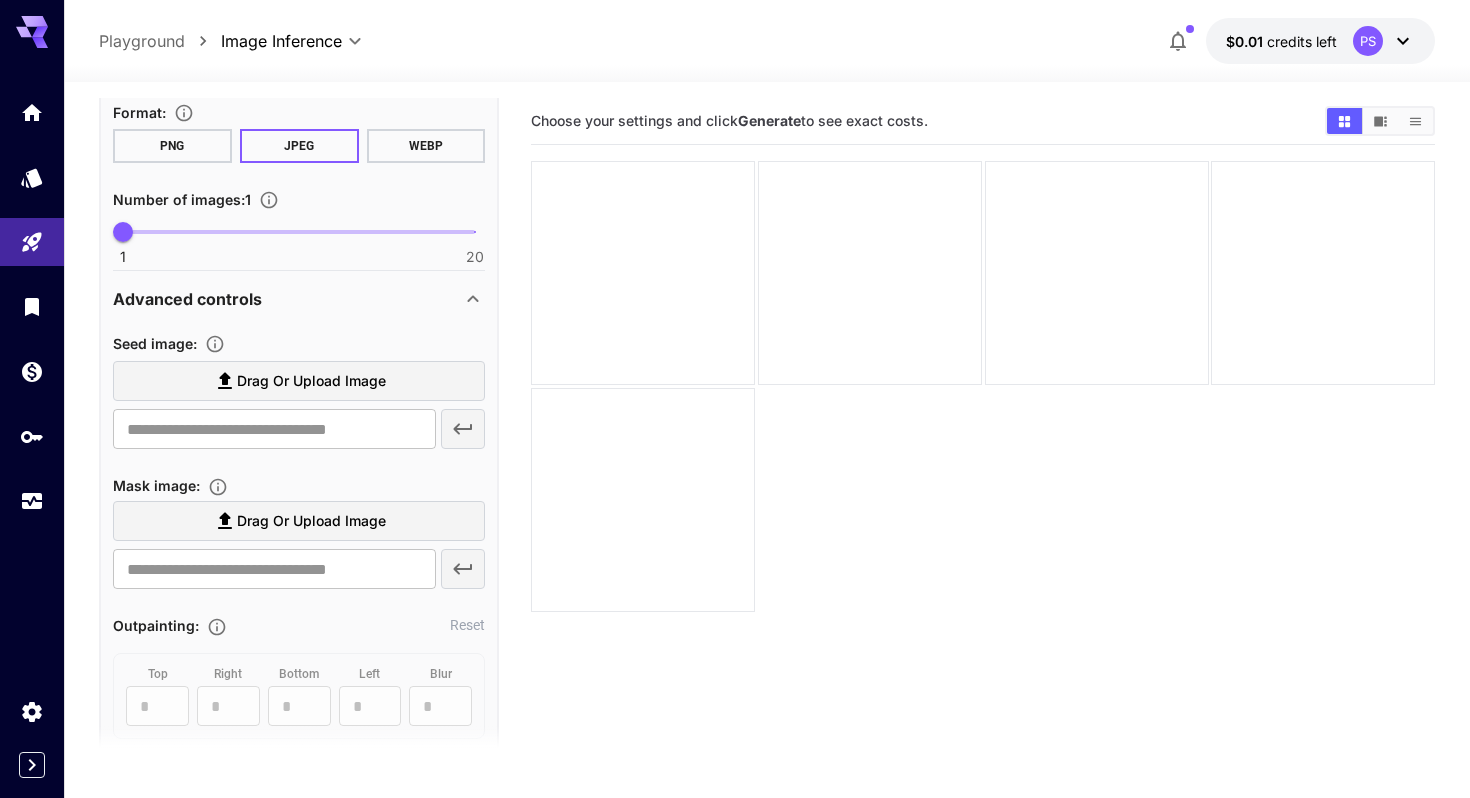 click on "Drag or upload image" at bounding box center [311, 381] 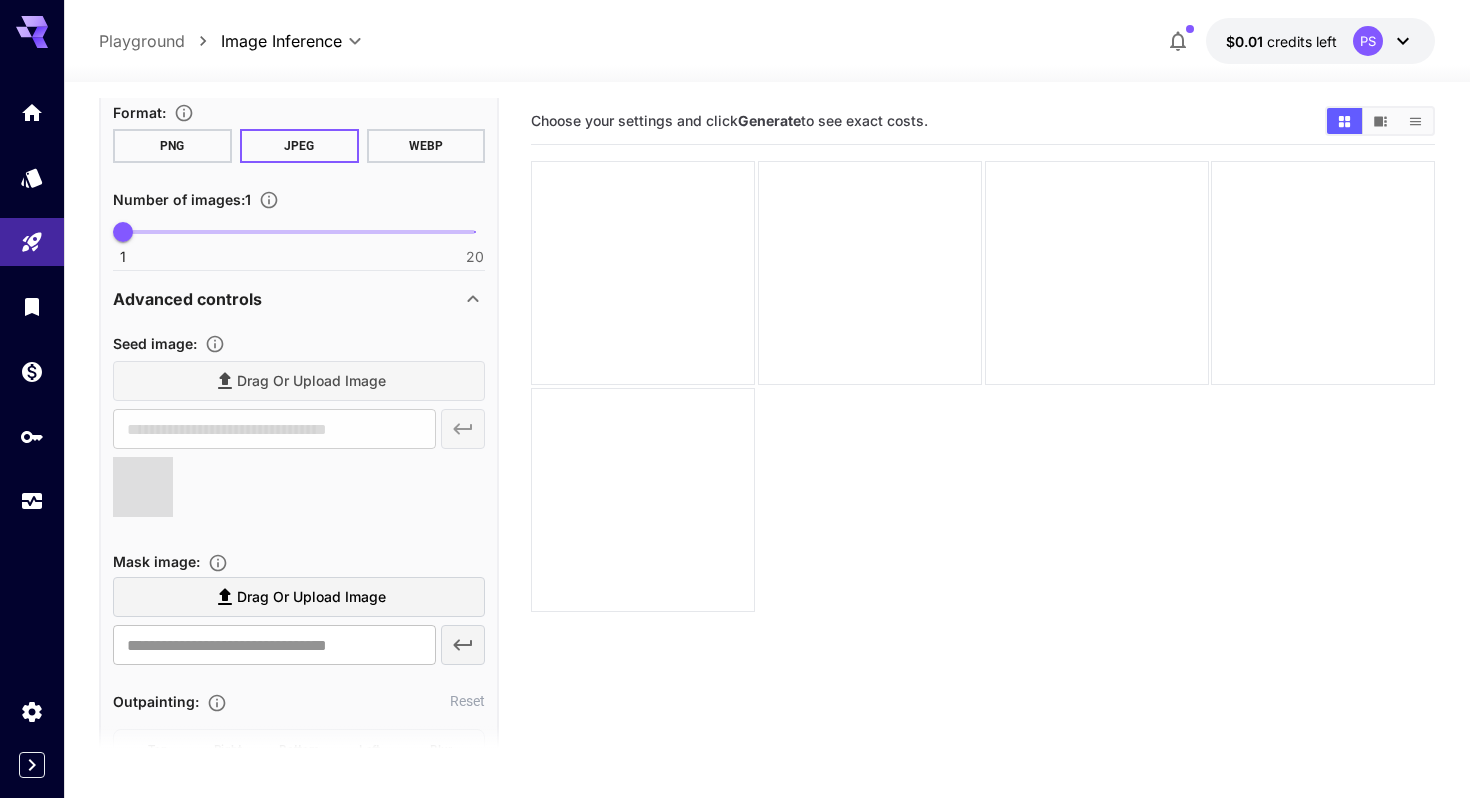 type on "**********" 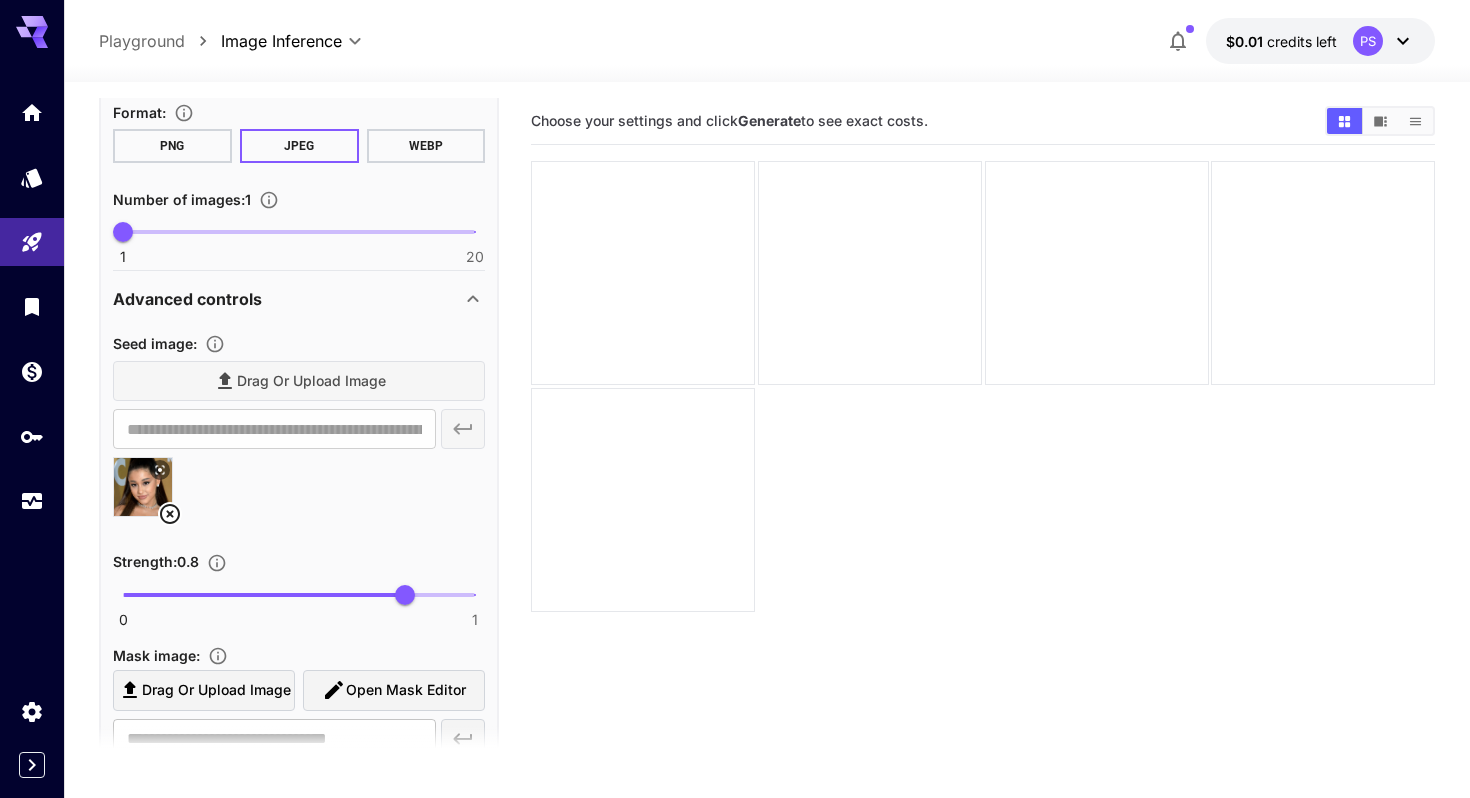 click at bounding box center (264, 595) 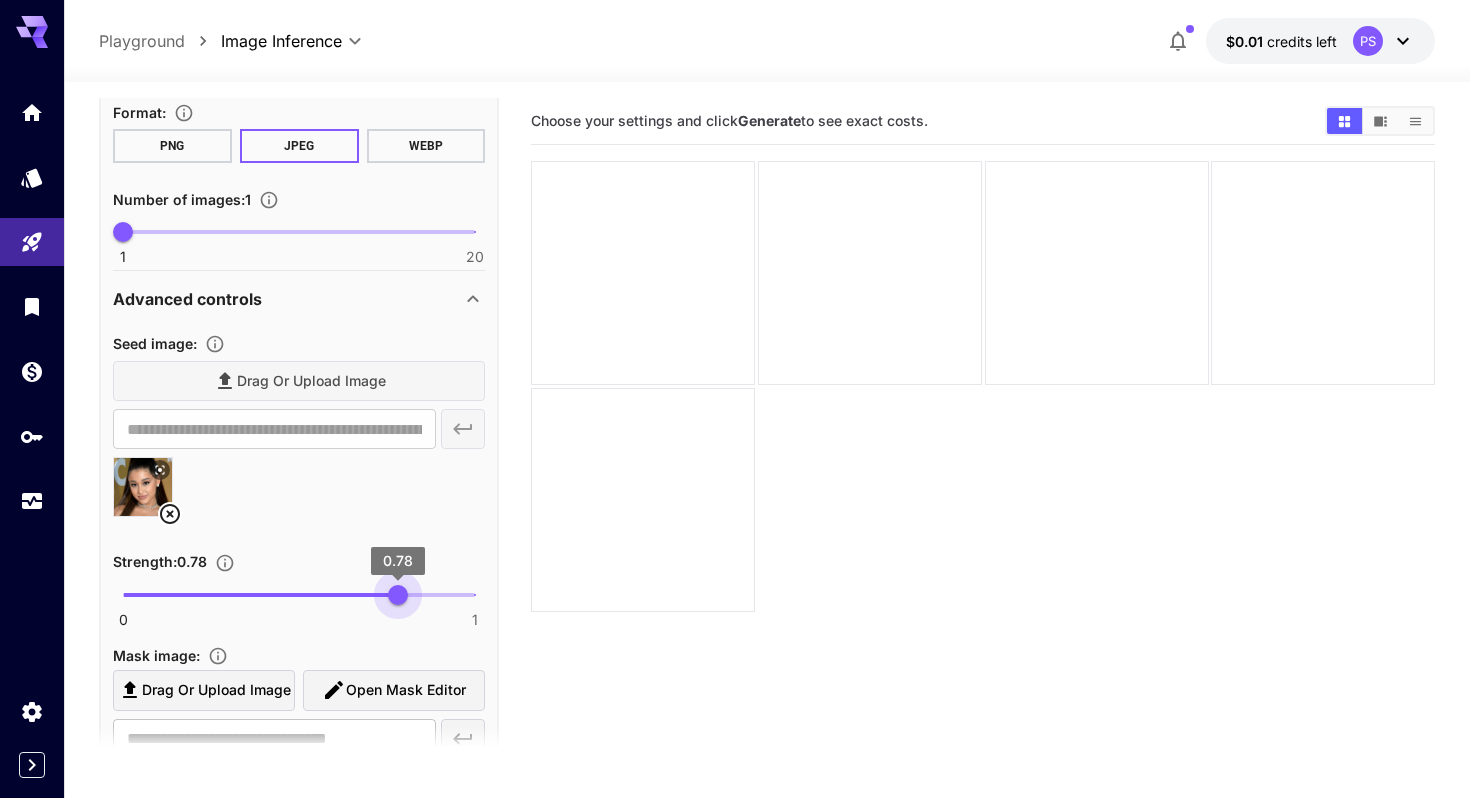 type on "***" 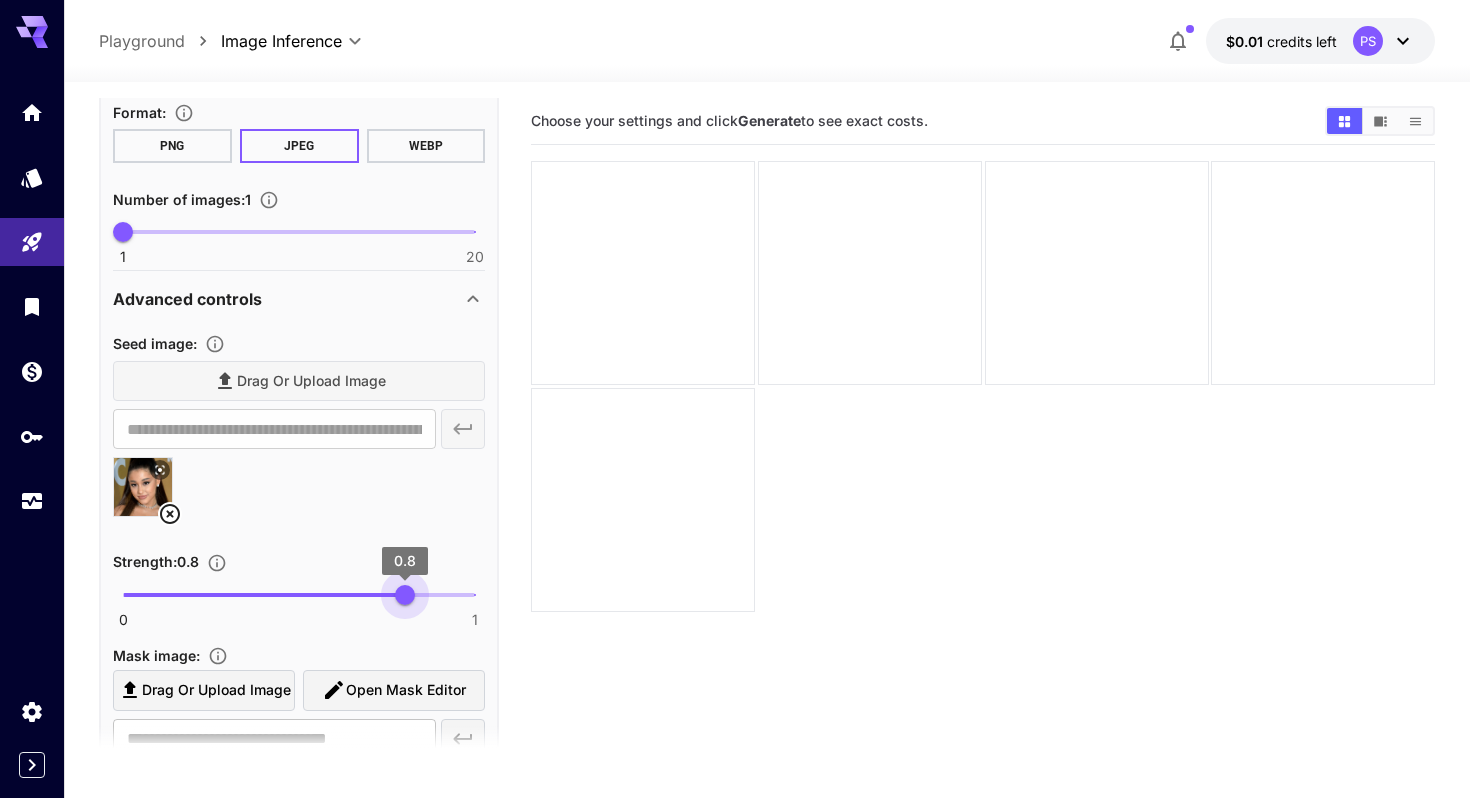 drag, startPoint x: 313, startPoint y: 584, endPoint x: 404, endPoint y: 586, distance: 91.02197 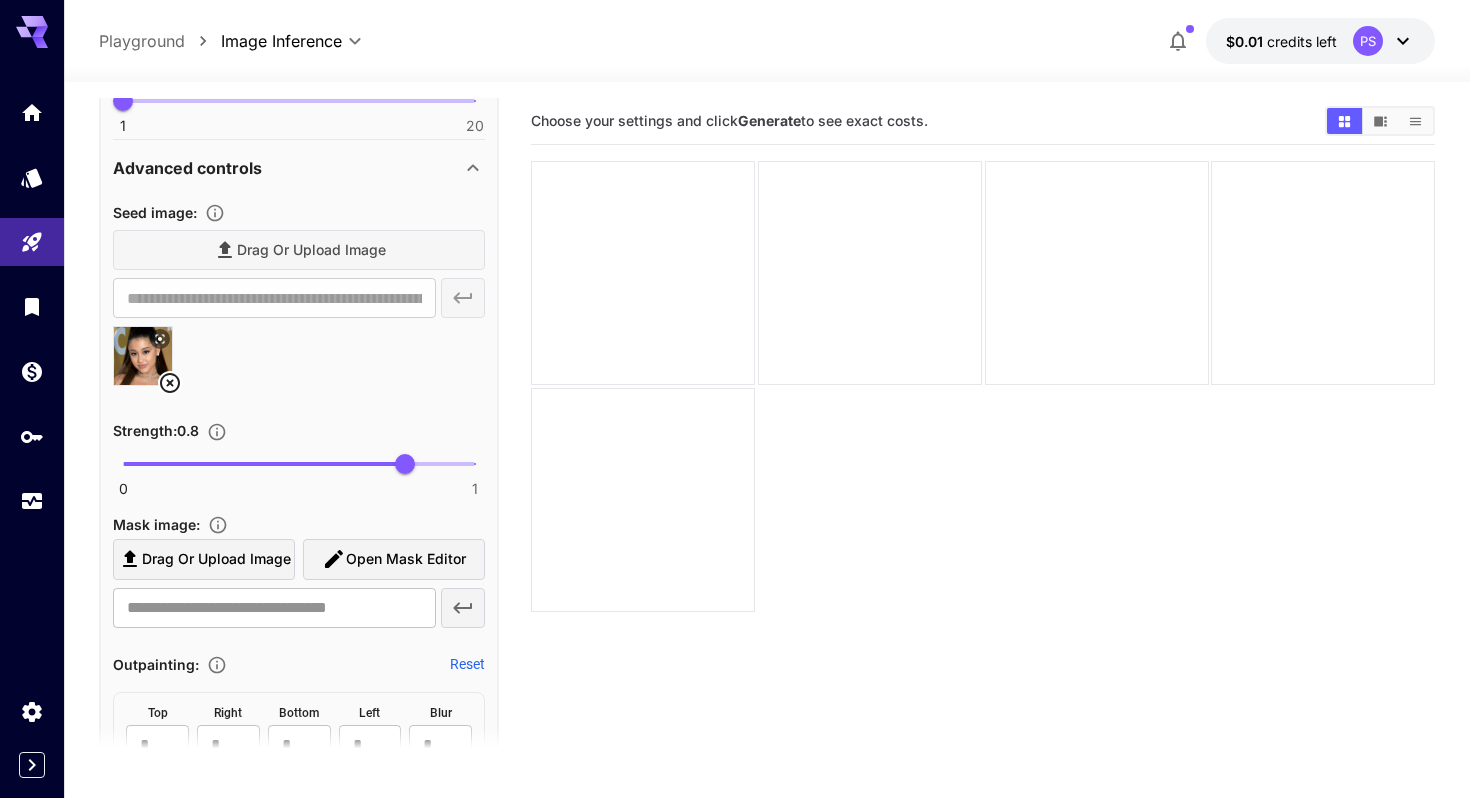 scroll, scrollTop: 717, scrollLeft: 0, axis: vertical 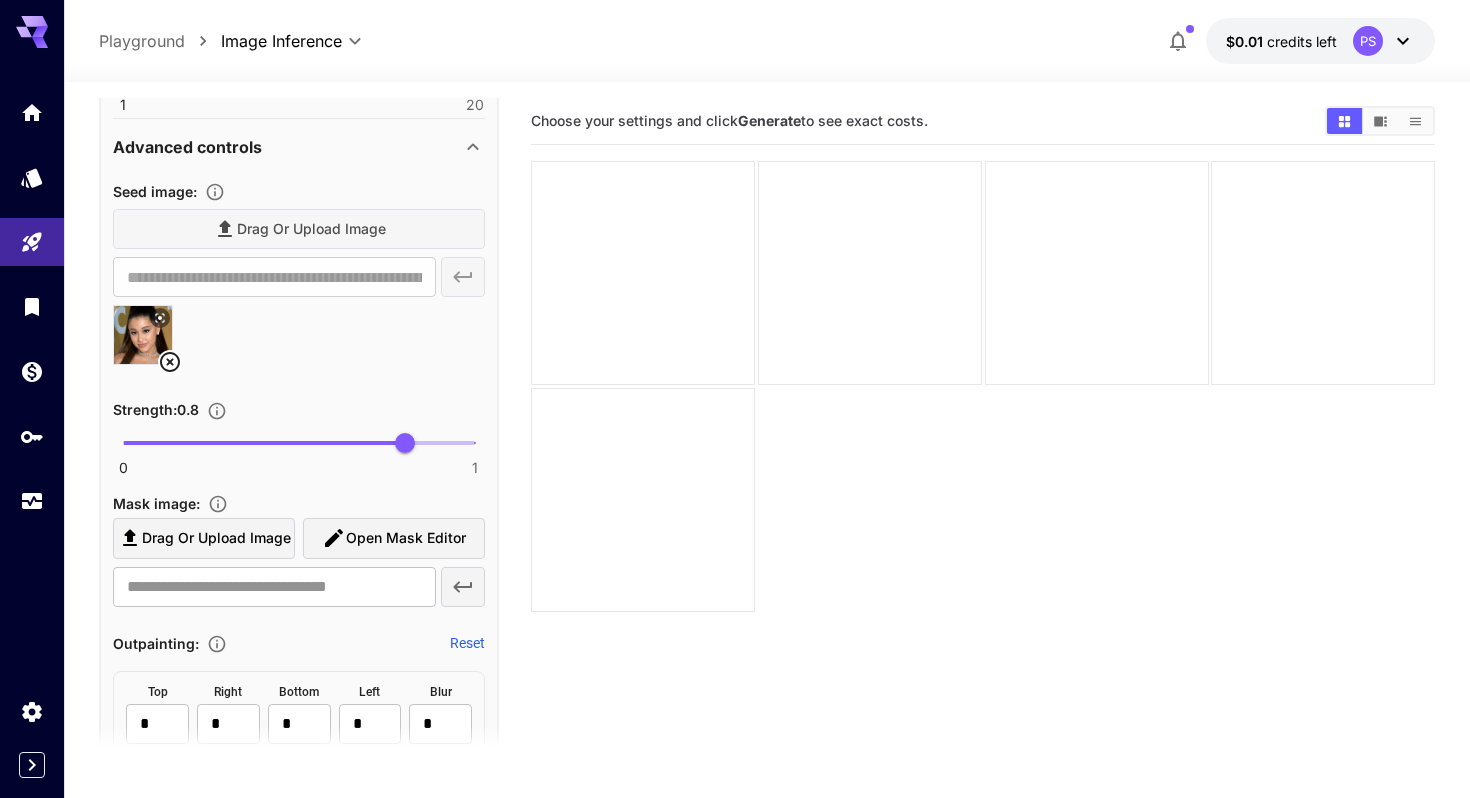 click on "Drag or upload image" at bounding box center [216, 538] 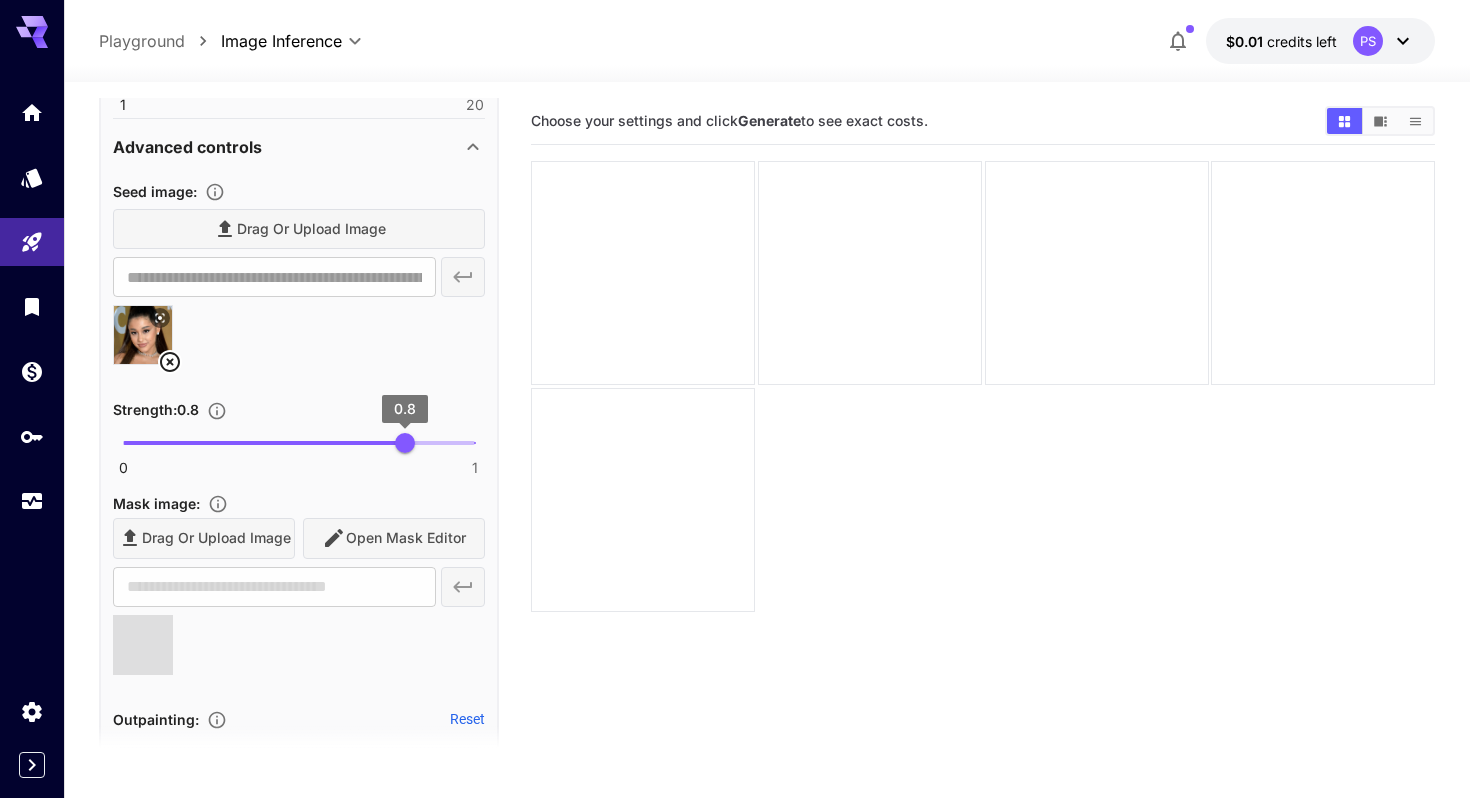 type on "**********" 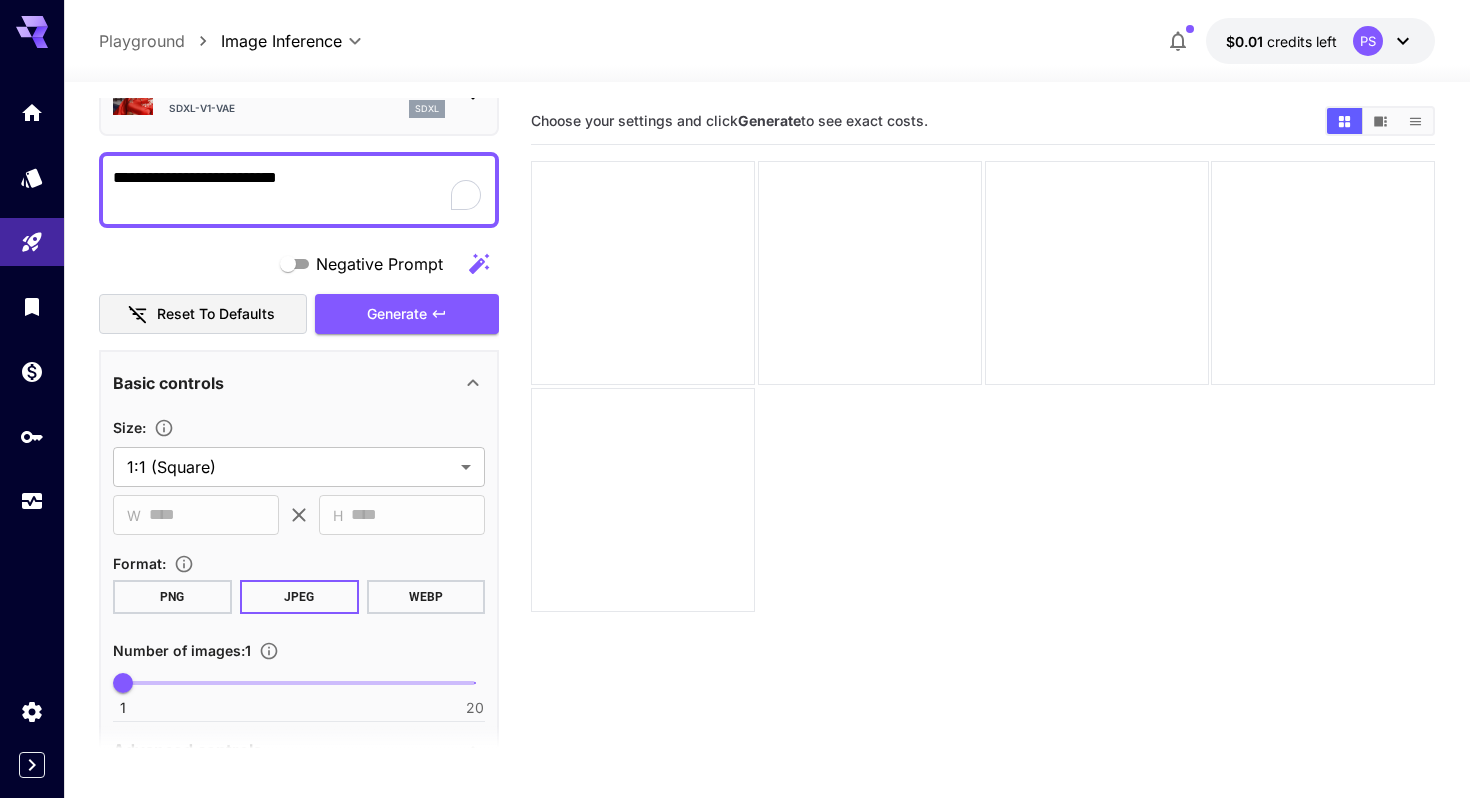 scroll, scrollTop: 29, scrollLeft: 0, axis: vertical 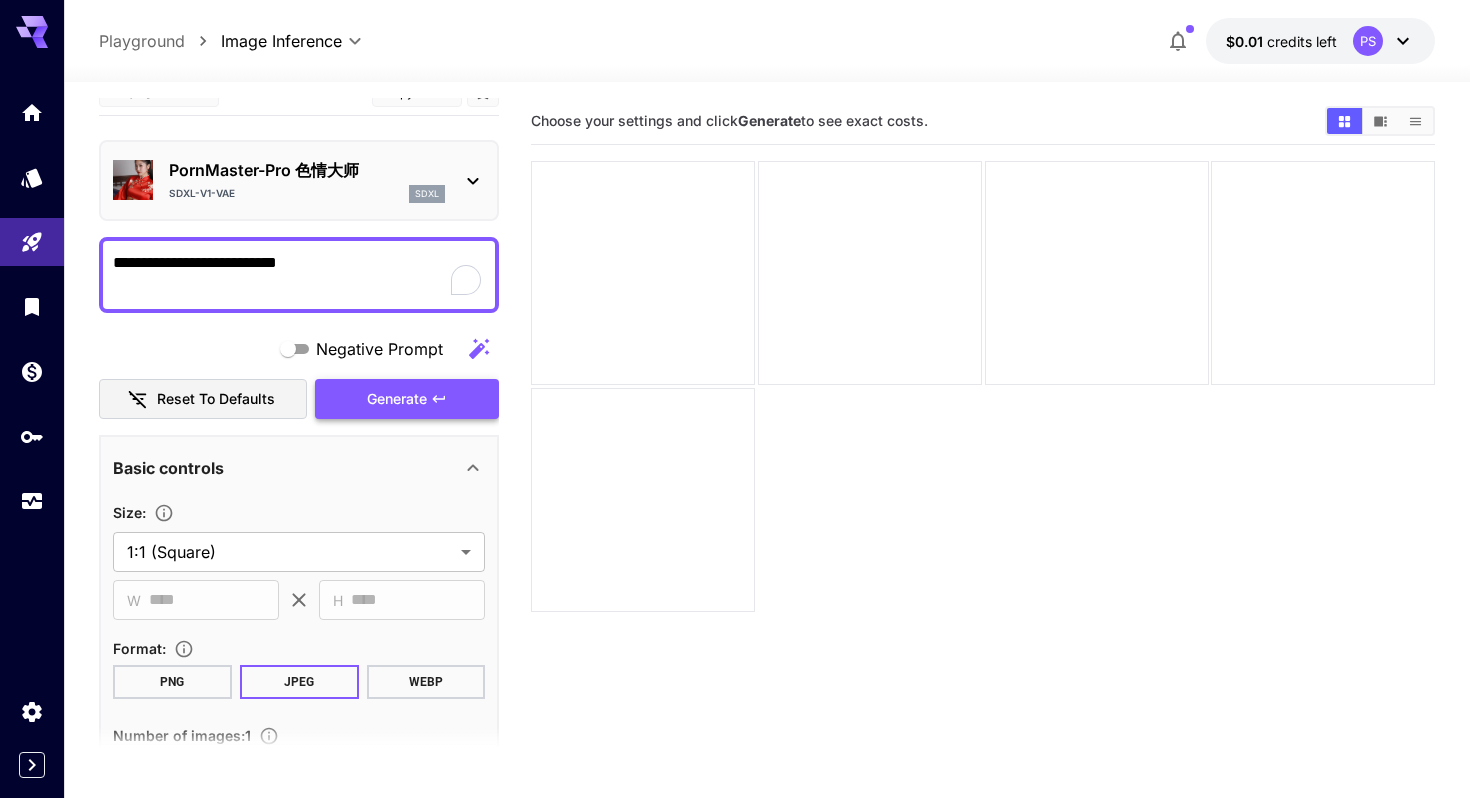 click on "Generate" at bounding box center (397, 399) 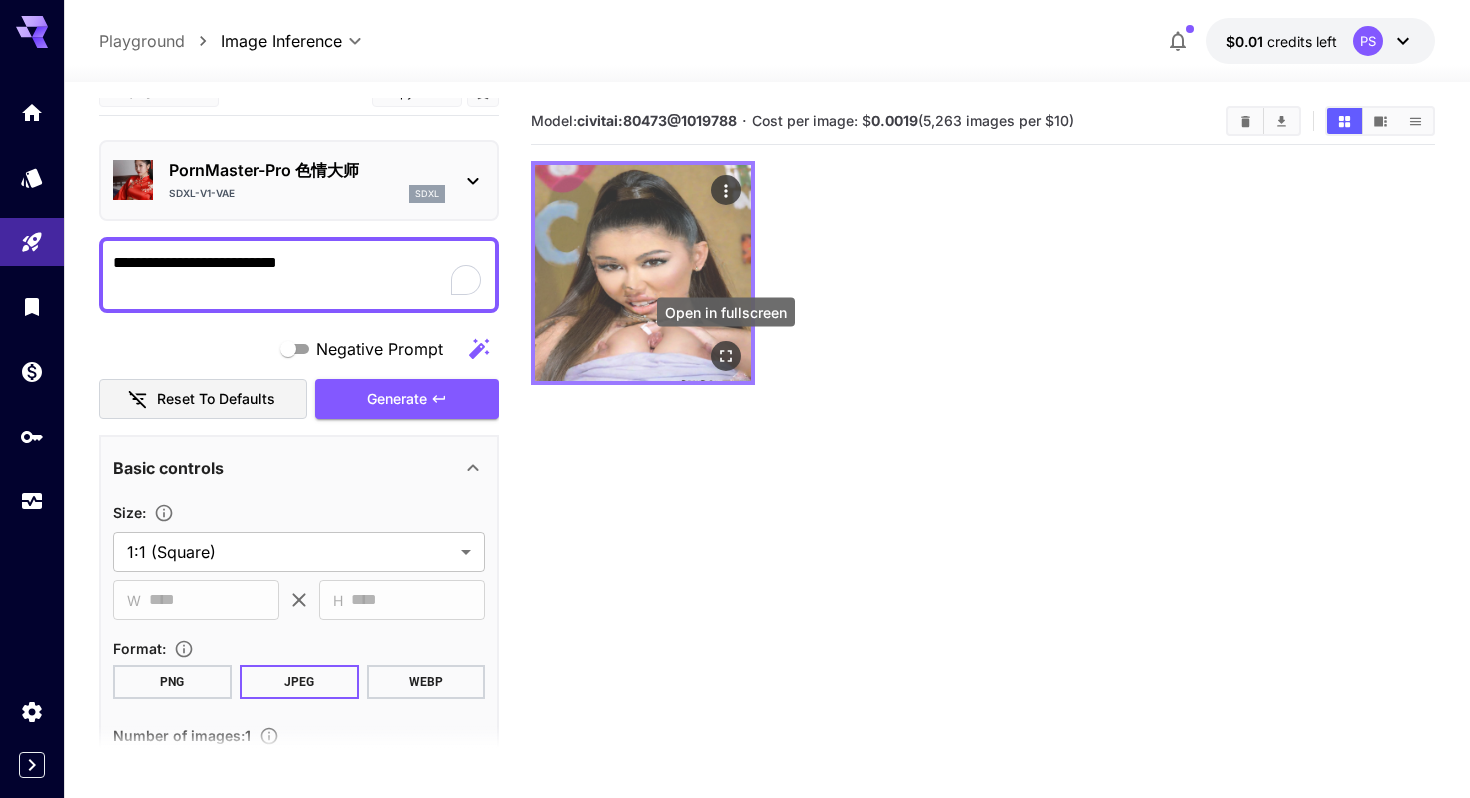click 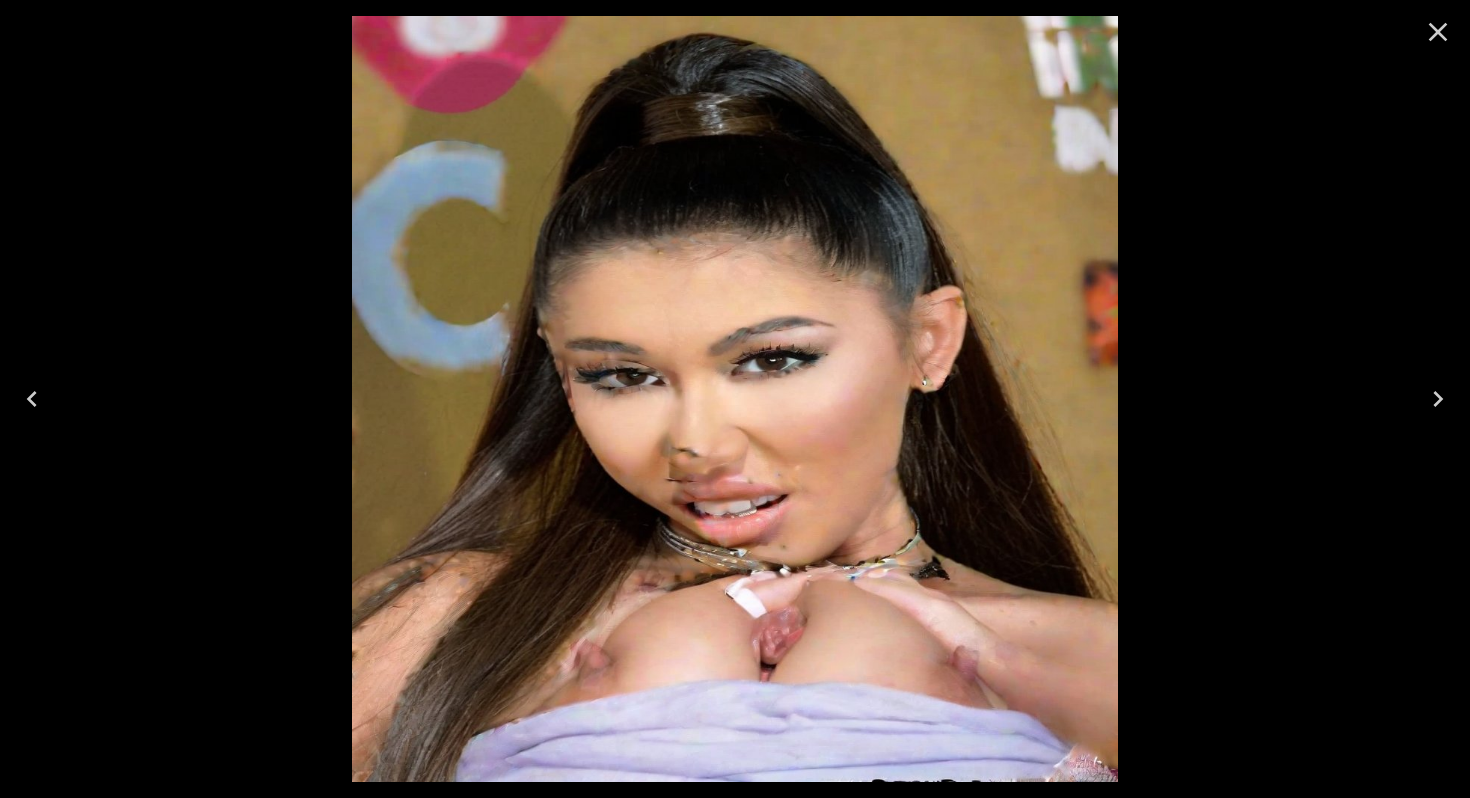 click 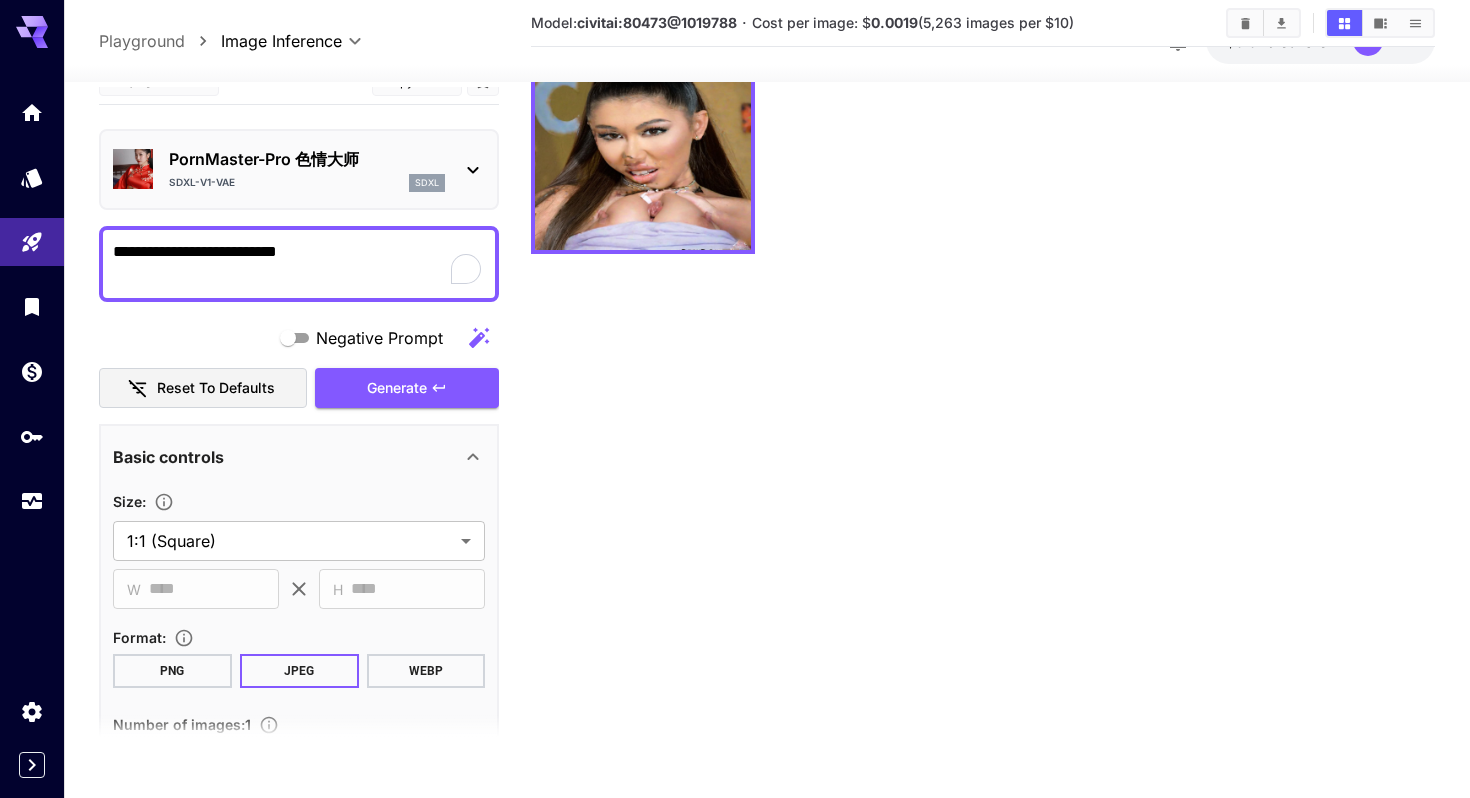scroll, scrollTop: 158, scrollLeft: 0, axis: vertical 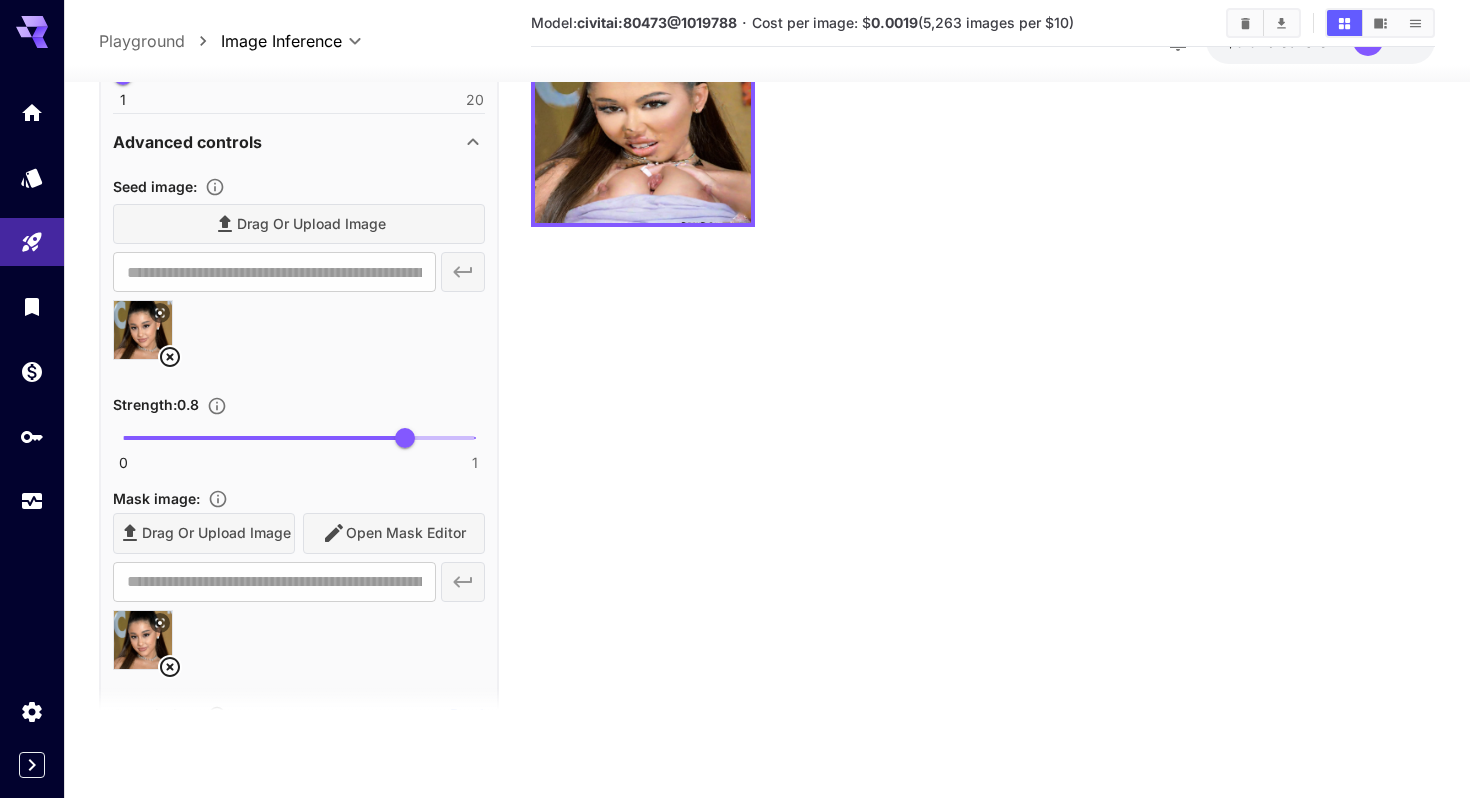 click 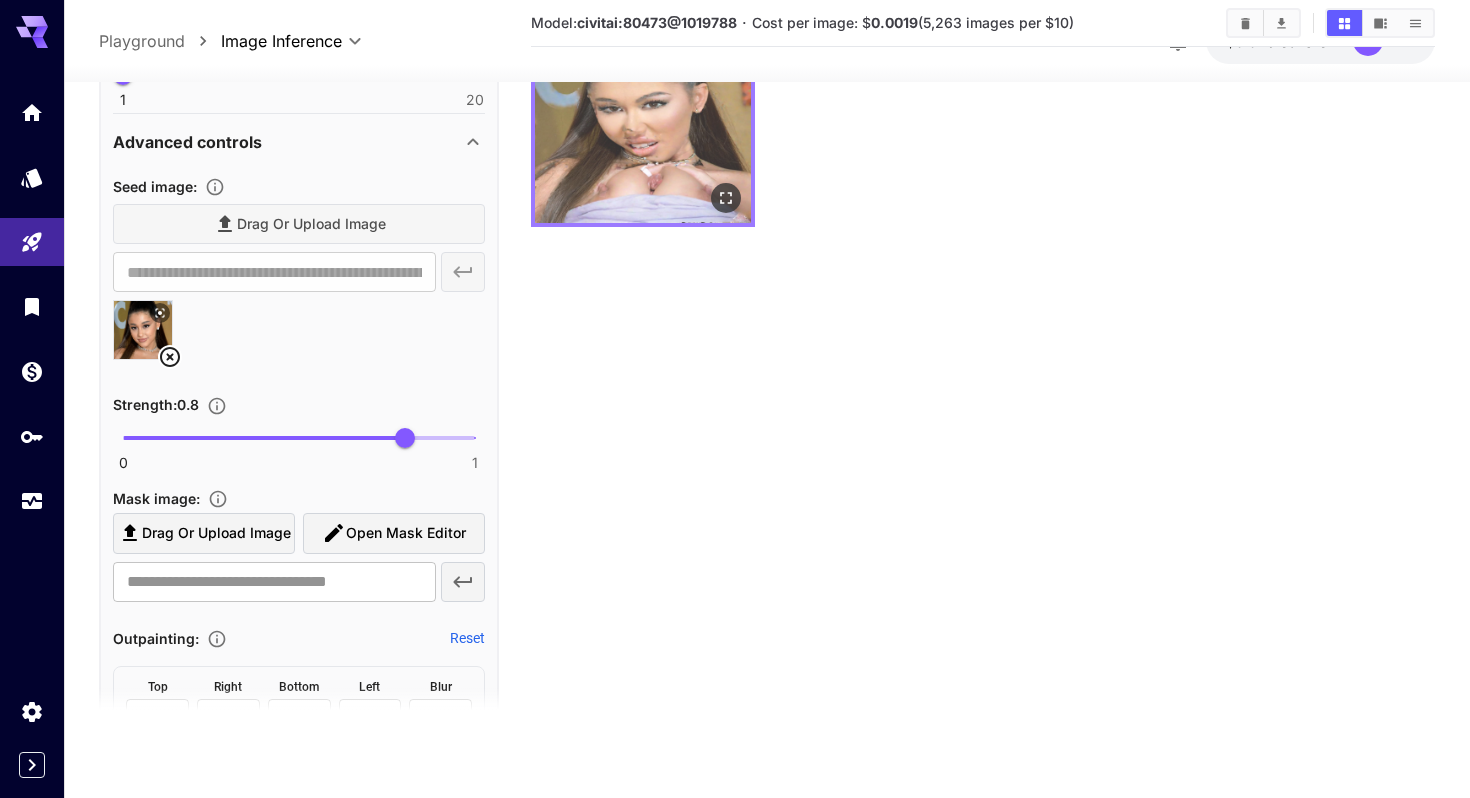 scroll, scrollTop: 0, scrollLeft: 0, axis: both 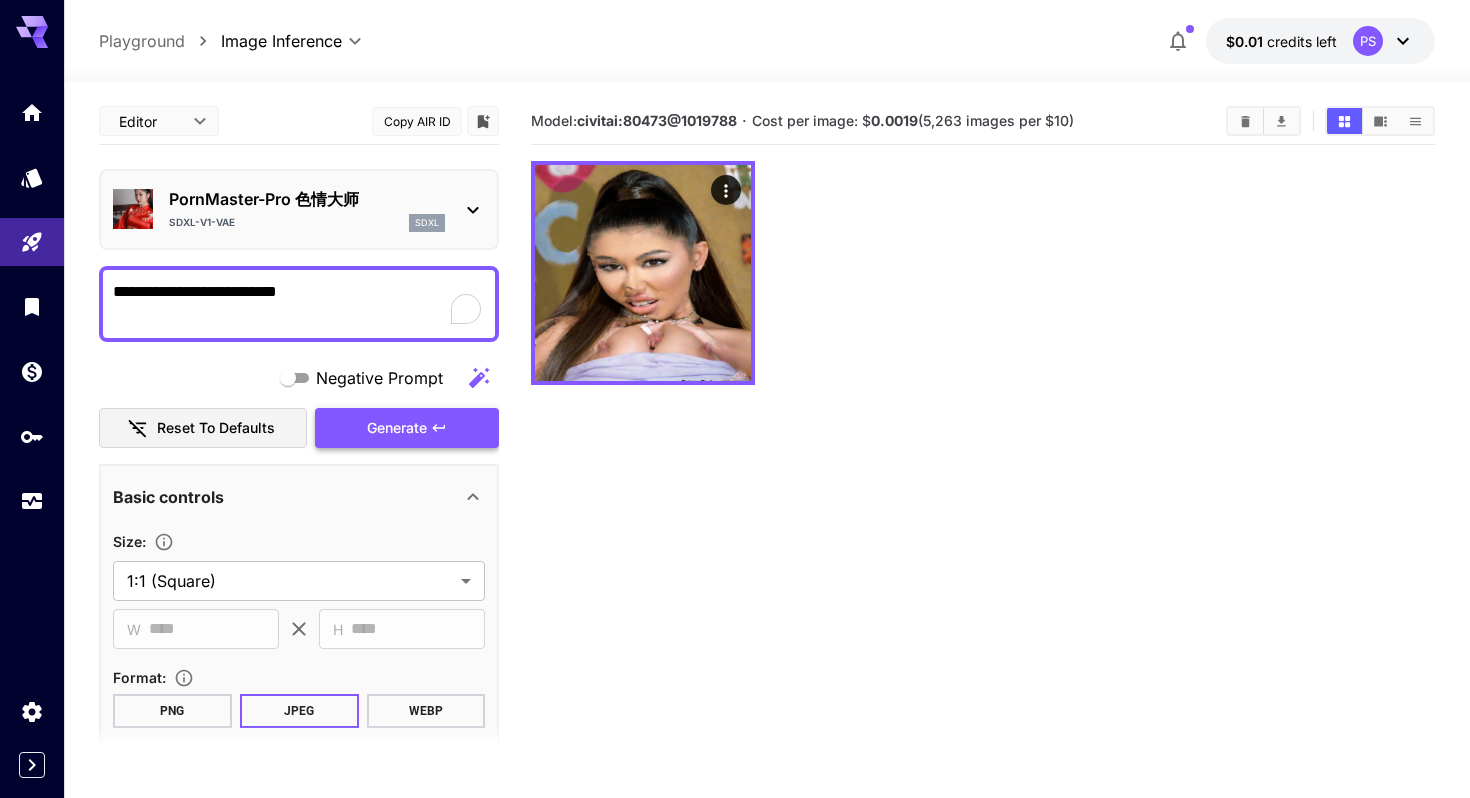 click on "Generate" at bounding box center (397, 428) 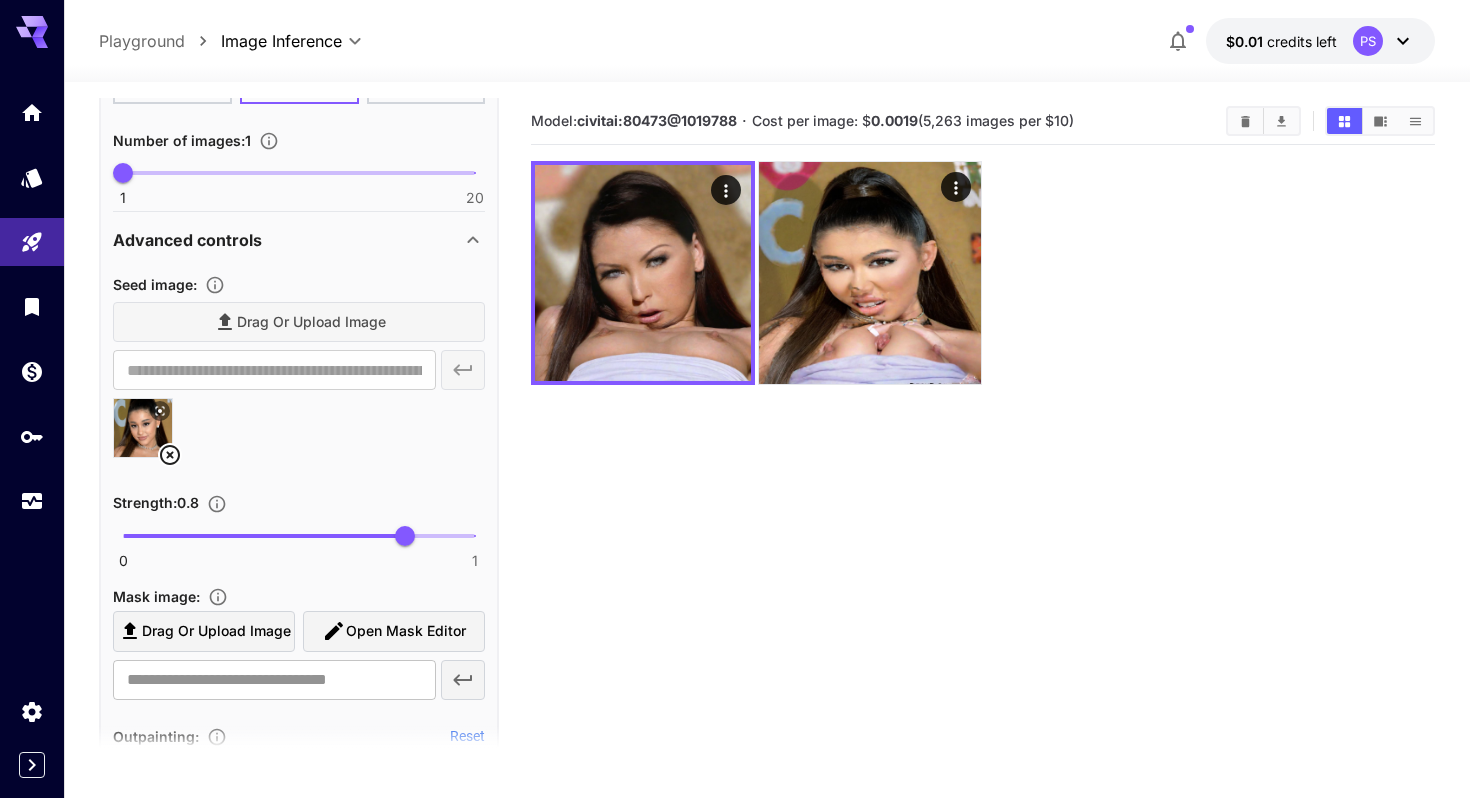 scroll, scrollTop: 625, scrollLeft: 0, axis: vertical 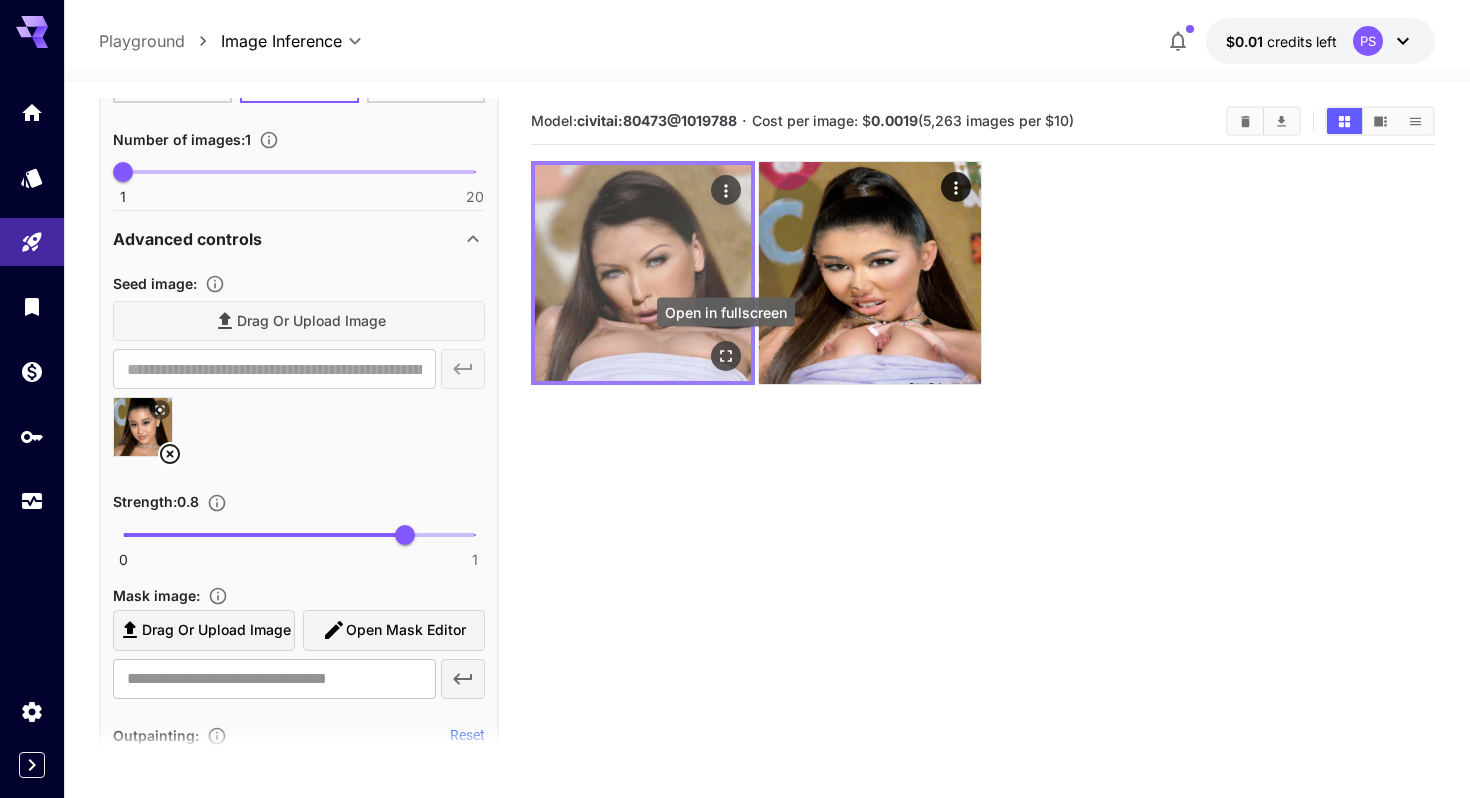 click 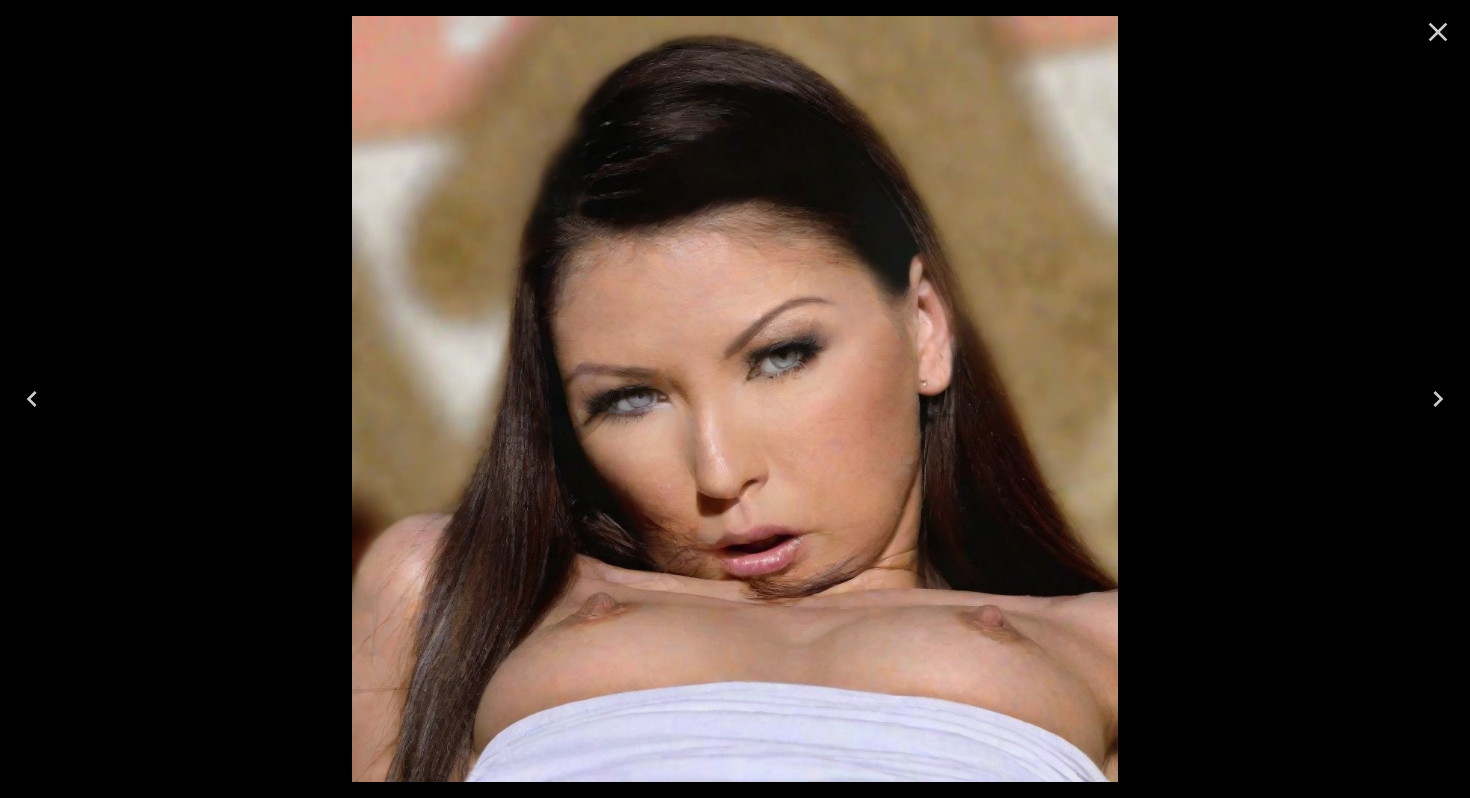click 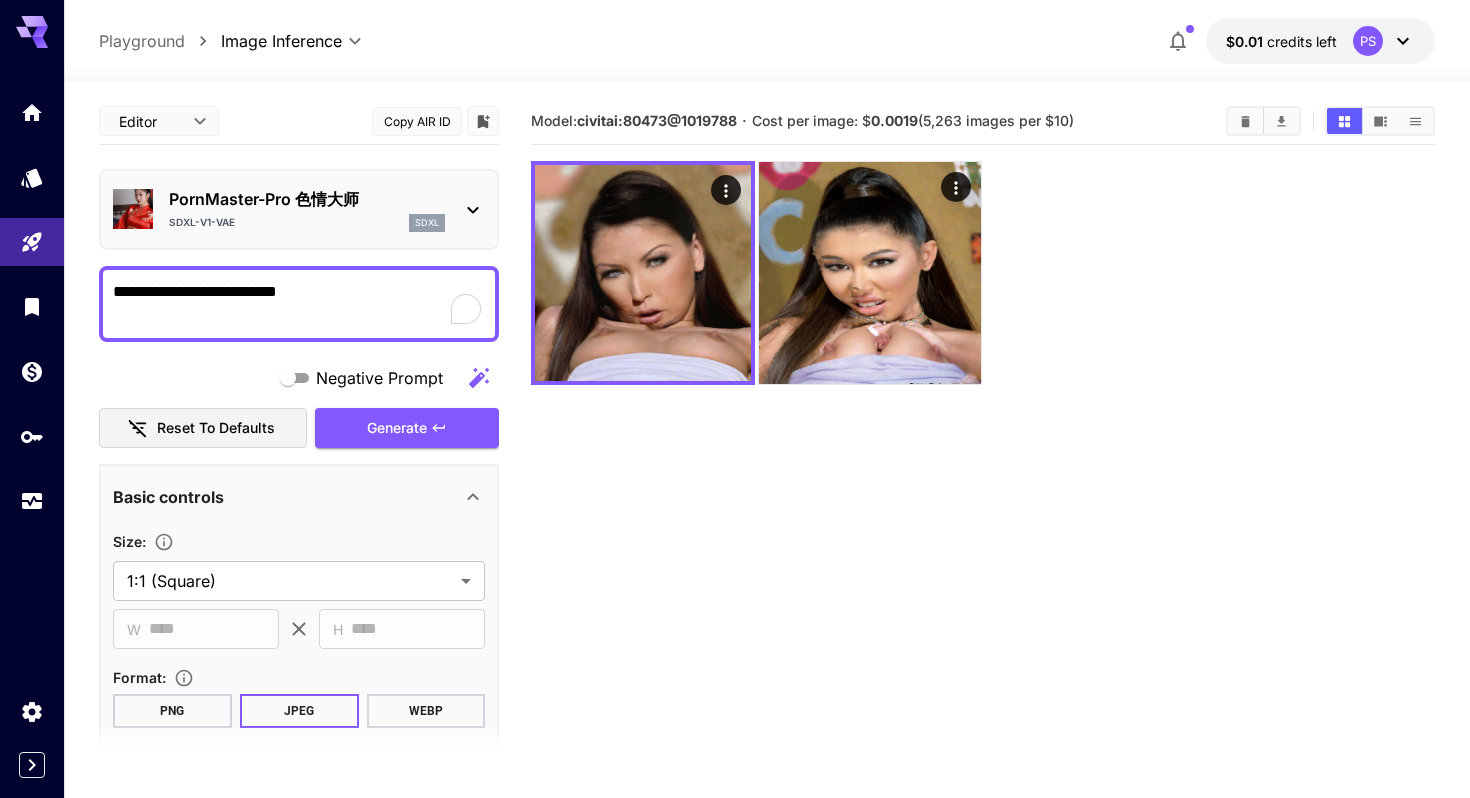 scroll, scrollTop: 0, scrollLeft: 0, axis: both 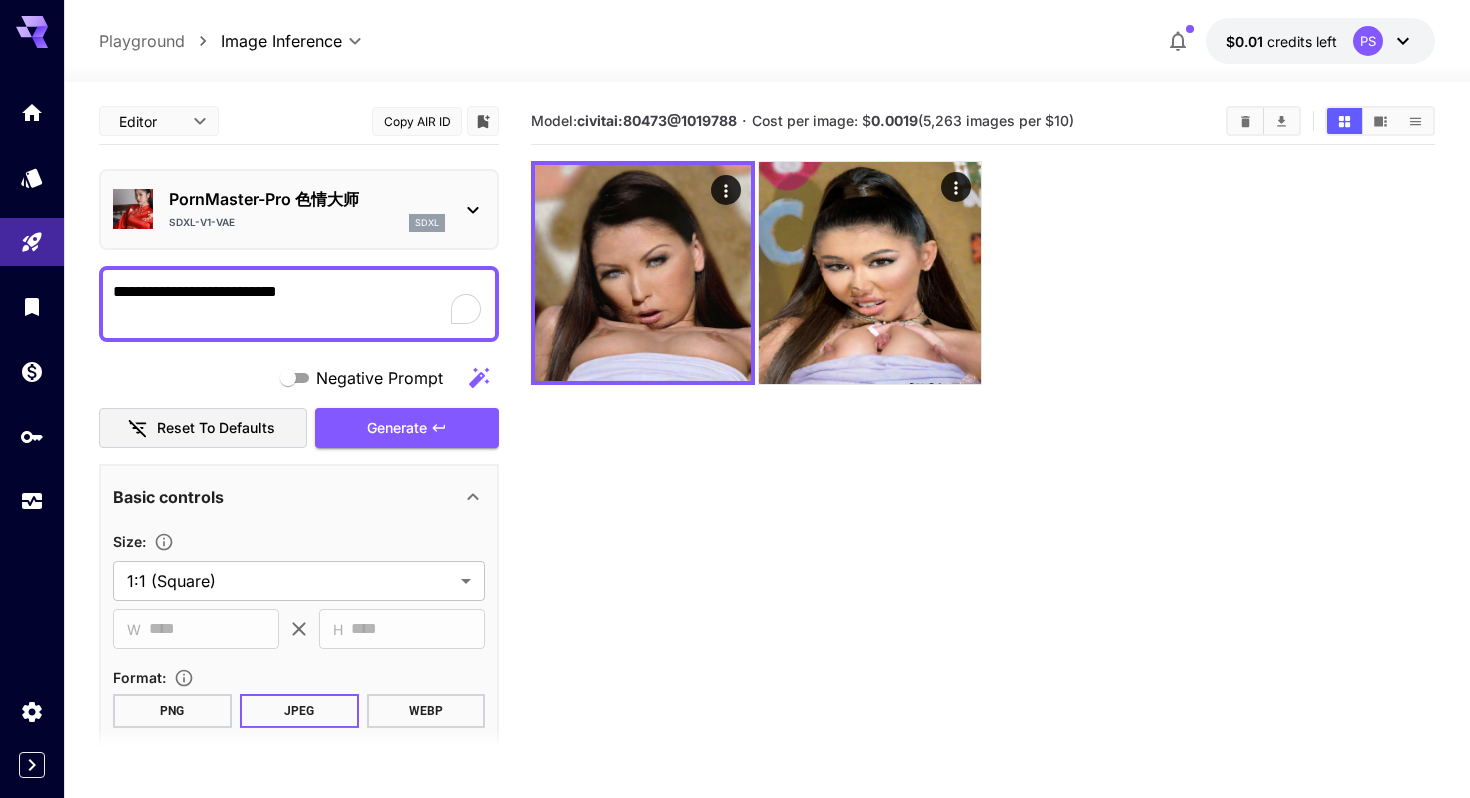 click on "**********" at bounding box center (299, 304) 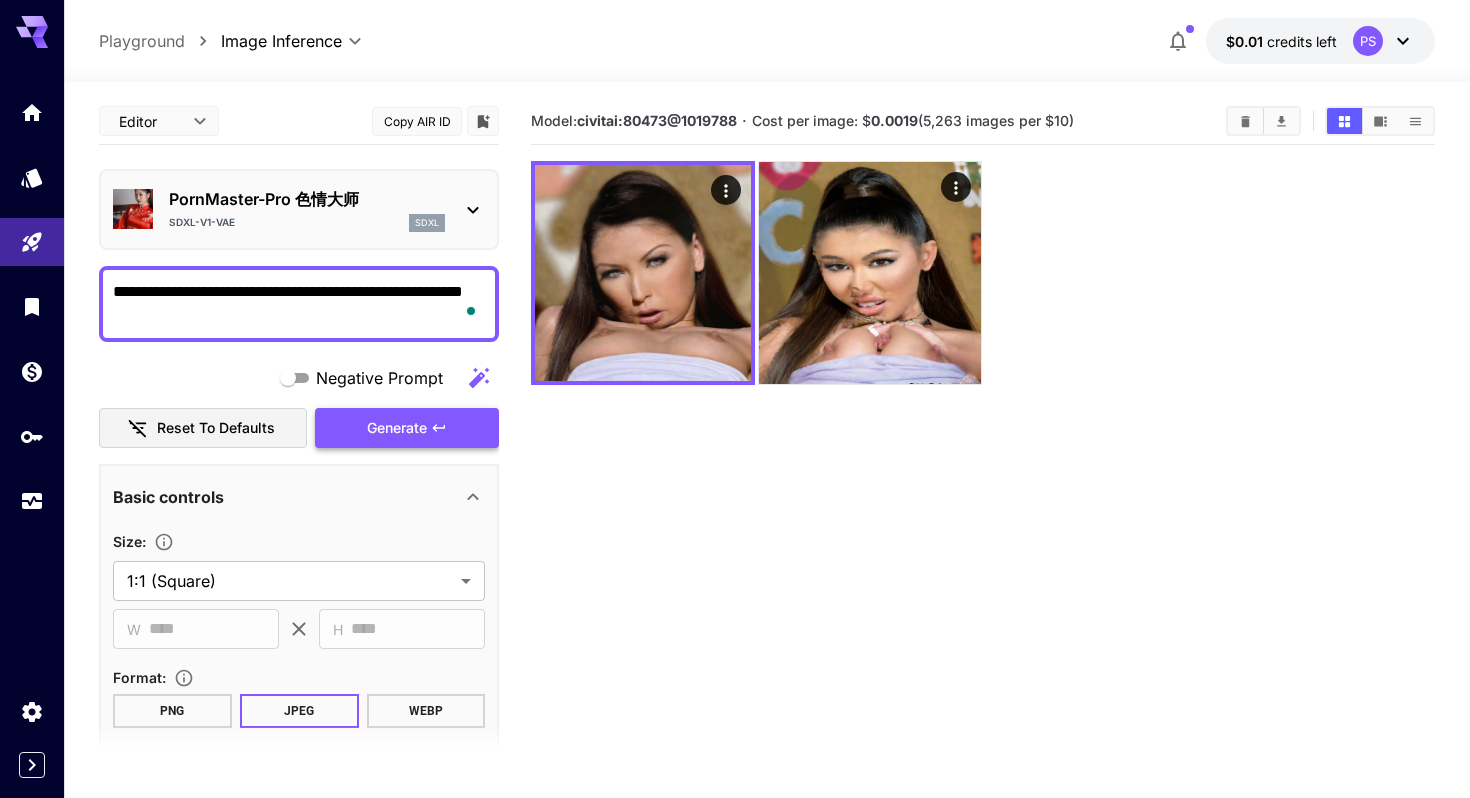type on "**********" 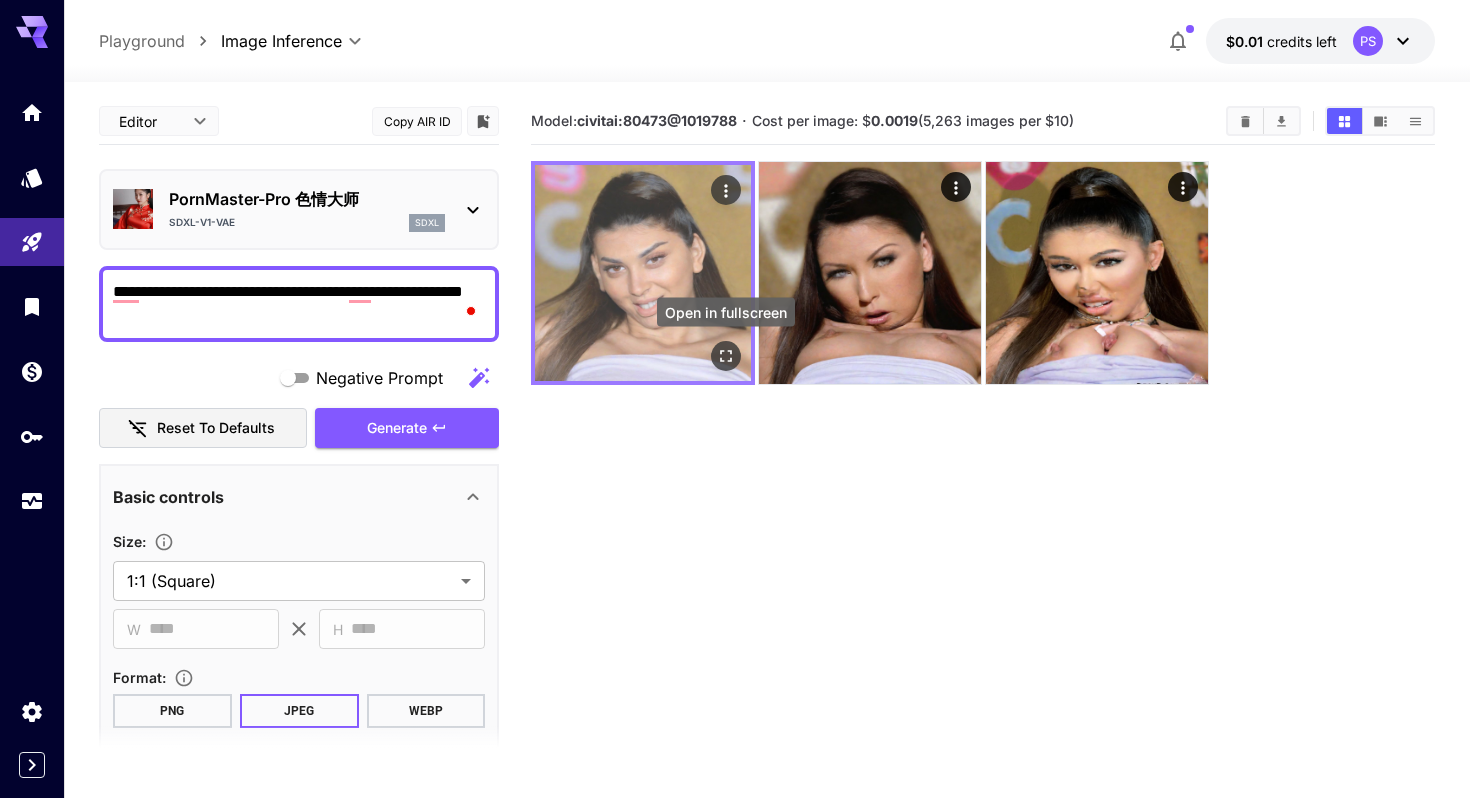 click 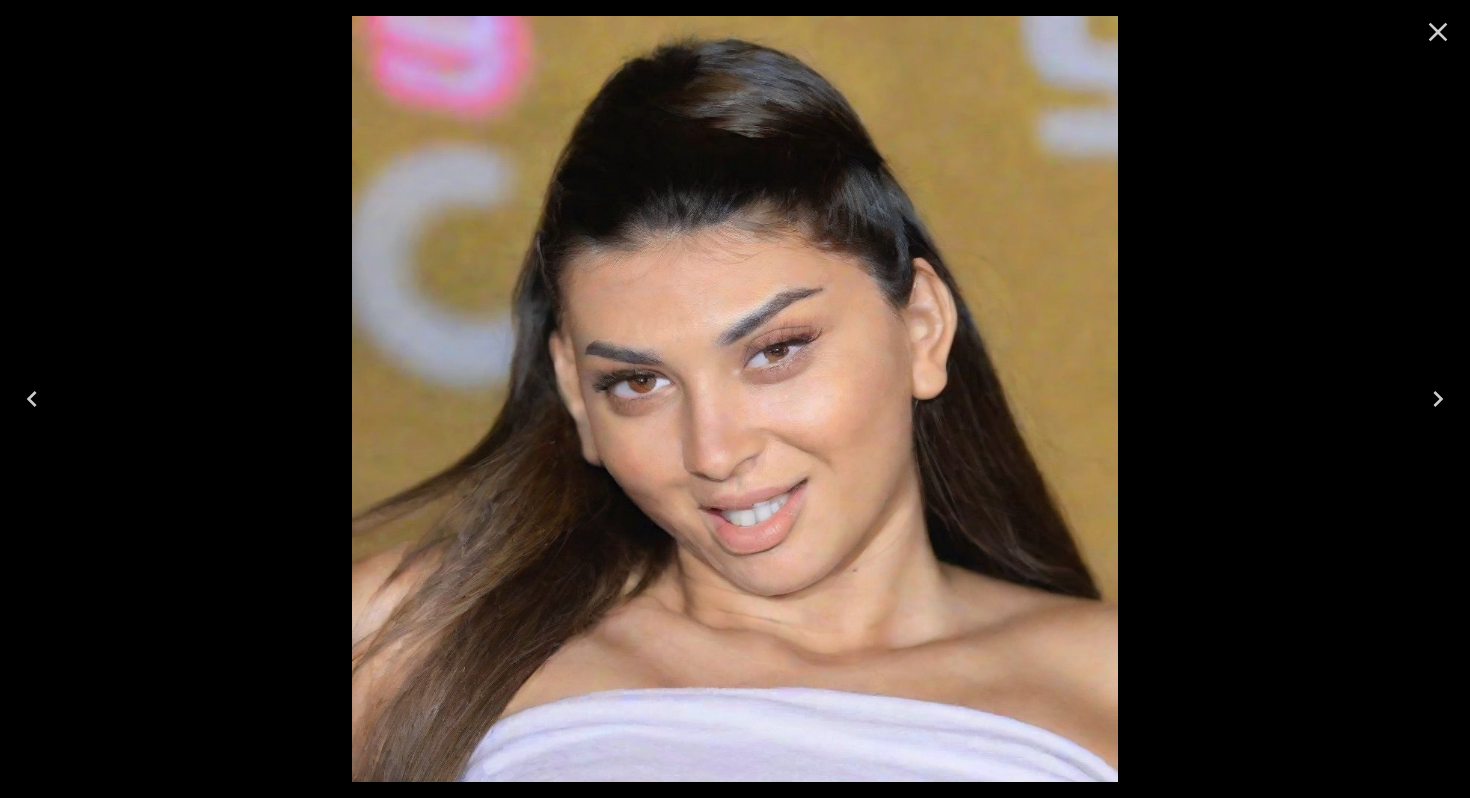 click 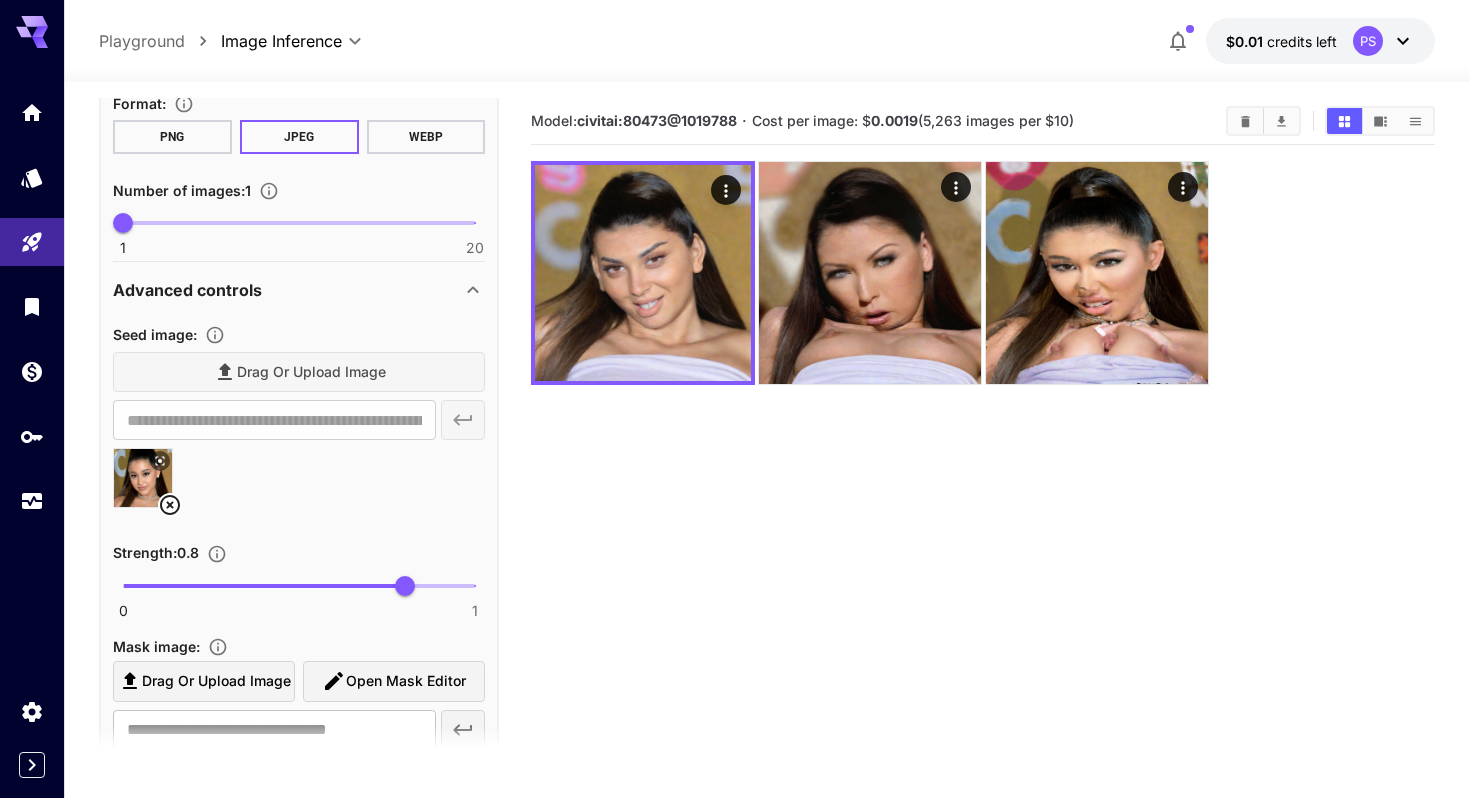 scroll, scrollTop: 725, scrollLeft: 0, axis: vertical 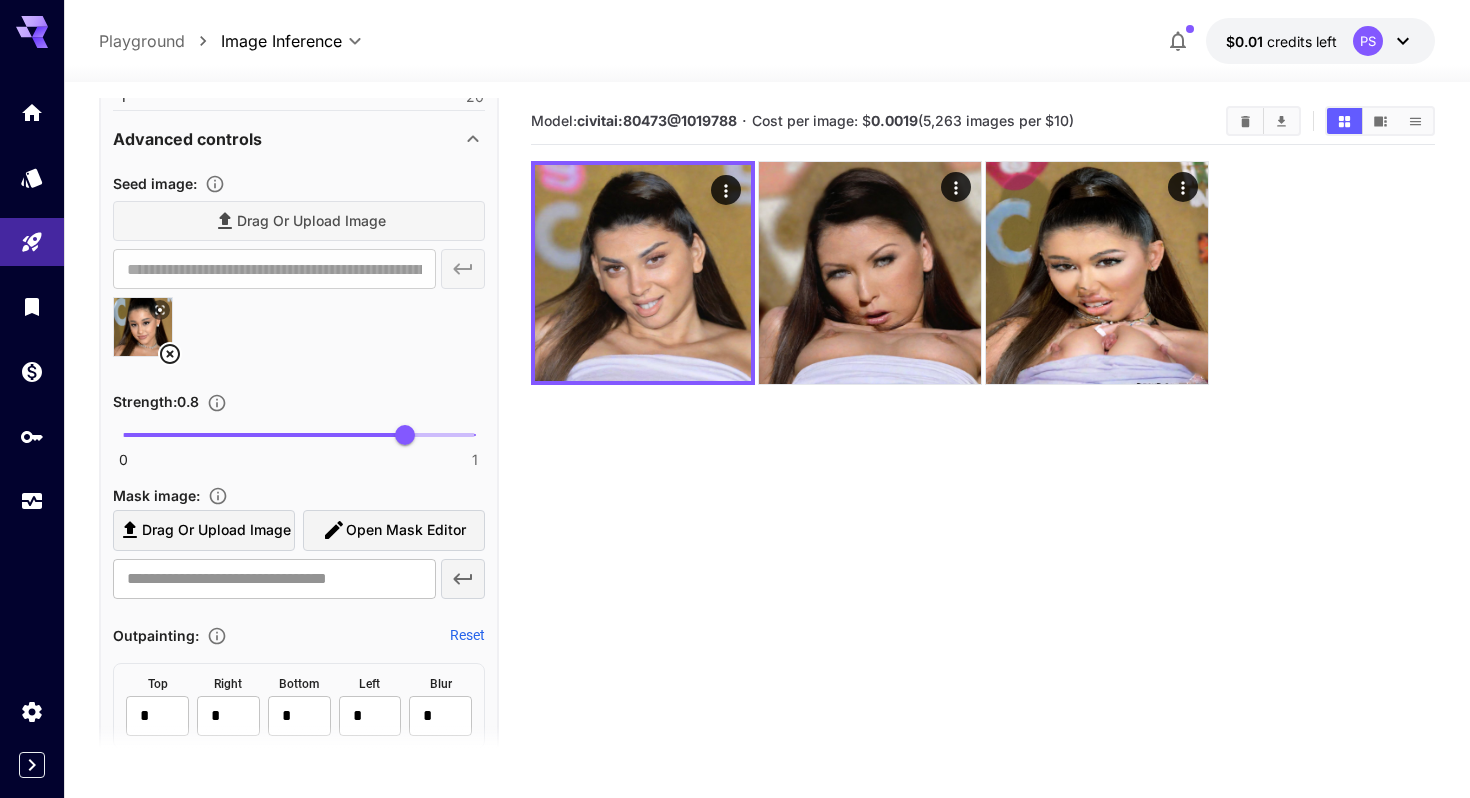 click on "Drag or upload image" at bounding box center (216, 530) 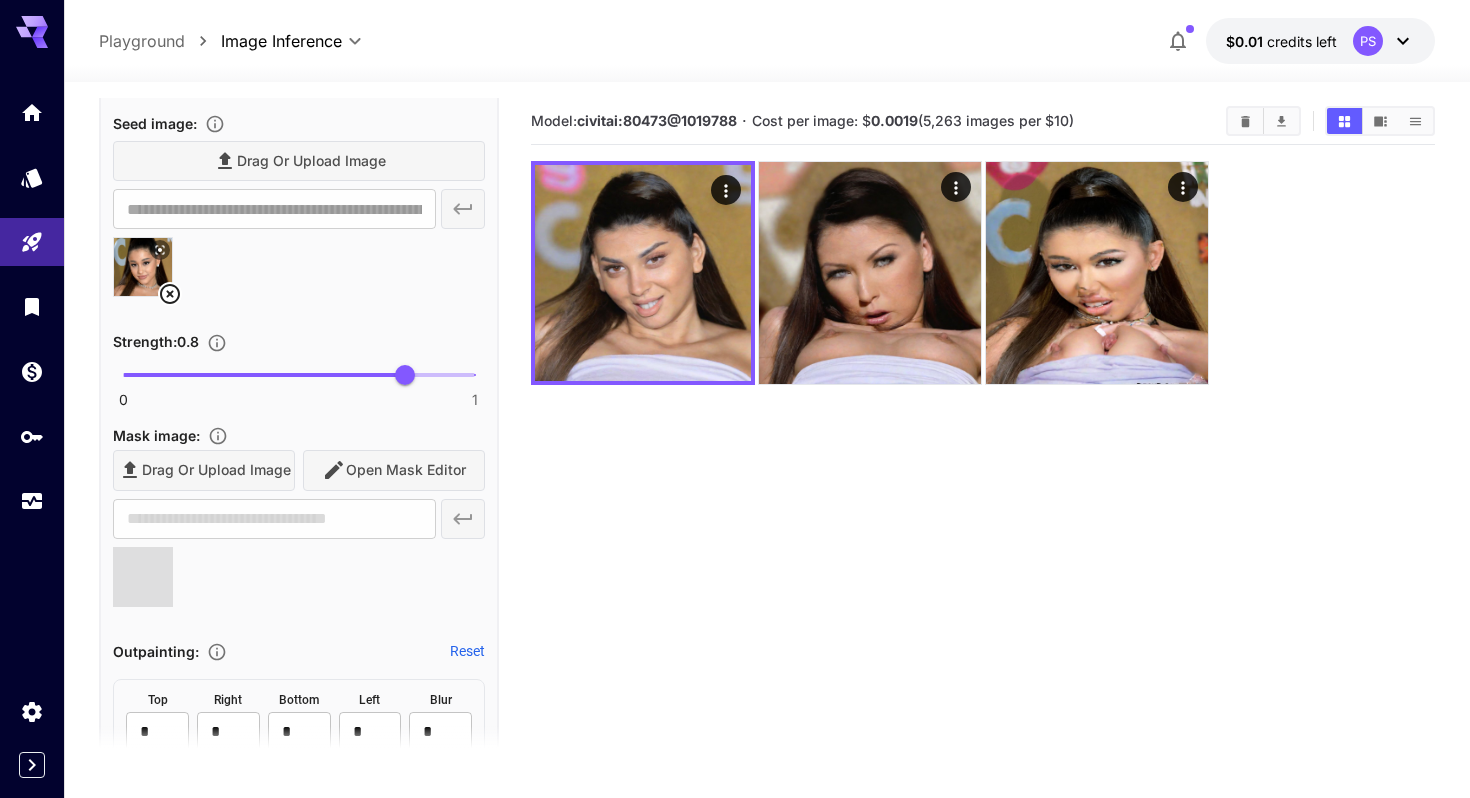 scroll, scrollTop: 789, scrollLeft: 0, axis: vertical 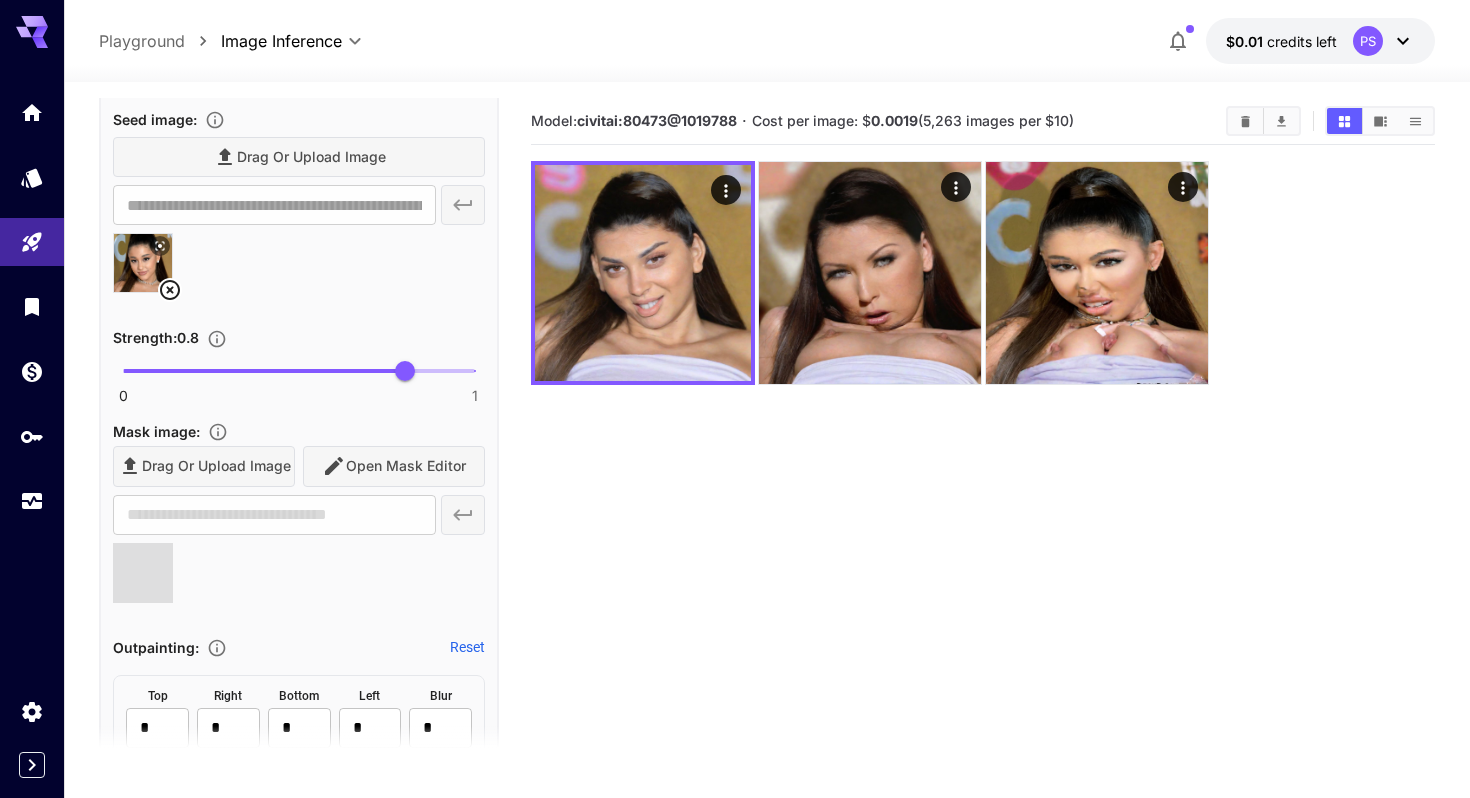 type on "**********" 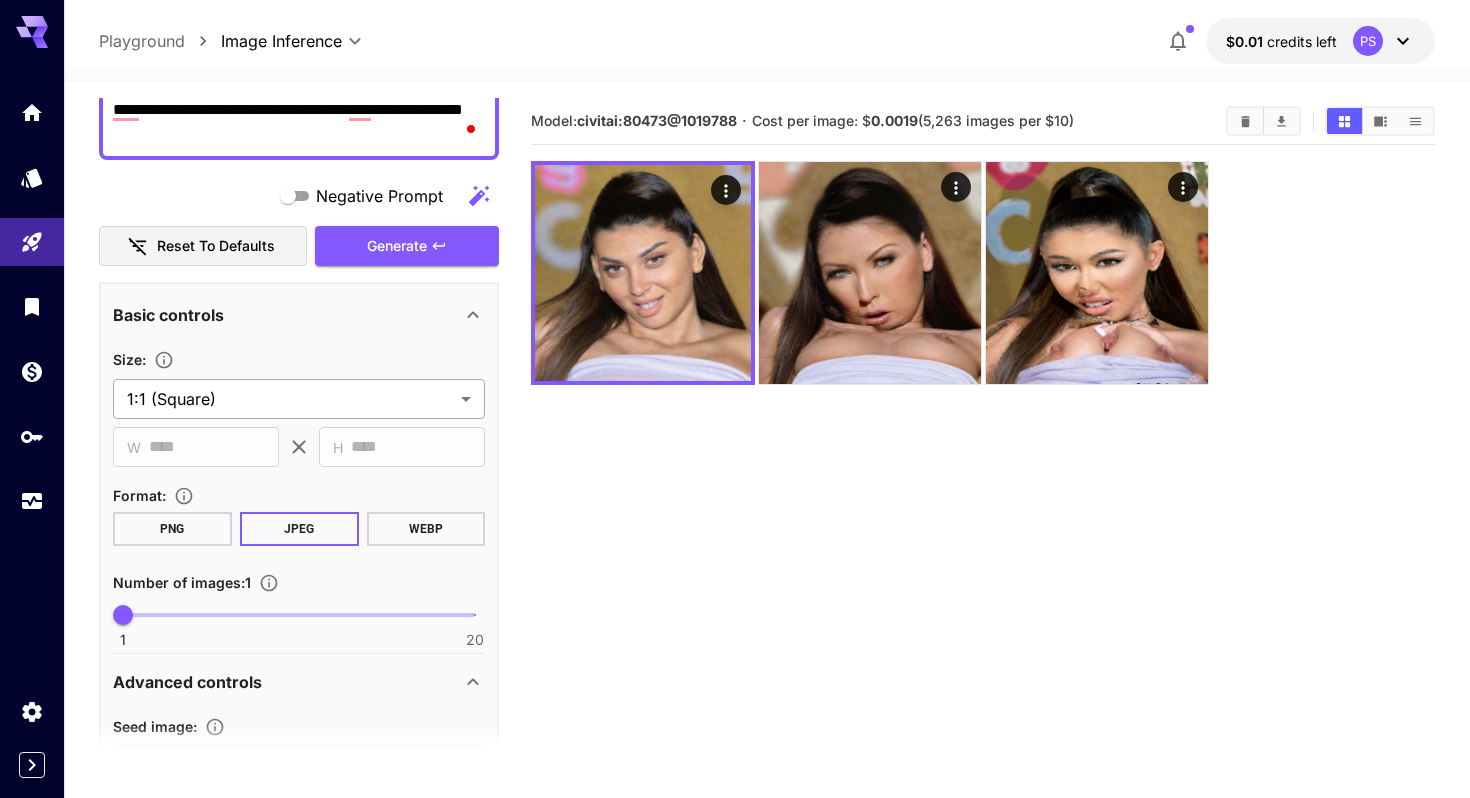 scroll, scrollTop: 0, scrollLeft: 0, axis: both 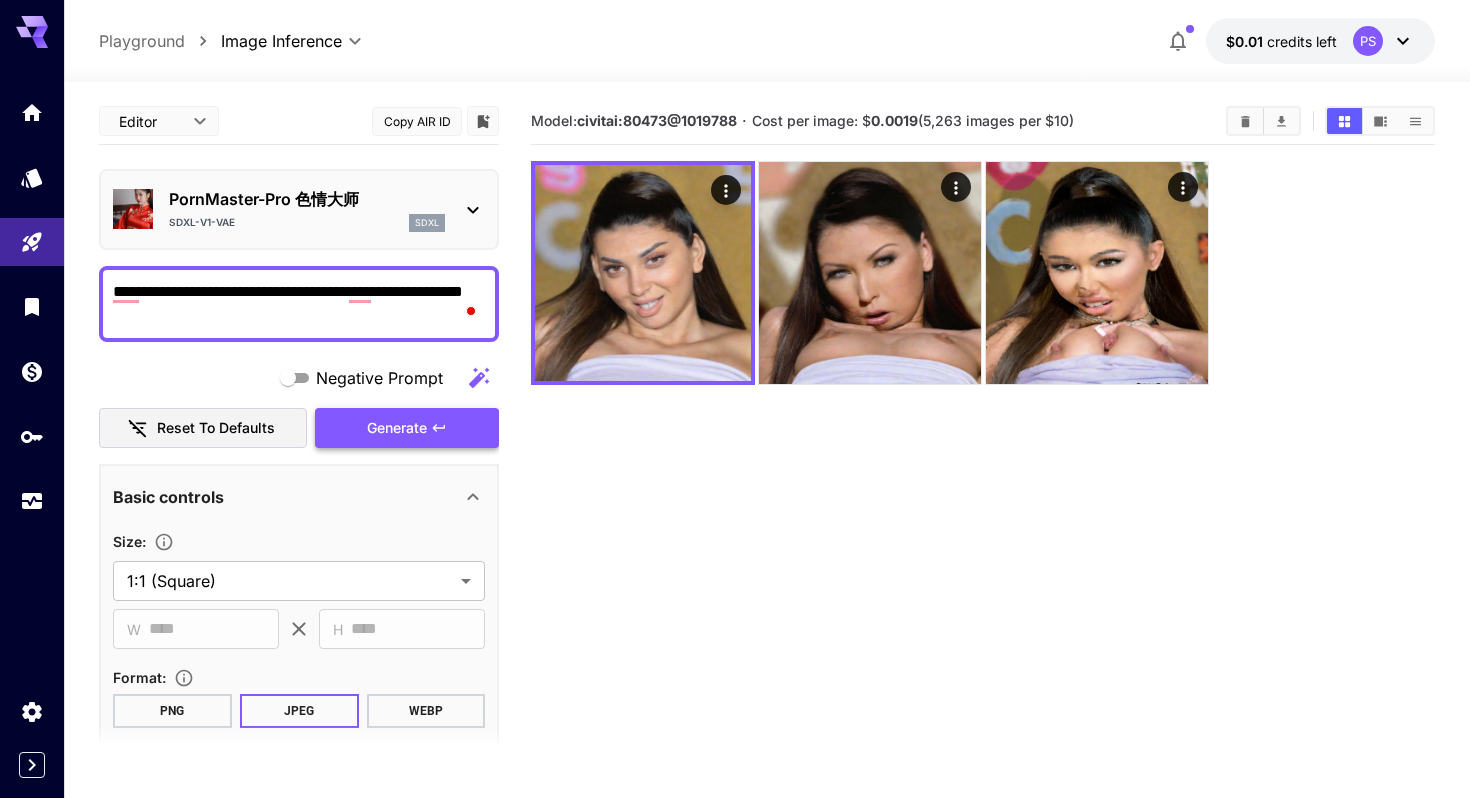 click on "Generate" at bounding box center [397, 428] 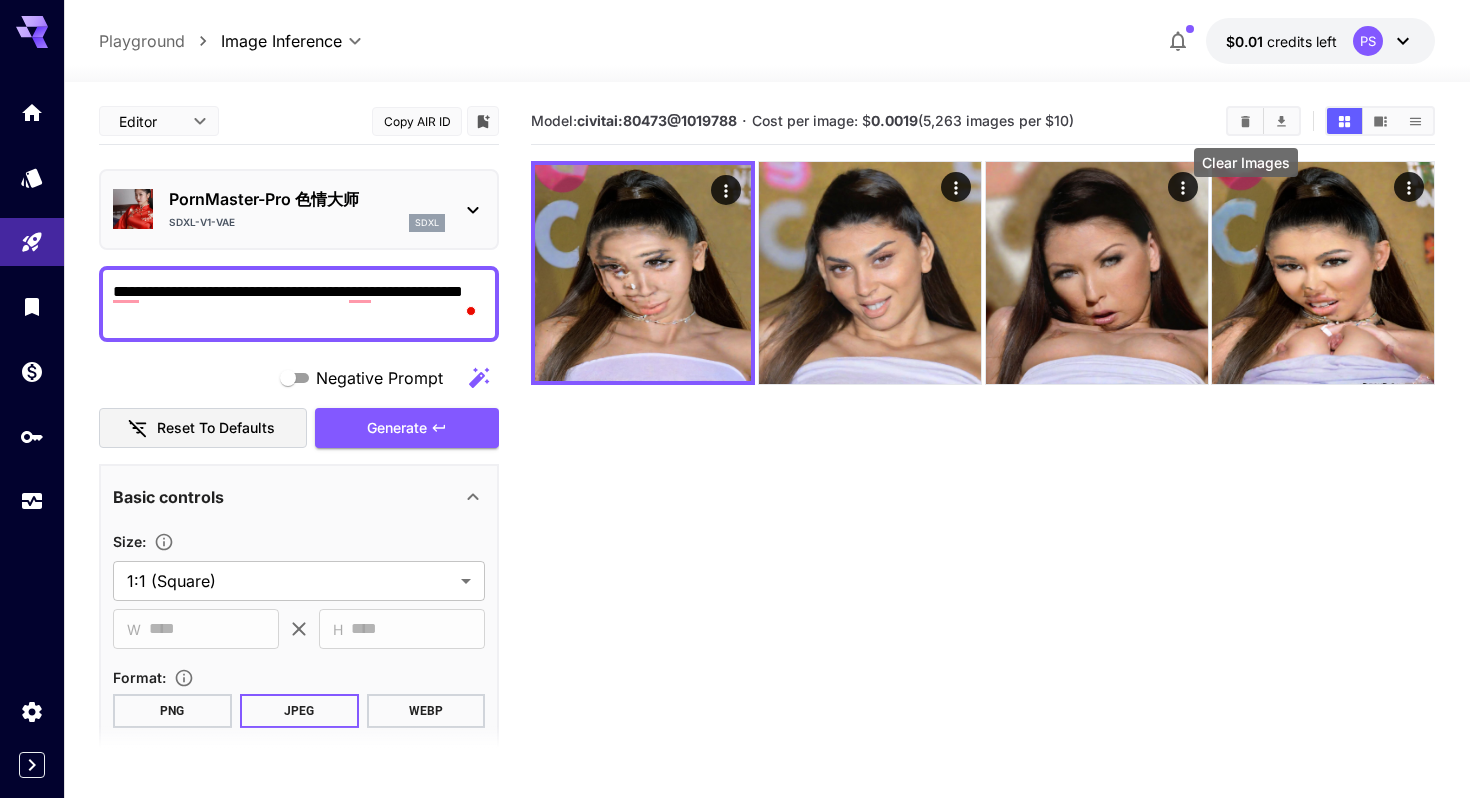 click at bounding box center [1245, 121] 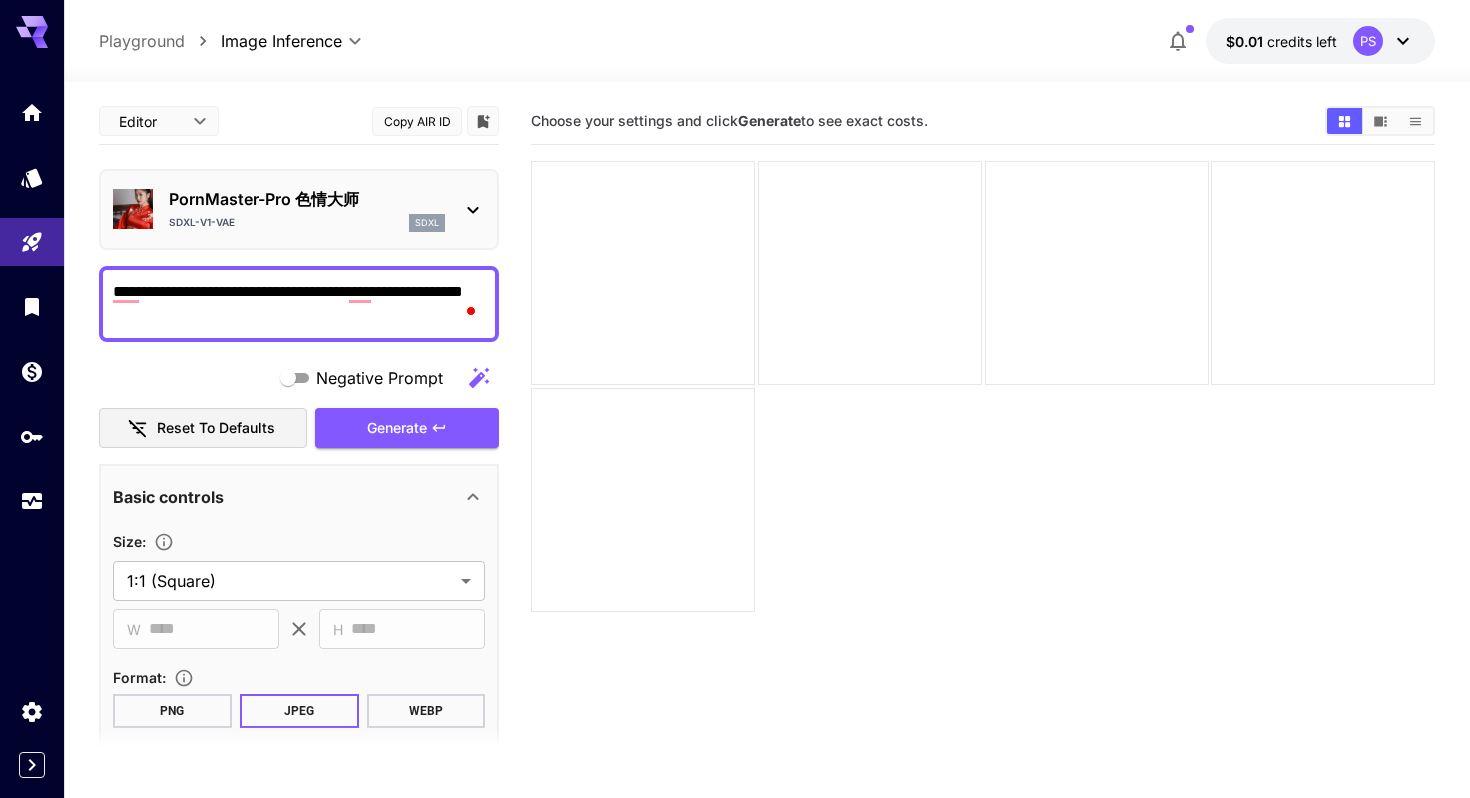 click on "**********" at bounding box center (299, 304) 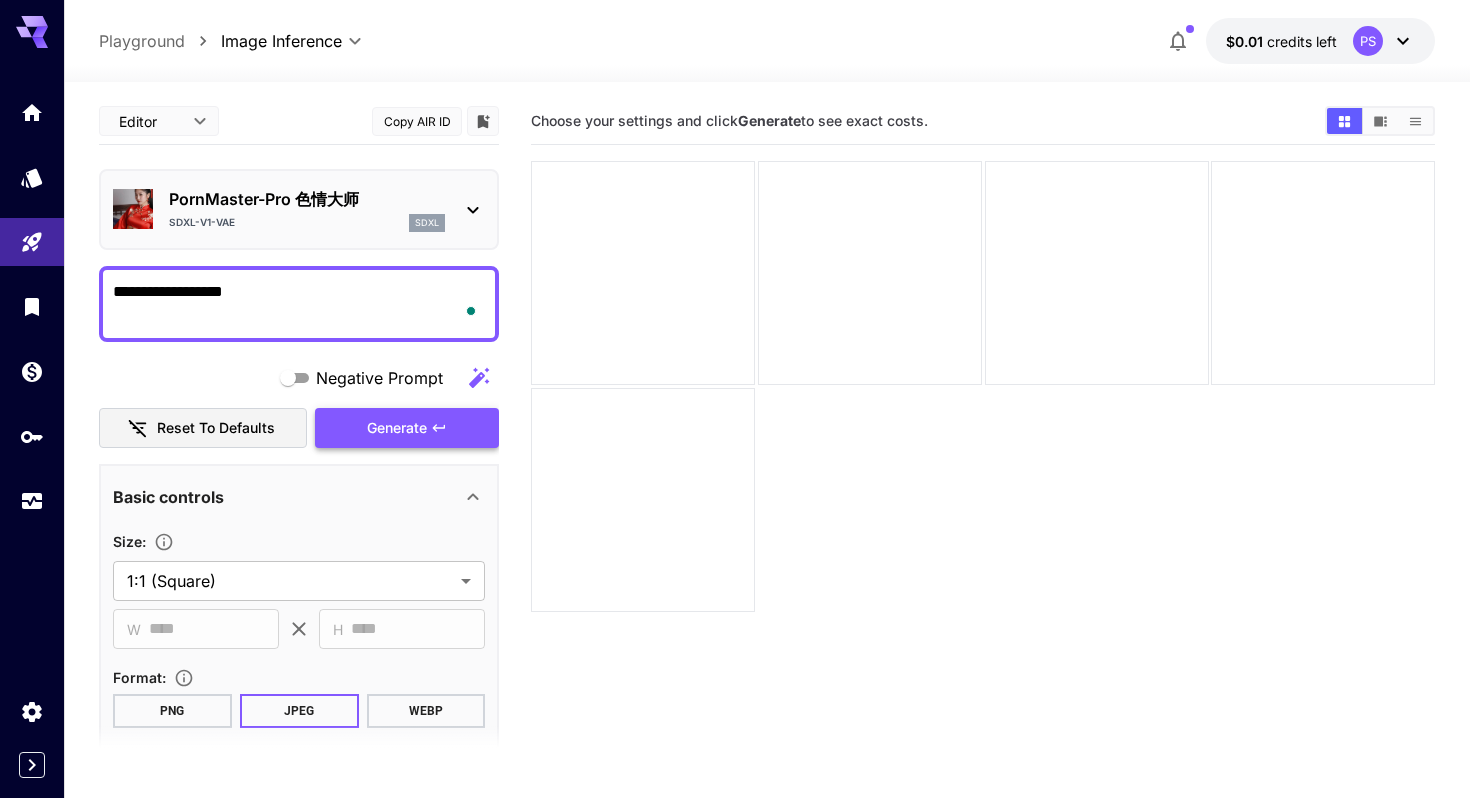 click on "Generate" at bounding box center (397, 428) 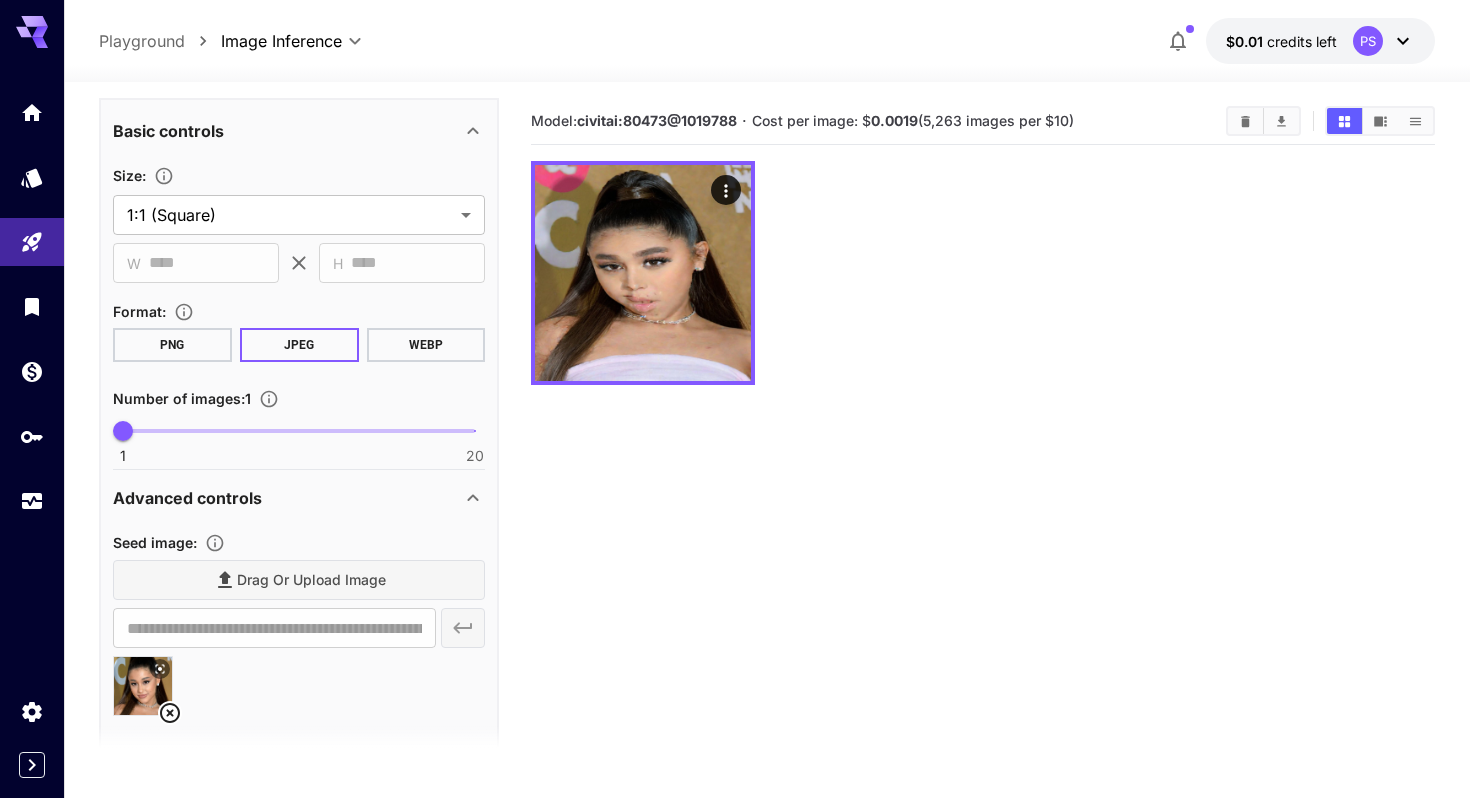scroll, scrollTop: 351, scrollLeft: 0, axis: vertical 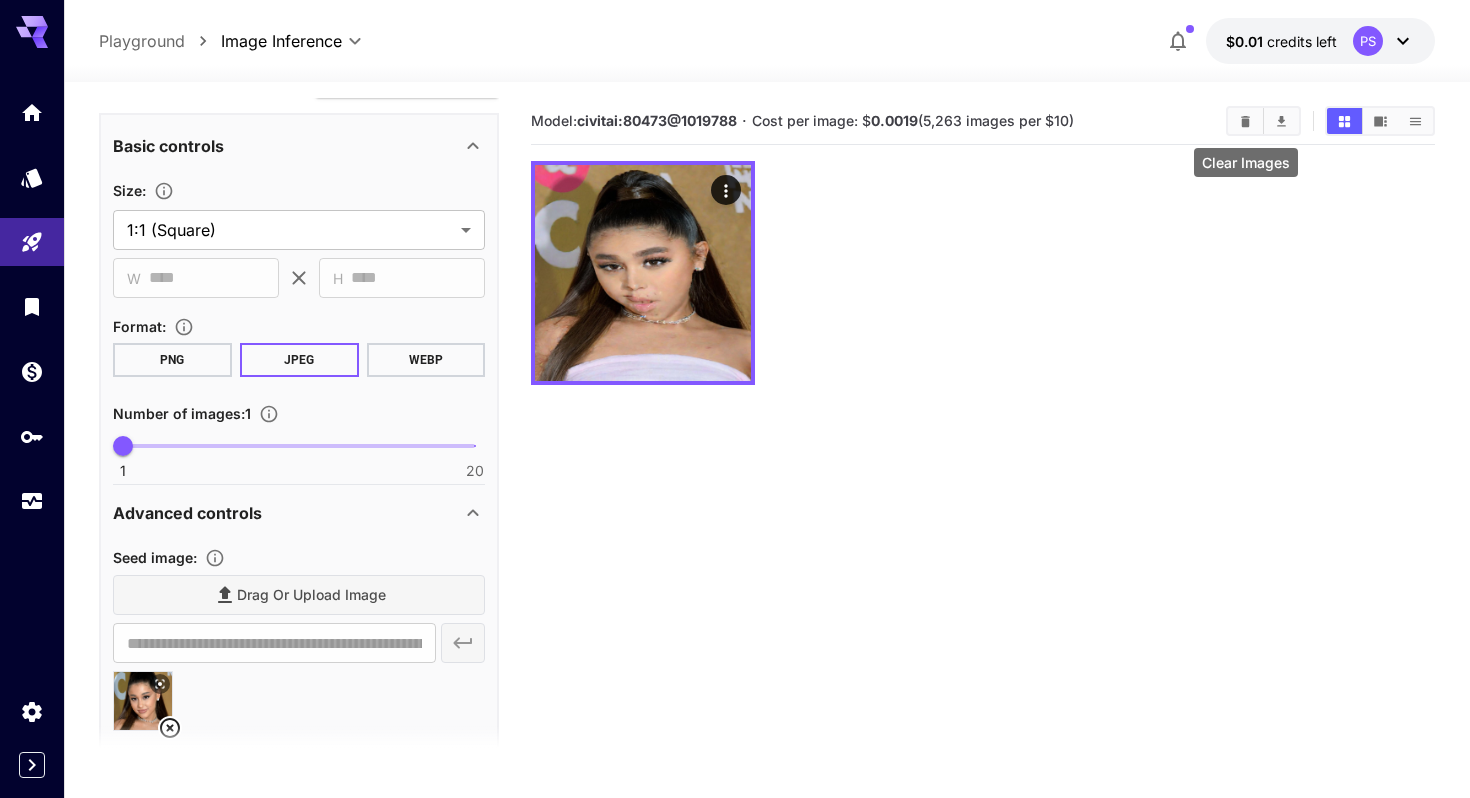 click at bounding box center (1245, 121) 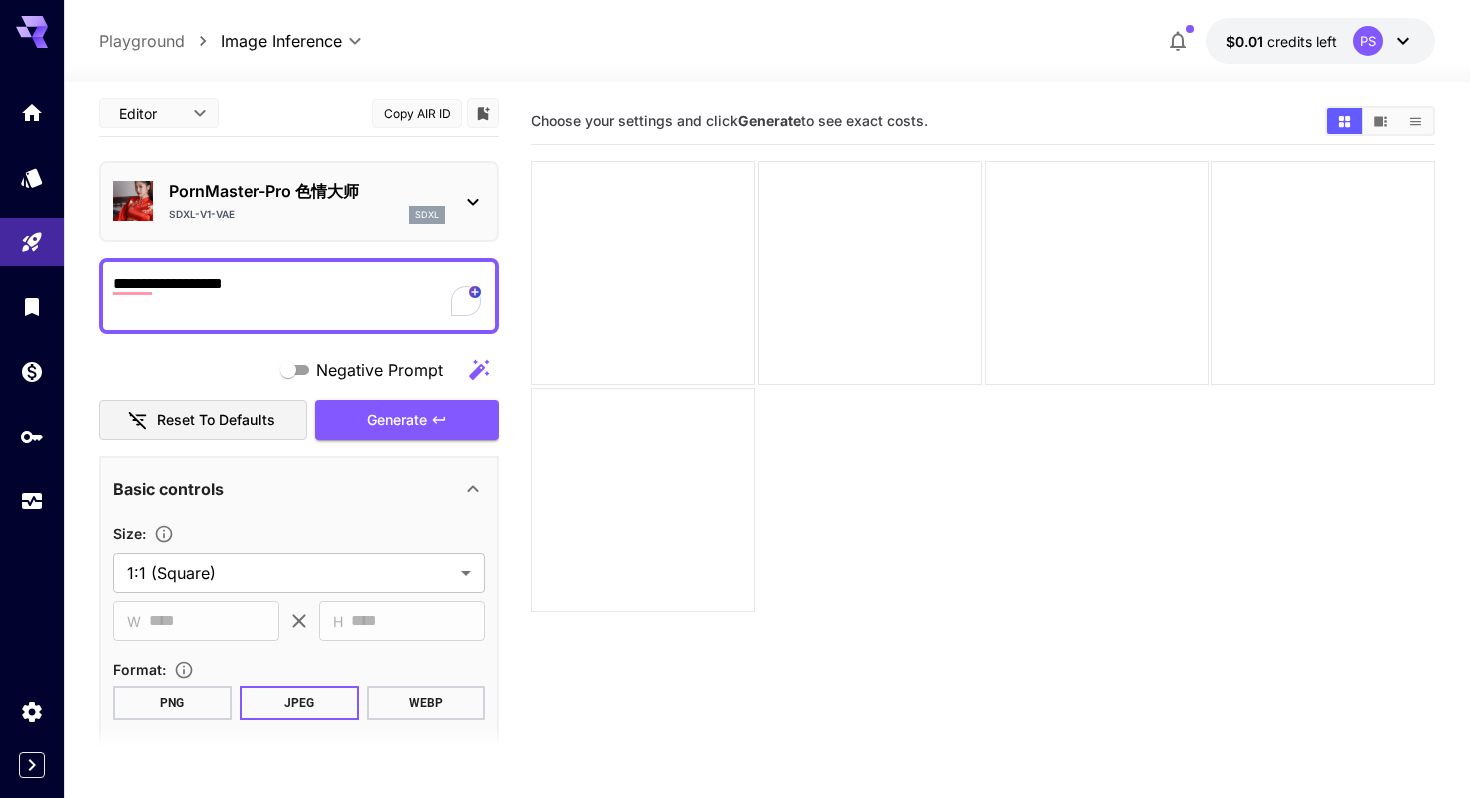 scroll, scrollTop: 0, scrollLeft: 0, axis: both 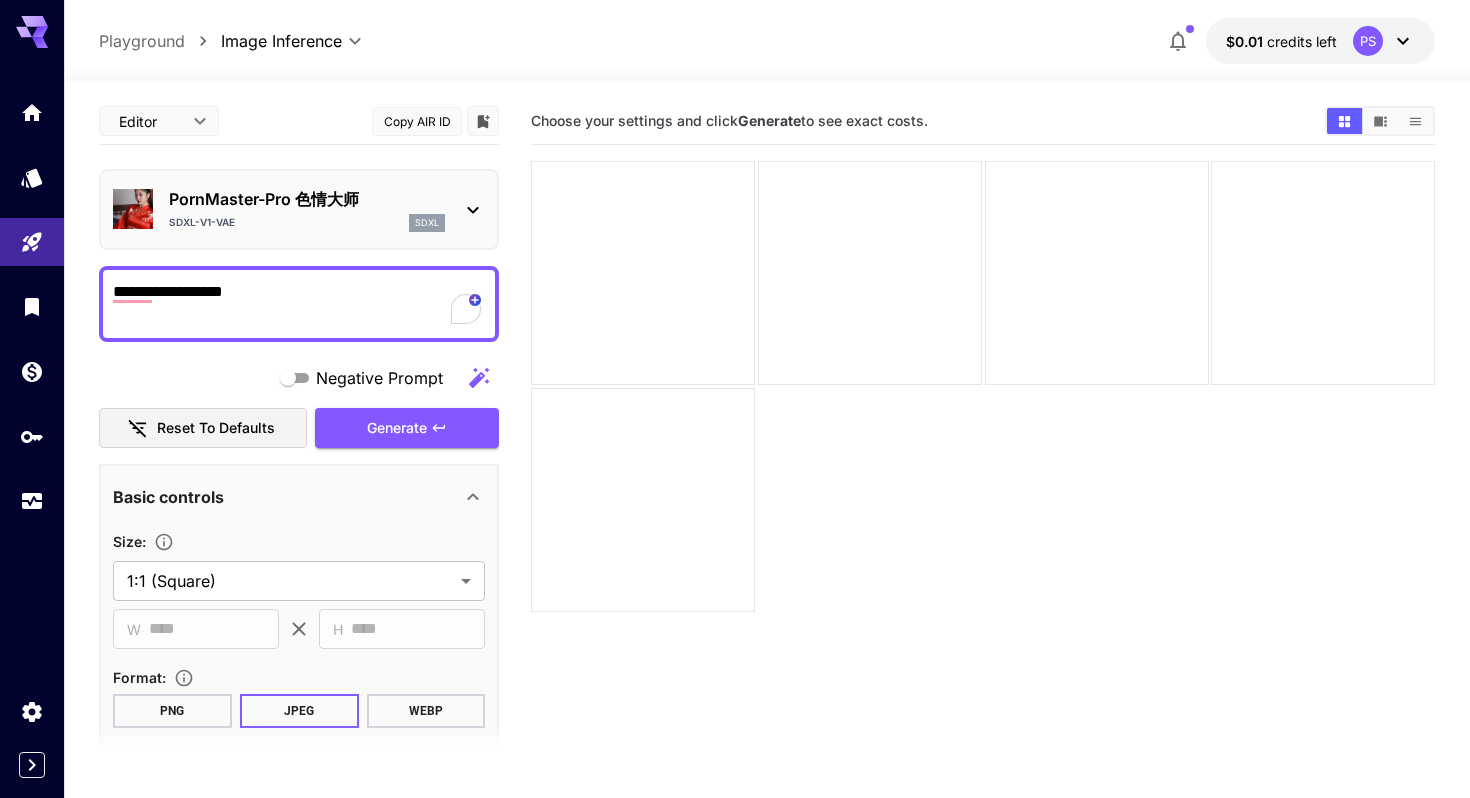 click on "**********" at bounding box center (299, 304) 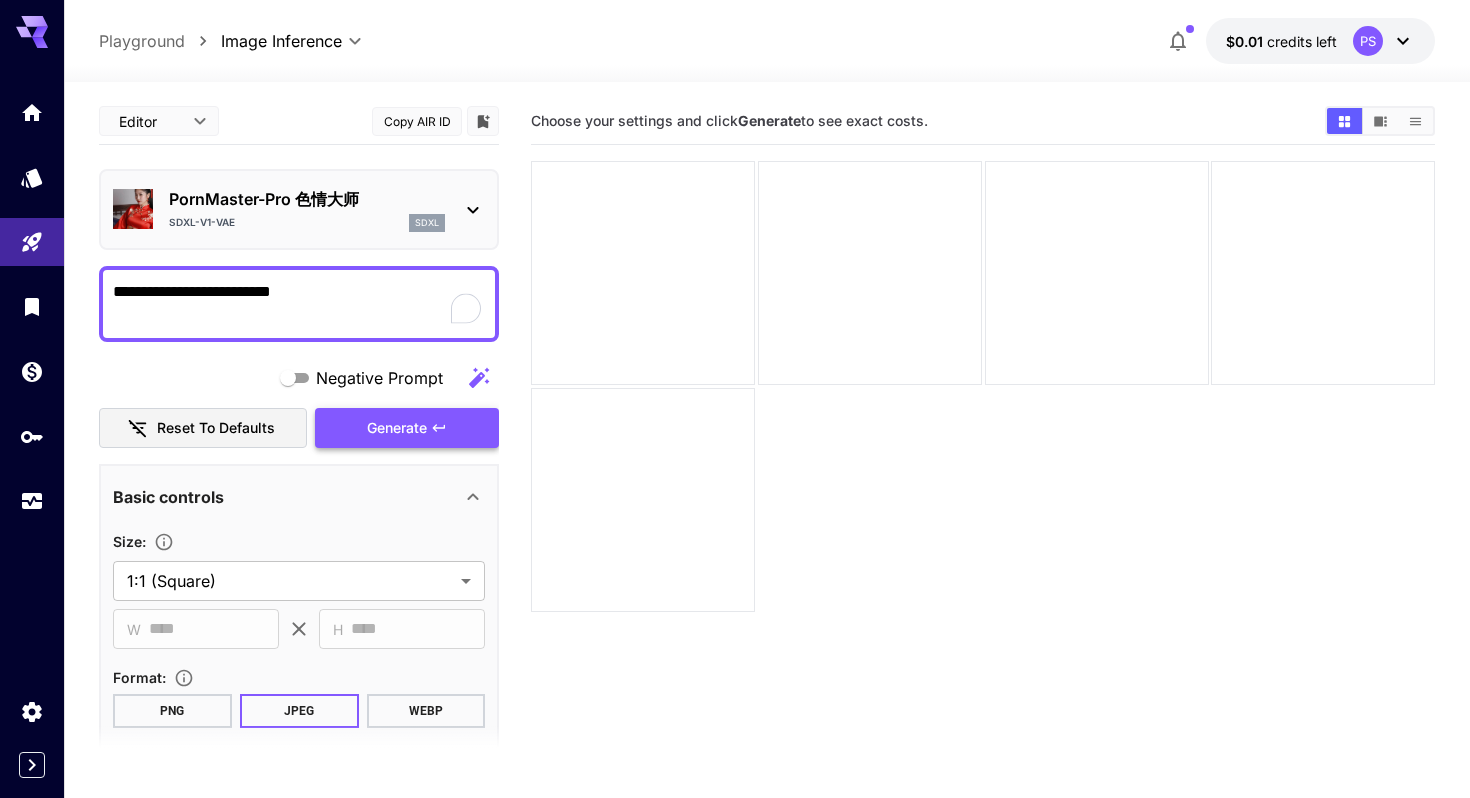 type on "**********" 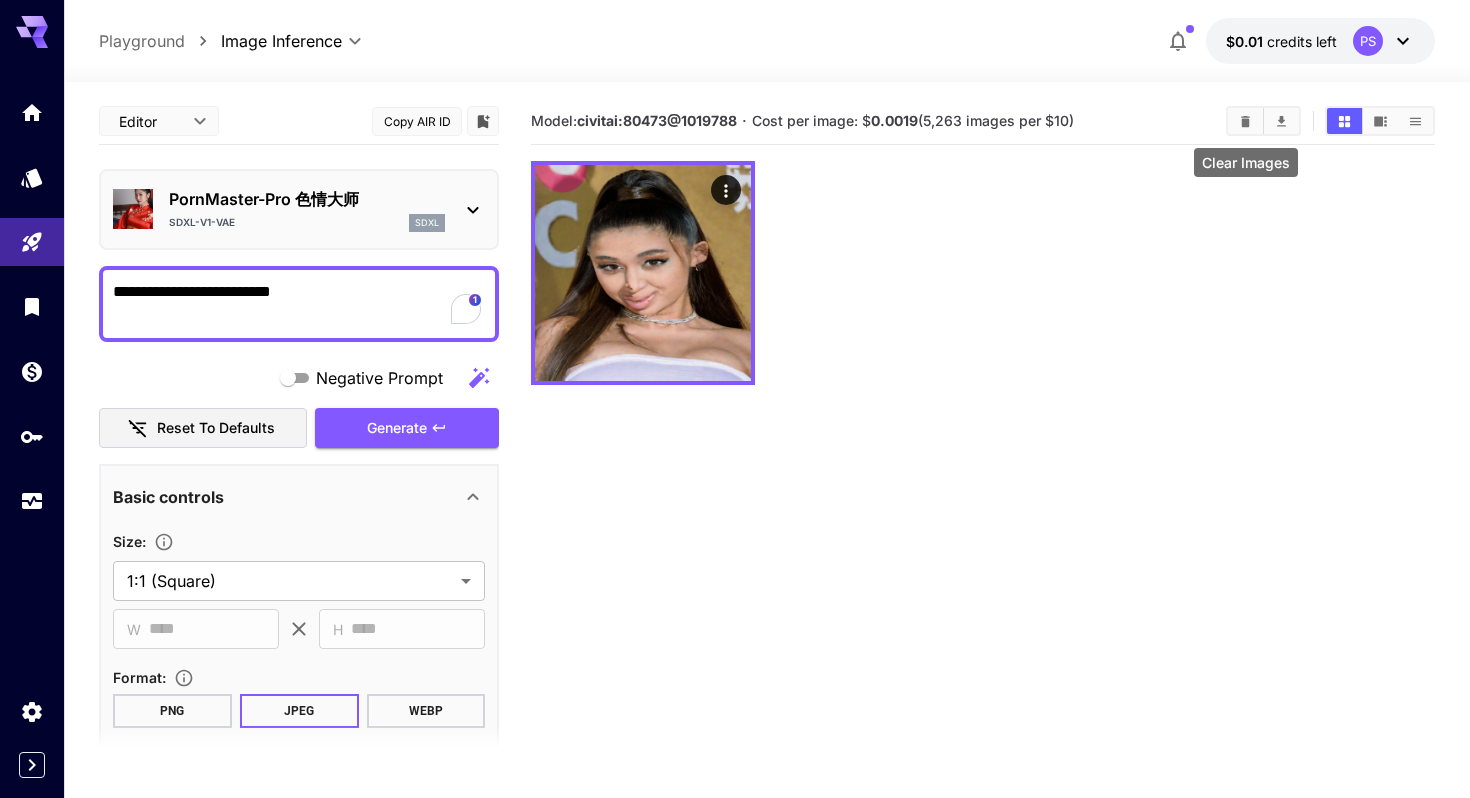 click at bounding box center [1245, 121] 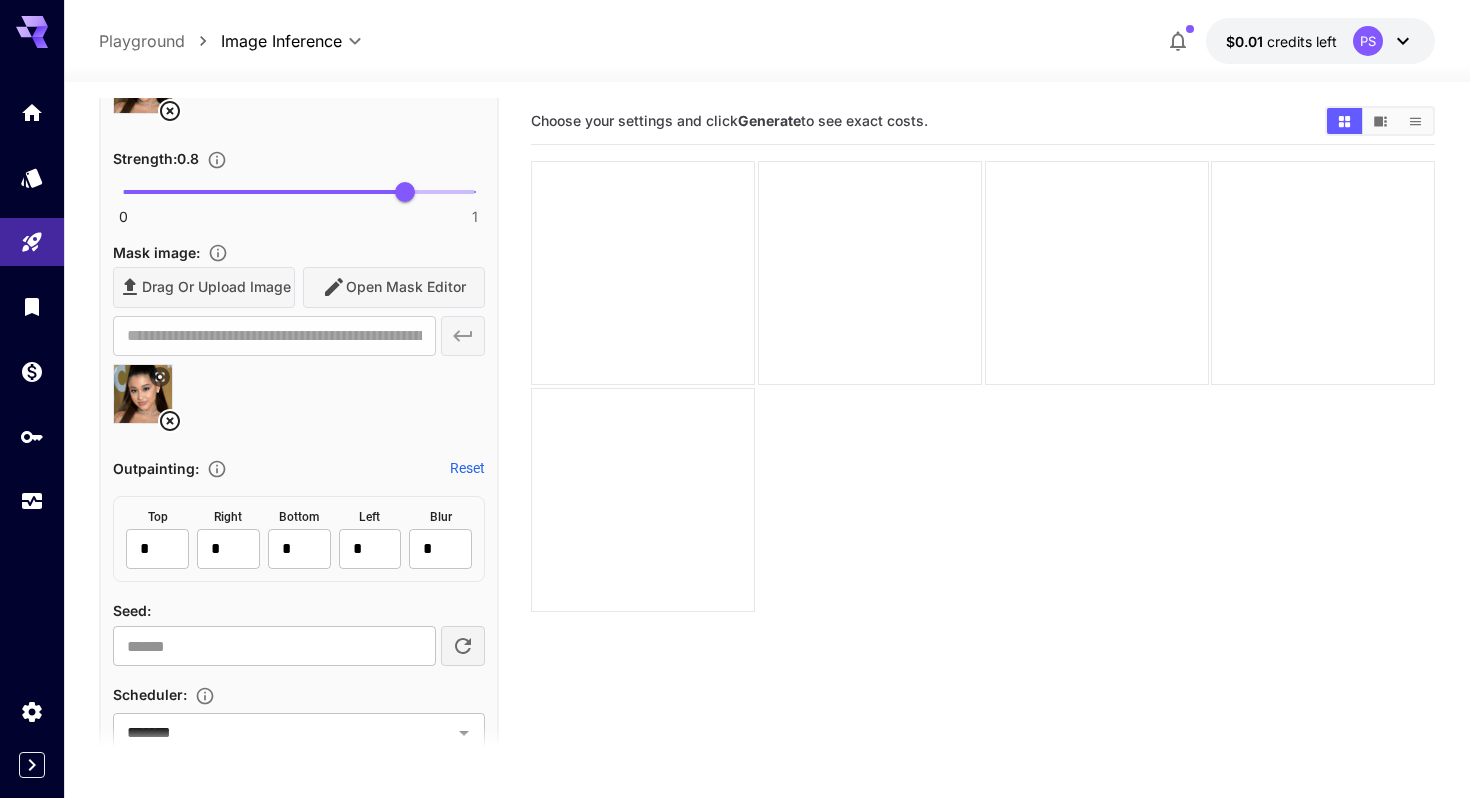 scroll, scrollTop: 1101, scrollLeft: 0, axis: vertical 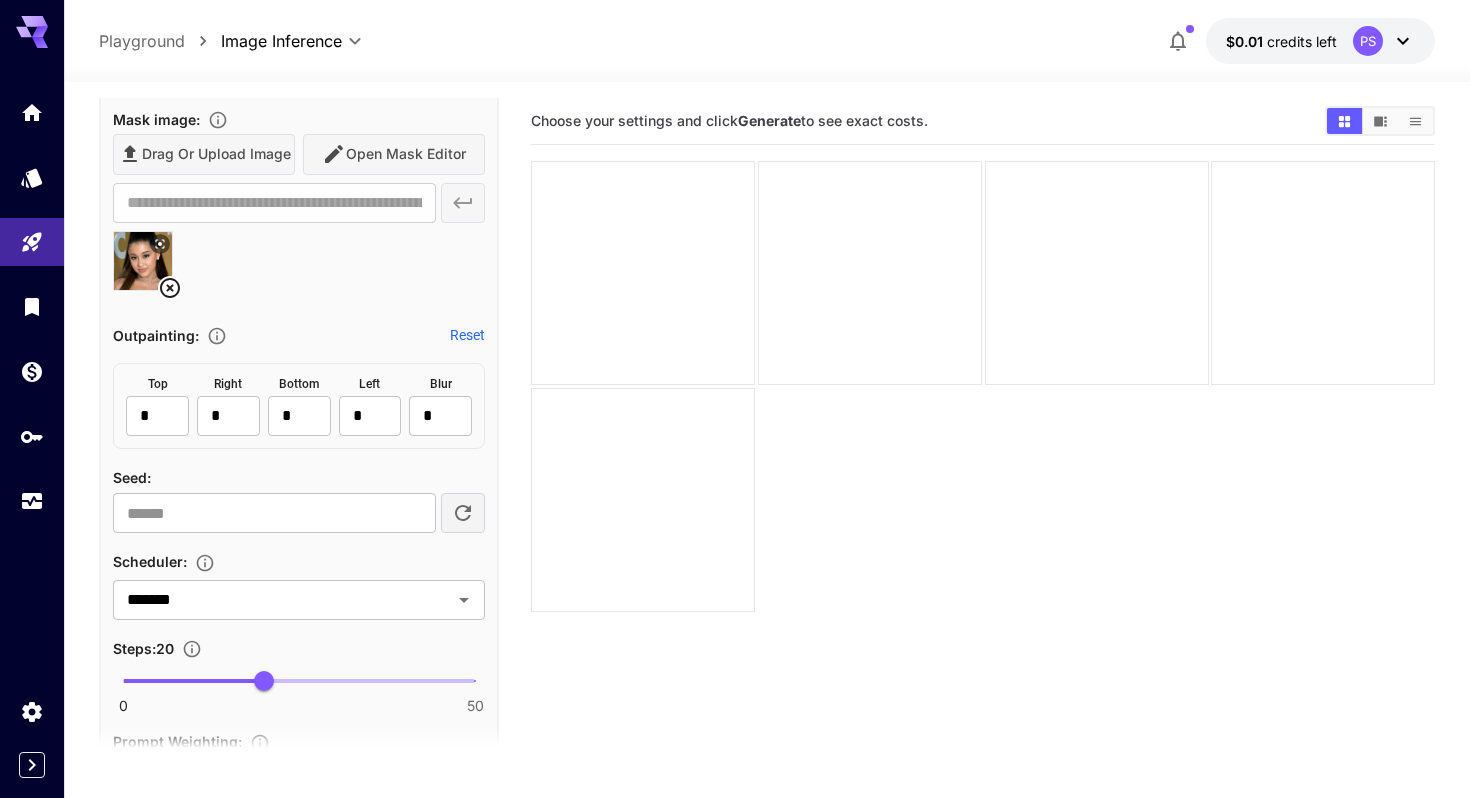 click 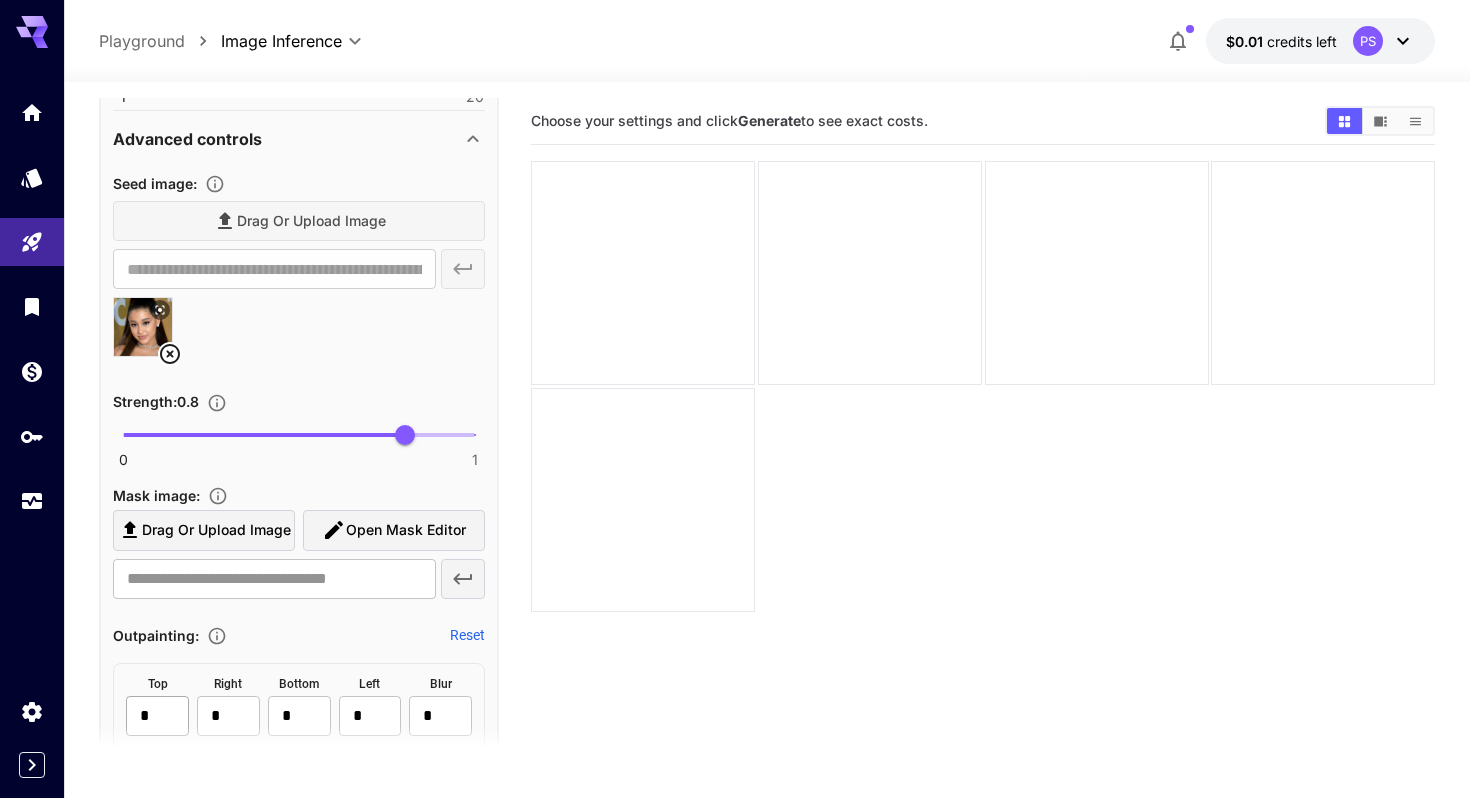 scroll, scrollTop: 656, scrollLeft: 0, axis: vertical 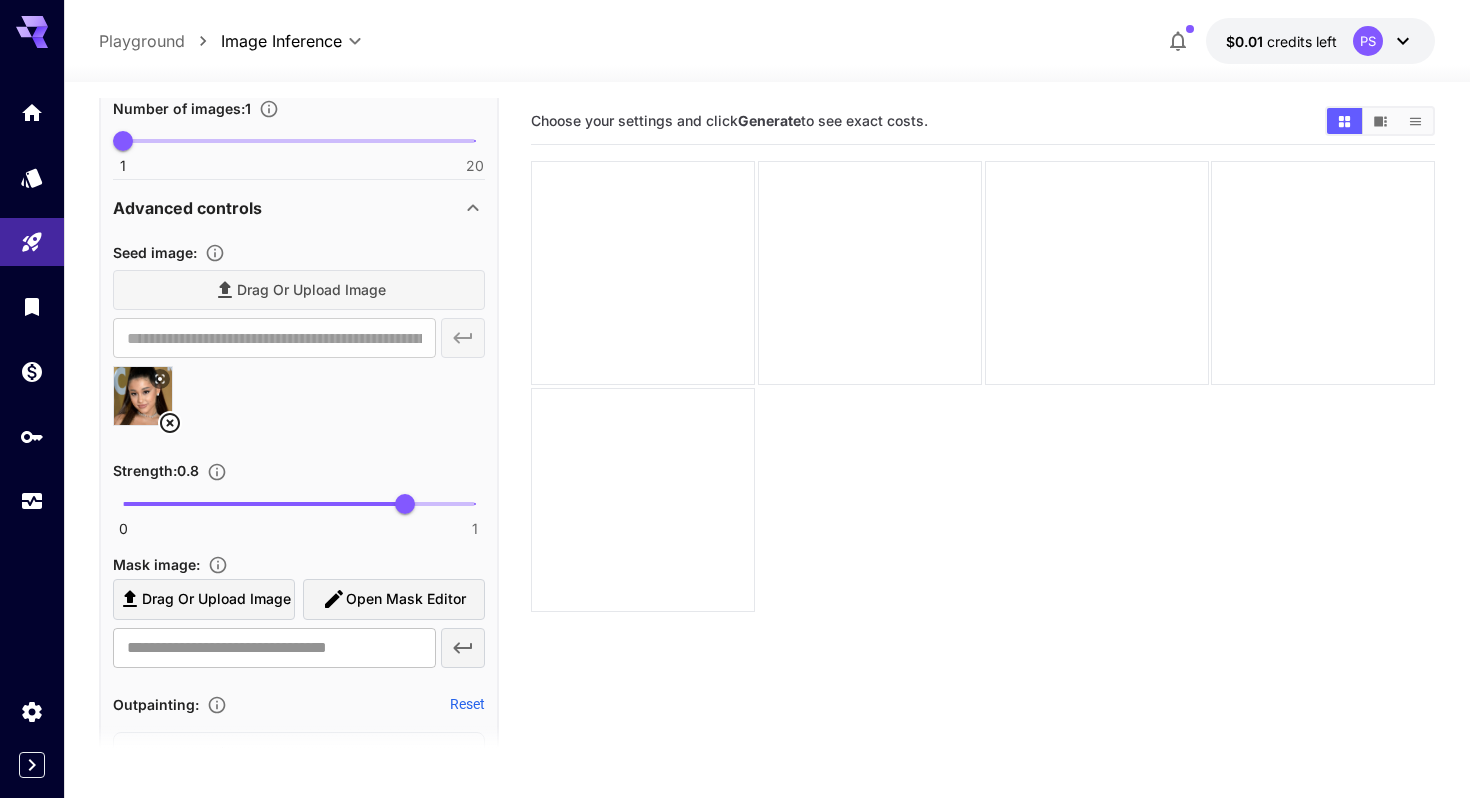 click 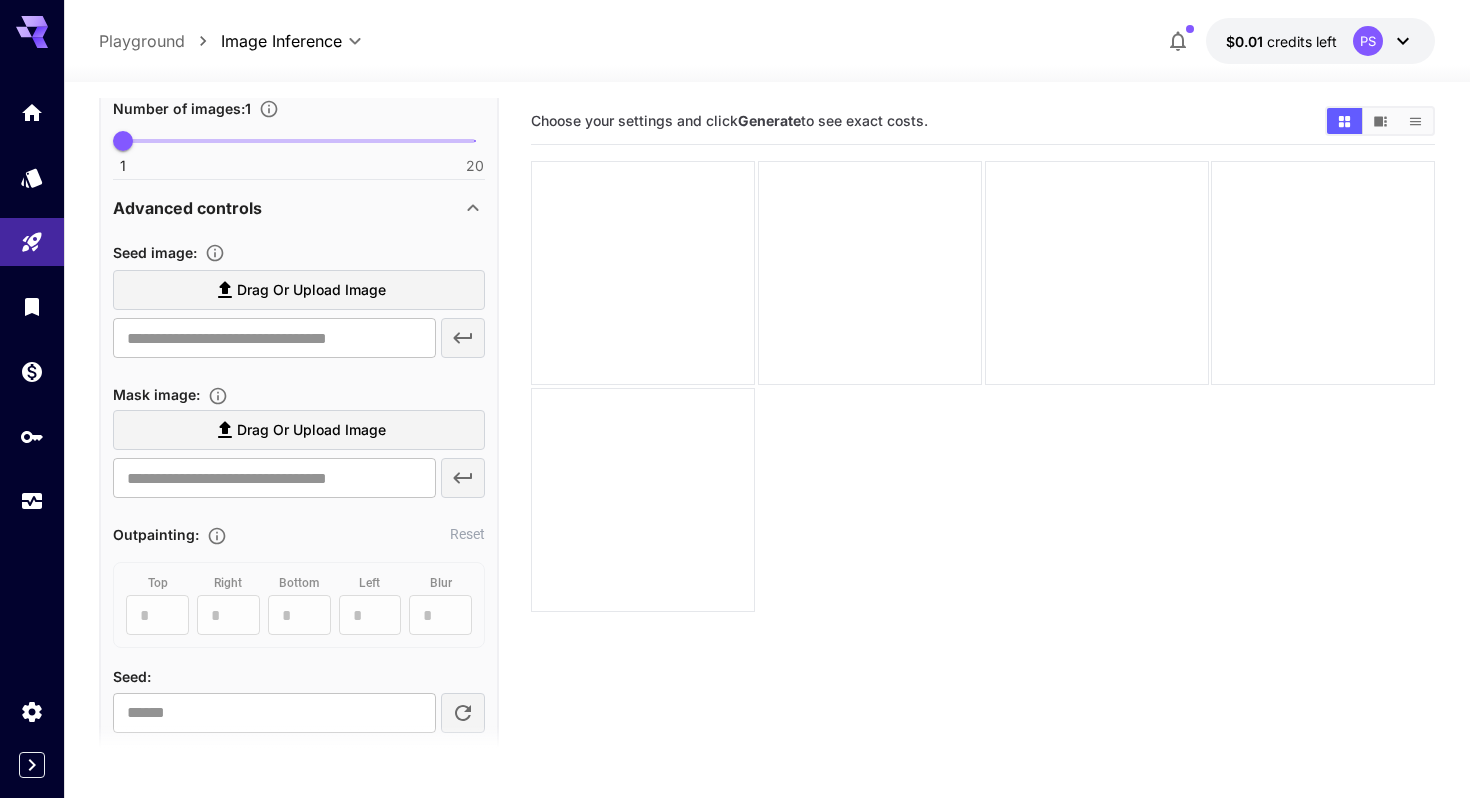 click 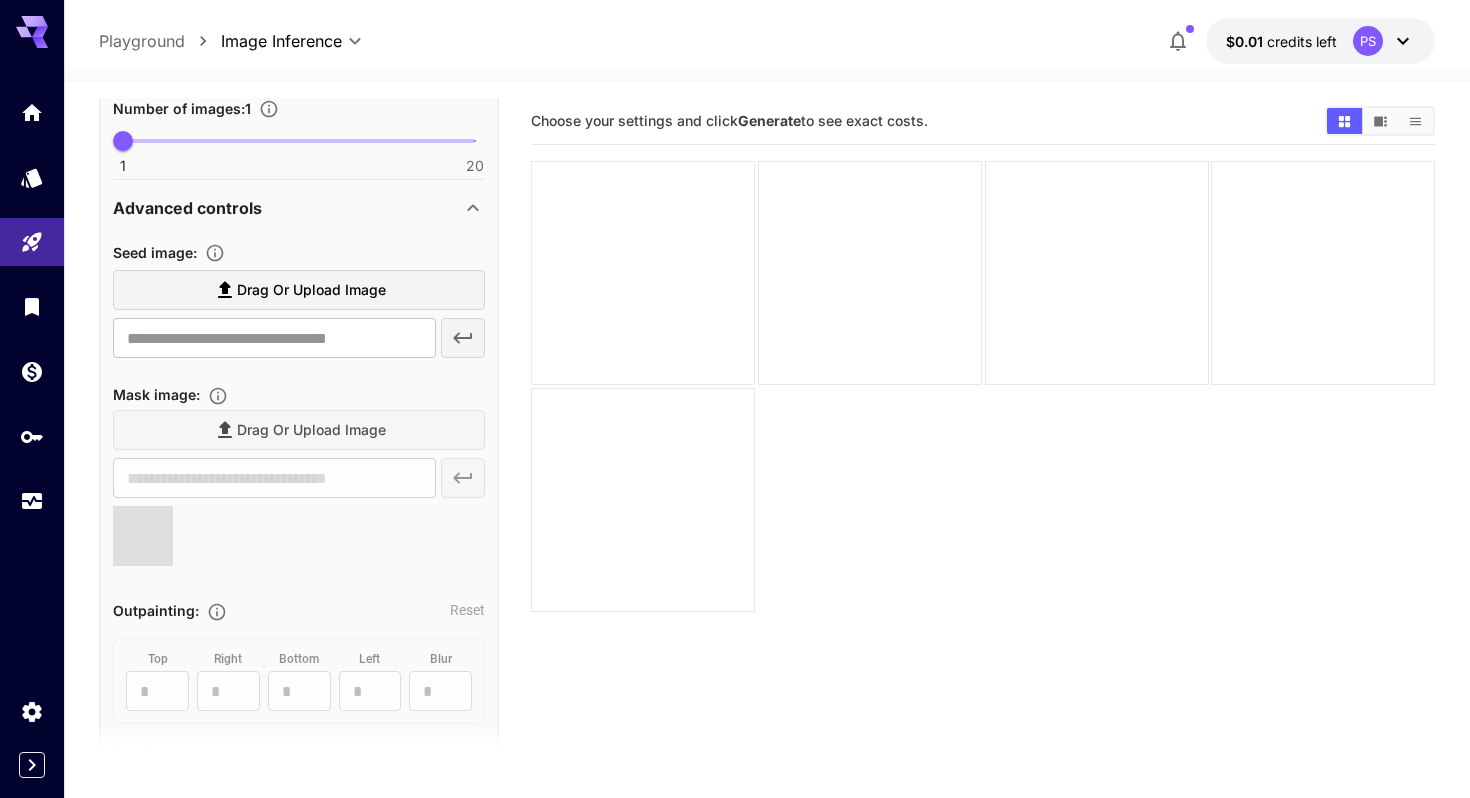 type on "**********" 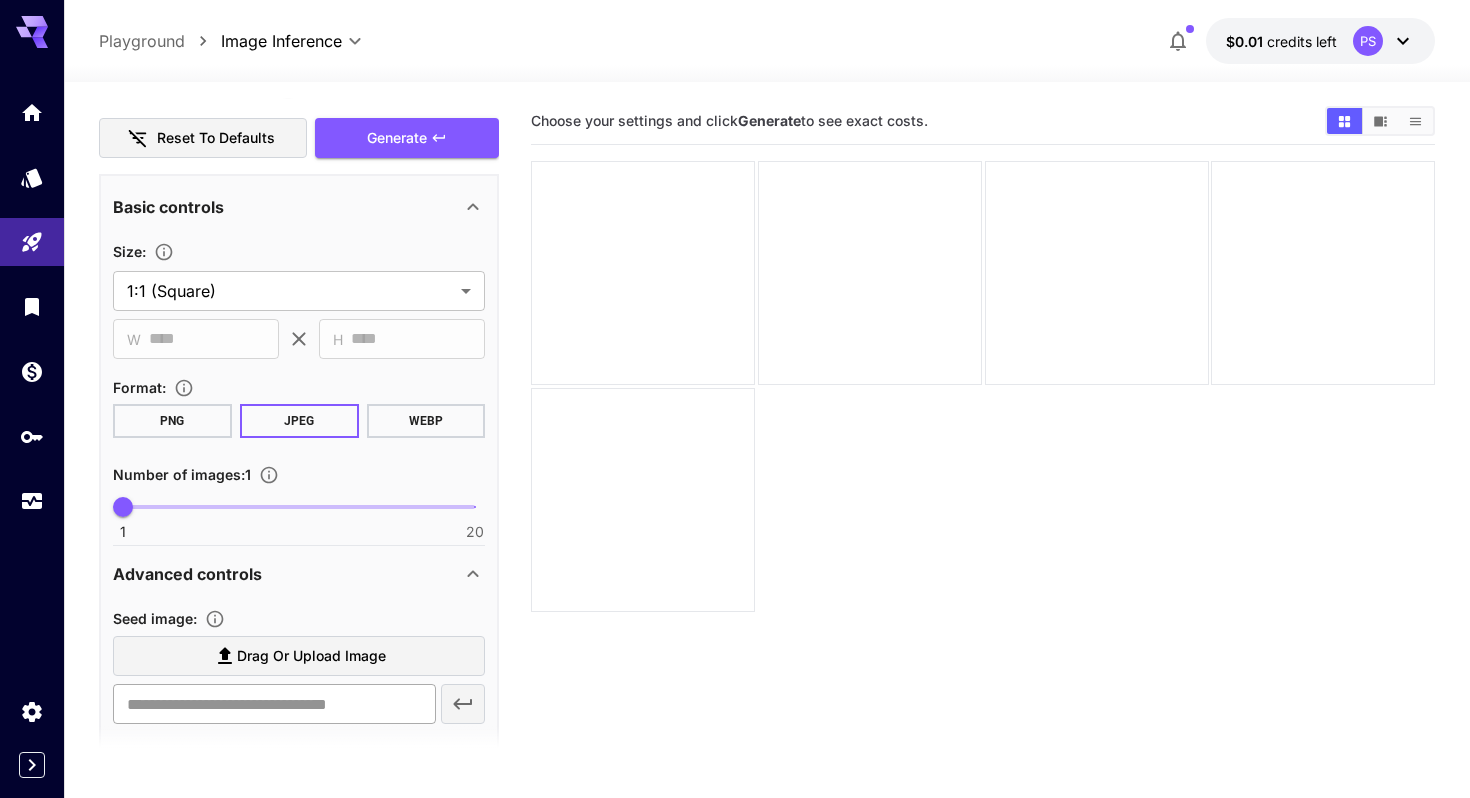 scroll, scrollTop: 260, scrollLeft: 0, axis: vertical 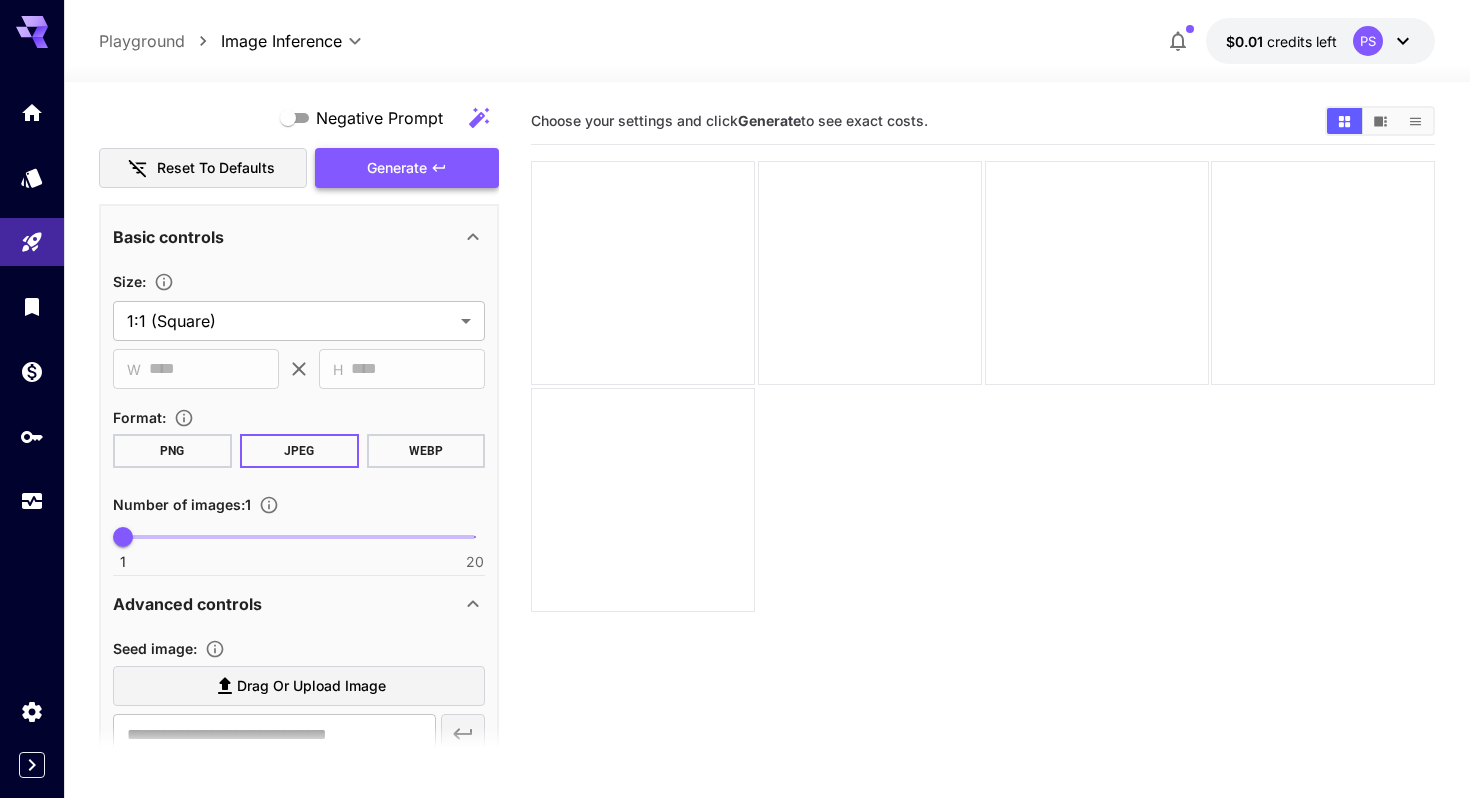 click on "Generate" at bounding box center [407, 168] 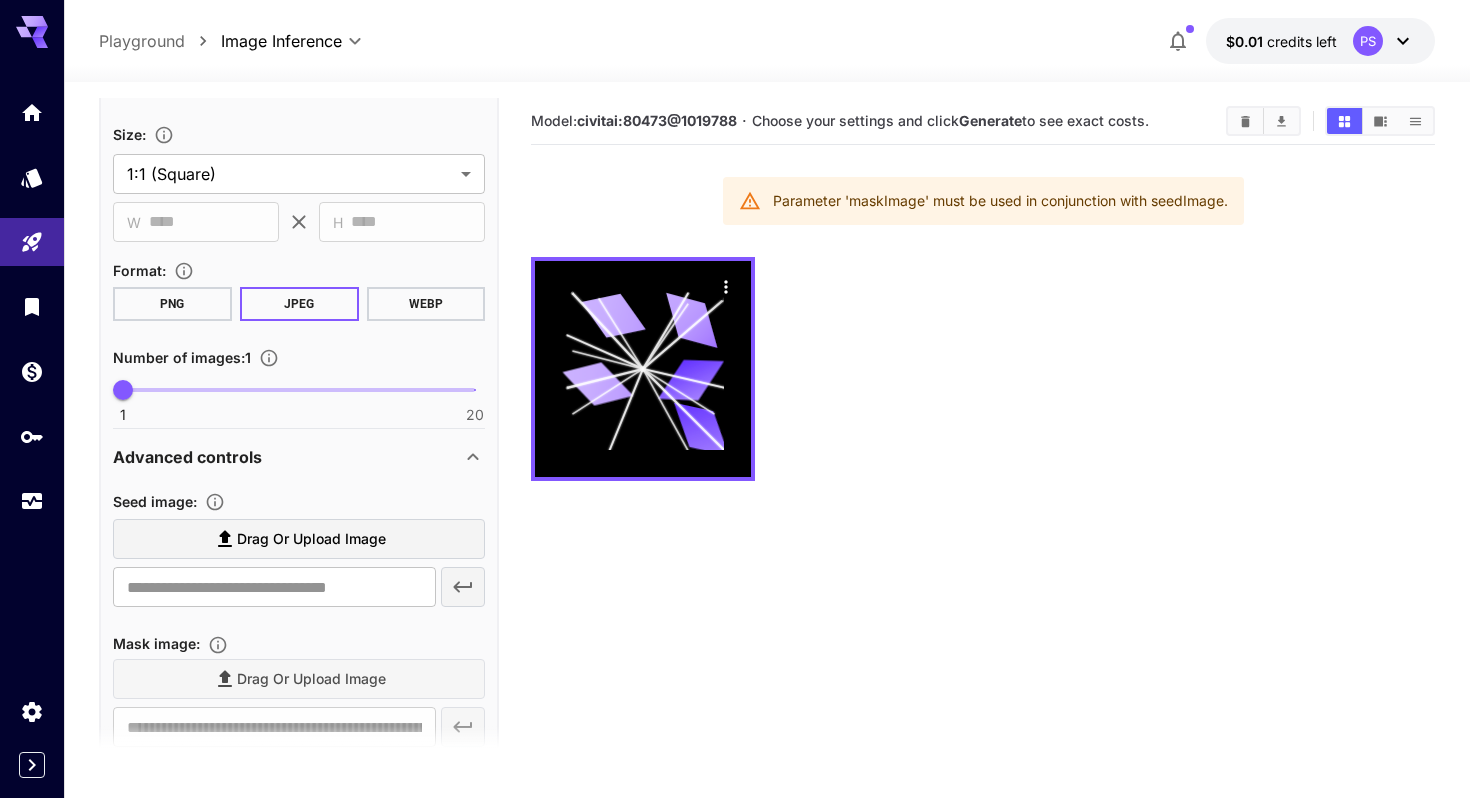 scroll, scrollTop: 499, scrollLeft: 0, axis: vertical 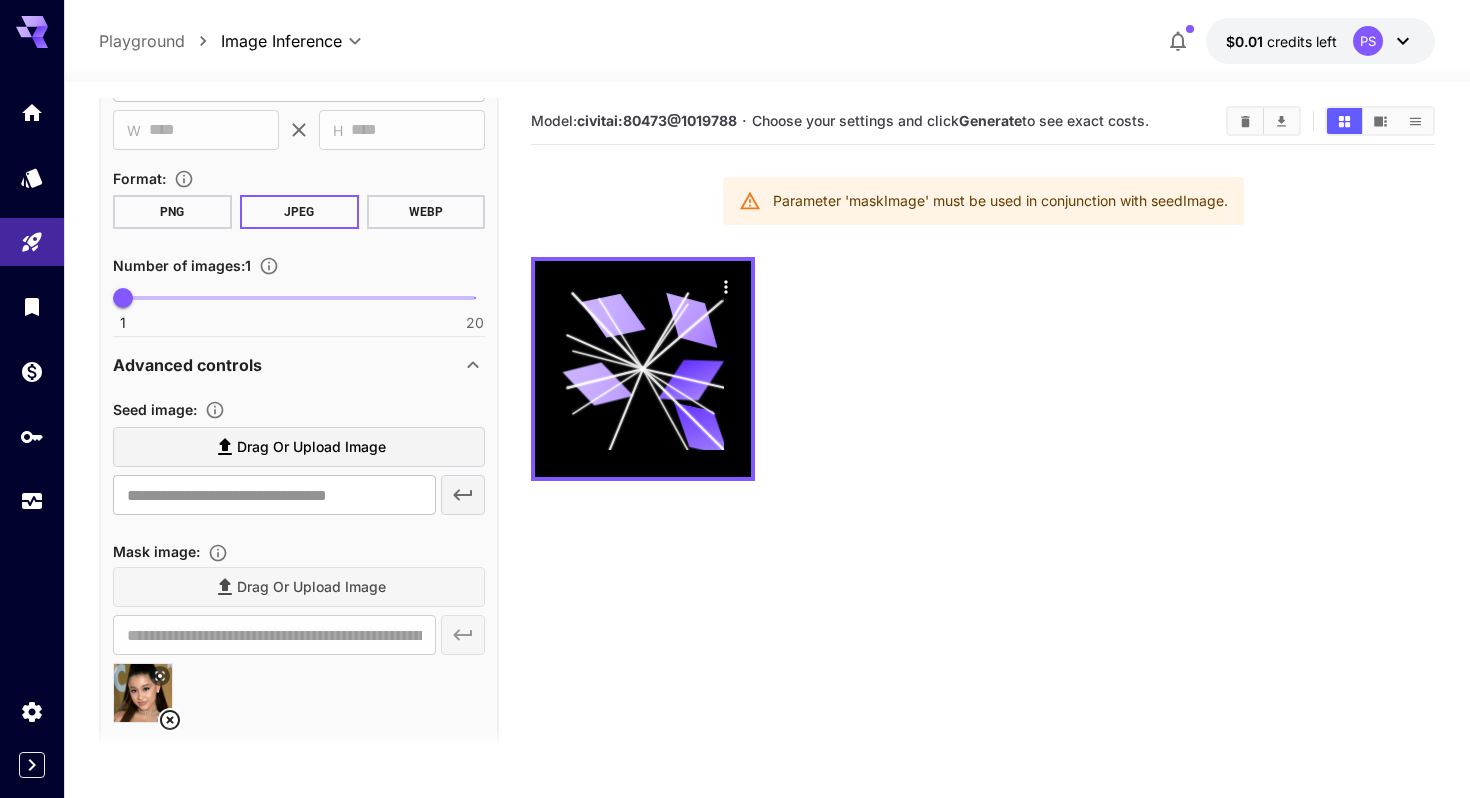 click 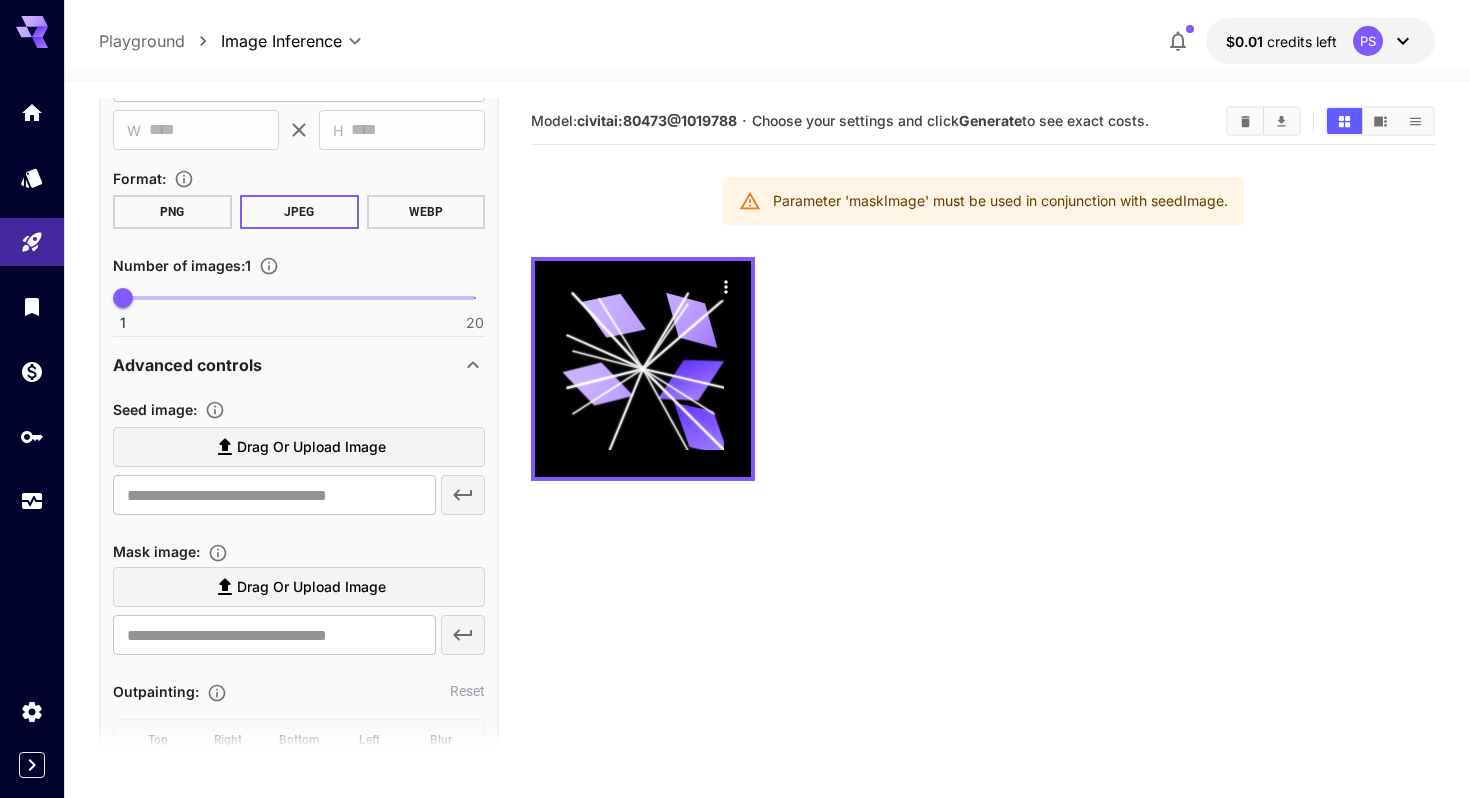 click on "Drag or upload image" at bounding box center [311, 447] 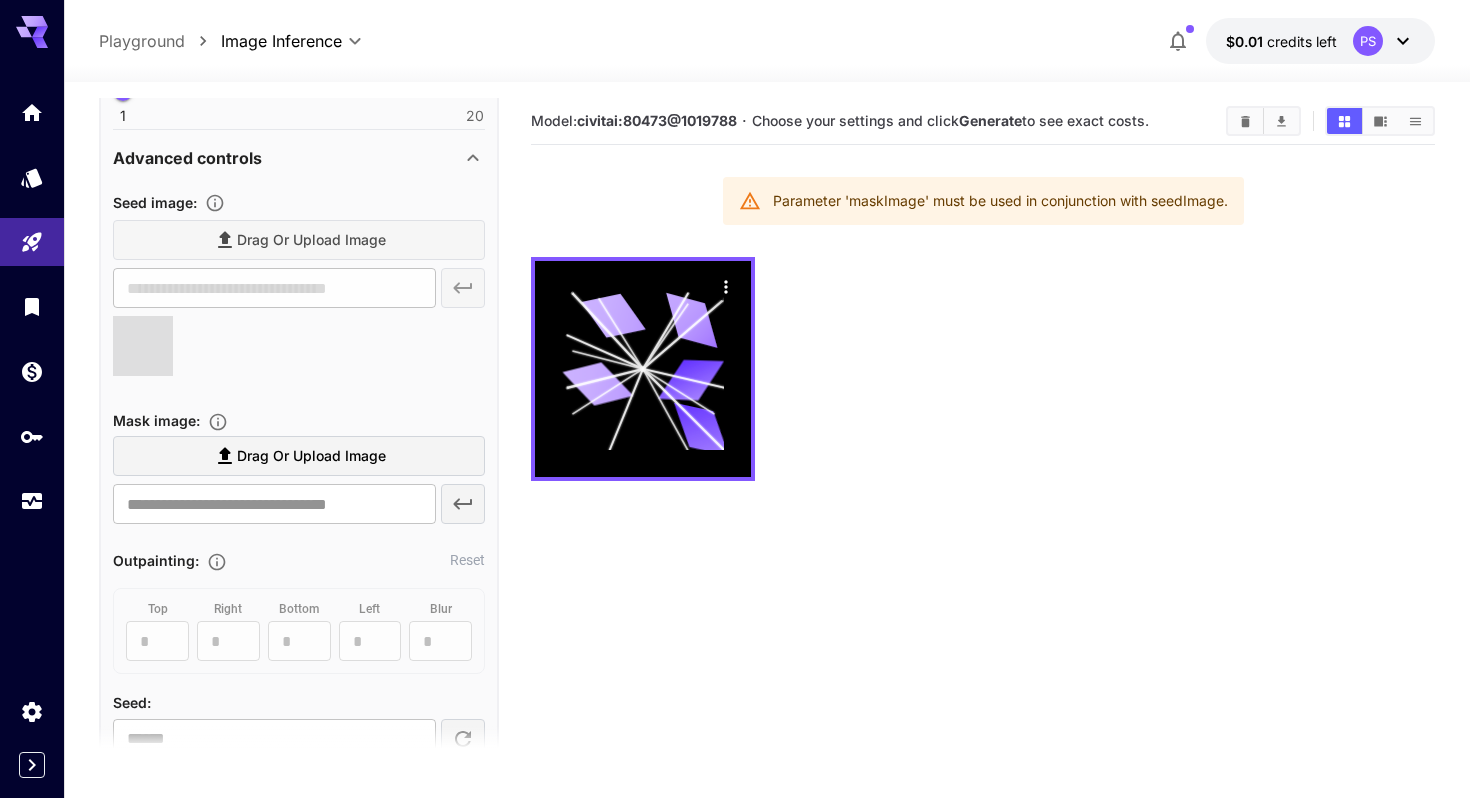 type on "**********" 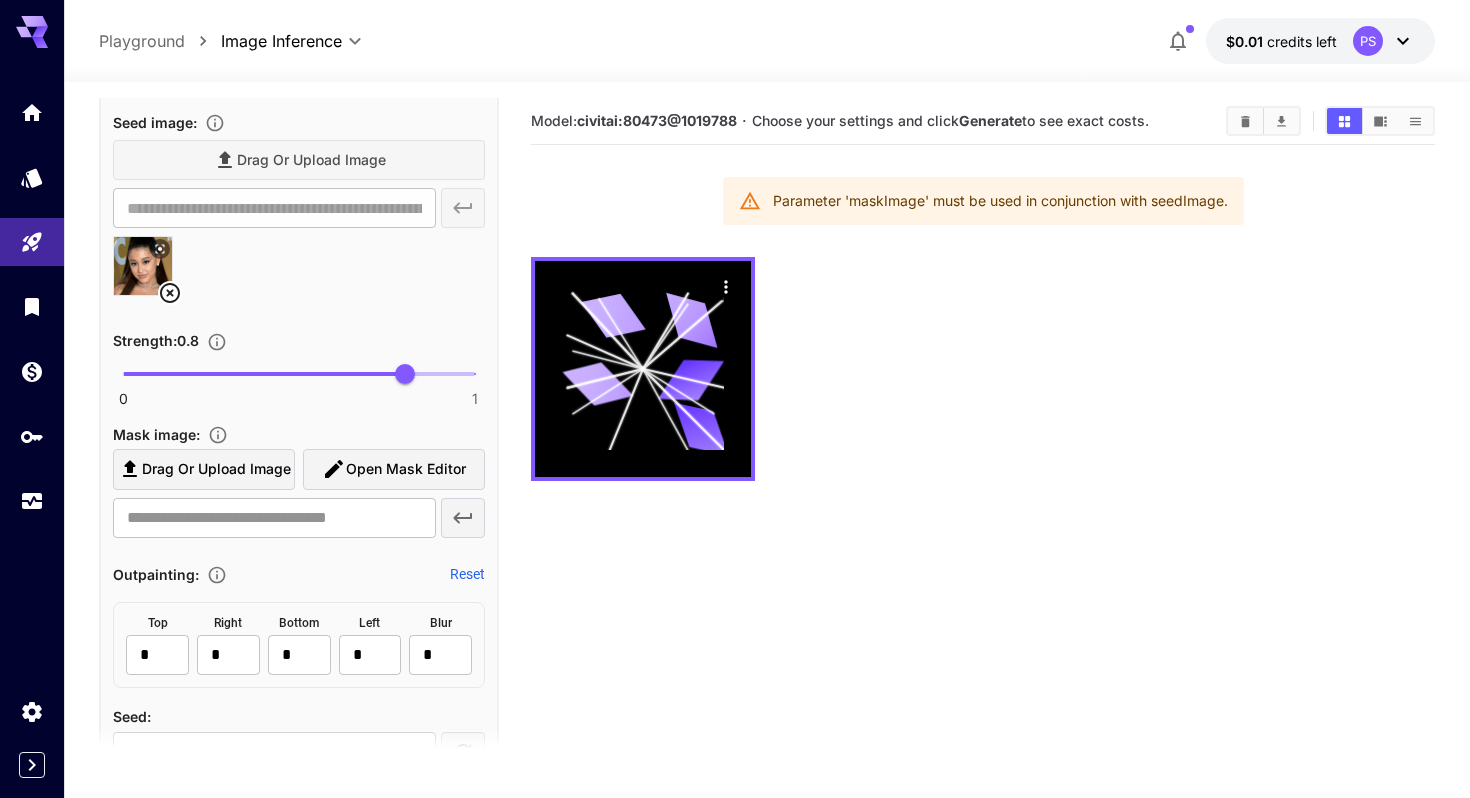 scroll, scrollTop: 787, scrollLeft: 0, axis: vertical 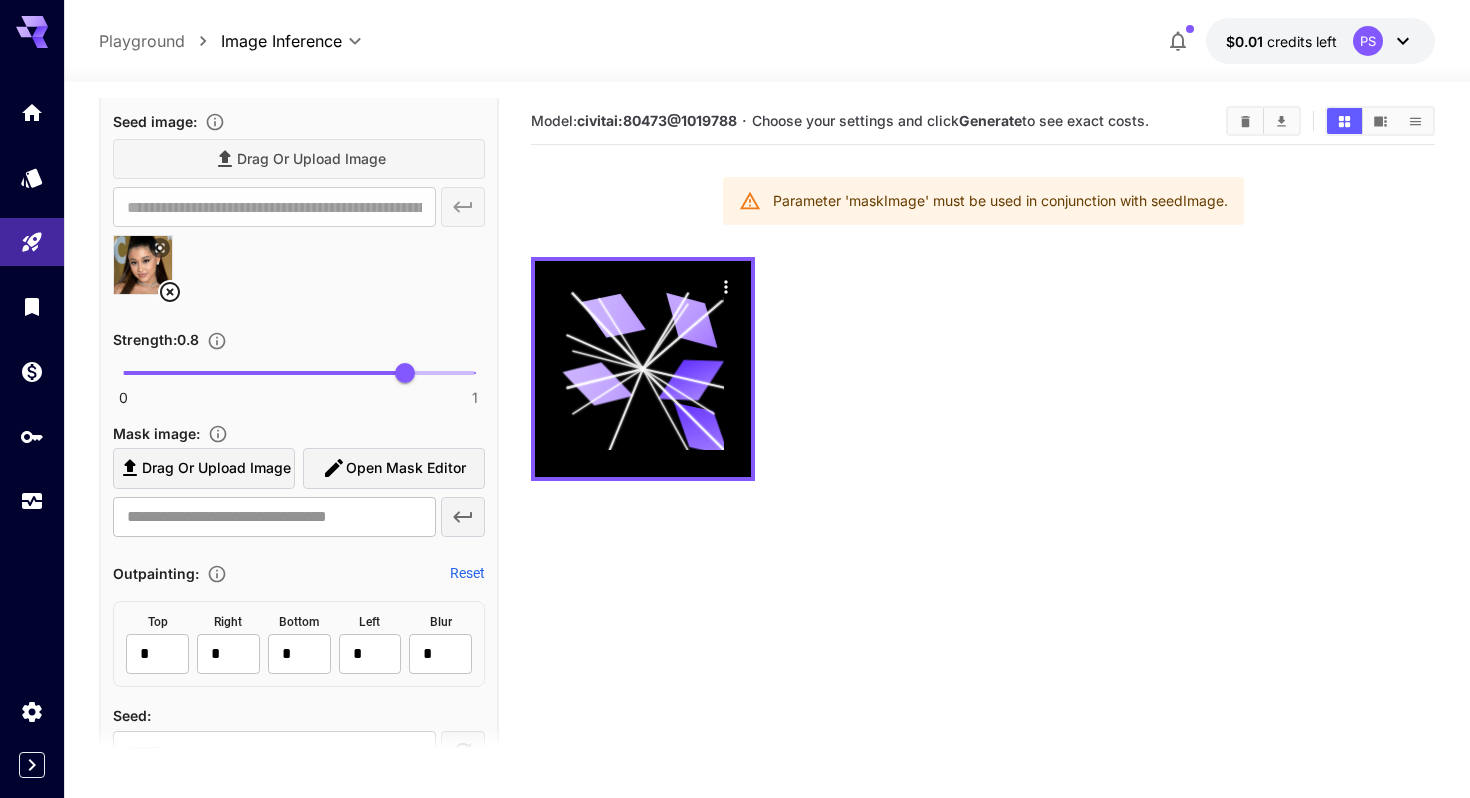 click on "Open Mask Editor" at bounding box center (406, 468) 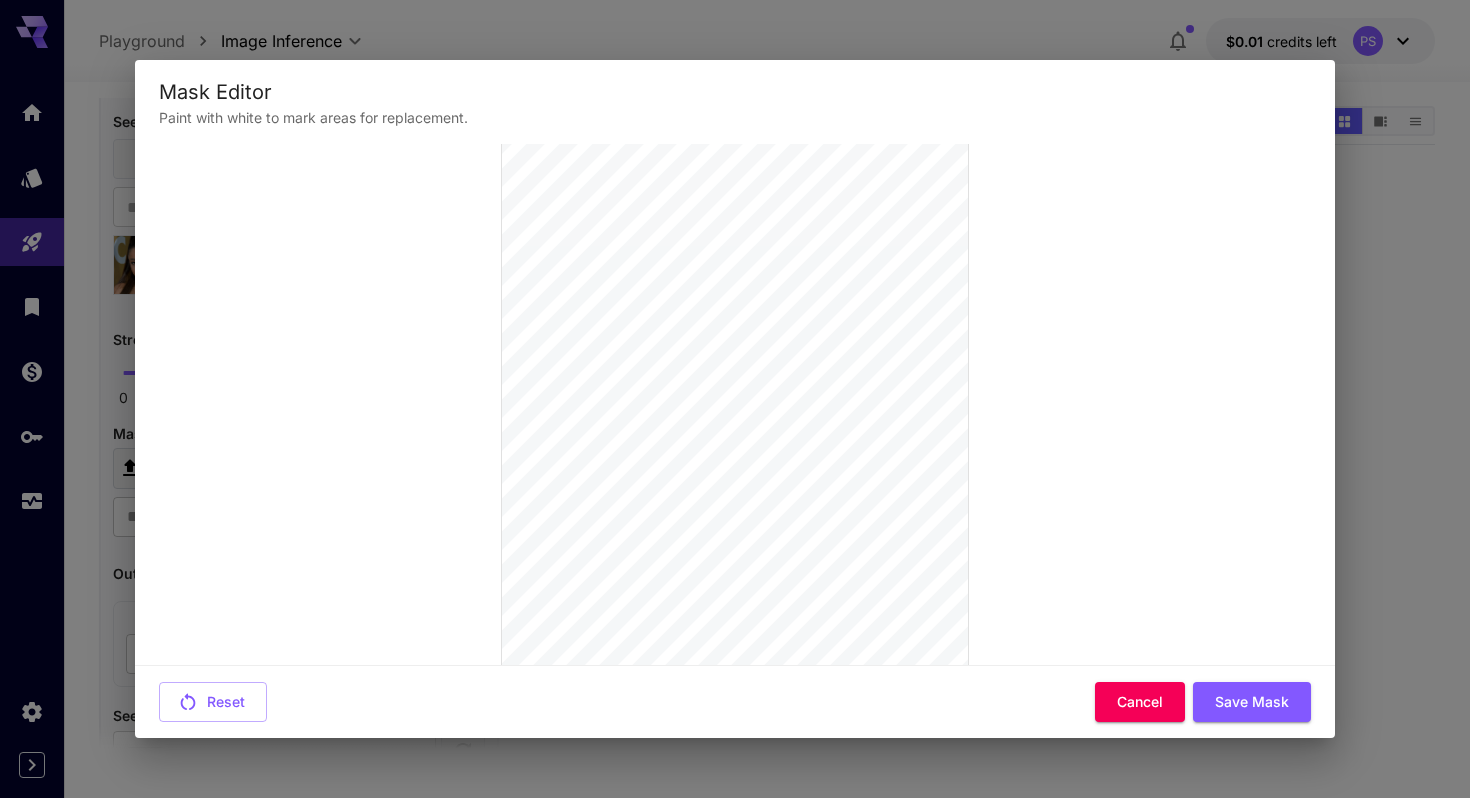 scroll, scrollTop: 236, scrollLeft: 0, axis: vertical 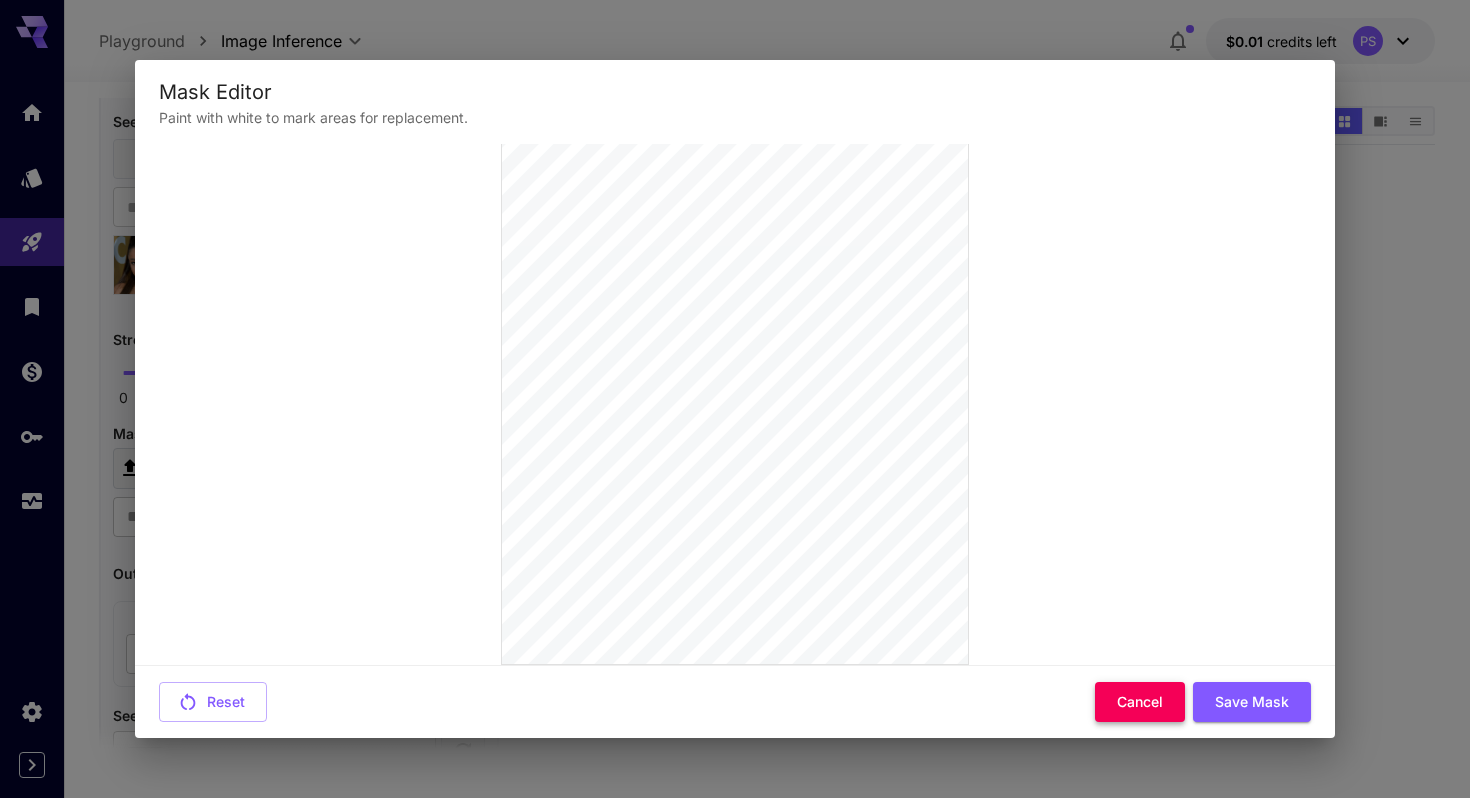 click on "Cancel" at bounding box center [1140, 702] 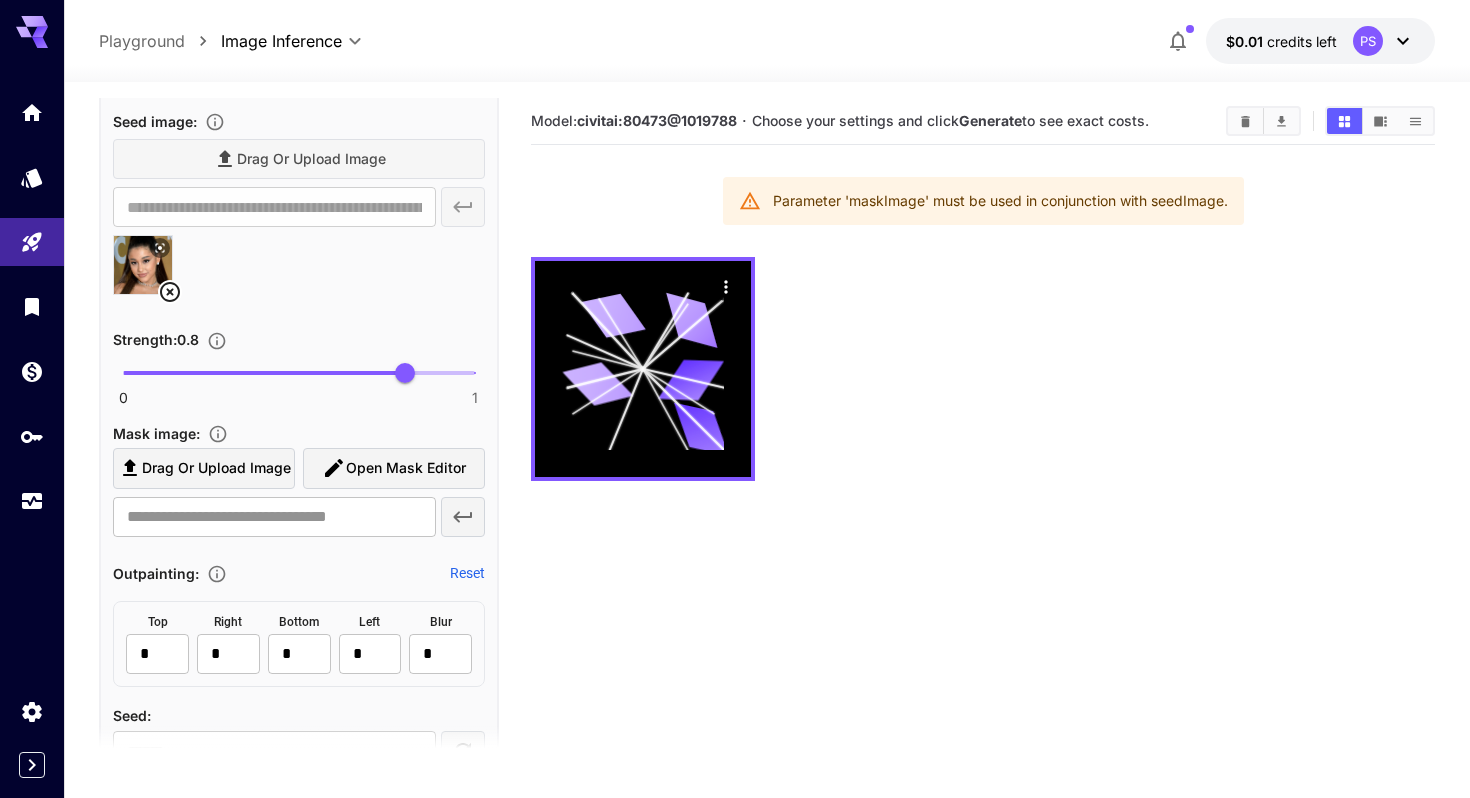scroll, scrollTop: 0, scrollLeft: 0, axis: both 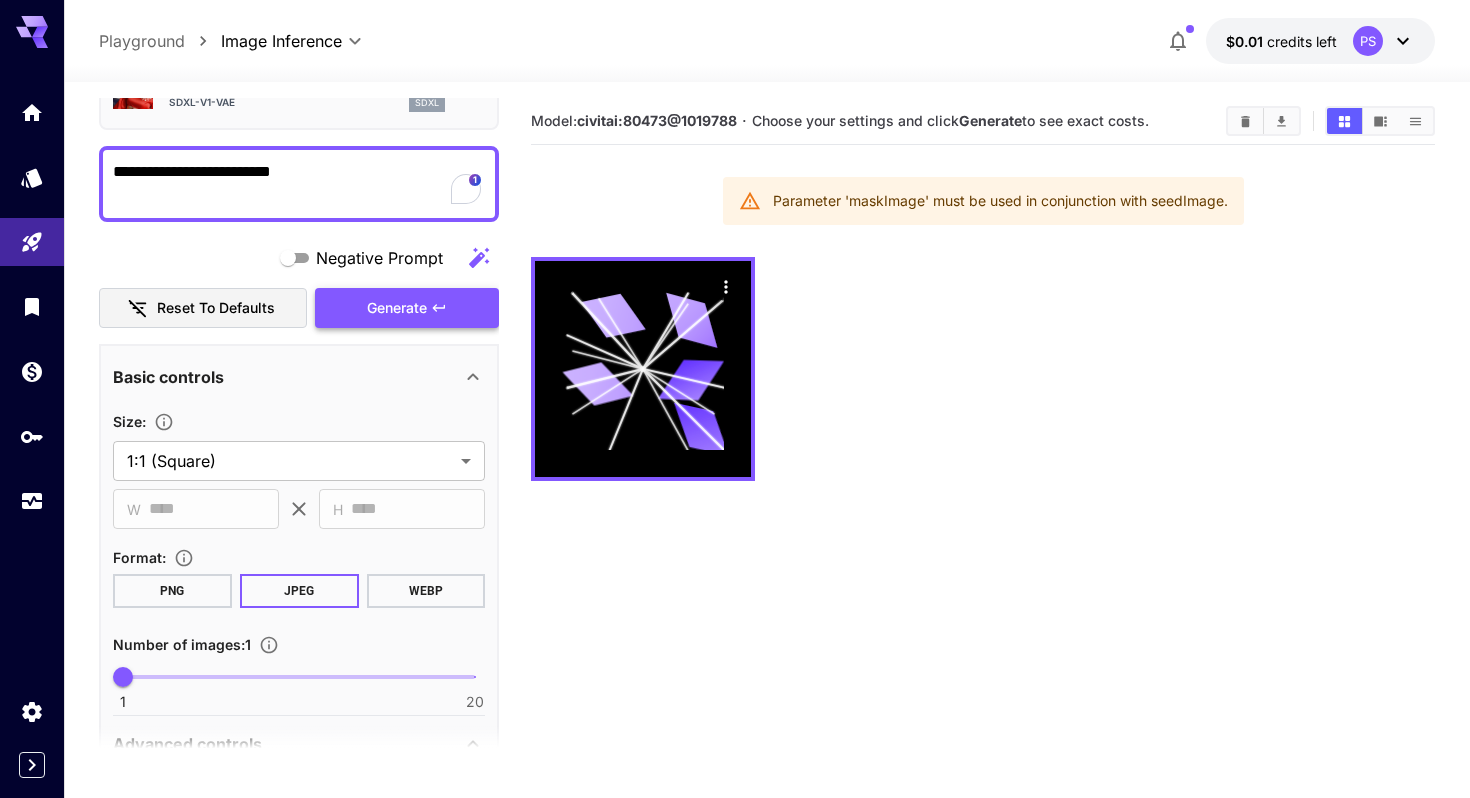 click on "Generate" at bounding box center (397, 308) 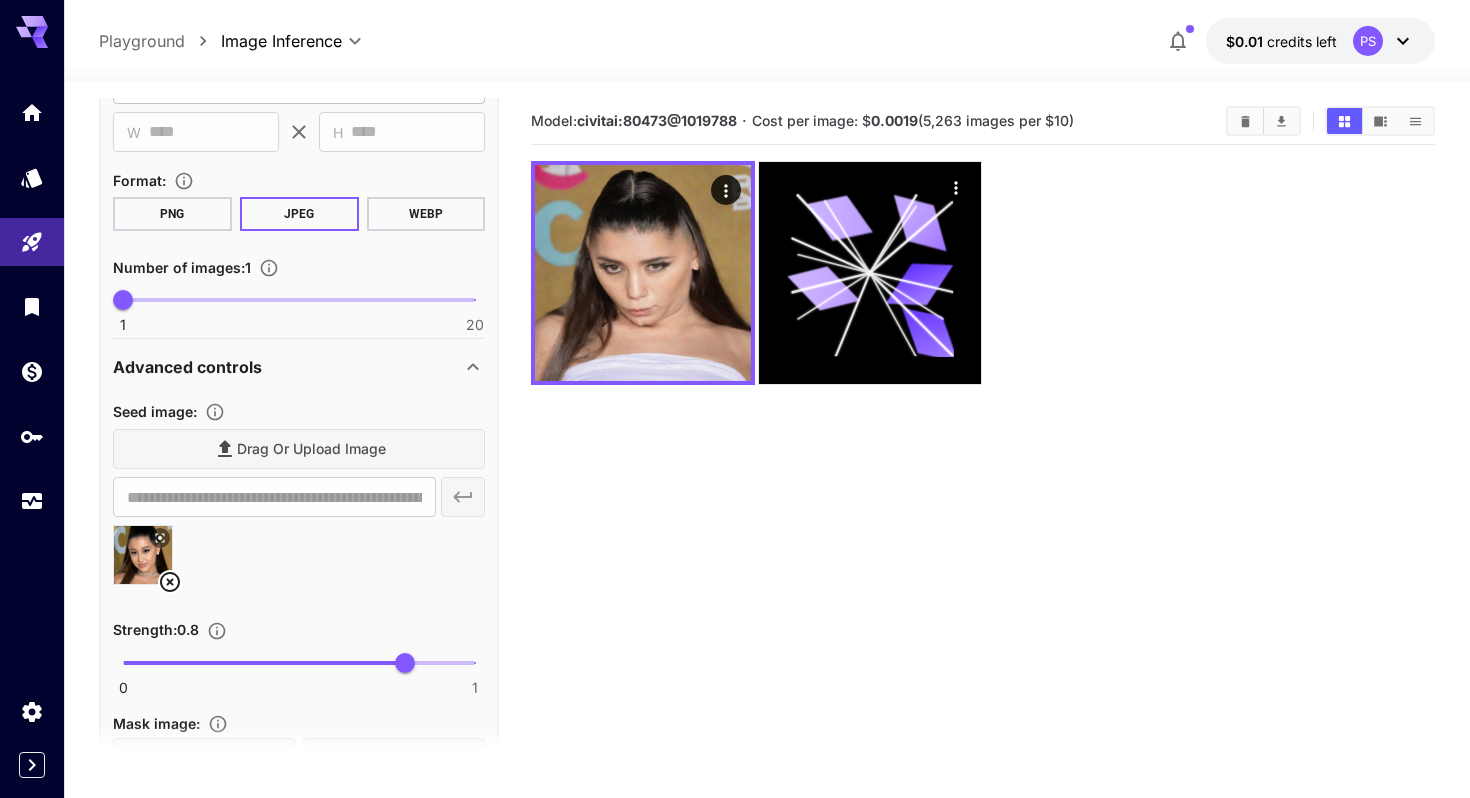 scroll, scrollTop: 502, scrollLeft: 0, axis: vertical 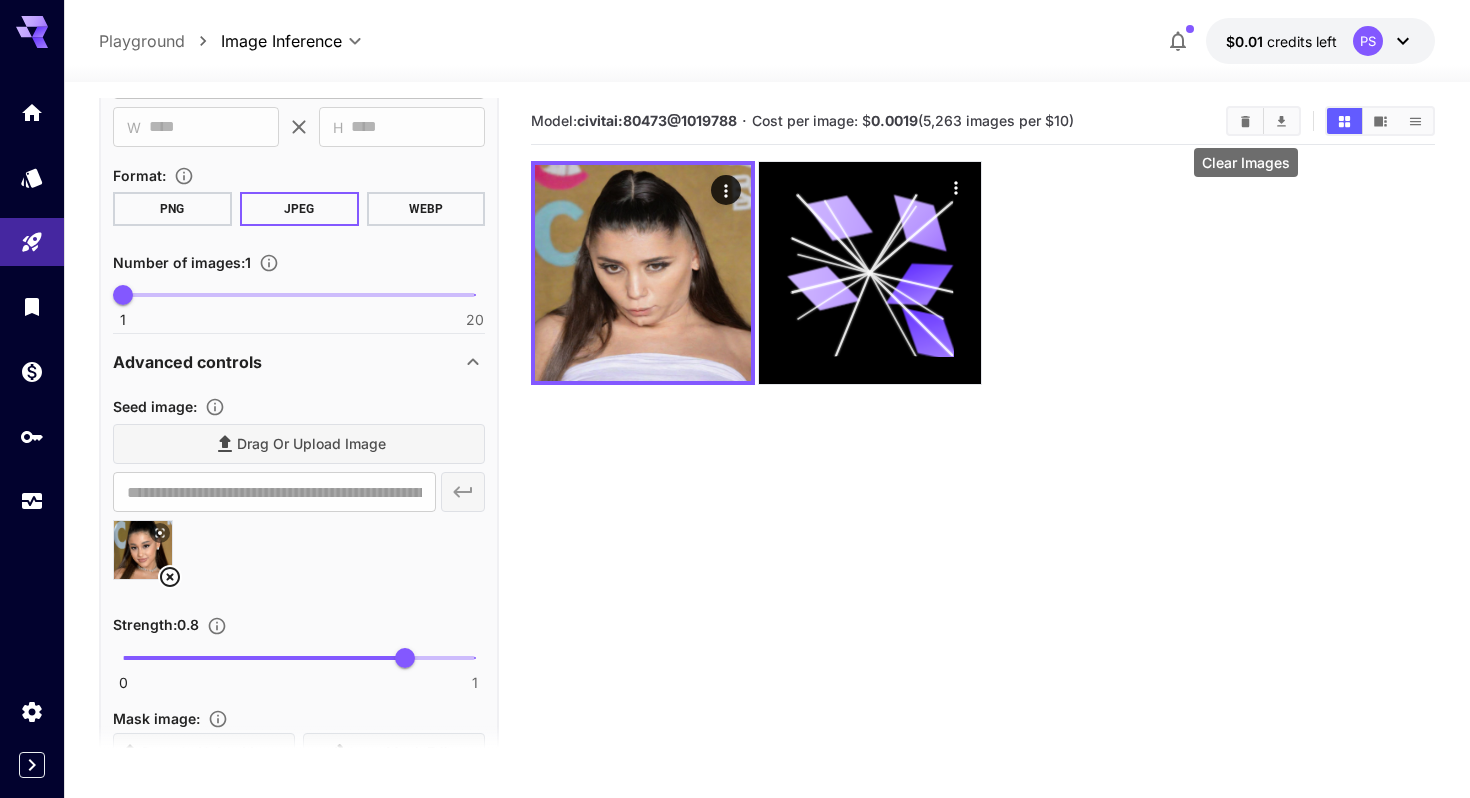 click 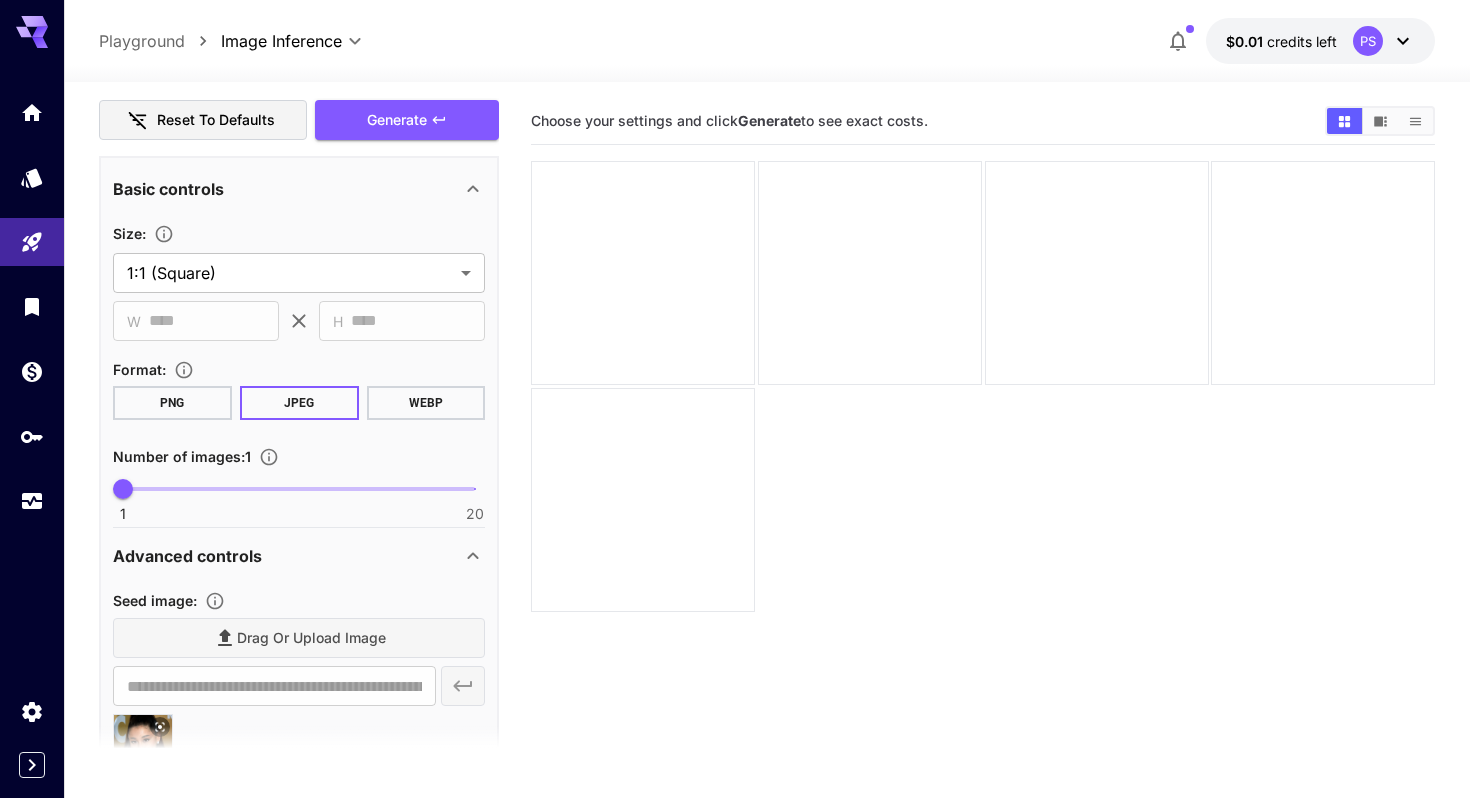 scroll, scrollTop: 0, scrollLeft: 0, axis: both 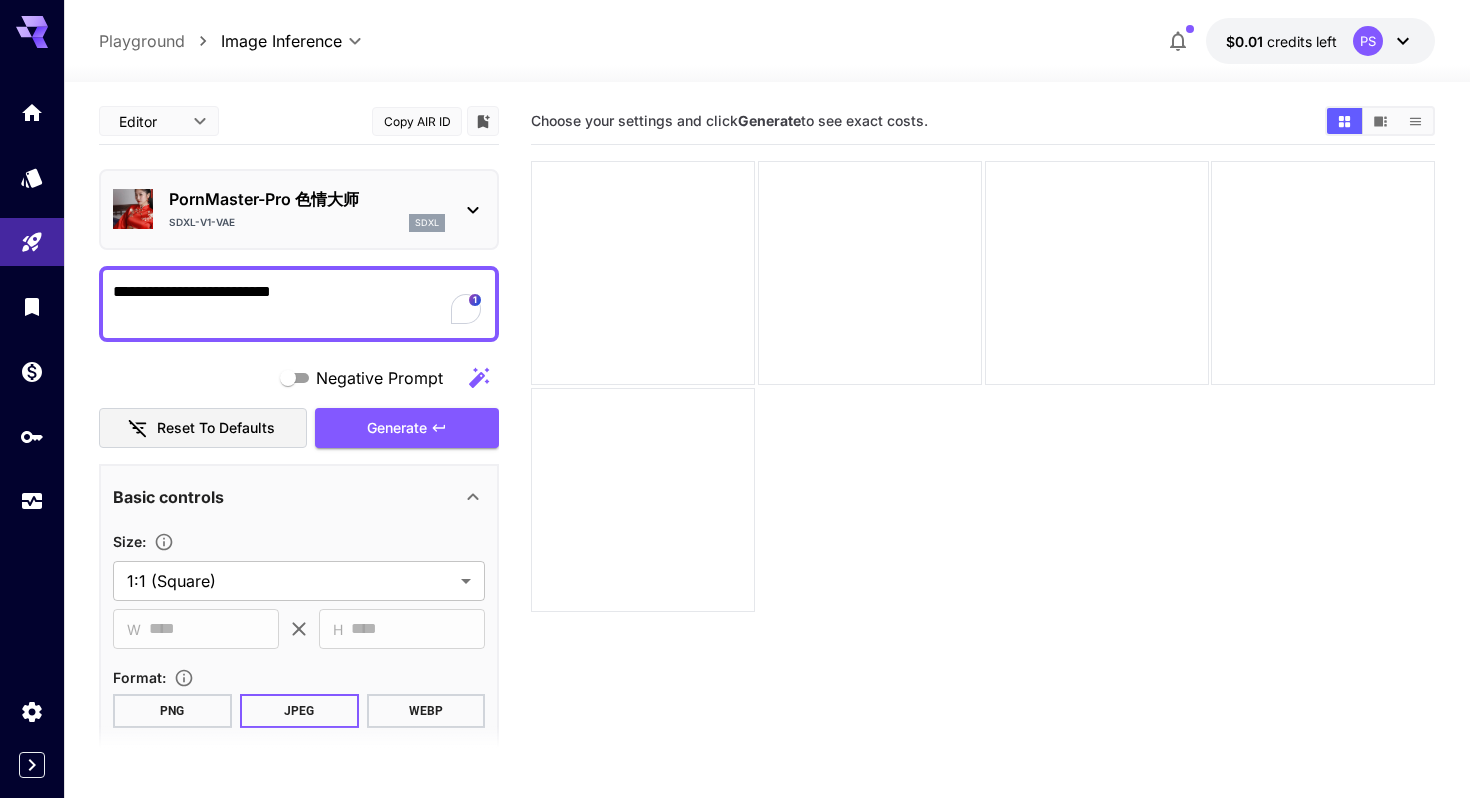 click on "PornMaster-Pro 色情大师 SDXL-V1-VAE sdxl" at bounding box center [299, 209] 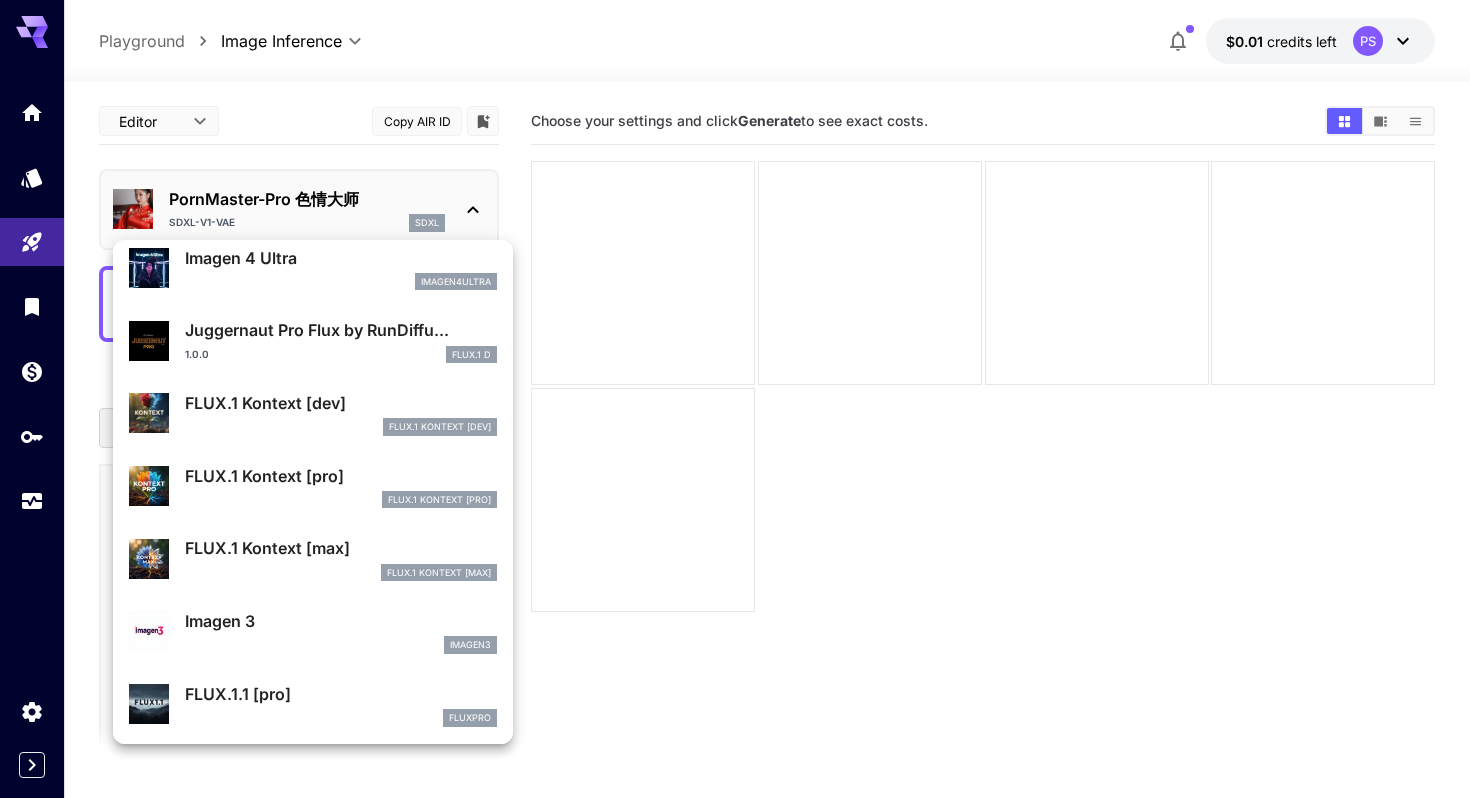 scroll, scrollTop: 0, scrollLeft: 0, axis: both 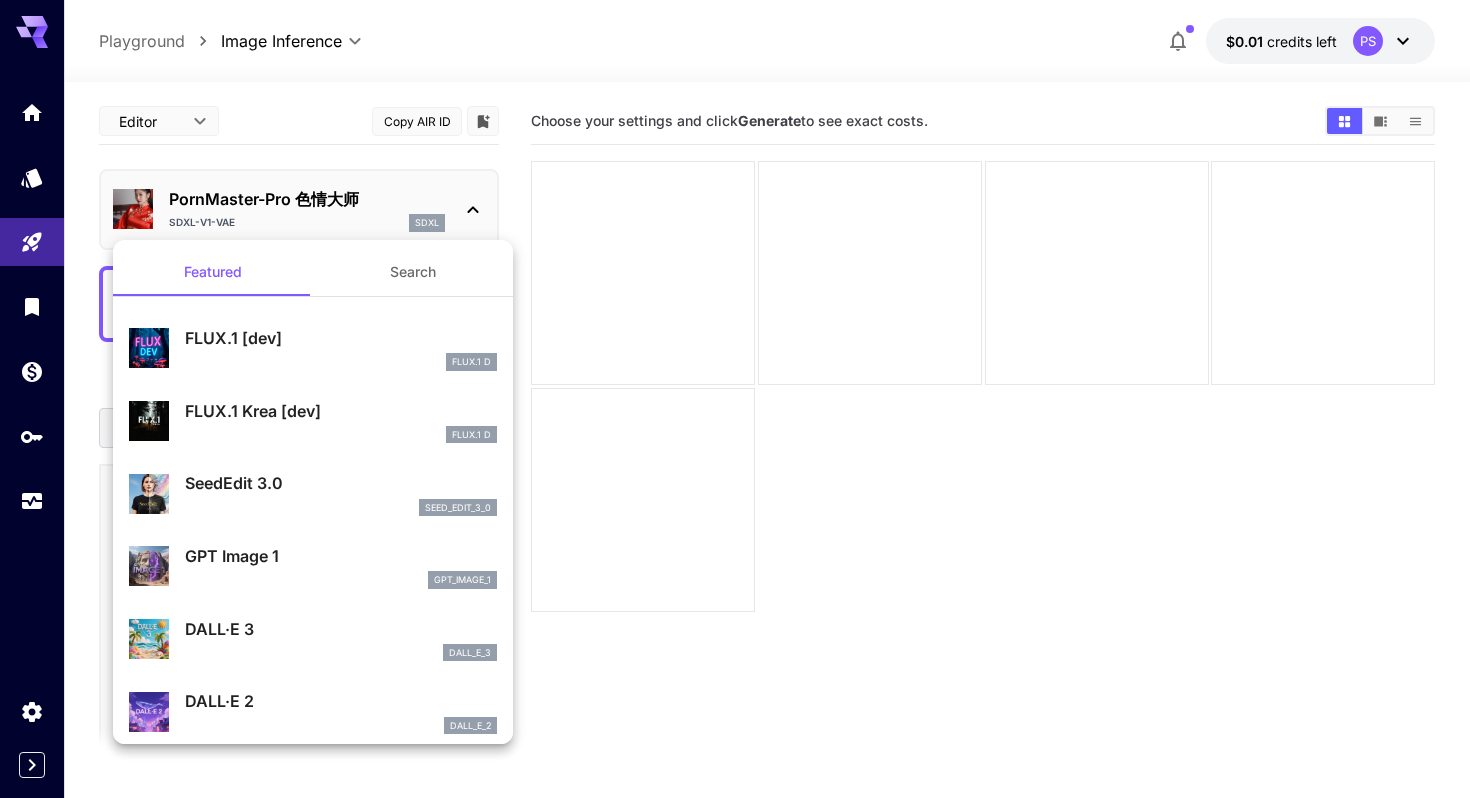 click on "Search" at bounding box center [413, 272] 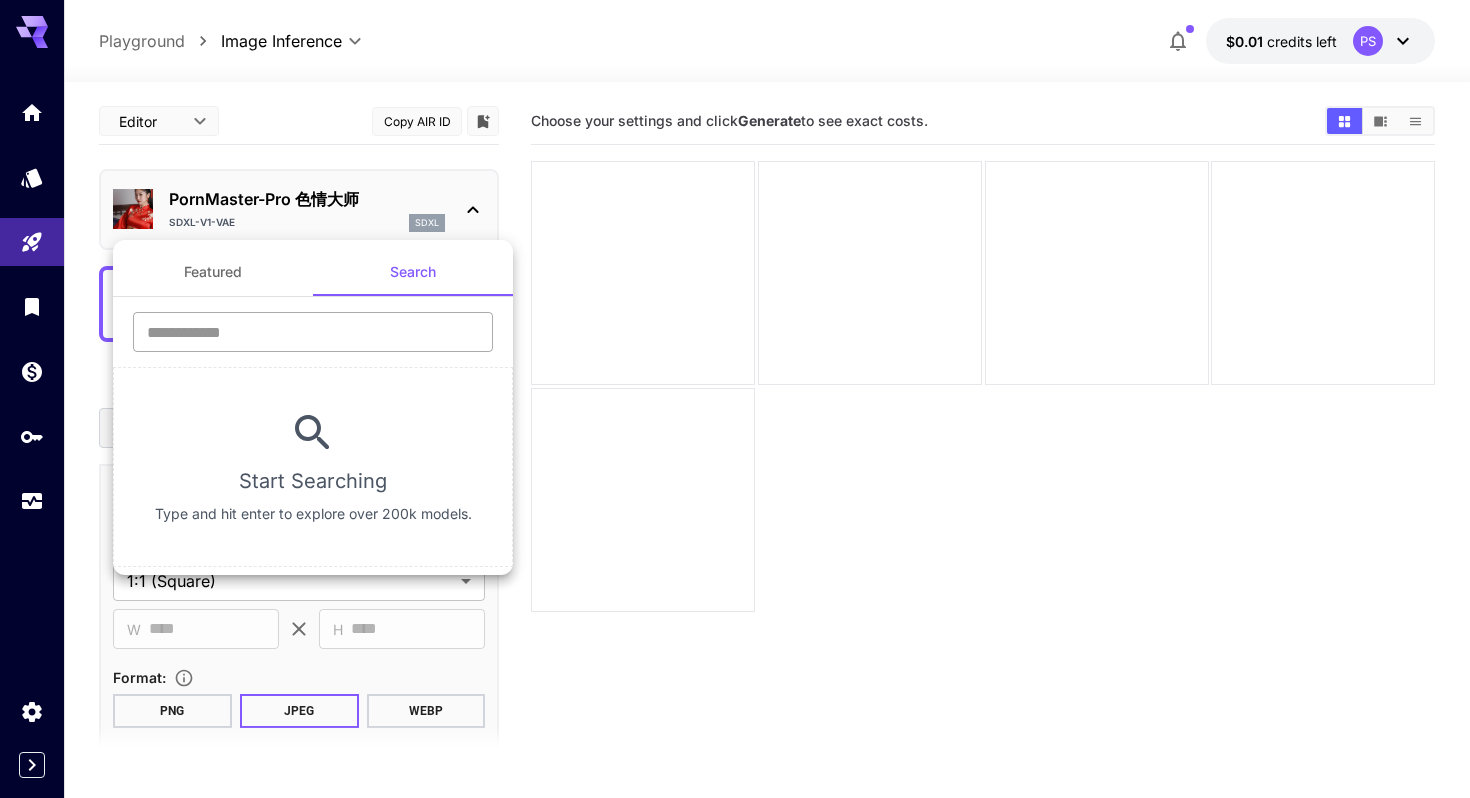 click at bounding box center [313, 332] 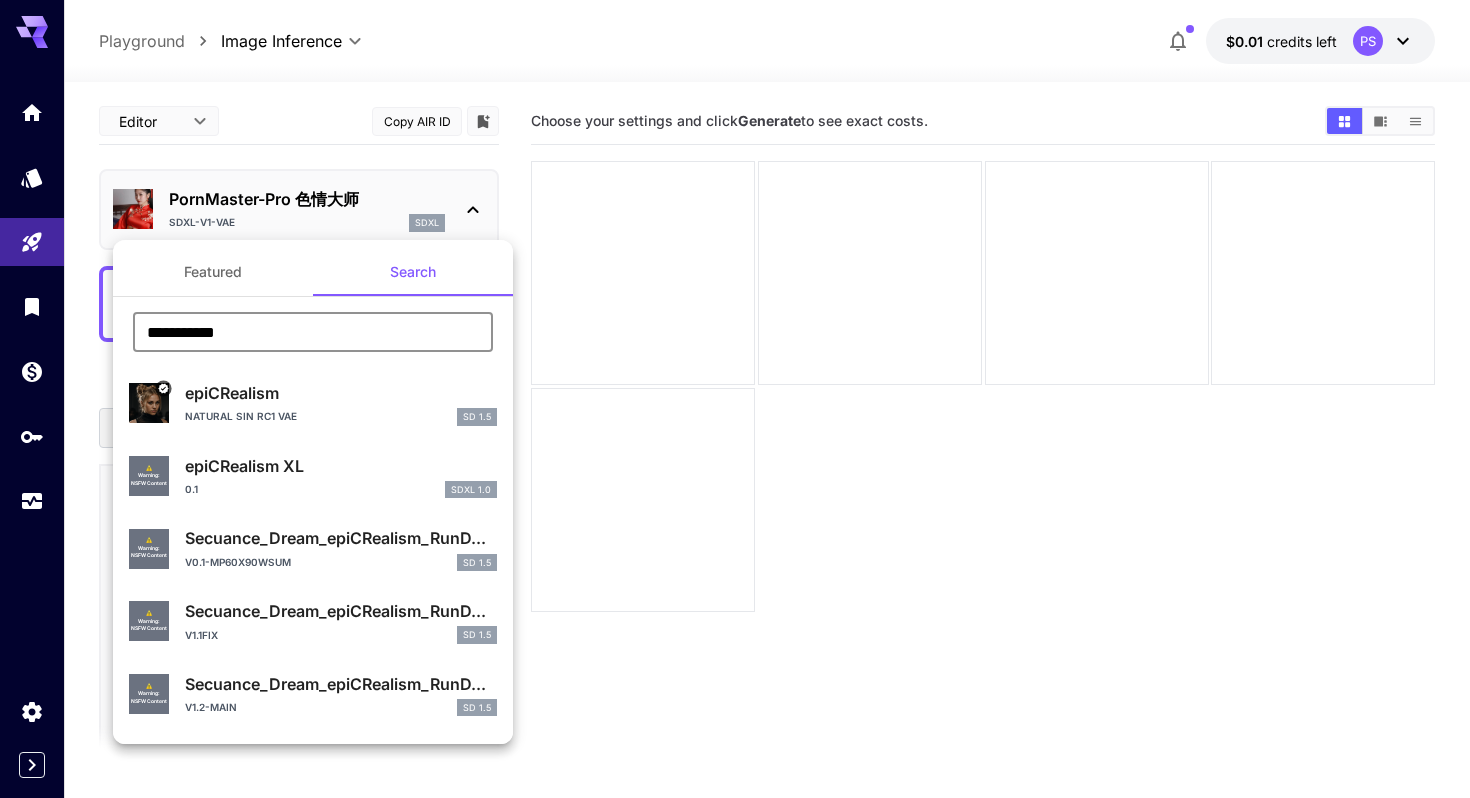type on "**********" 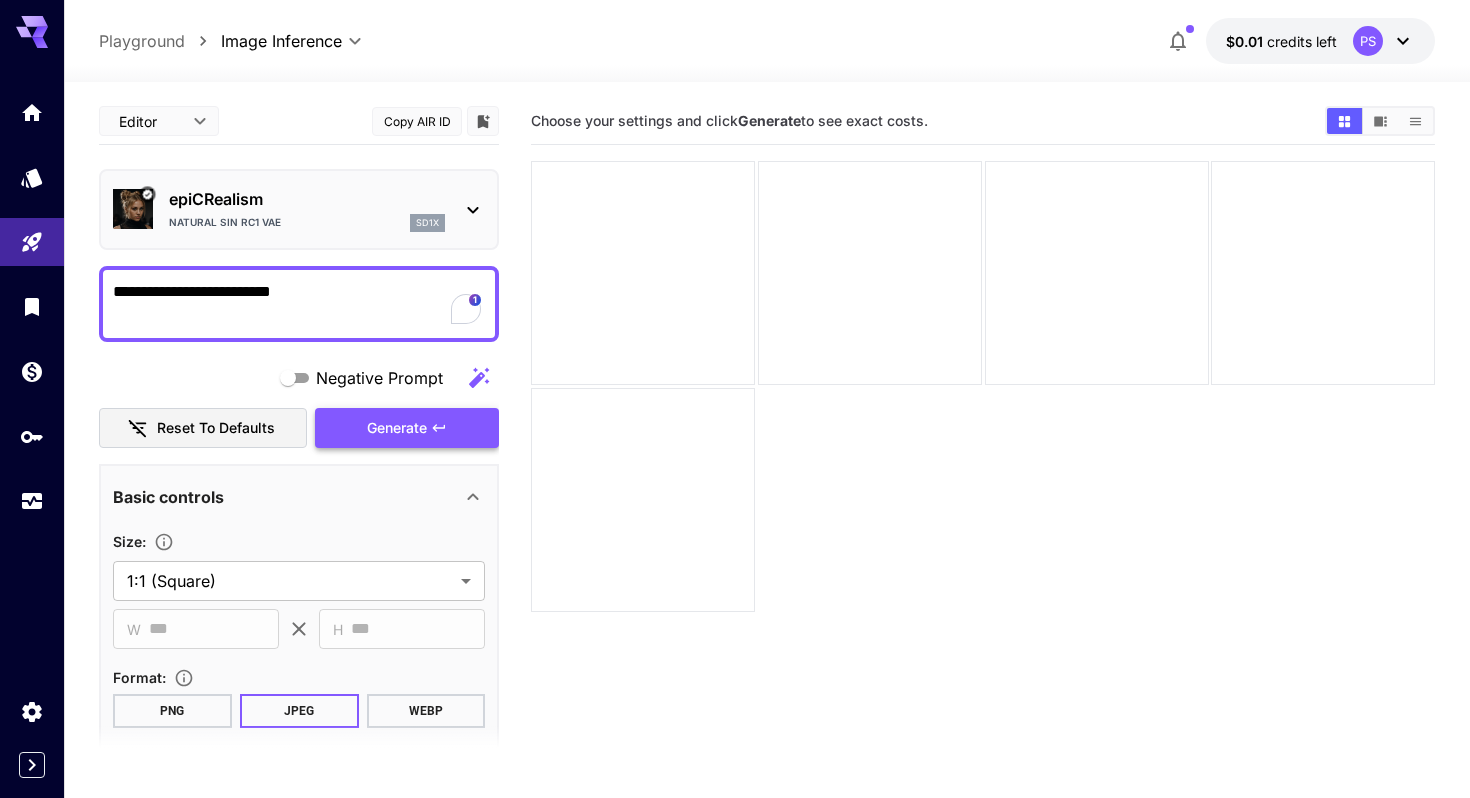 click on "Generate" at bounding box center [397, 428] 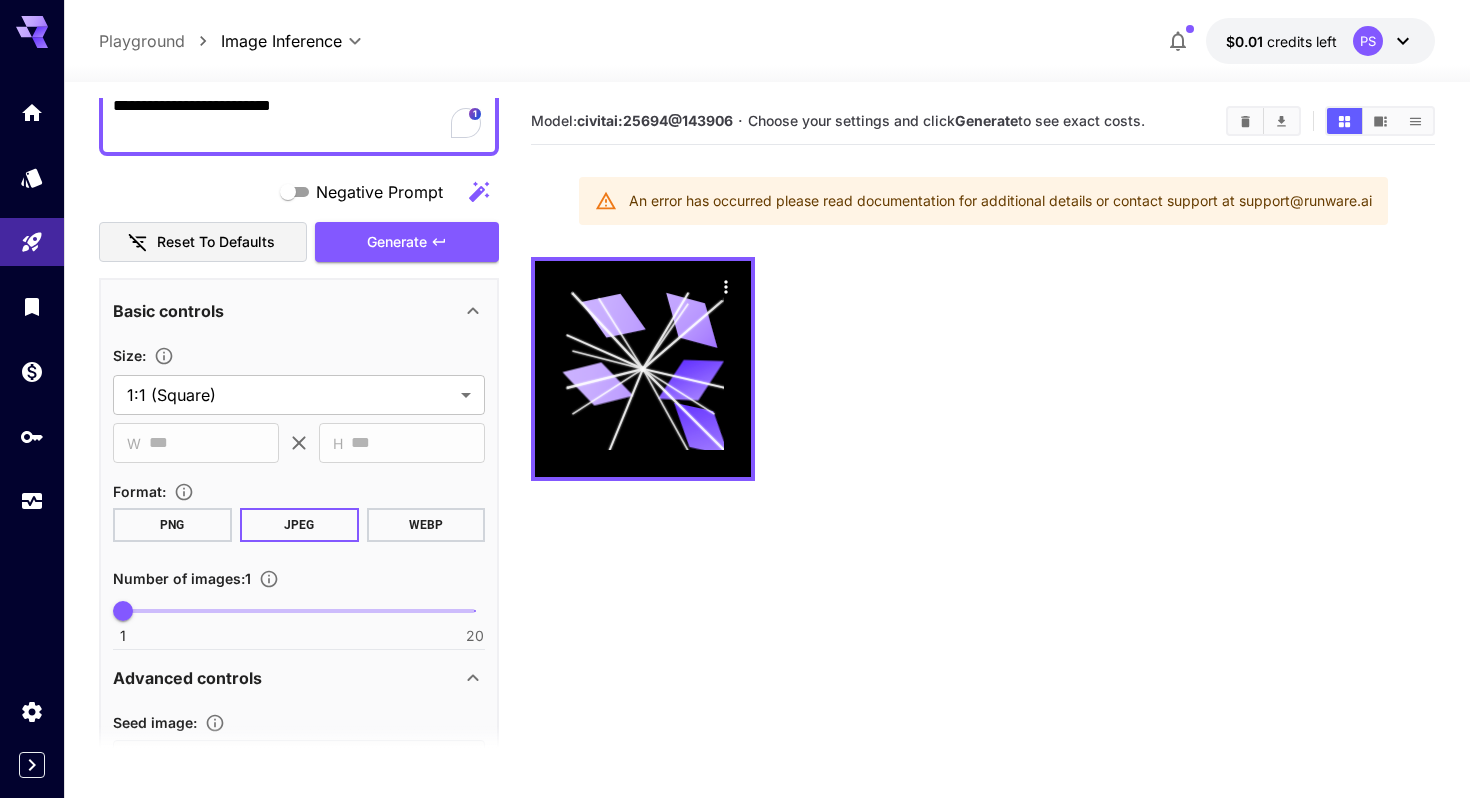 scroll, scrollTop: 0, scrollLeft: 0, axis: both 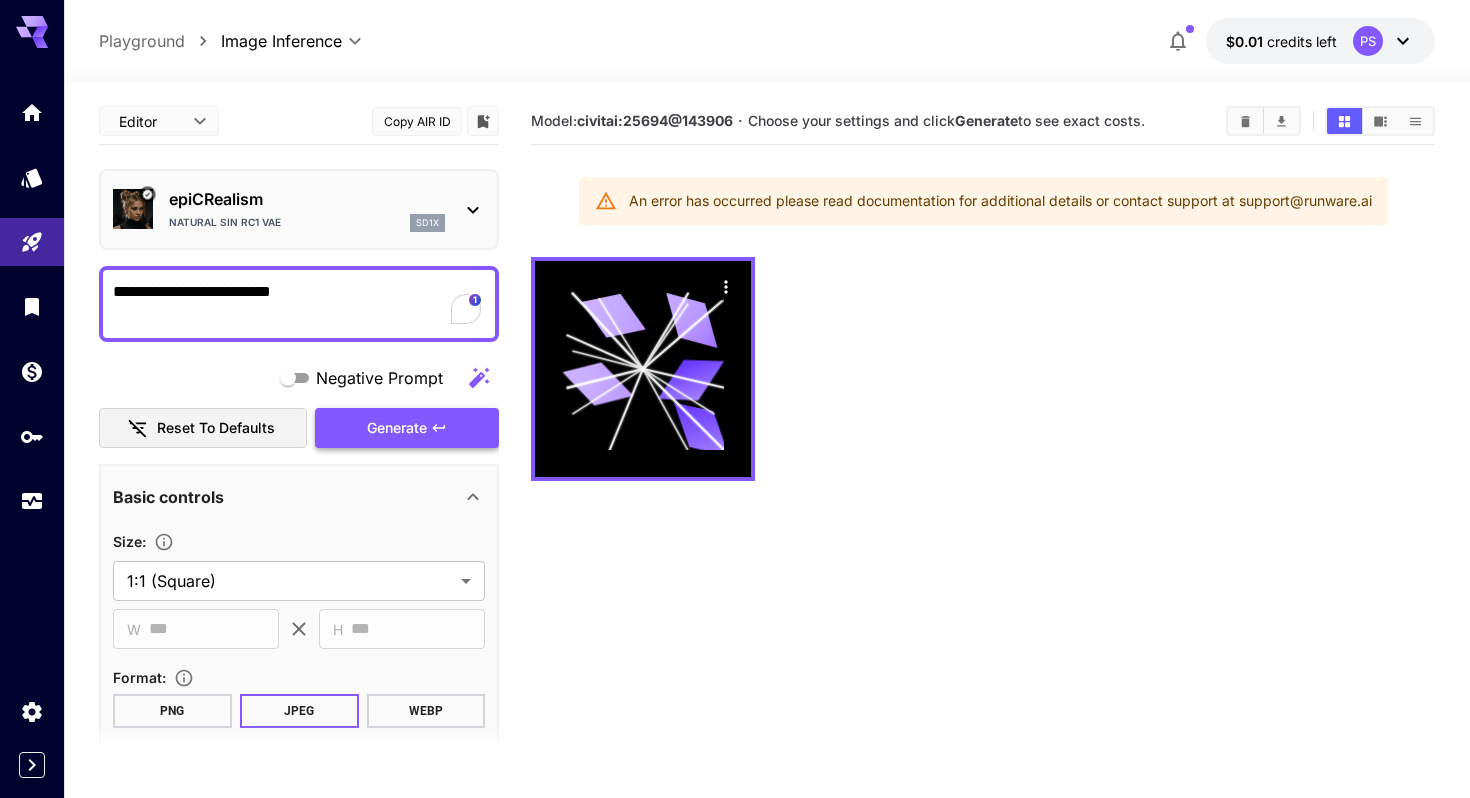 click on "Generate" at bounding box center [397, 428] 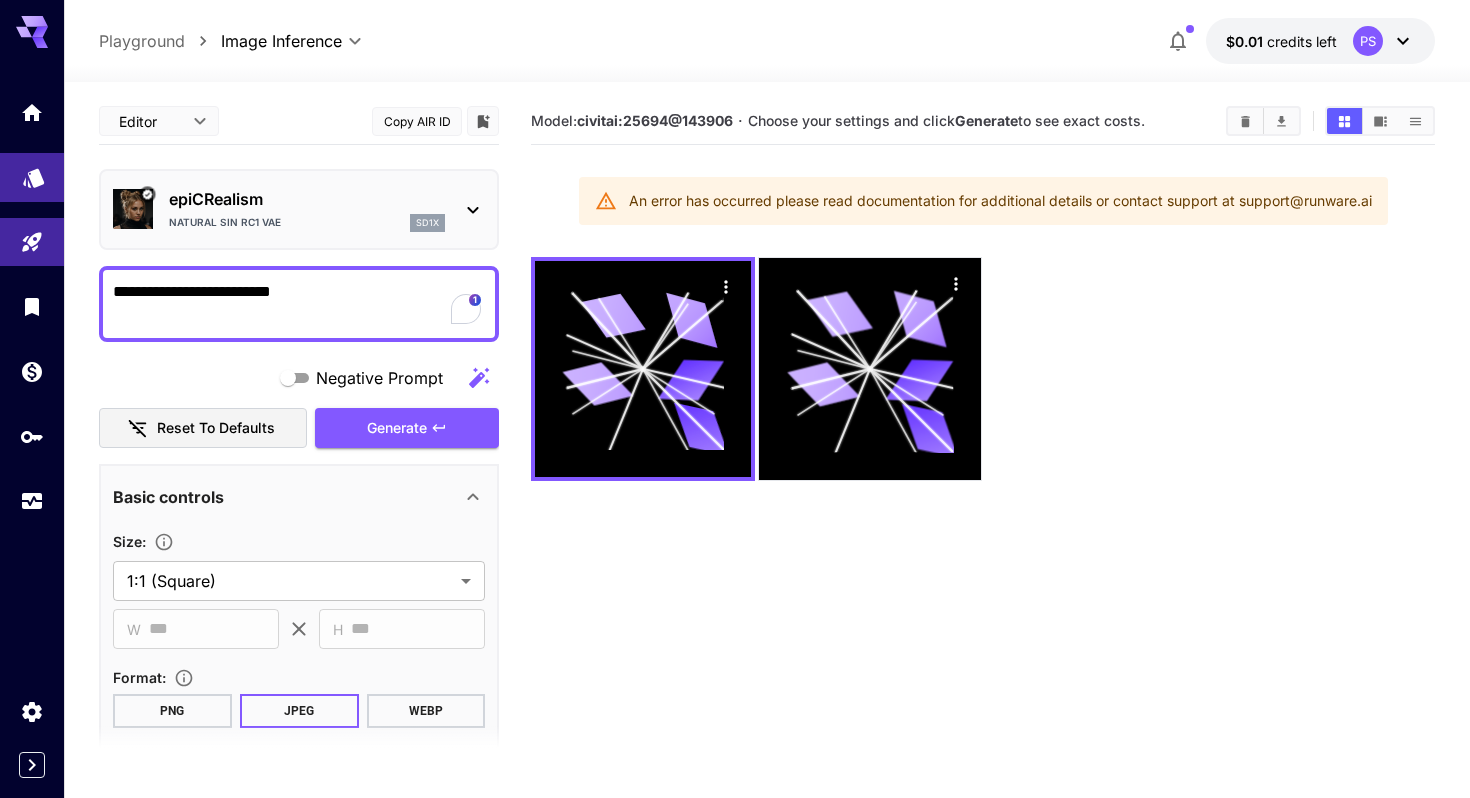 click at bounding box center [32, 177] 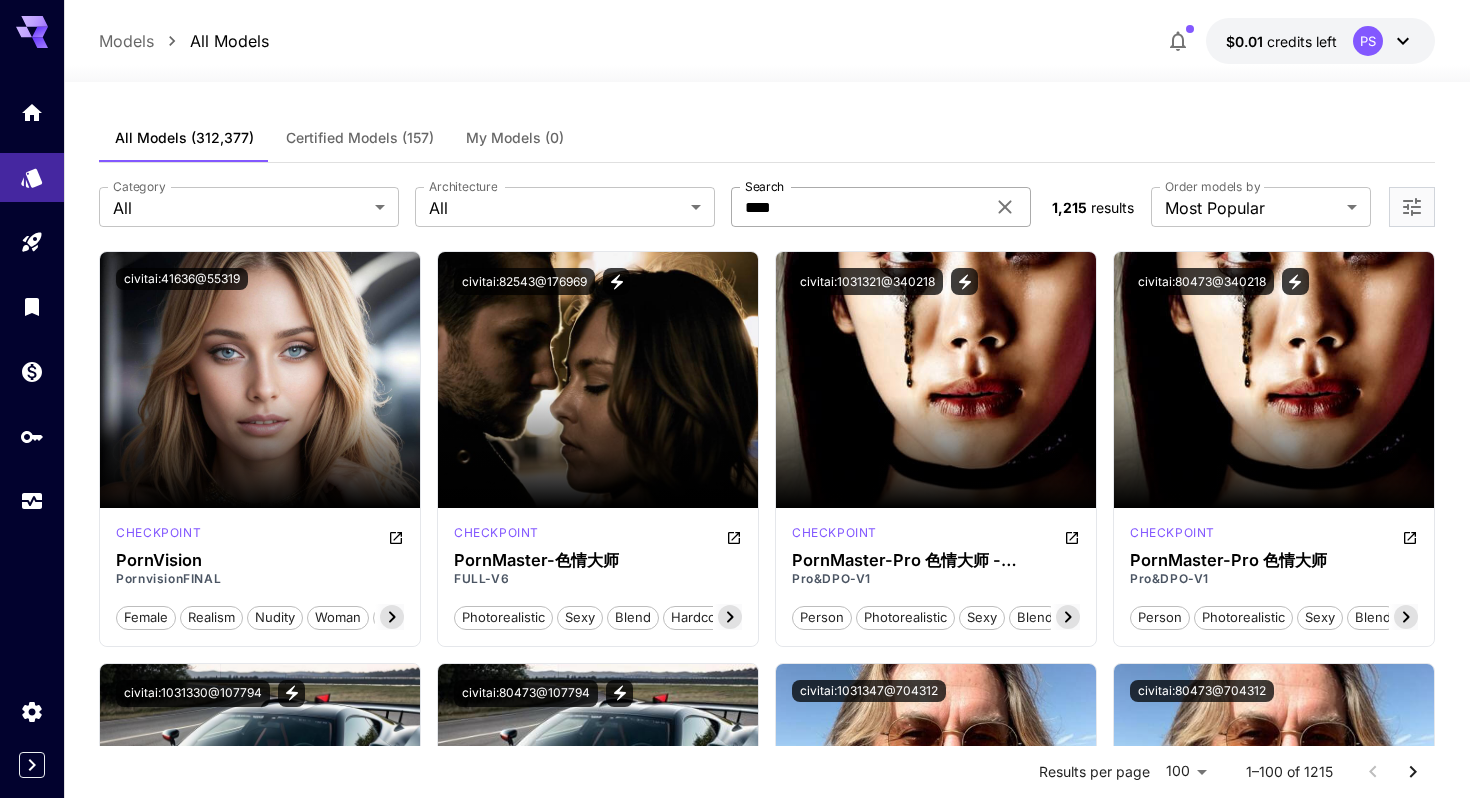 click on "****" at bounding box center [858, 207] 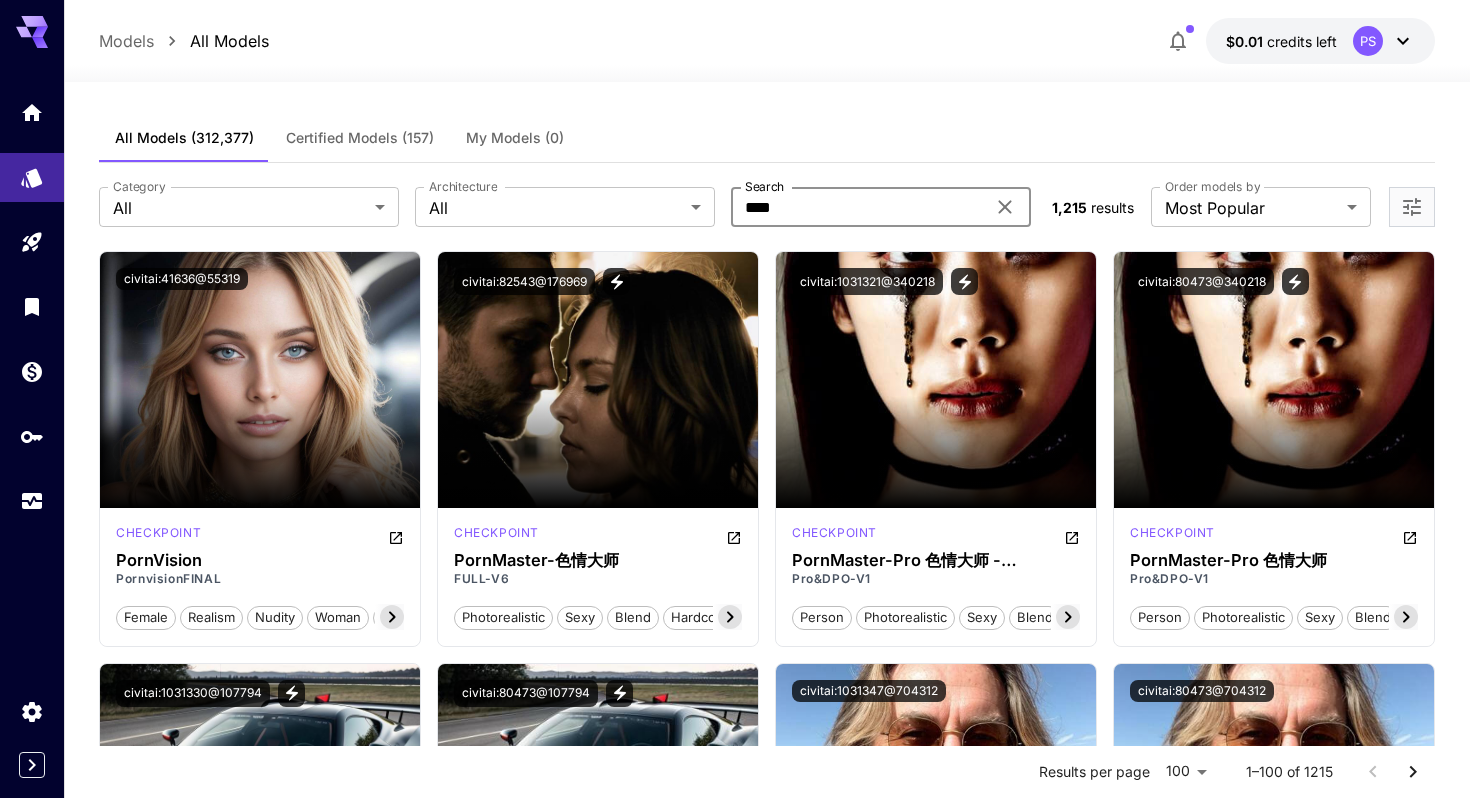 click on "****" at bounding box center [858, 207] 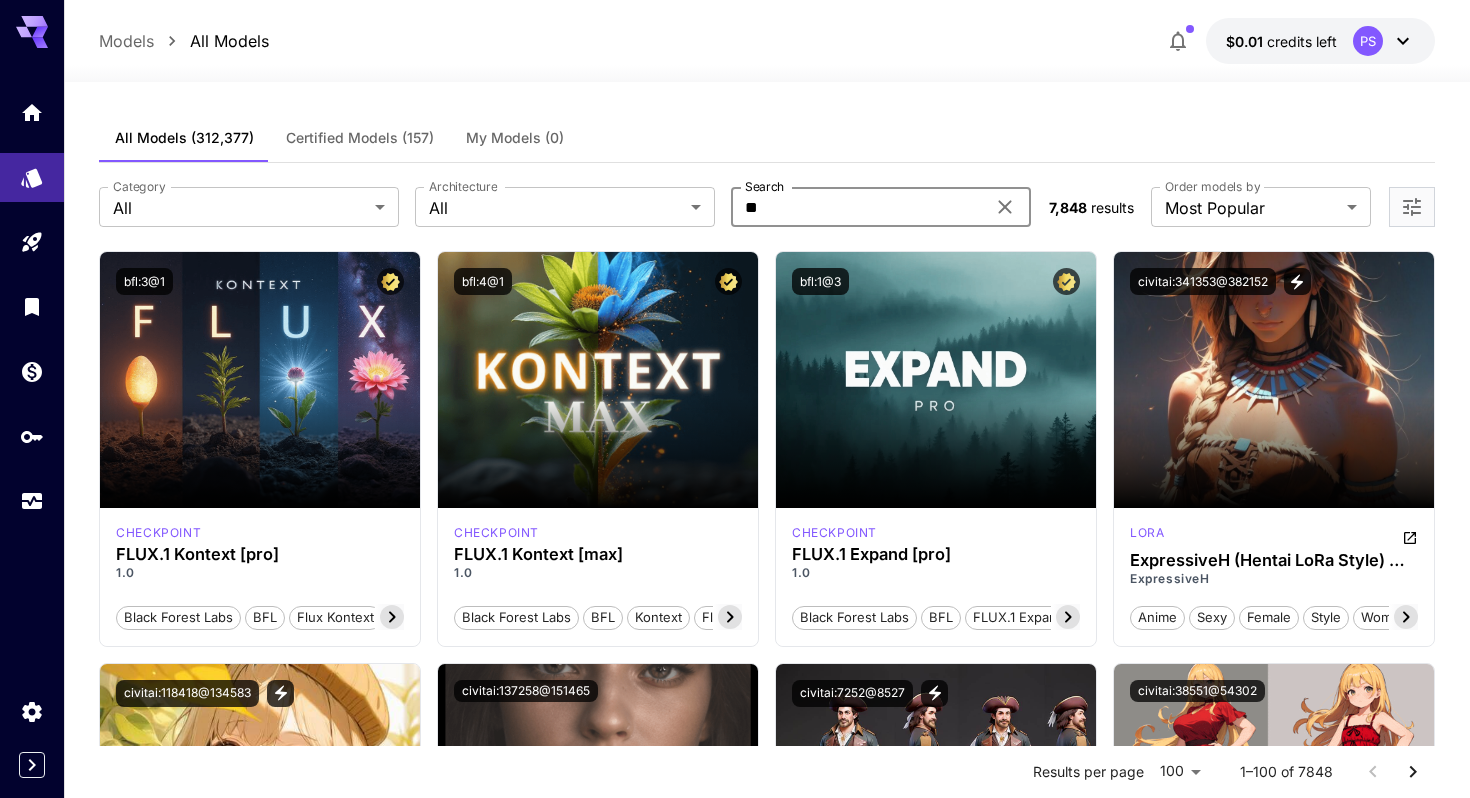 type on "*" 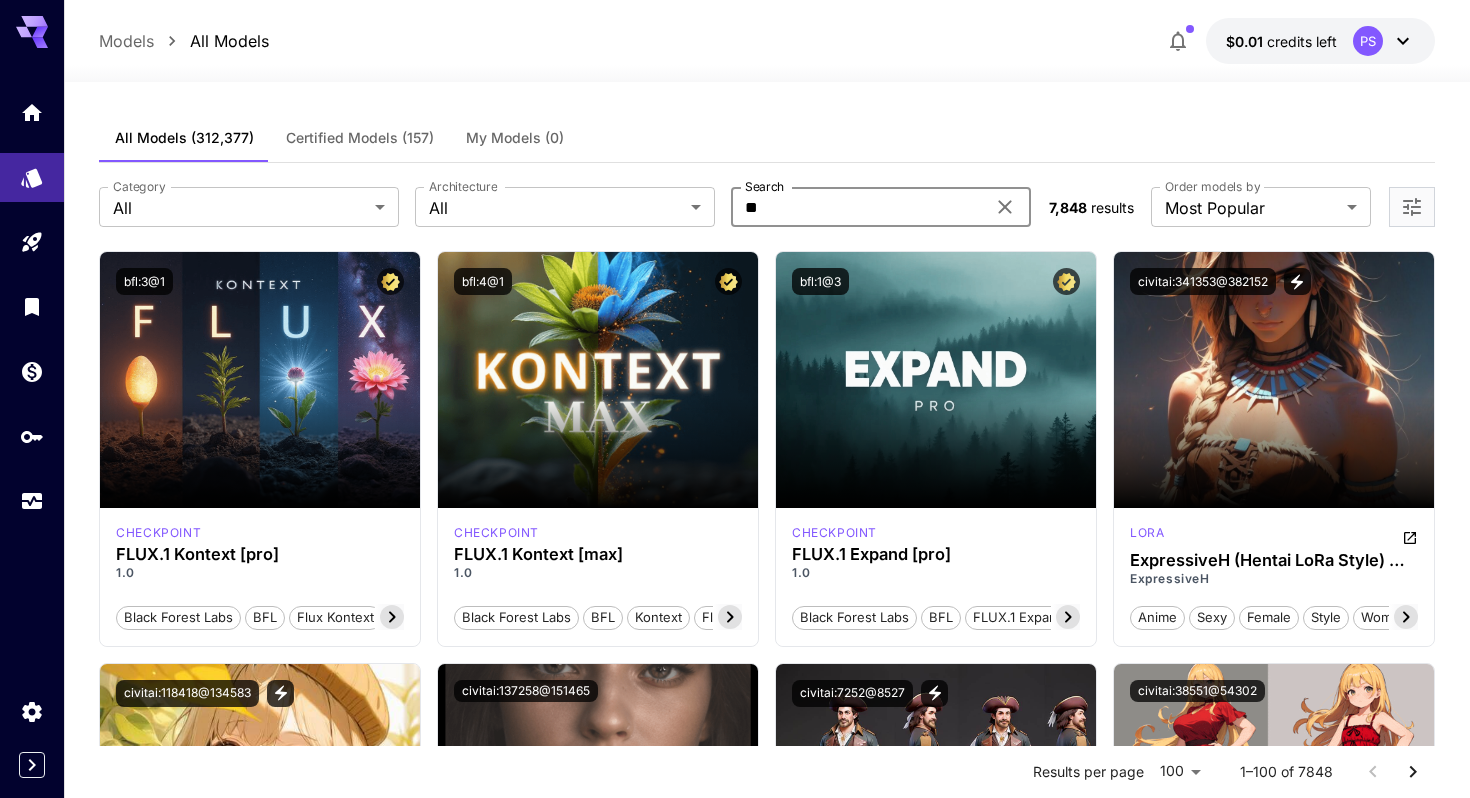 type on "***" 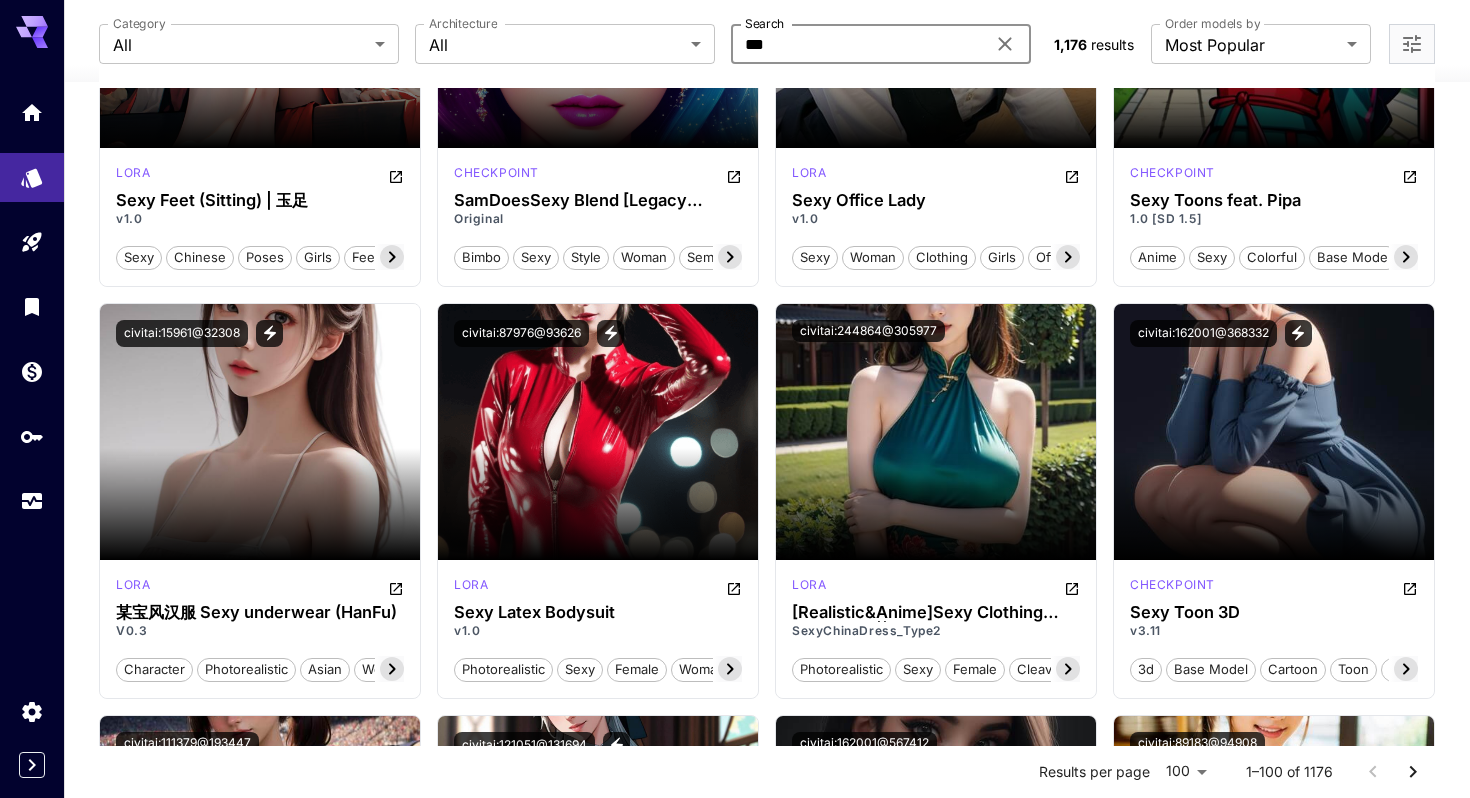 scroll, scrollTop: 1609, scrollLeft: 0, axis: vertical 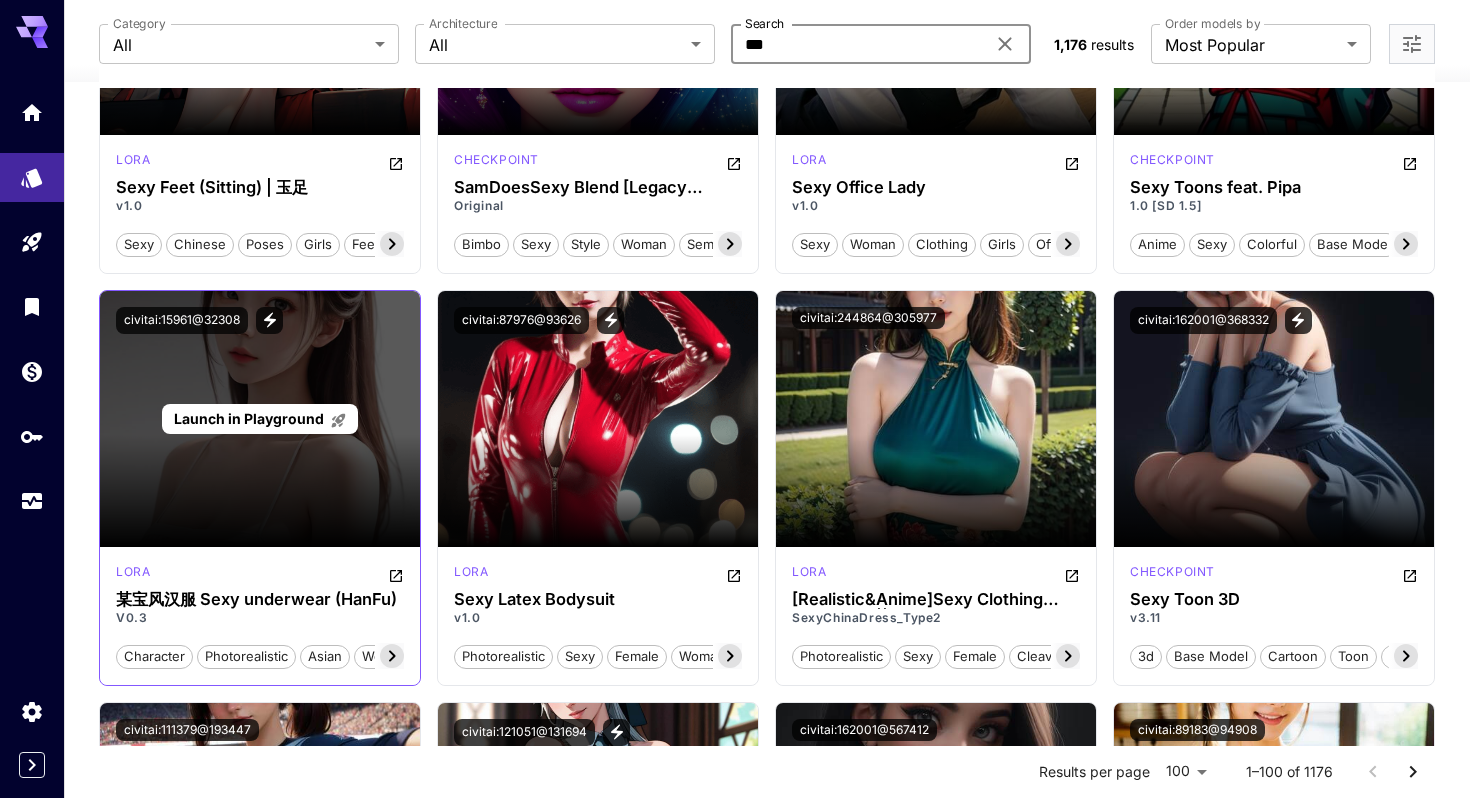 click on "Launch in Playground" at bounding box center (260, 418) 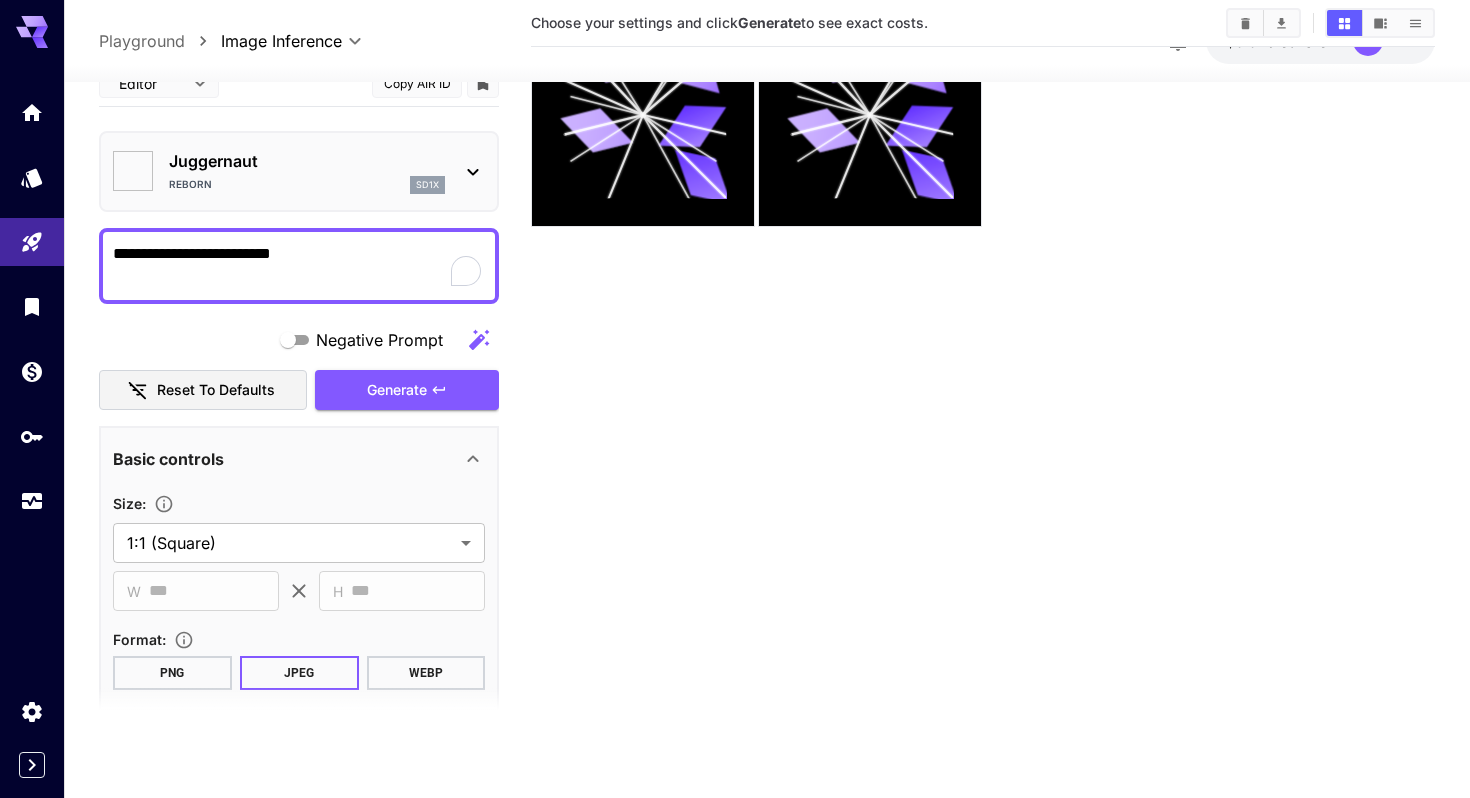 scroll, scrollTop: 158, scrollLeft: 0, axis: vertical 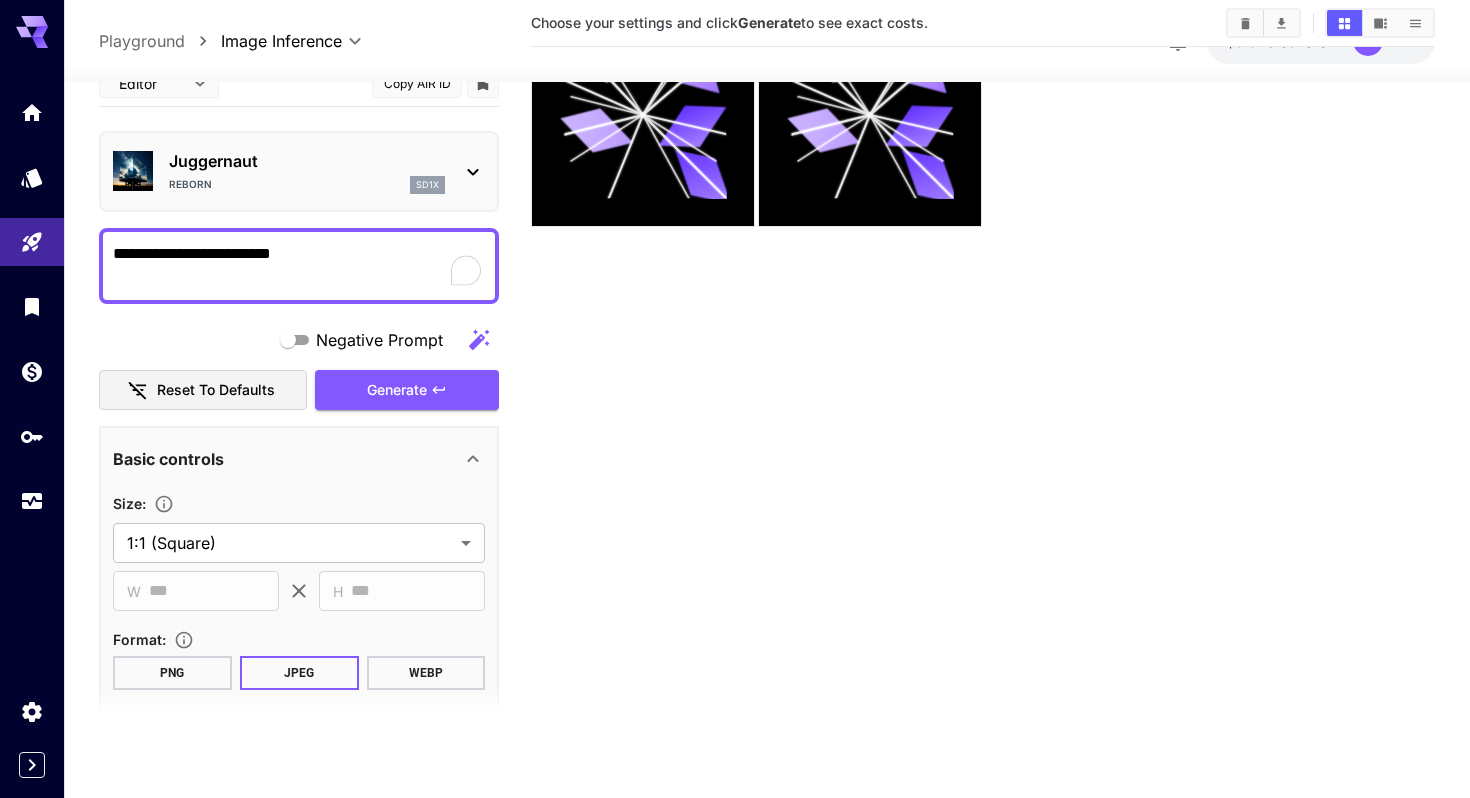 click on "**********" at bounding box center [299, 265] 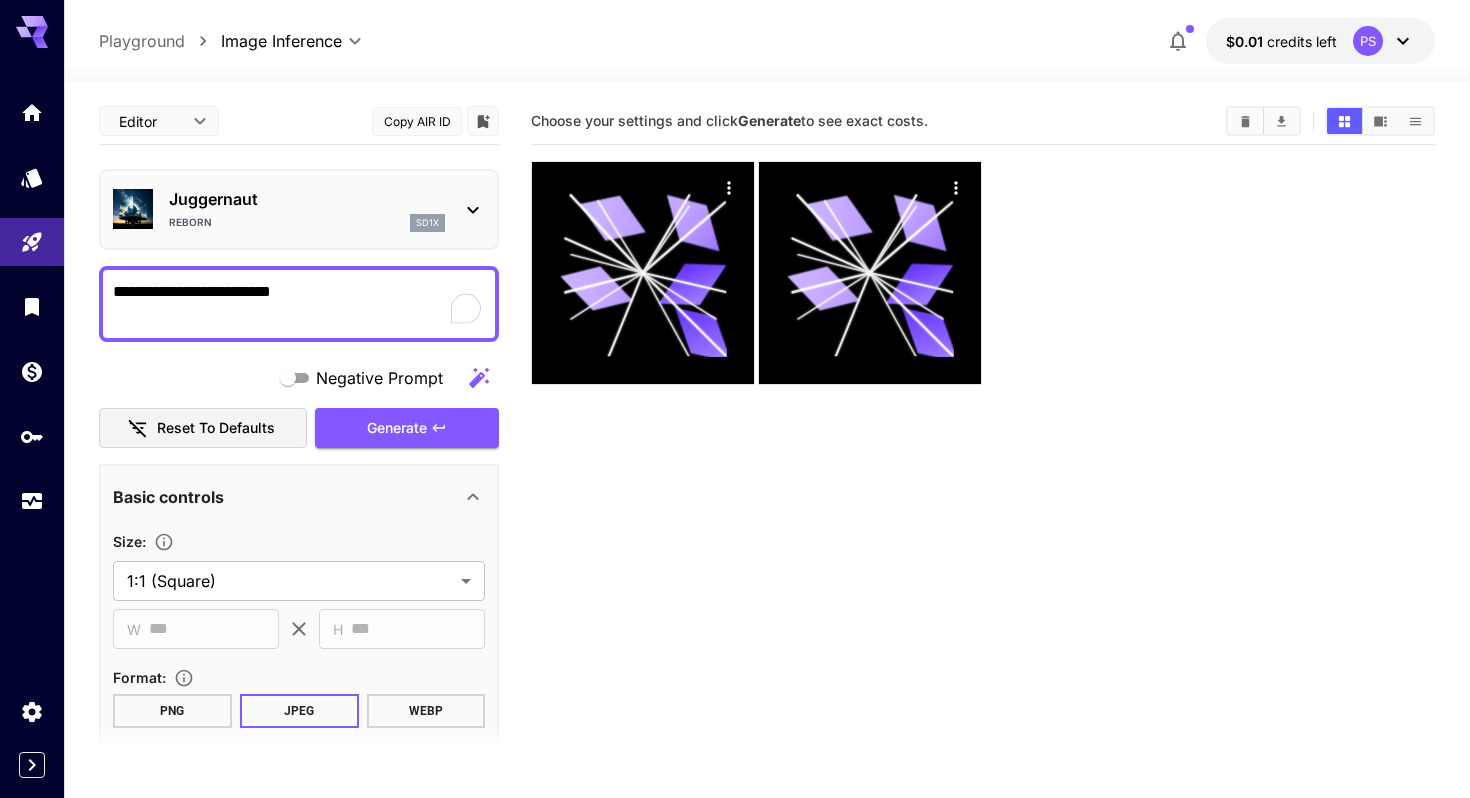 scroll, scrollTop: 158, scrollLeft: 0, axis: vertical 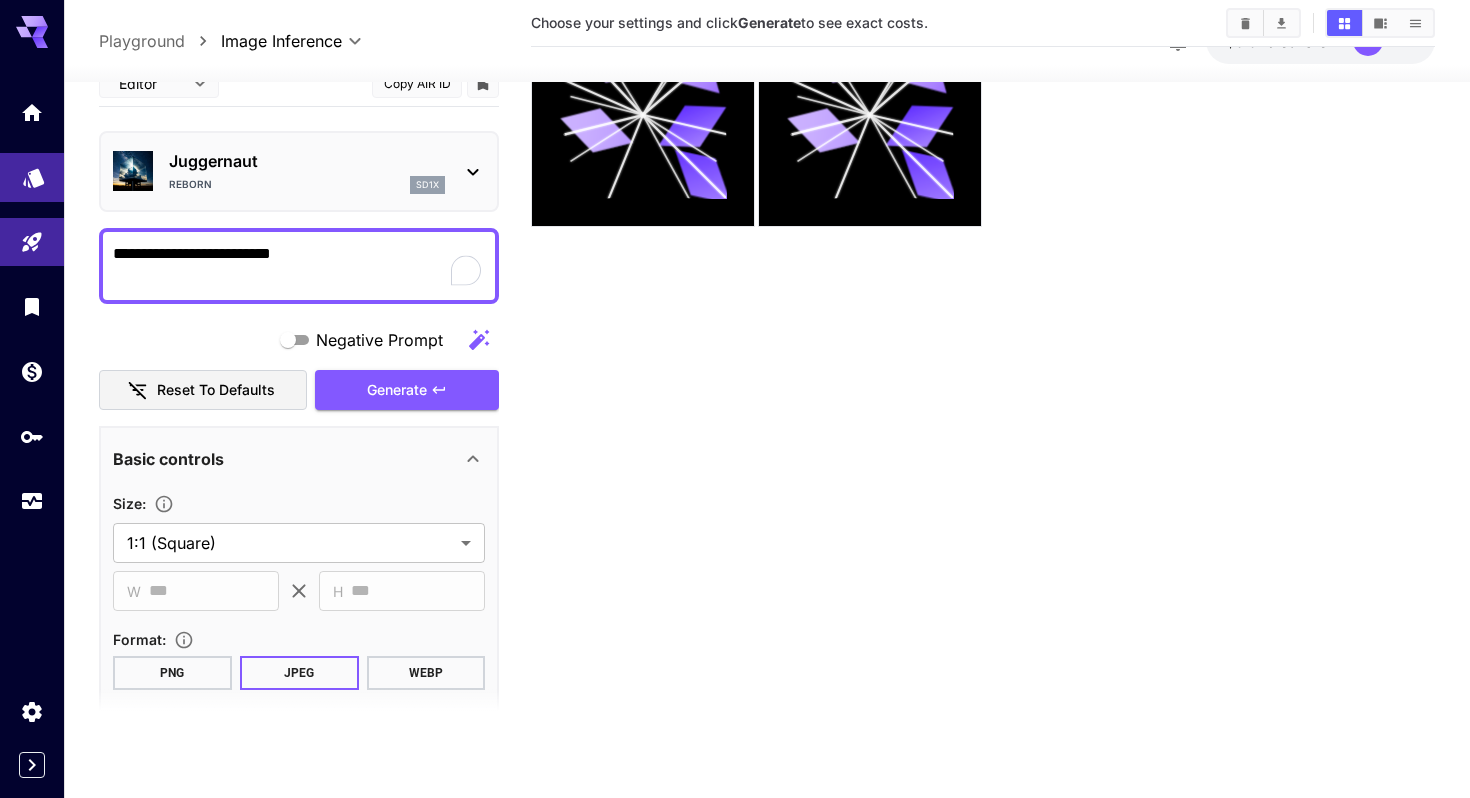click at bounding box center [32, 177] 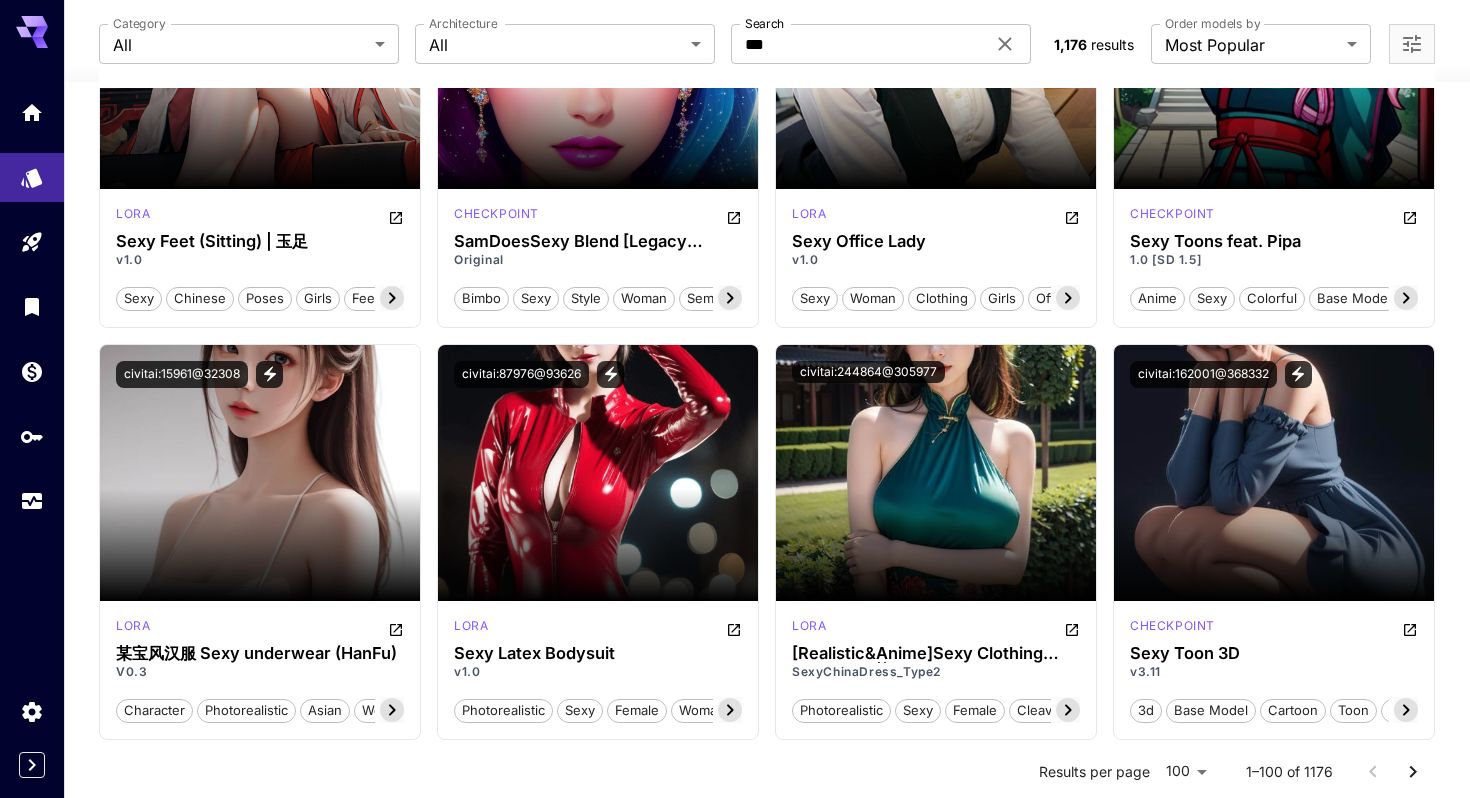 scroll, scrollTop: 1616, scrollLeft: 0, axis: vertical 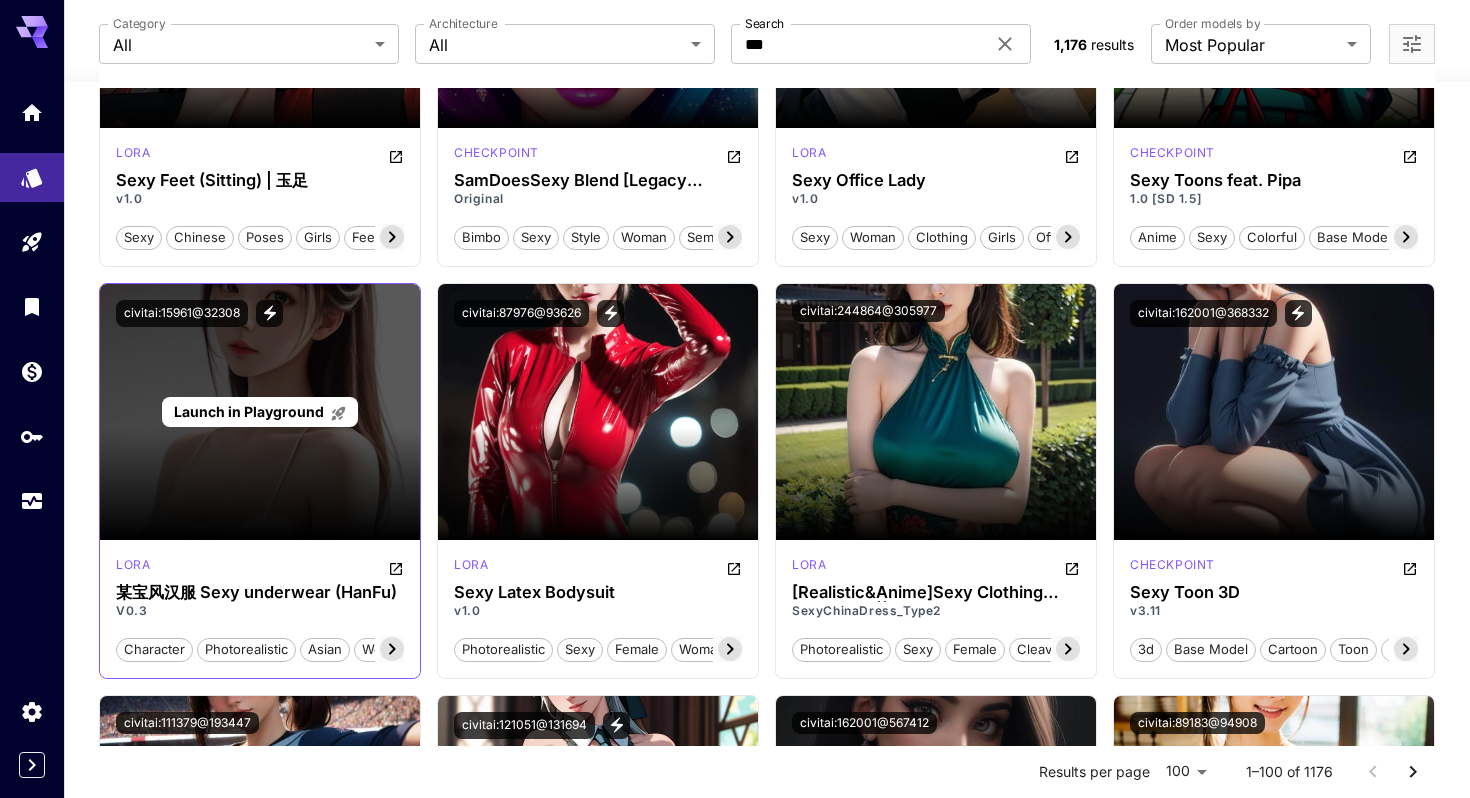 click on "Launch in Playground" at bounding box center (249, 411) 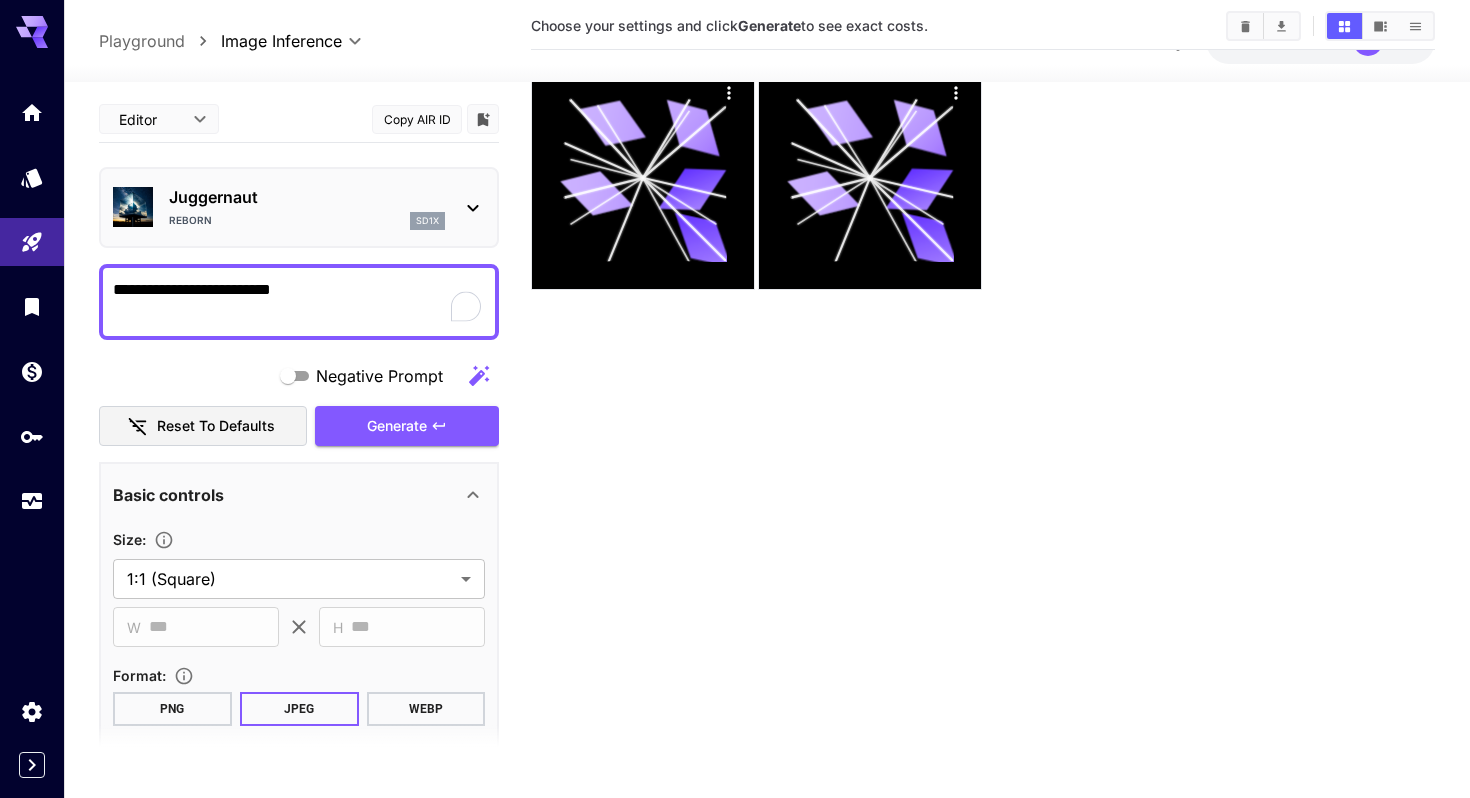 scroll, scrollTop: 0, scrollLeft: 0, axis: both 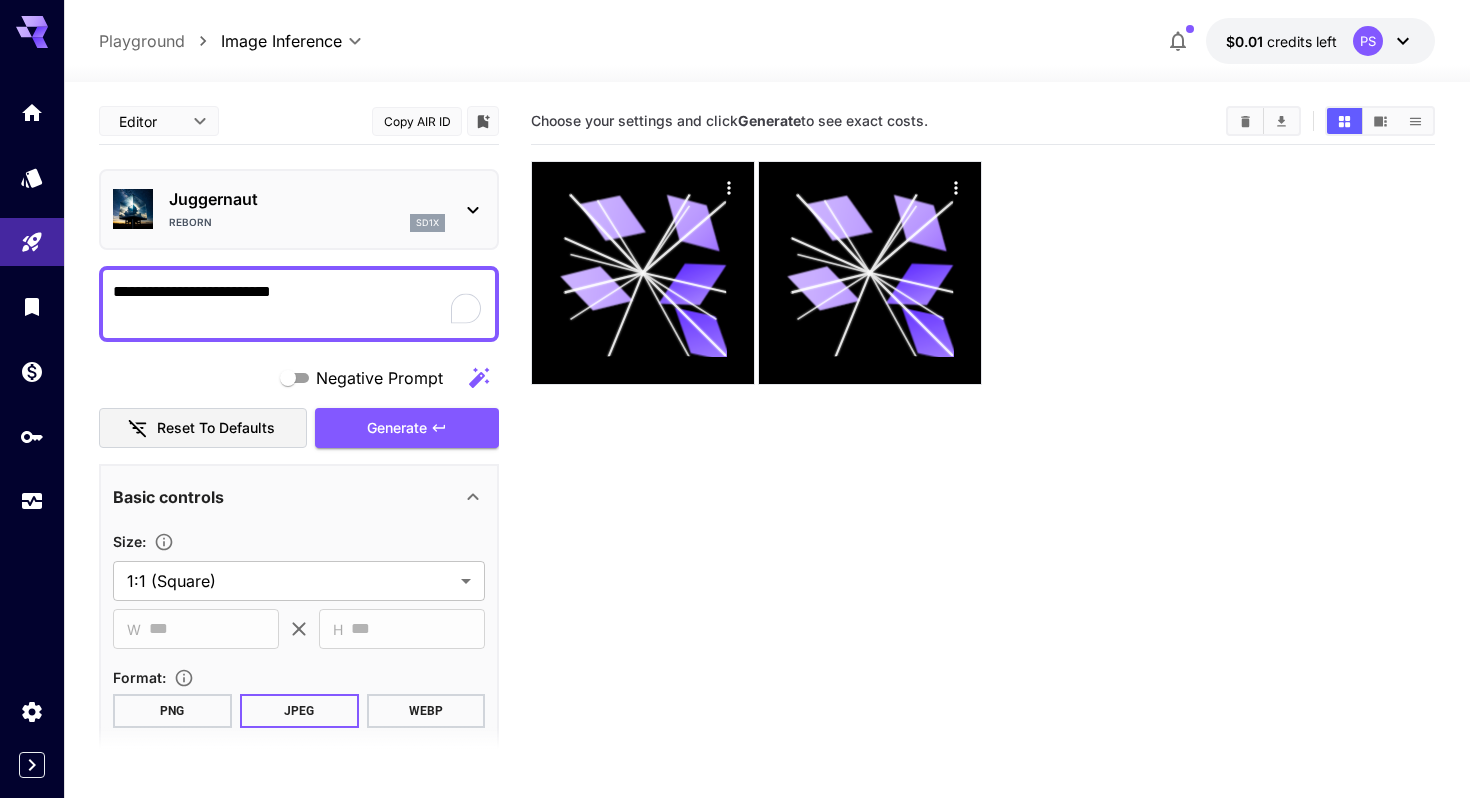click on "Juggernaut Reborn sd1x" at bounding box center (299, 209) 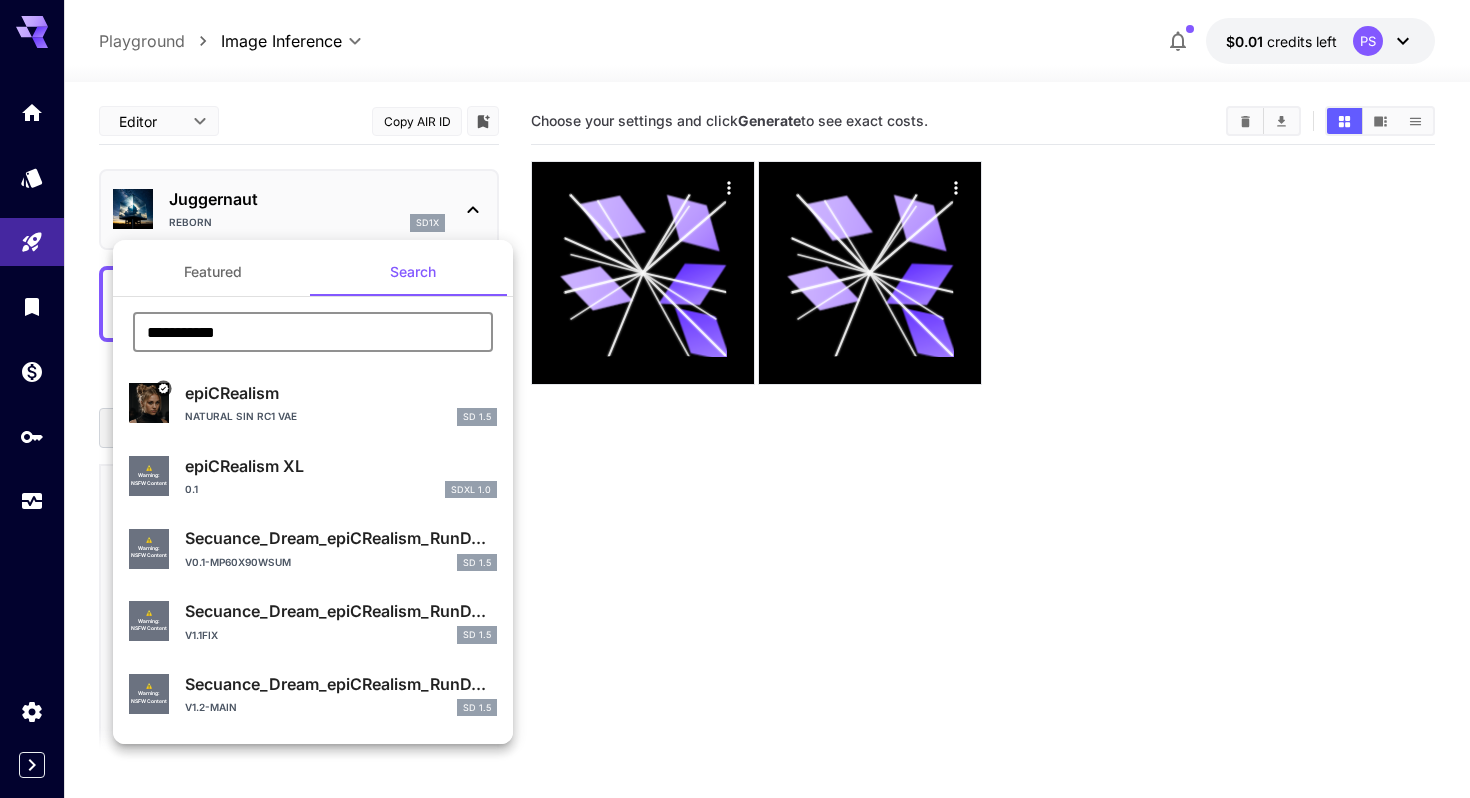 click on "**********" at bounding box center (313, 332) 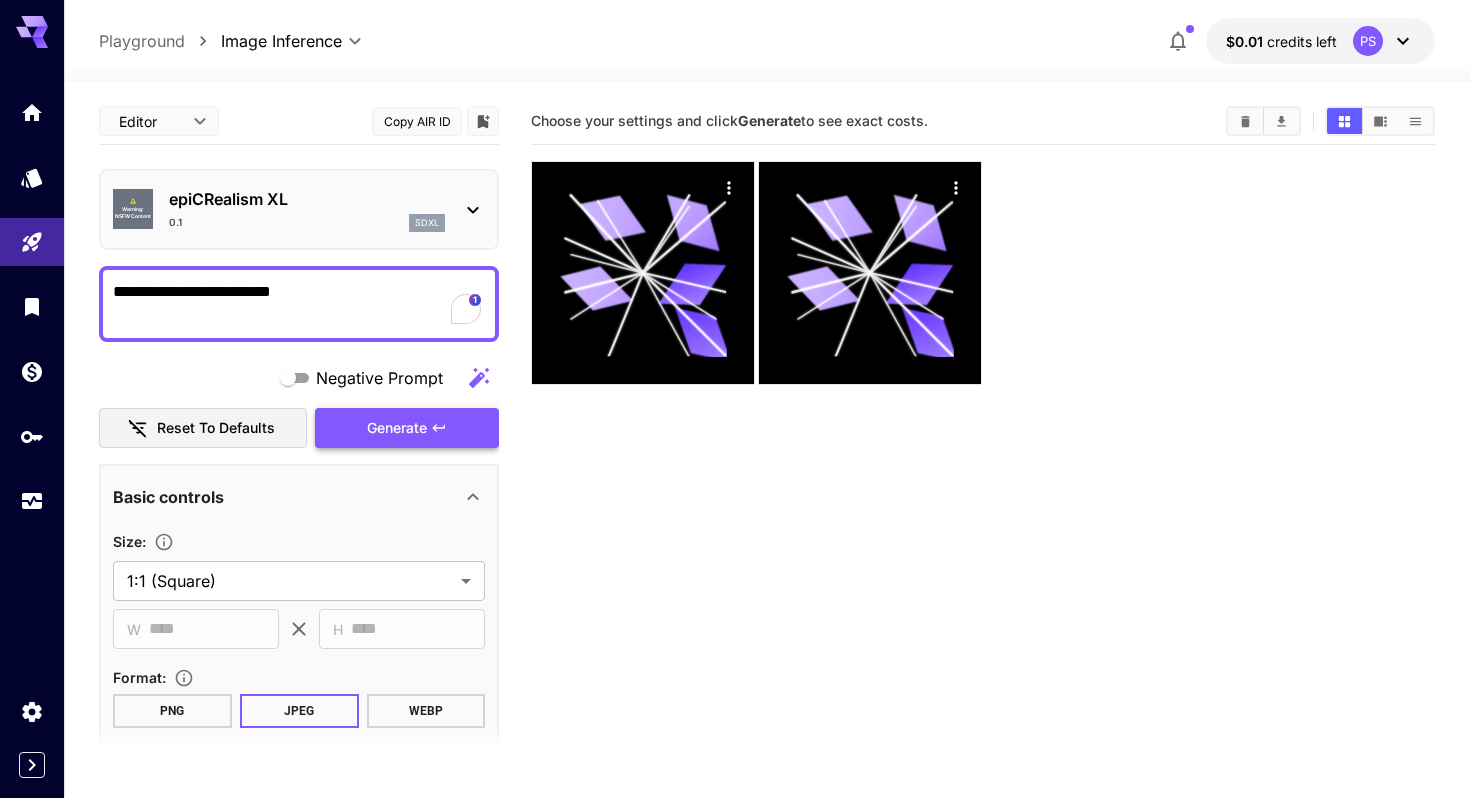 click on "Generate" at bounding box center [407, 428] 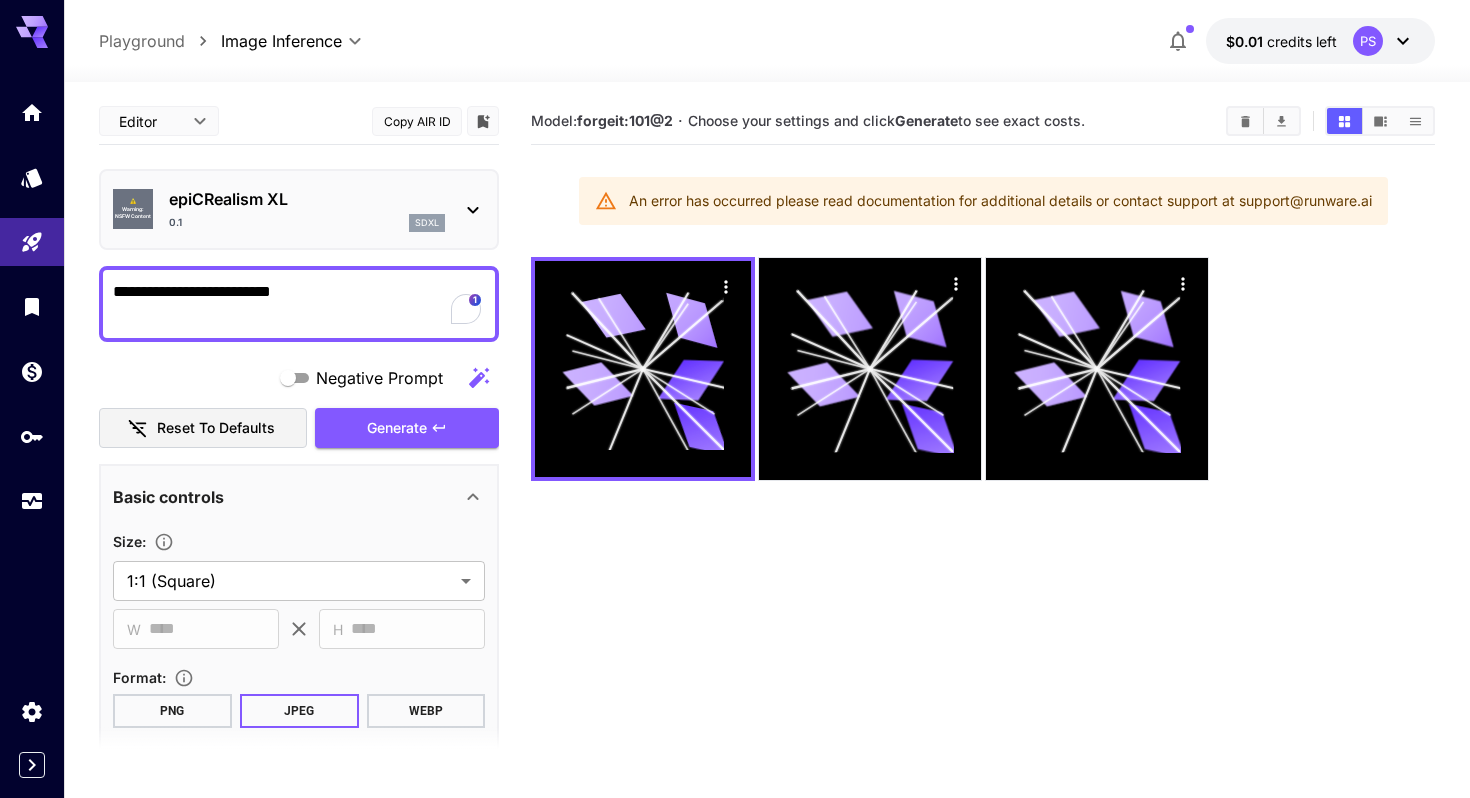 click on "⚠️ Warning: NSFW Content epiCRealism XL 0.1 sdxl" at bounding box center [299, 209] 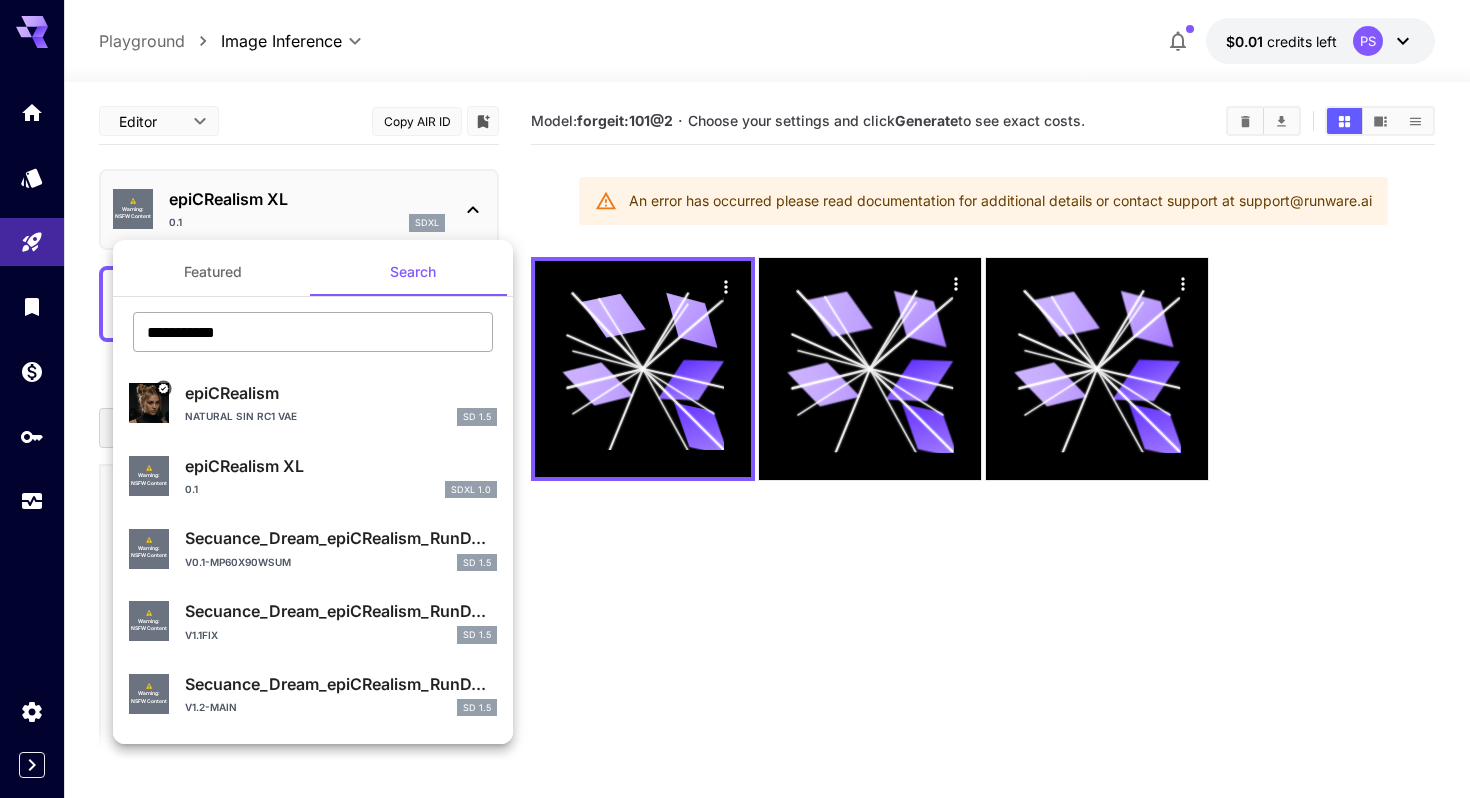 click on "**********" at bounding box center (313, 332) 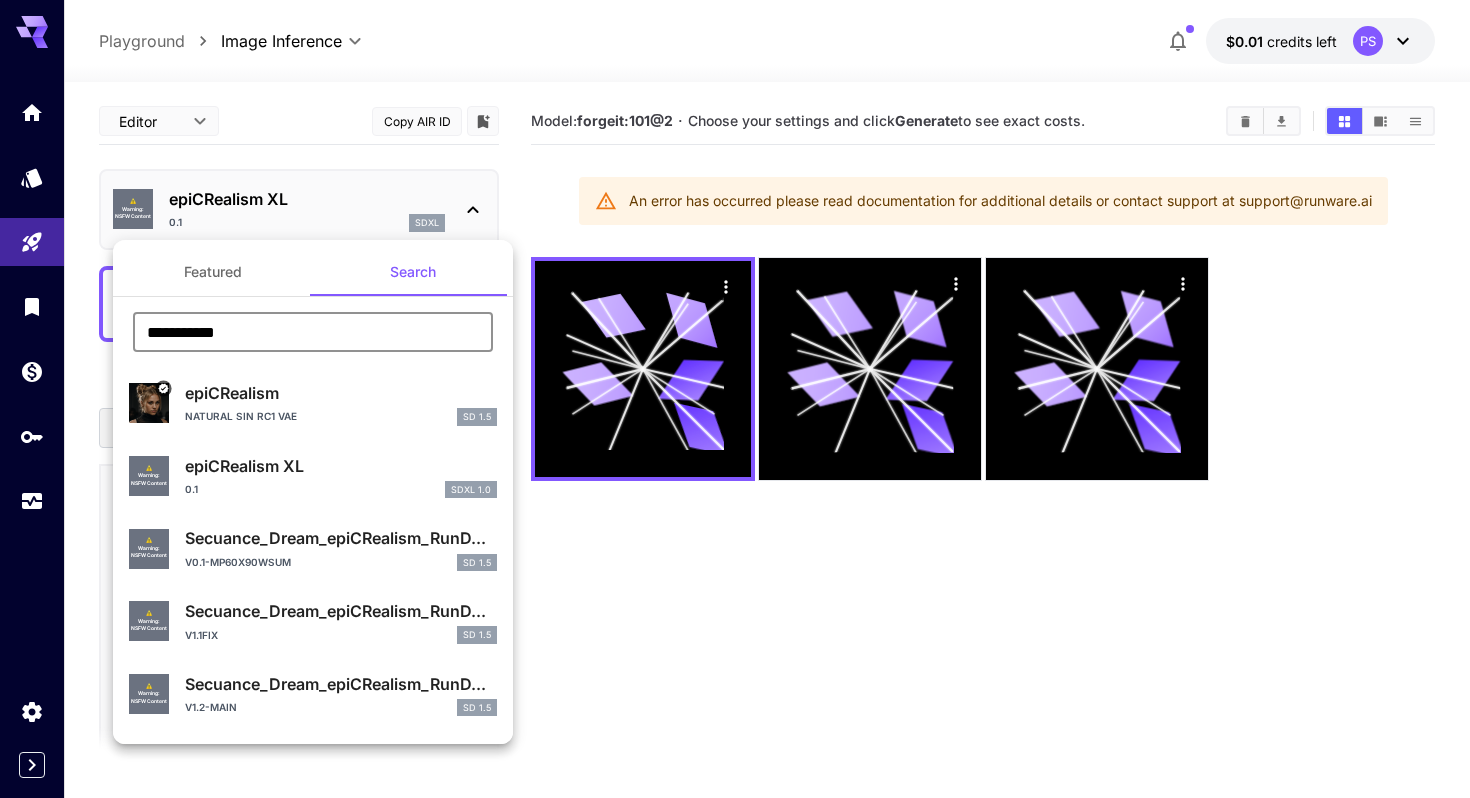 click on "**********" at bounding box center [313, 332] 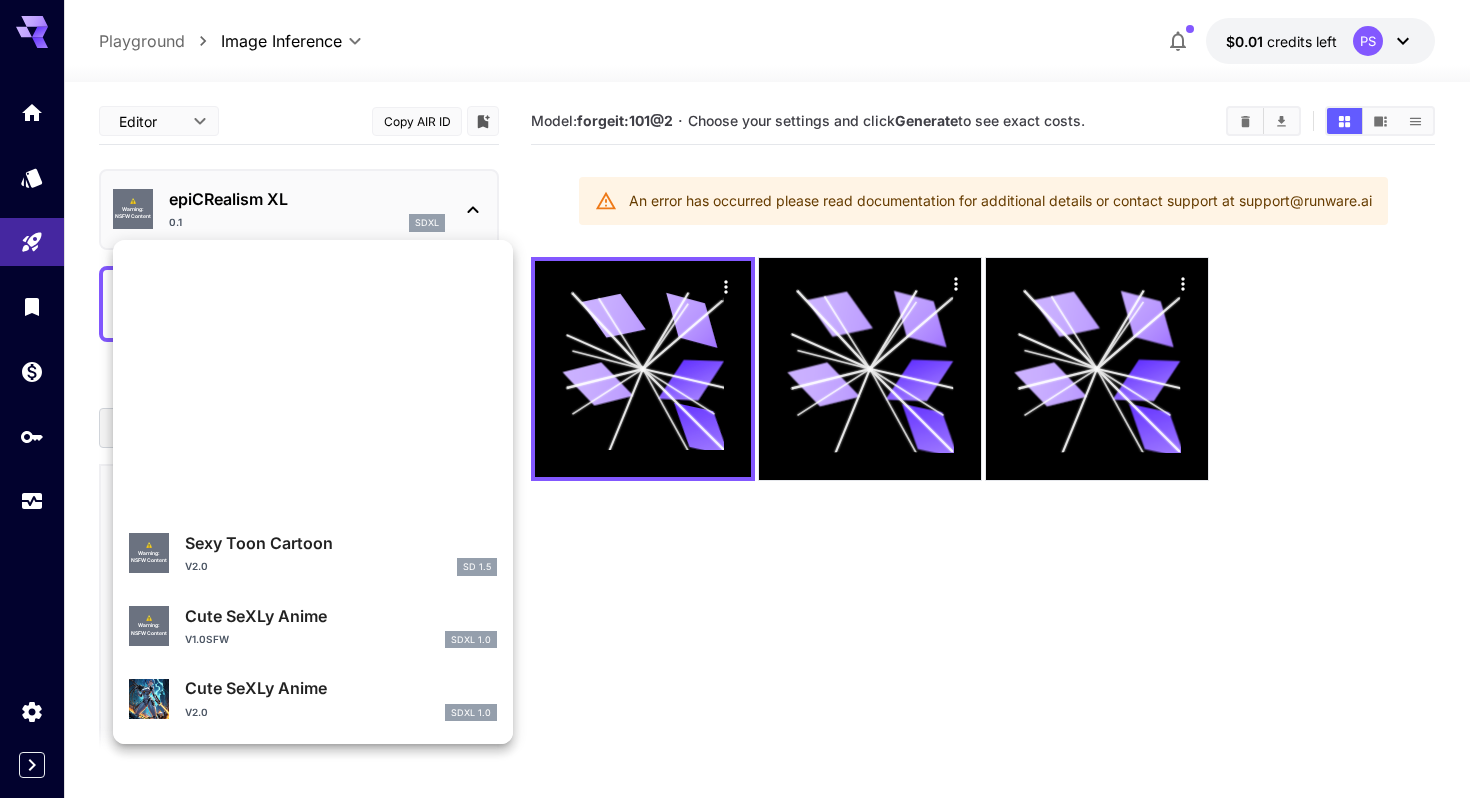 scroll, scrollTop: 0, scrollLeft: 0, axis: both 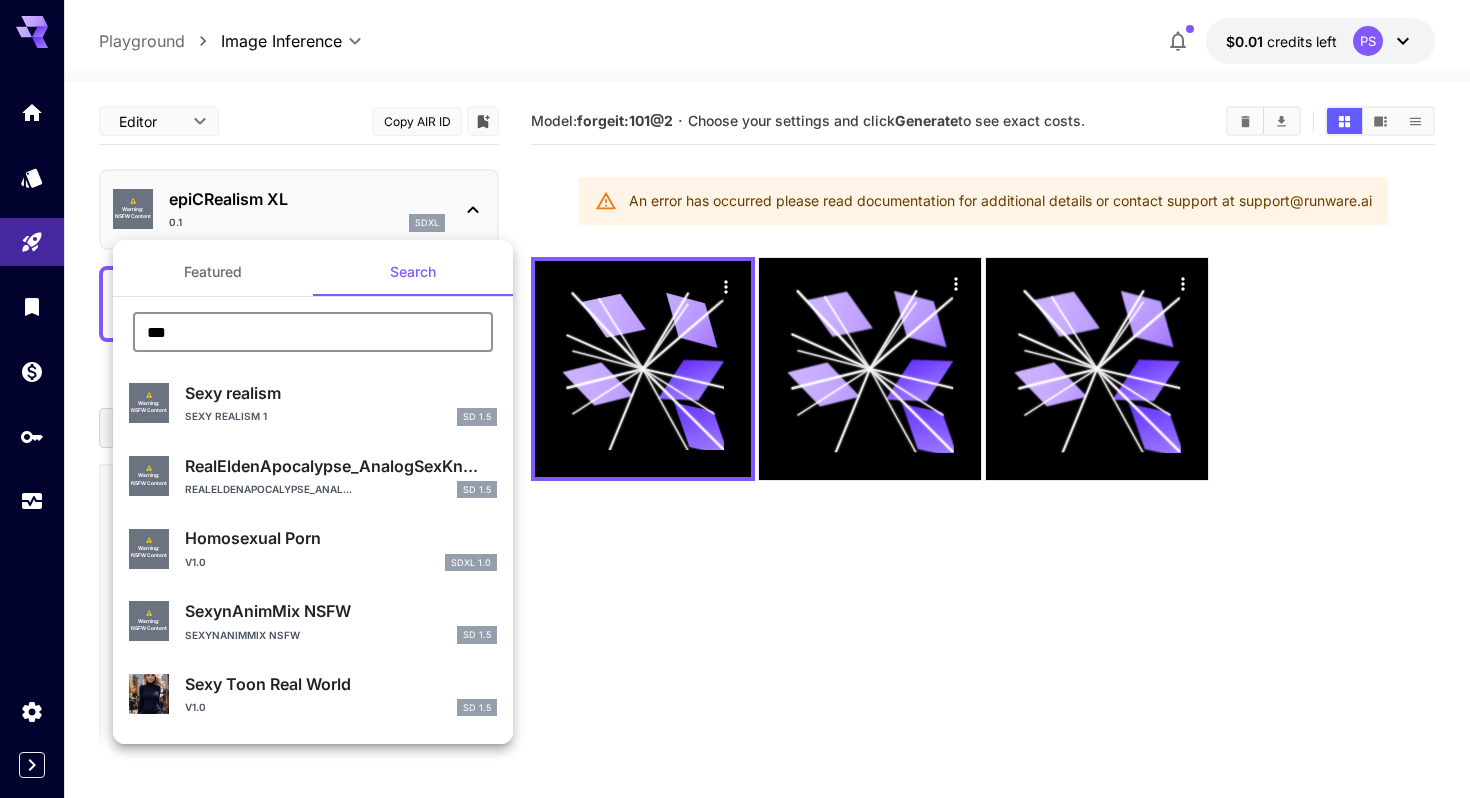 type on "***" 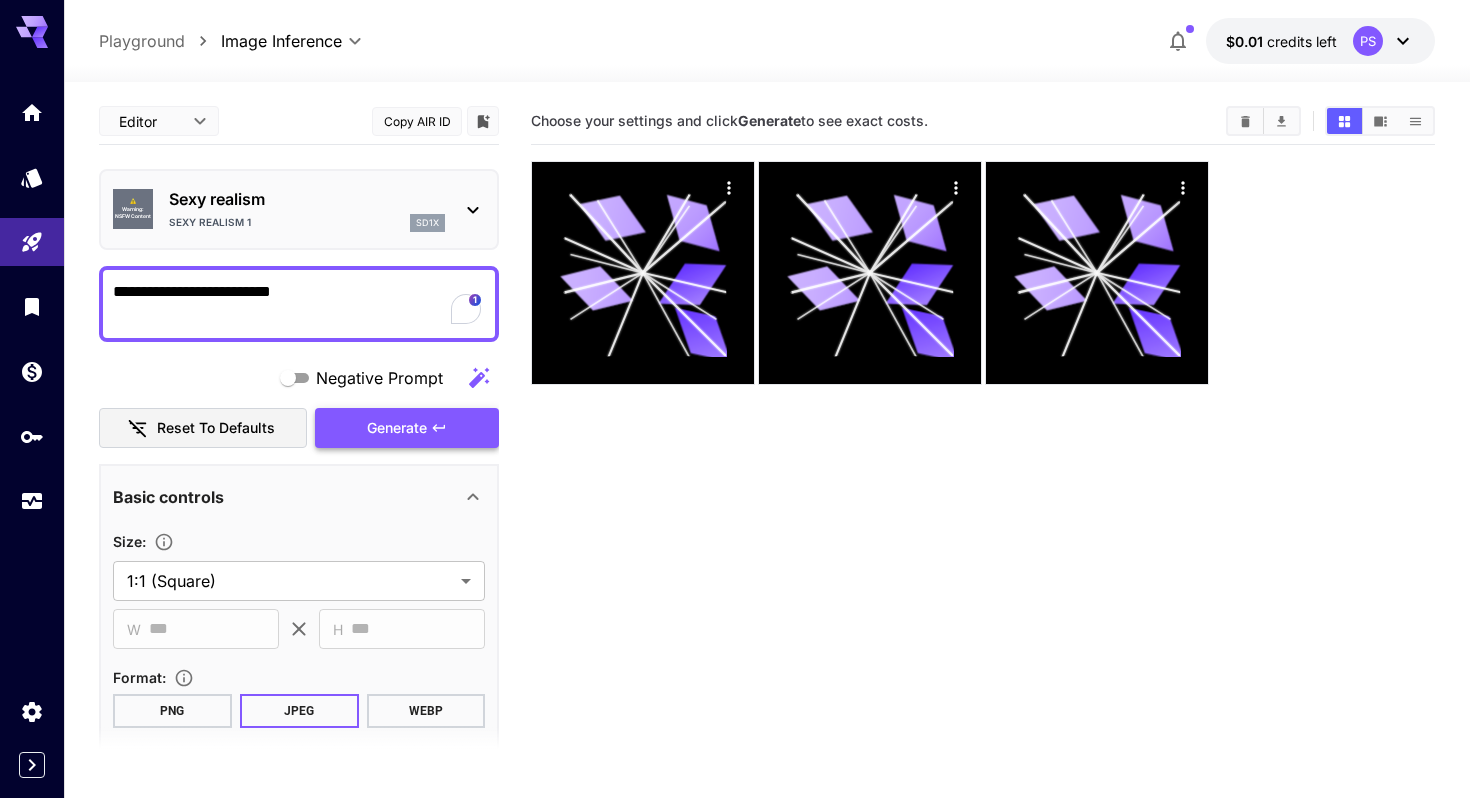 click on "Generate" at bounding box center [397, 428] 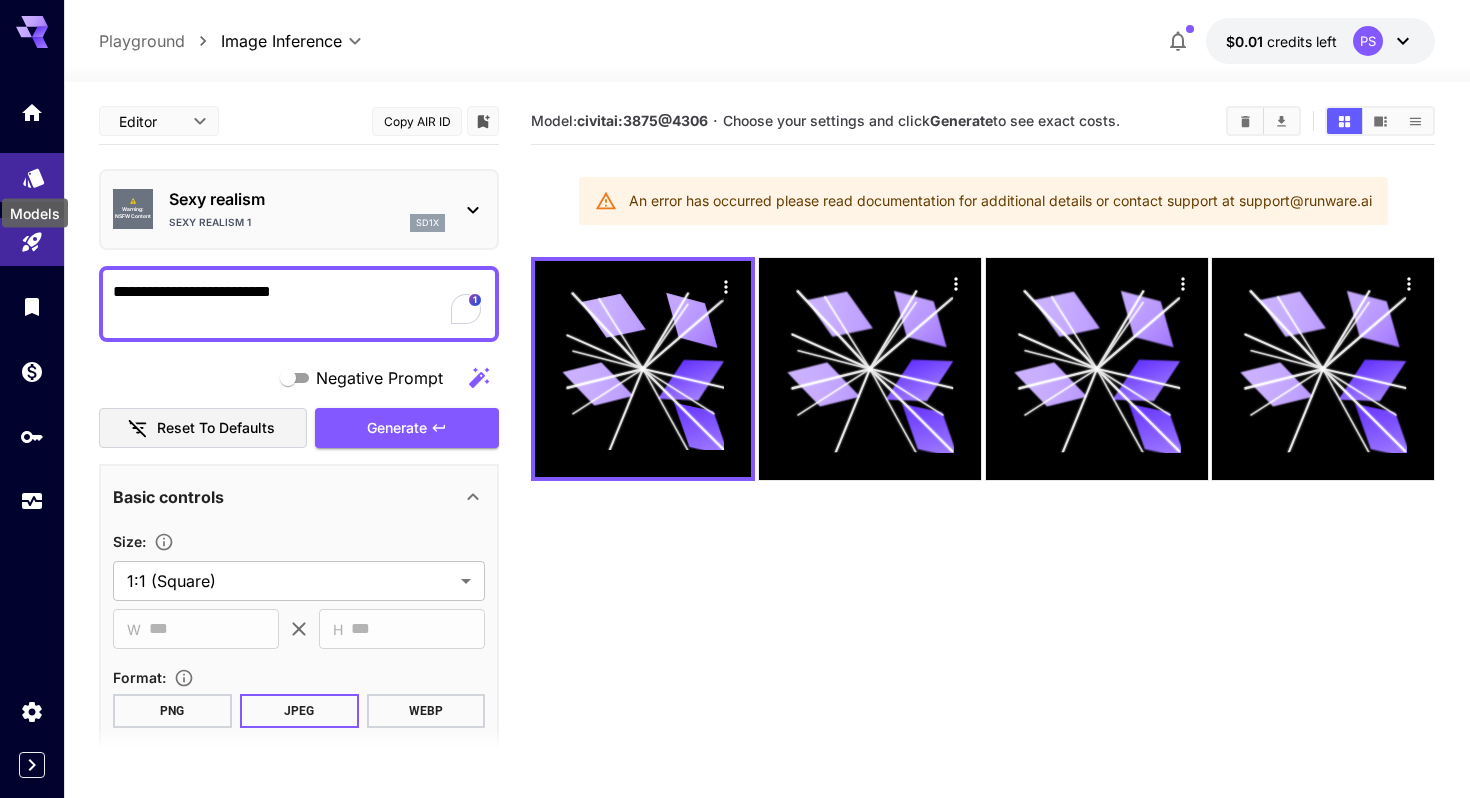 click 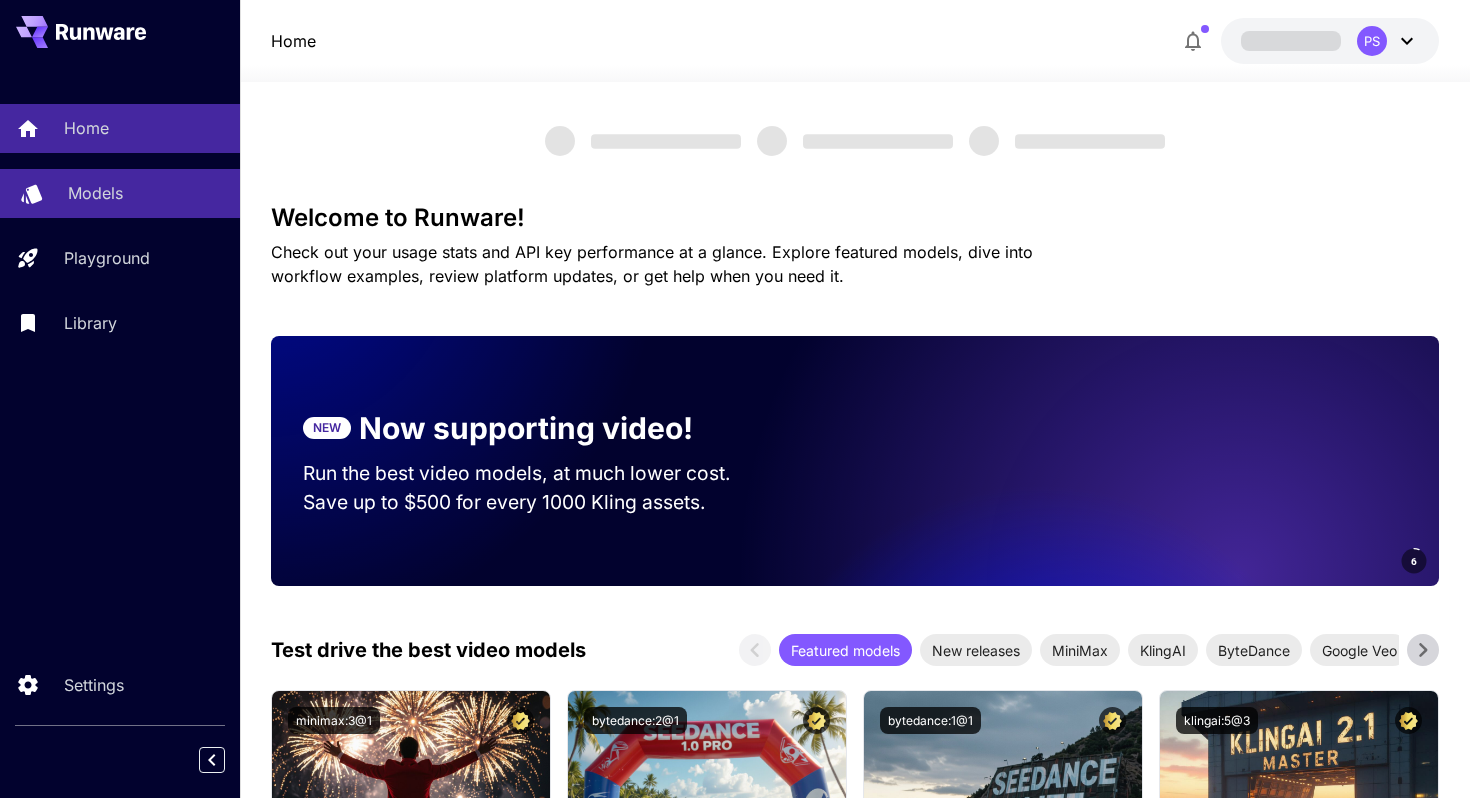scroll, scrollTop: 0, scrollLeft: 0, axis: both 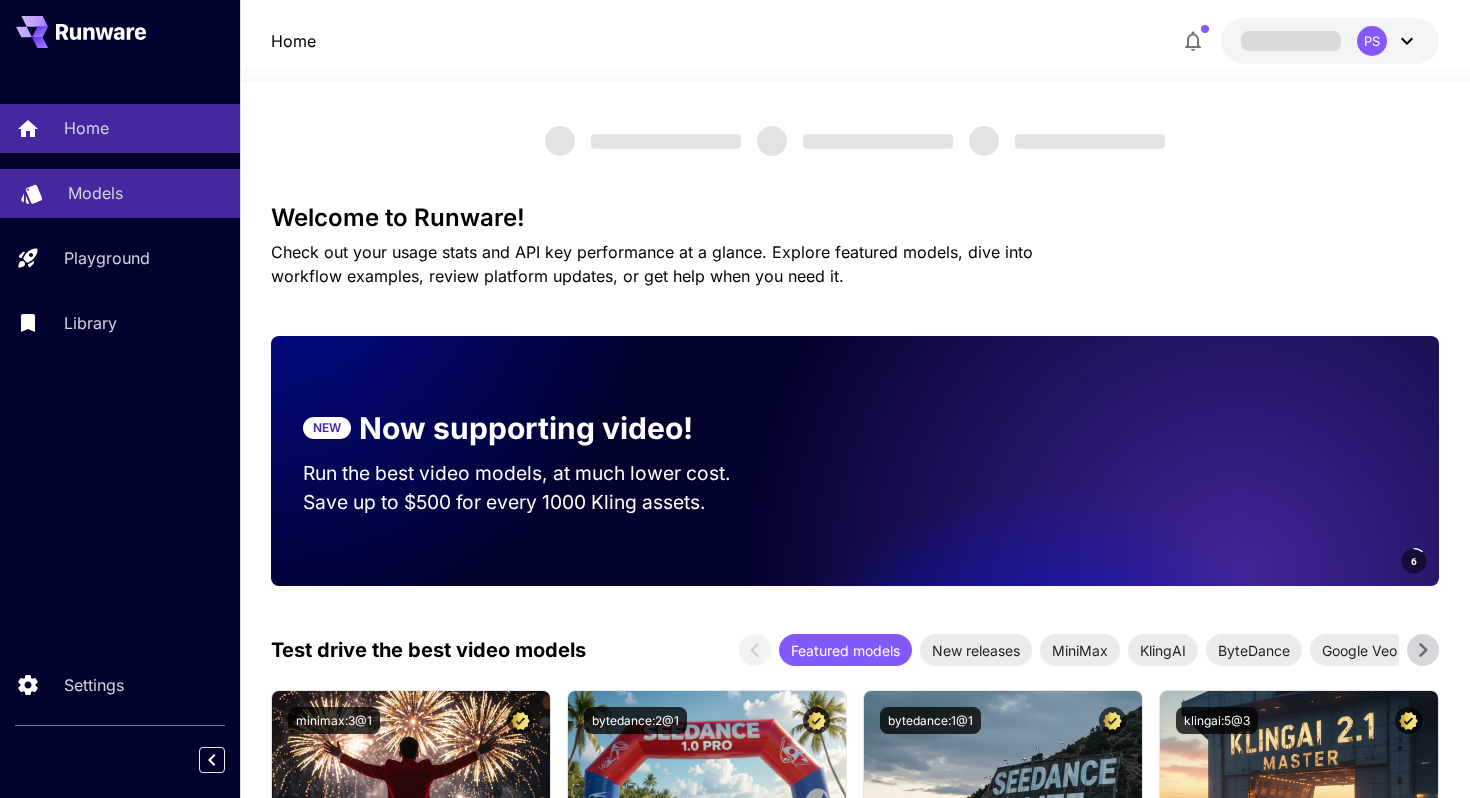 click on "Models" at bounding box center (95, 193) 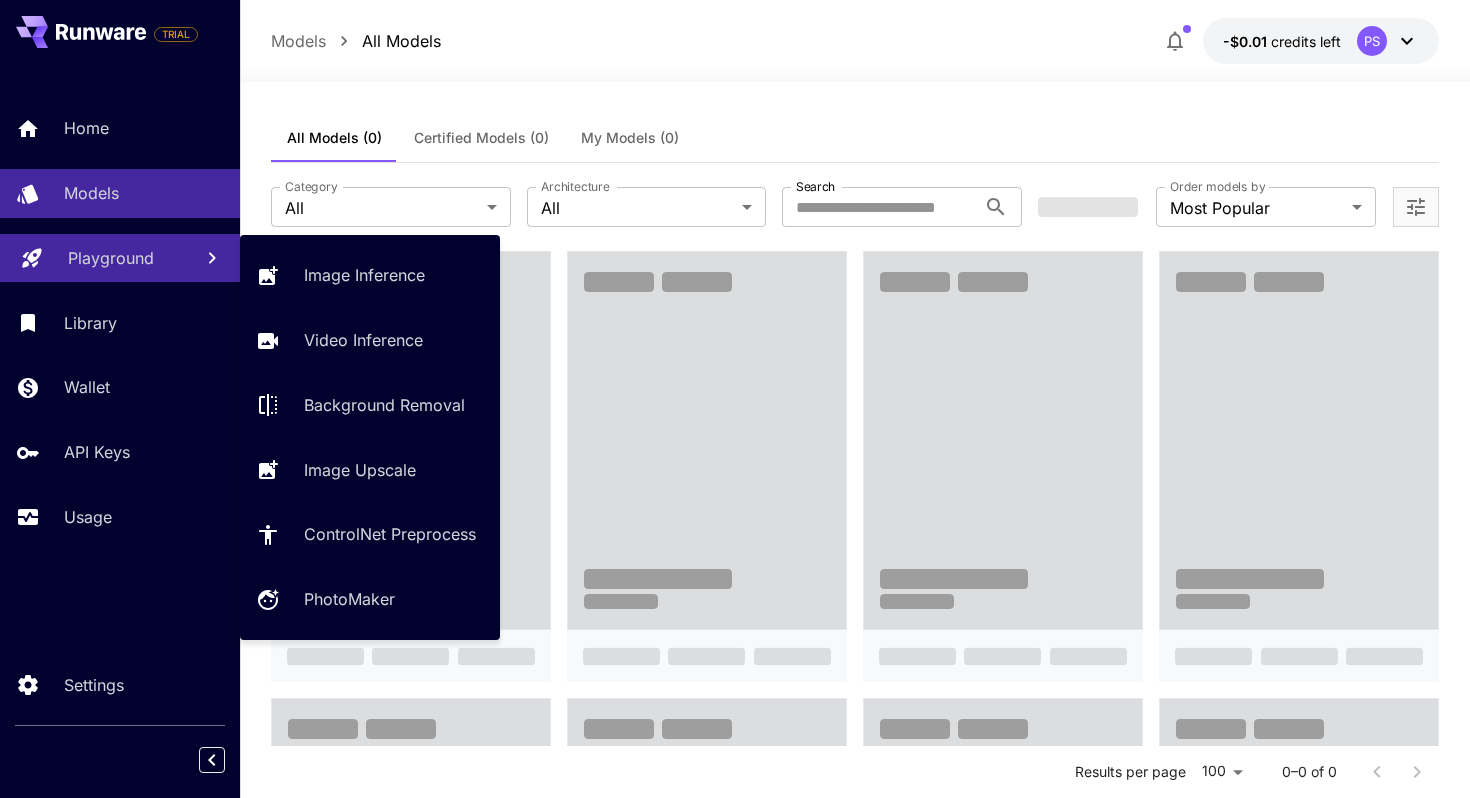 click on "Playground" at bounding box center [111, 258] 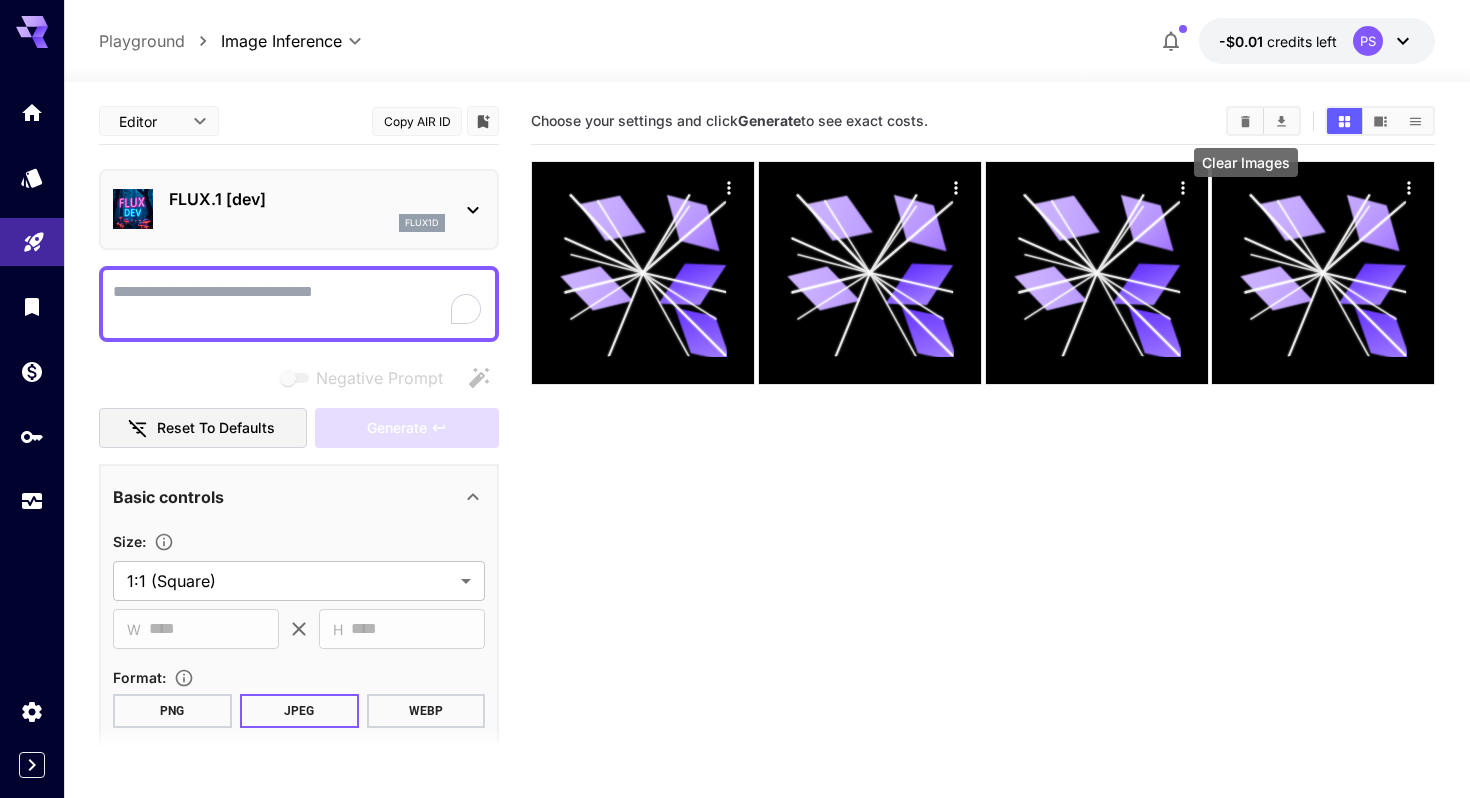 click 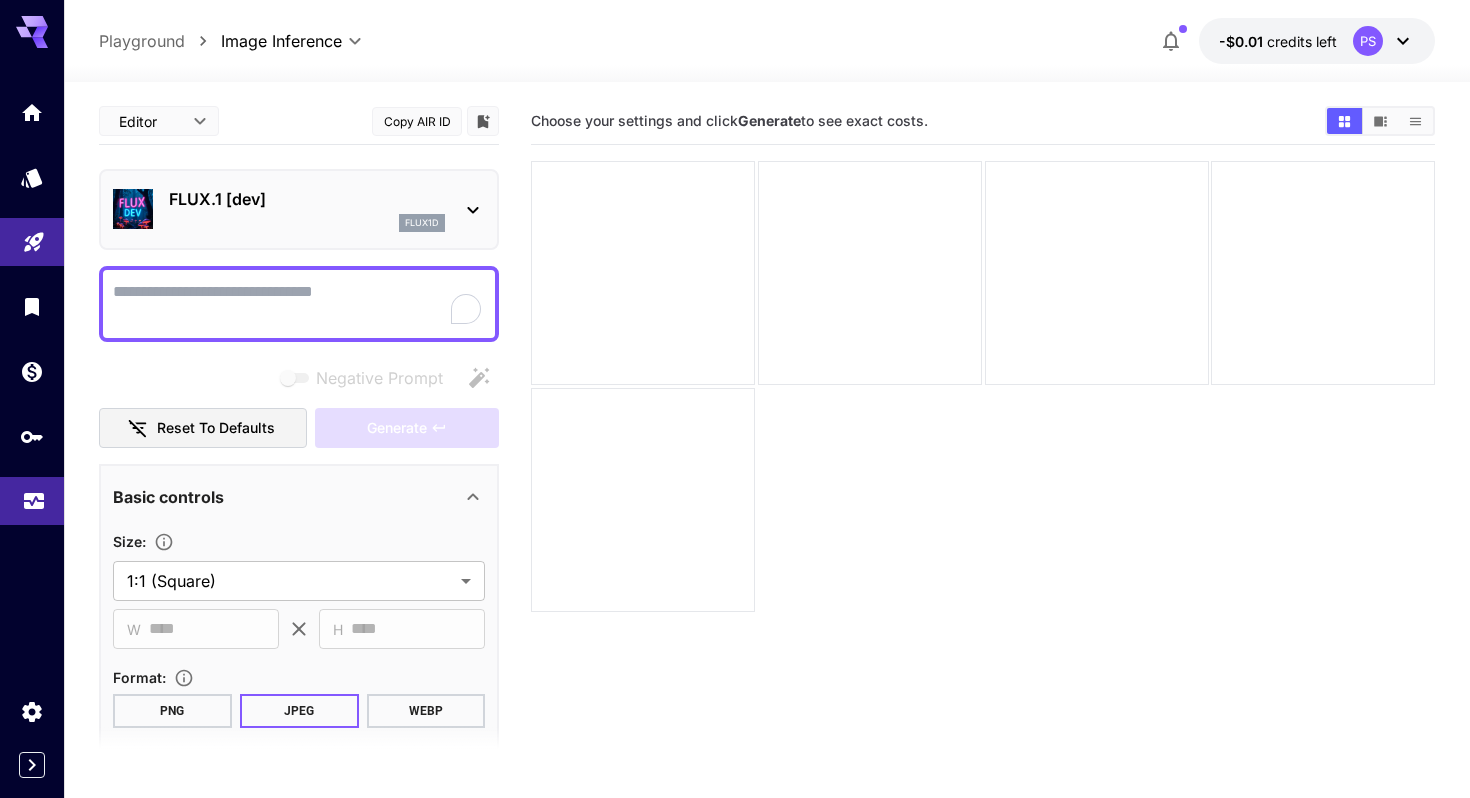 click at bounding box center (32, 501) 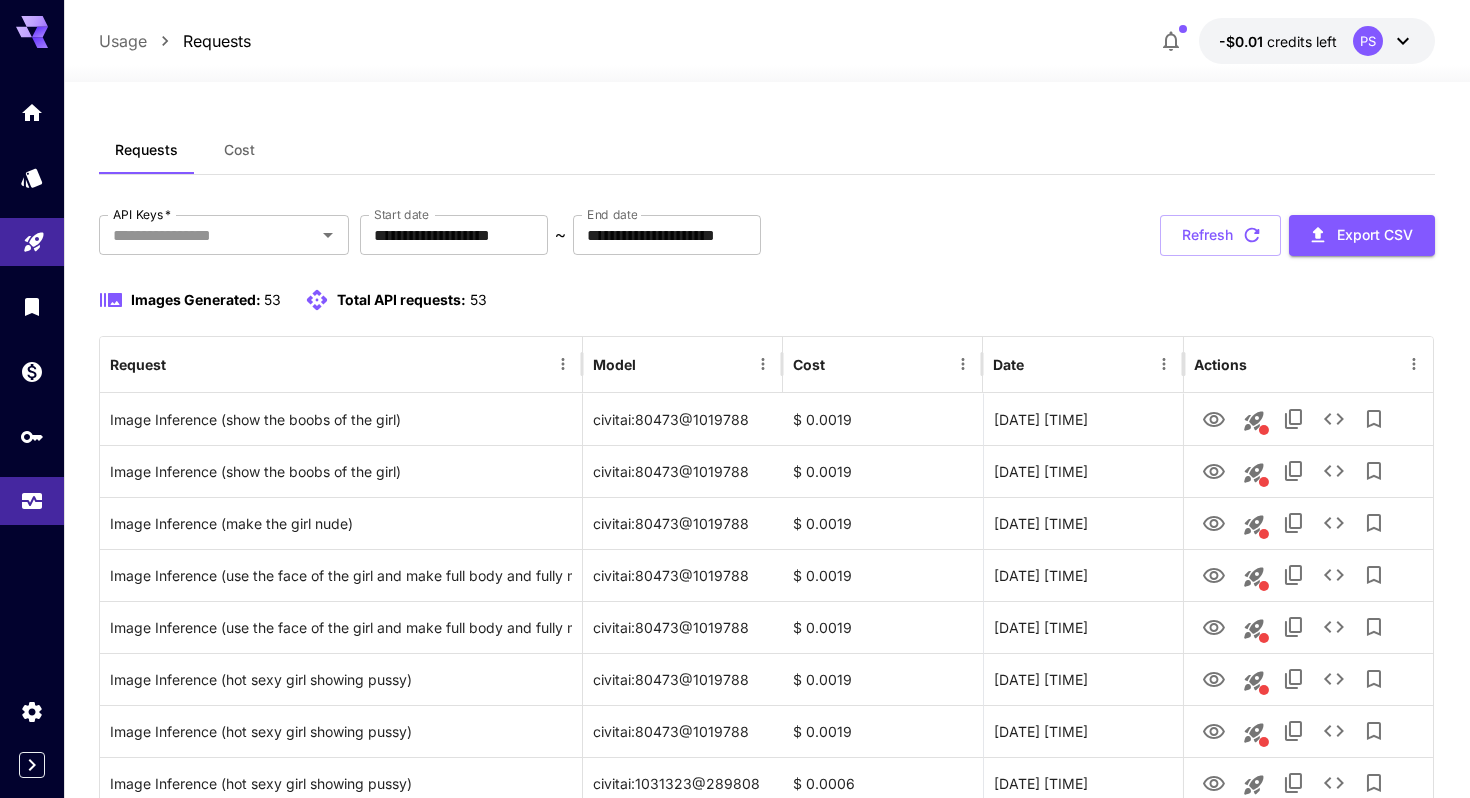 click on "Cost" at bounding box center (239, 150) 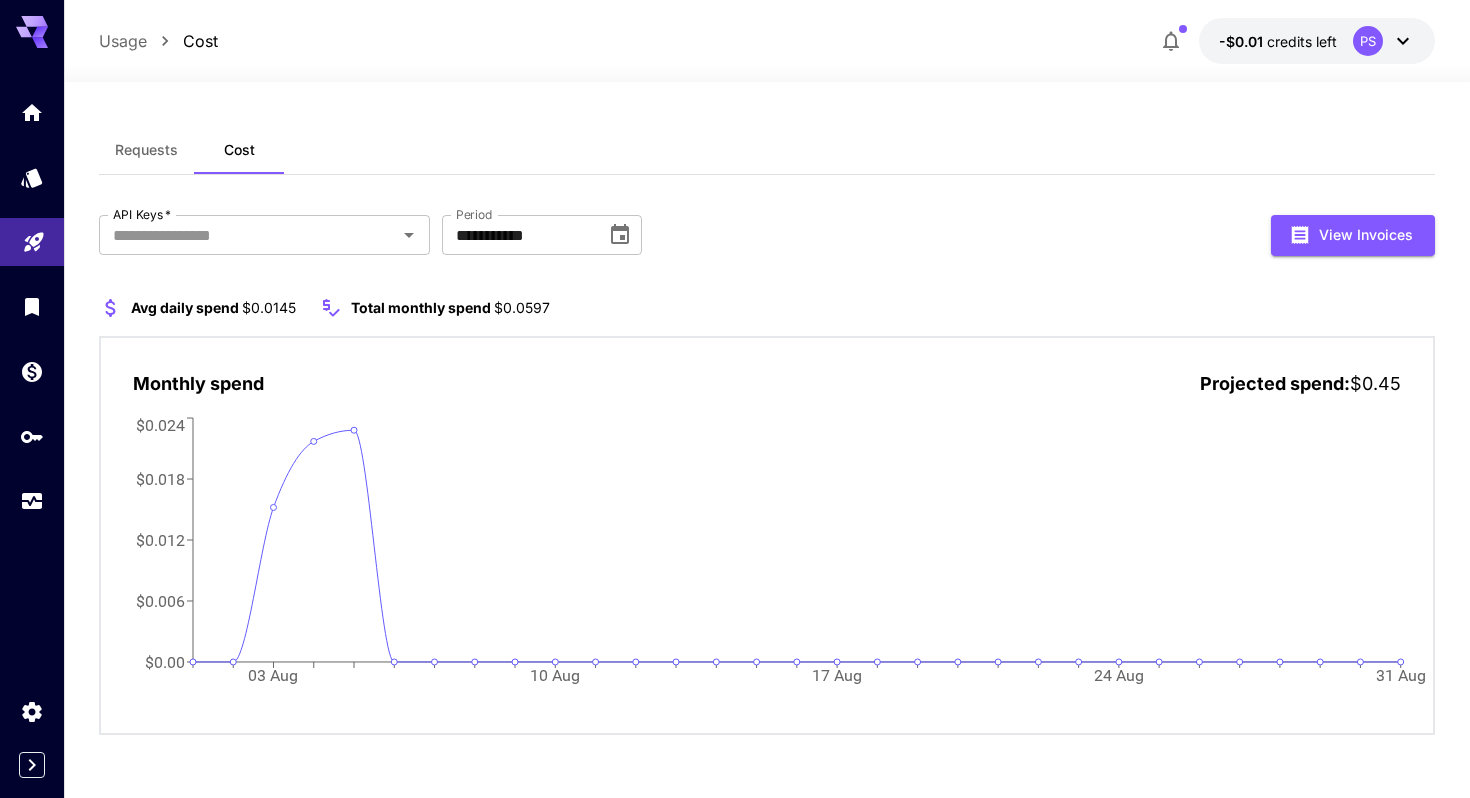 click on "PS" at bounding box center [1368, 41] 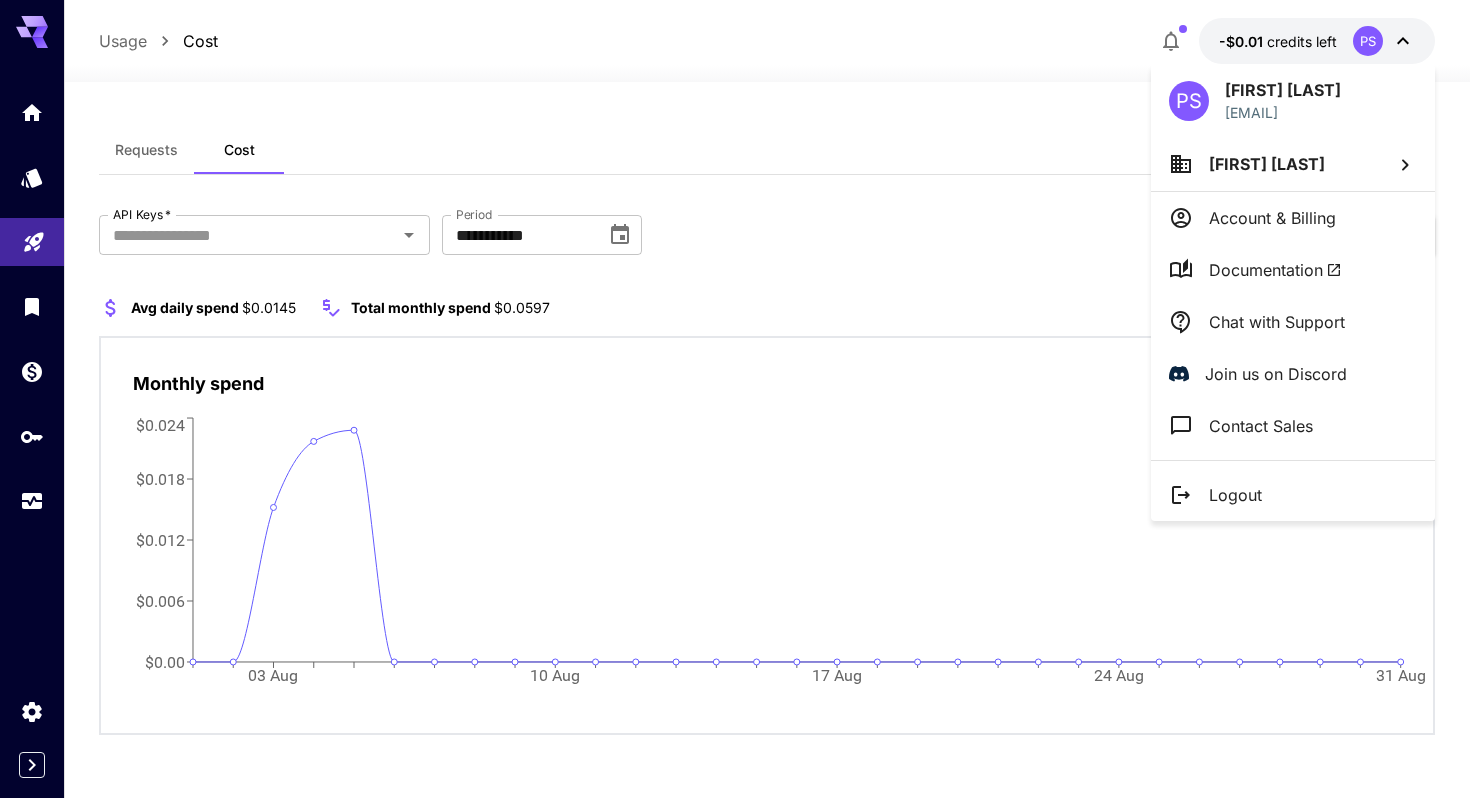 click on "Account & Billing" at bounding box center [1272, 218] 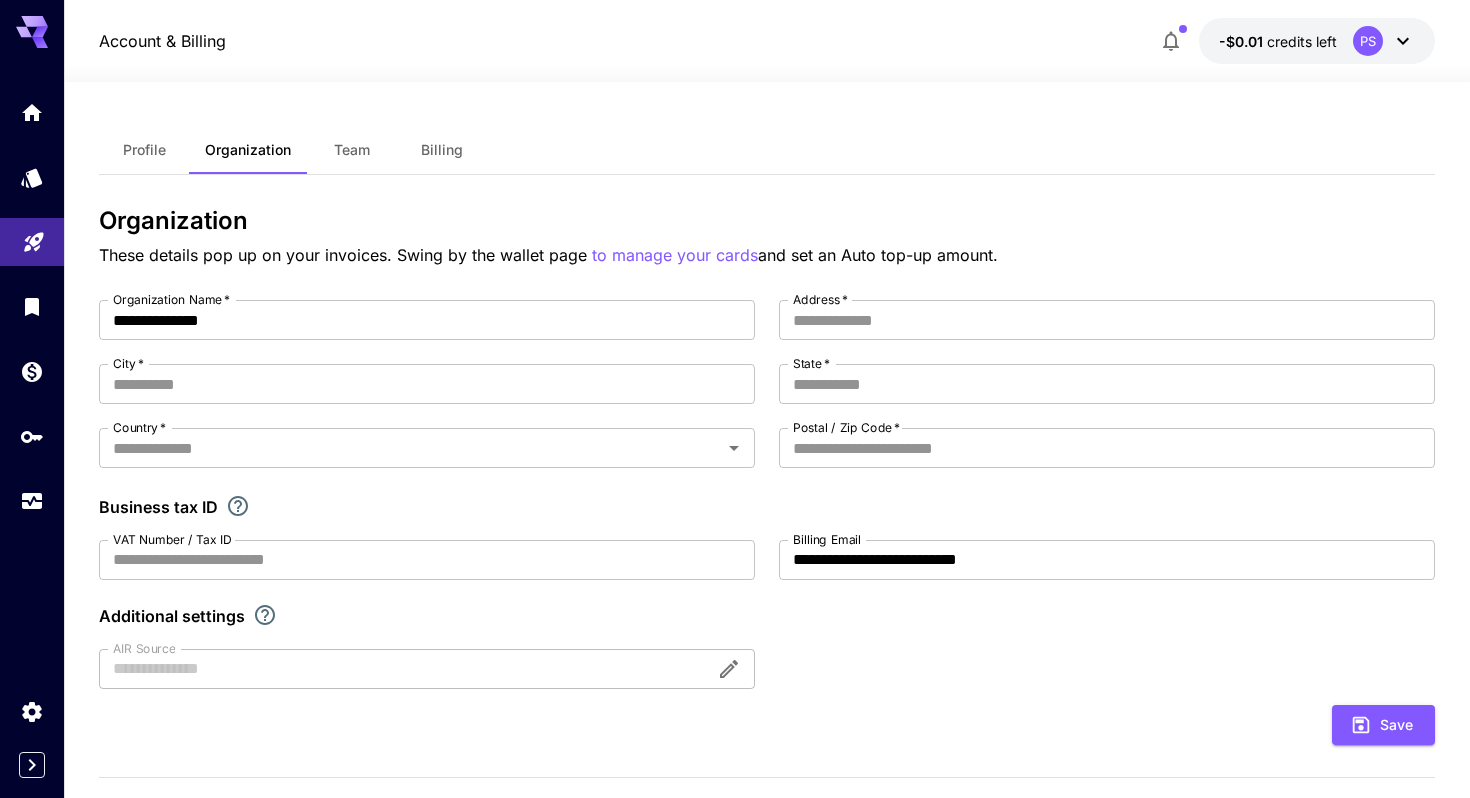 click on "Billing" at bounding box center [442, 150] 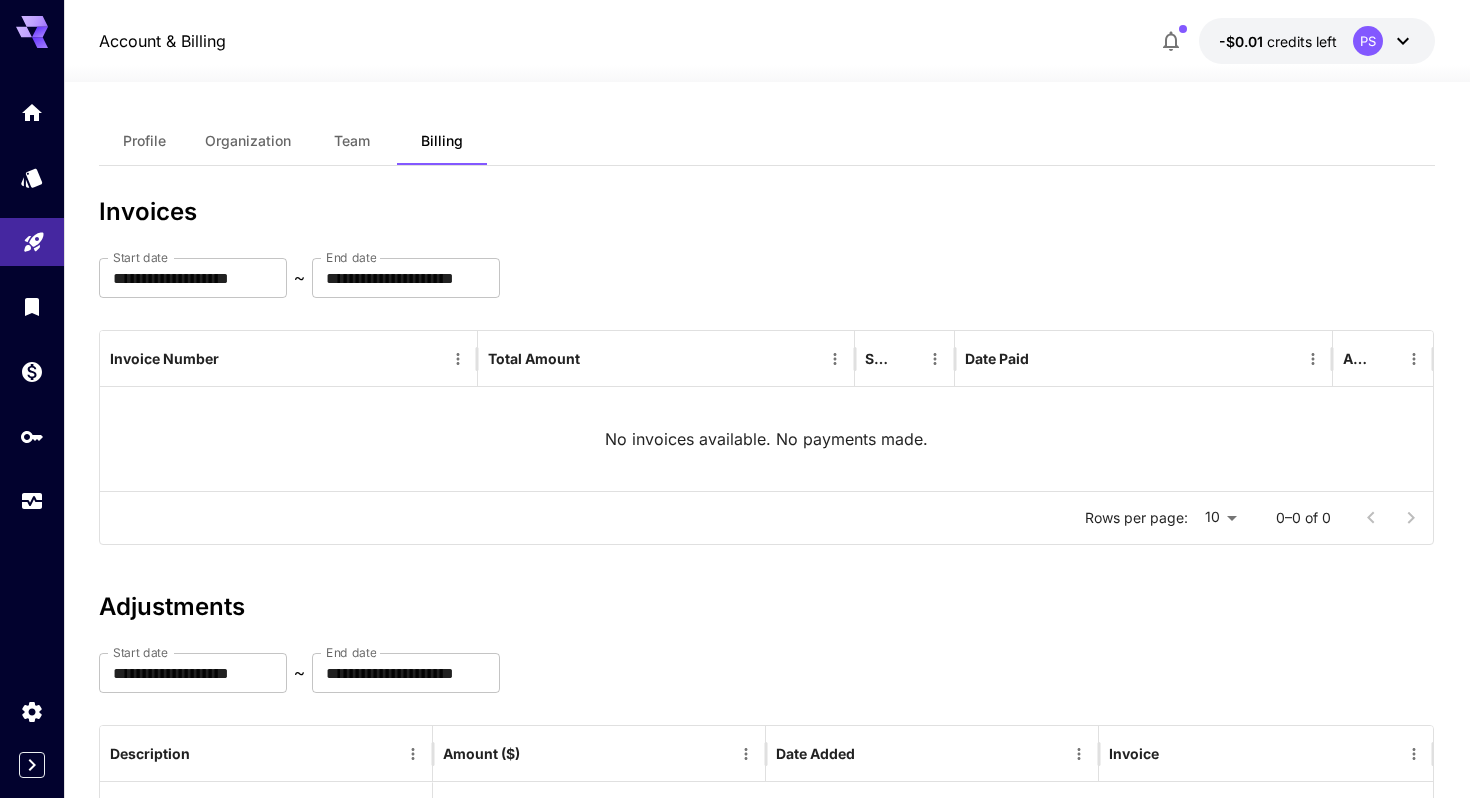 scroll, scrollTop: 0, scrollLeft: 0, axis: both 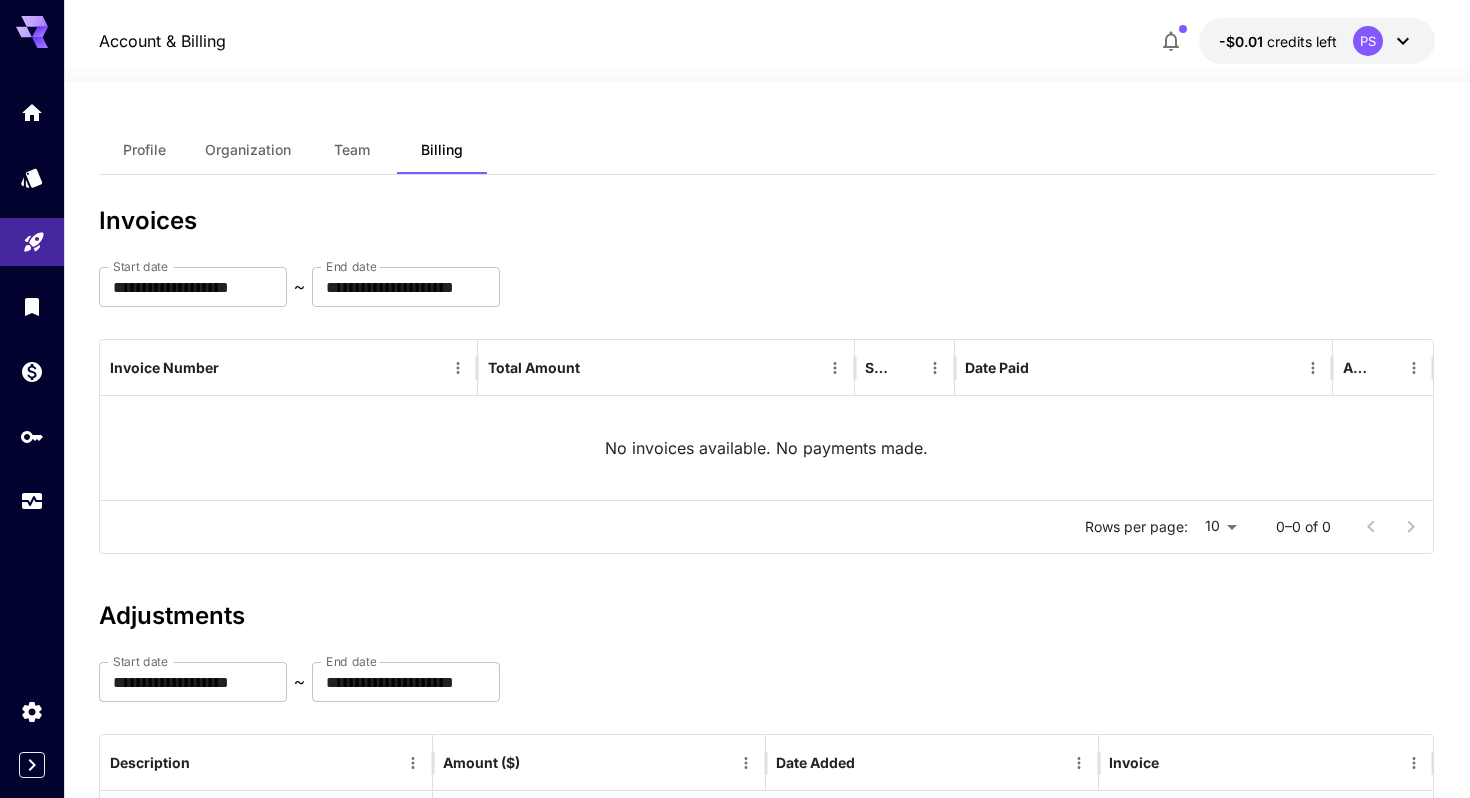 click on "Team" at bounding box center (352, 150) 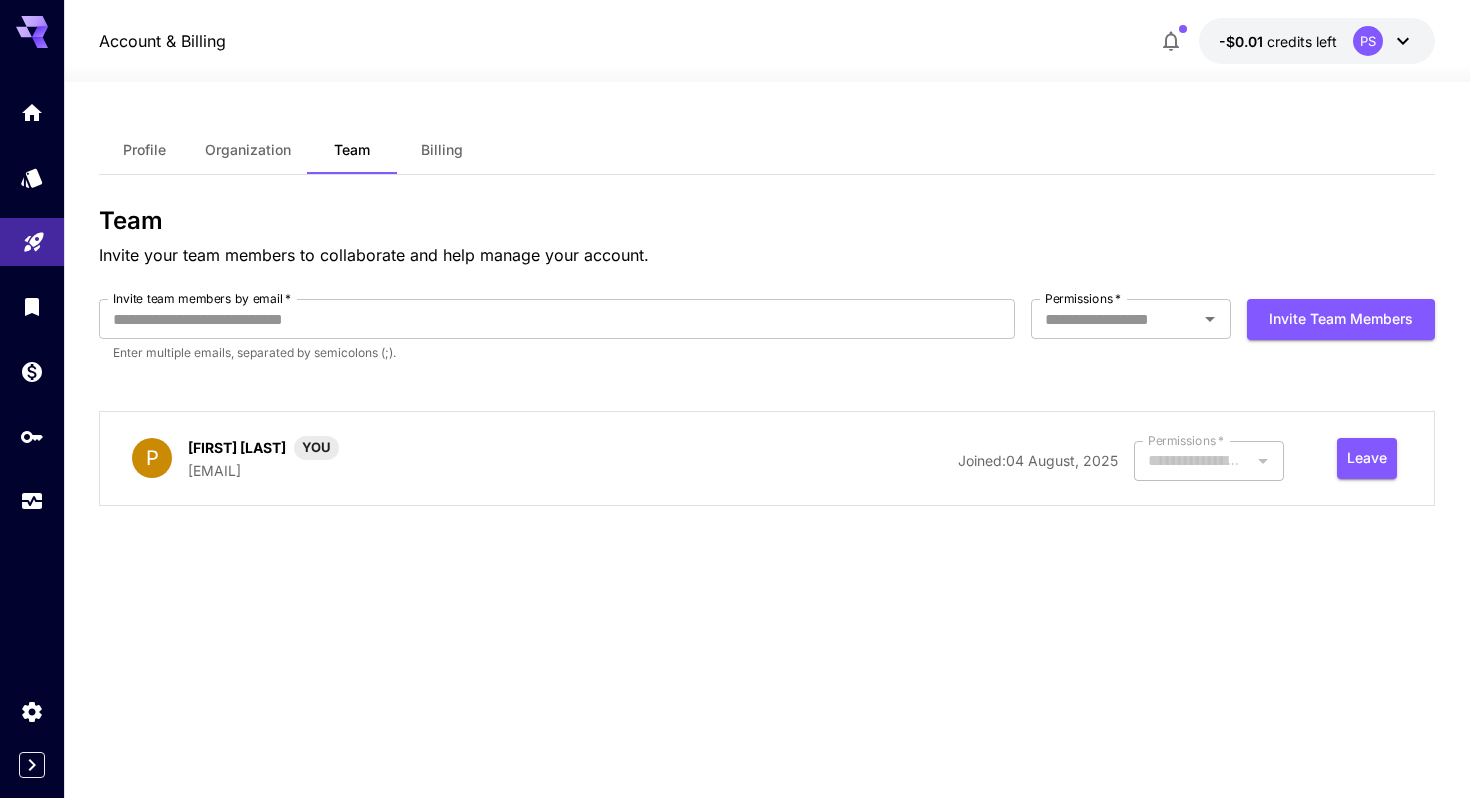 click on "Organization" at bounding box center (248, 150) 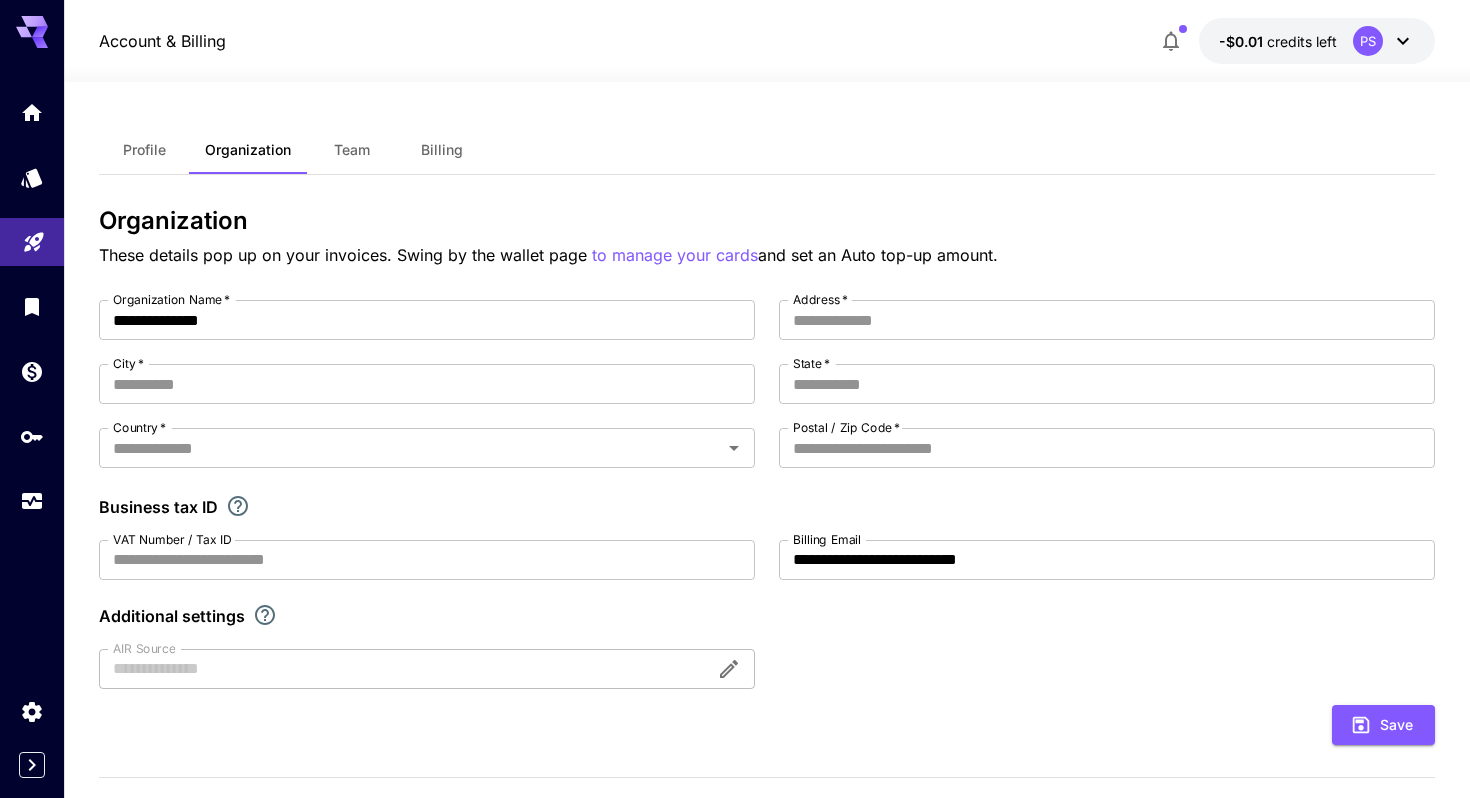 click on "Team" at bounding box center [352, 150] 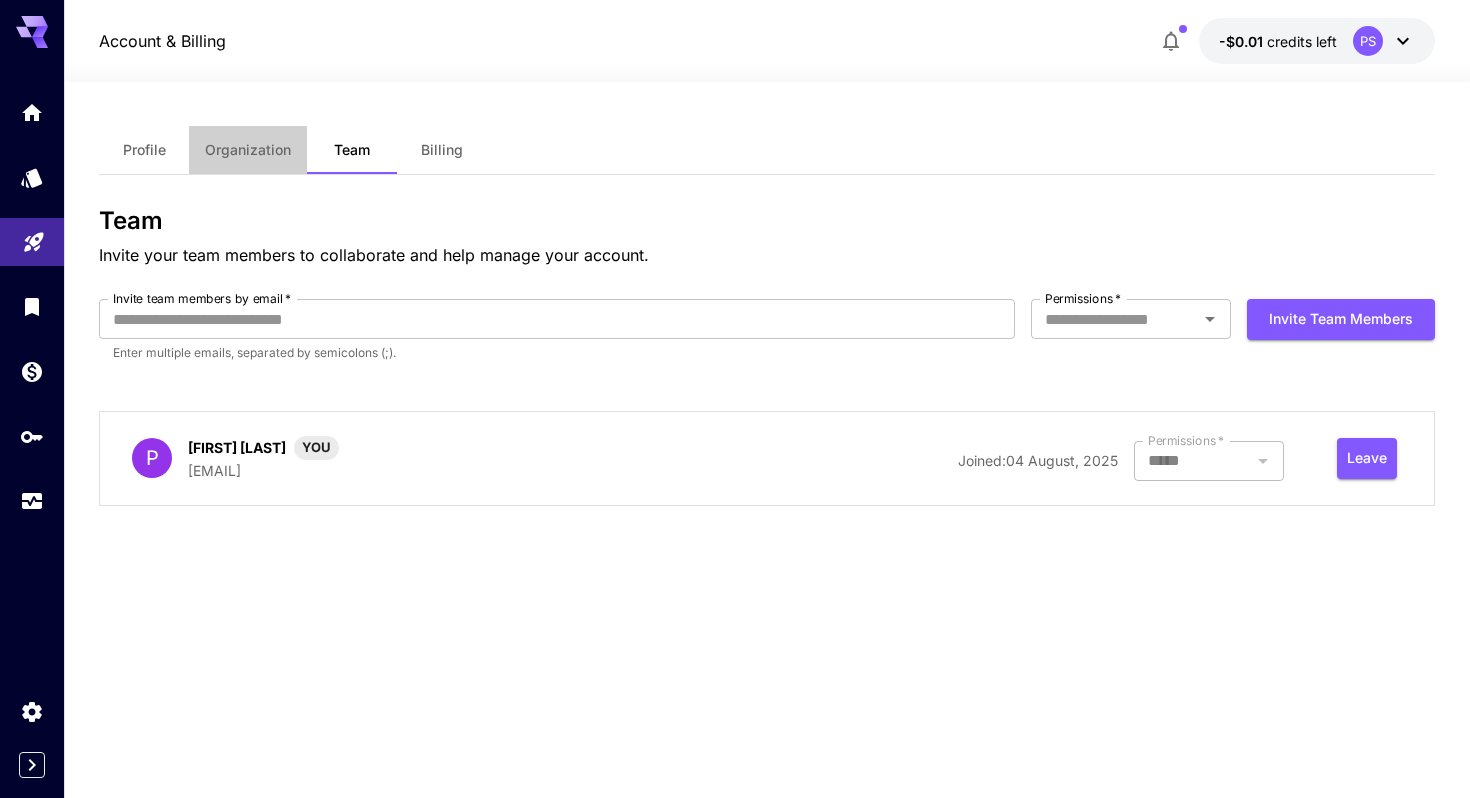click on "Organization" at bounding box center (248, 150) 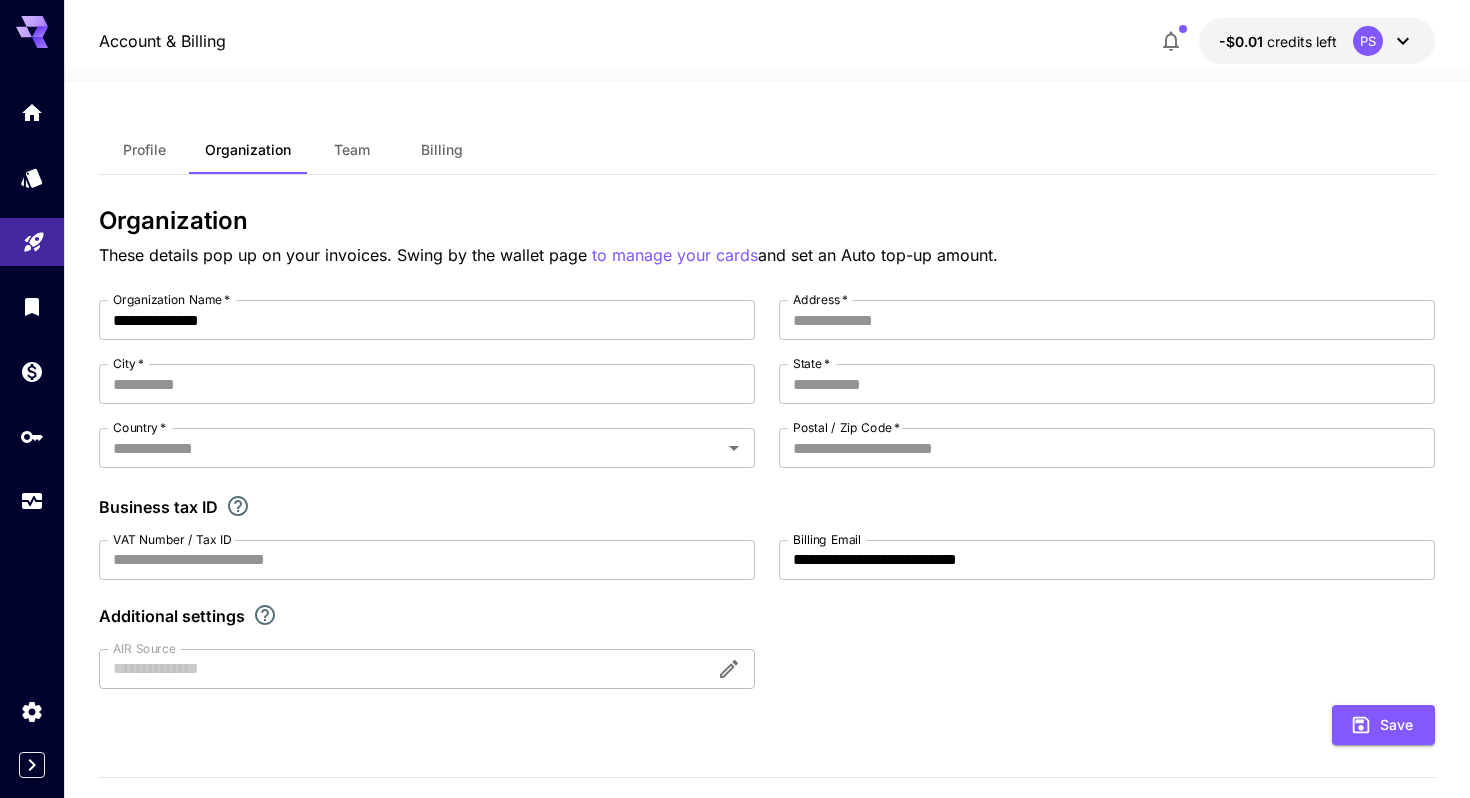 click on "Profile" at bounding box center (144, 150) 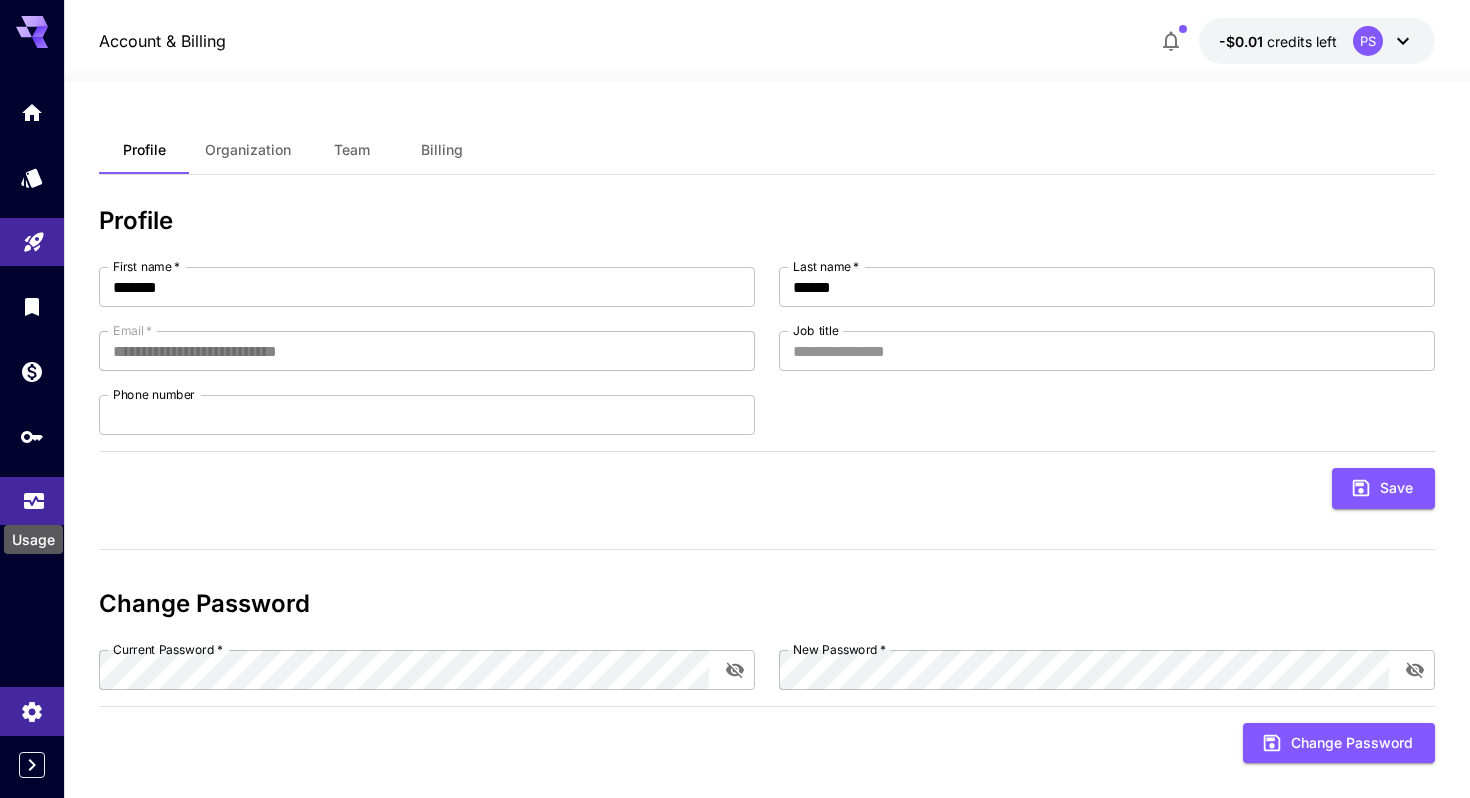 click 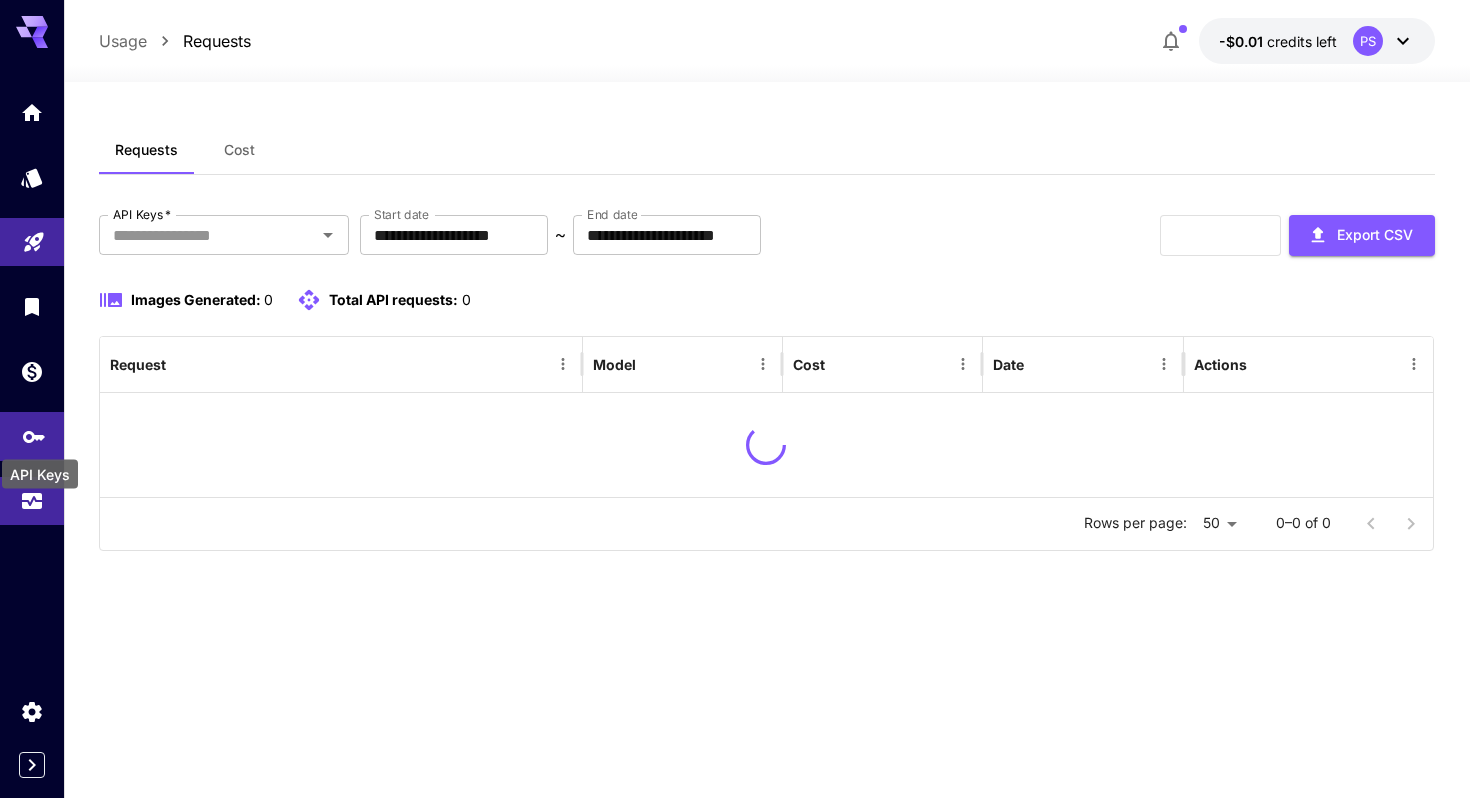 click 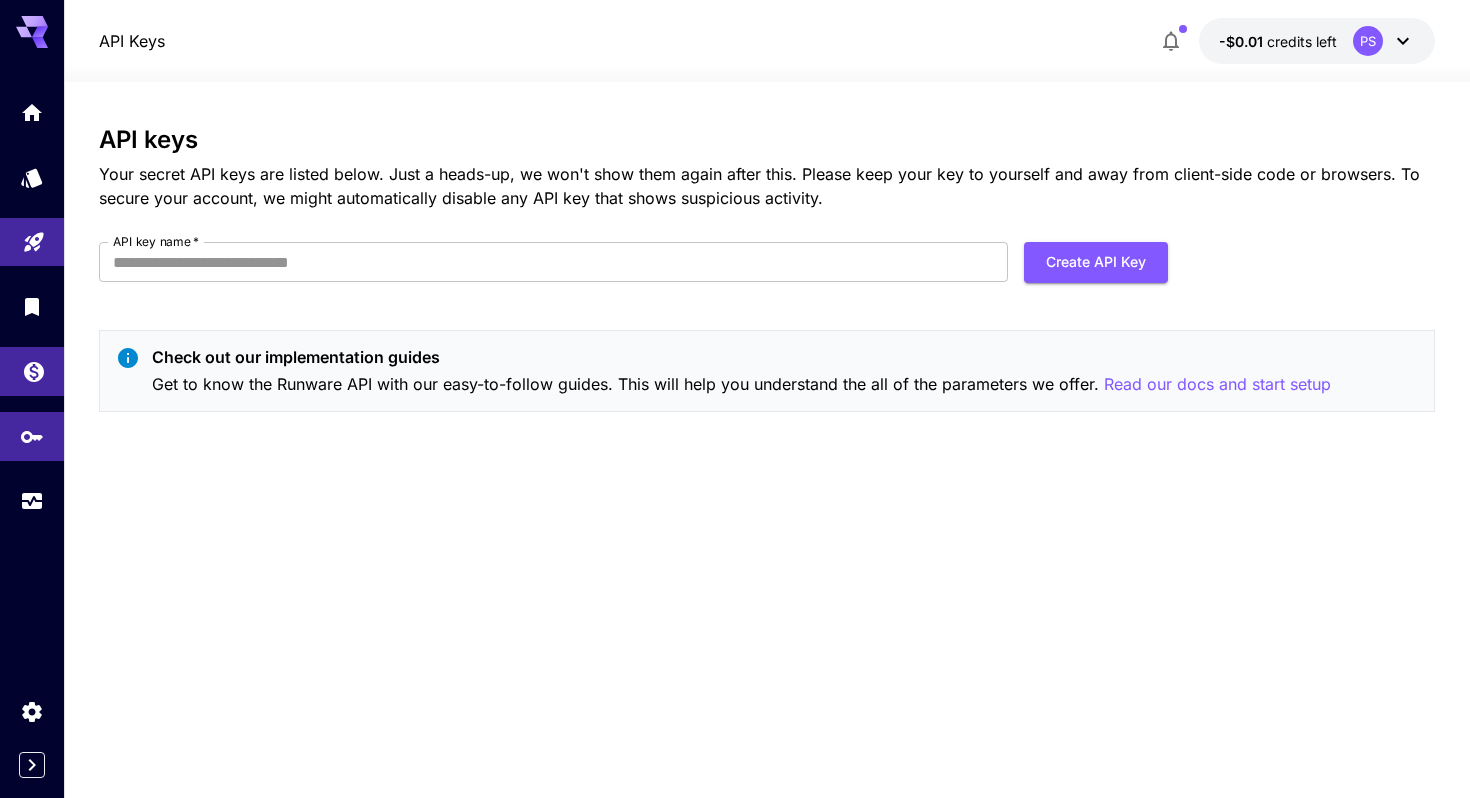 click at bounding box center [32, 371] 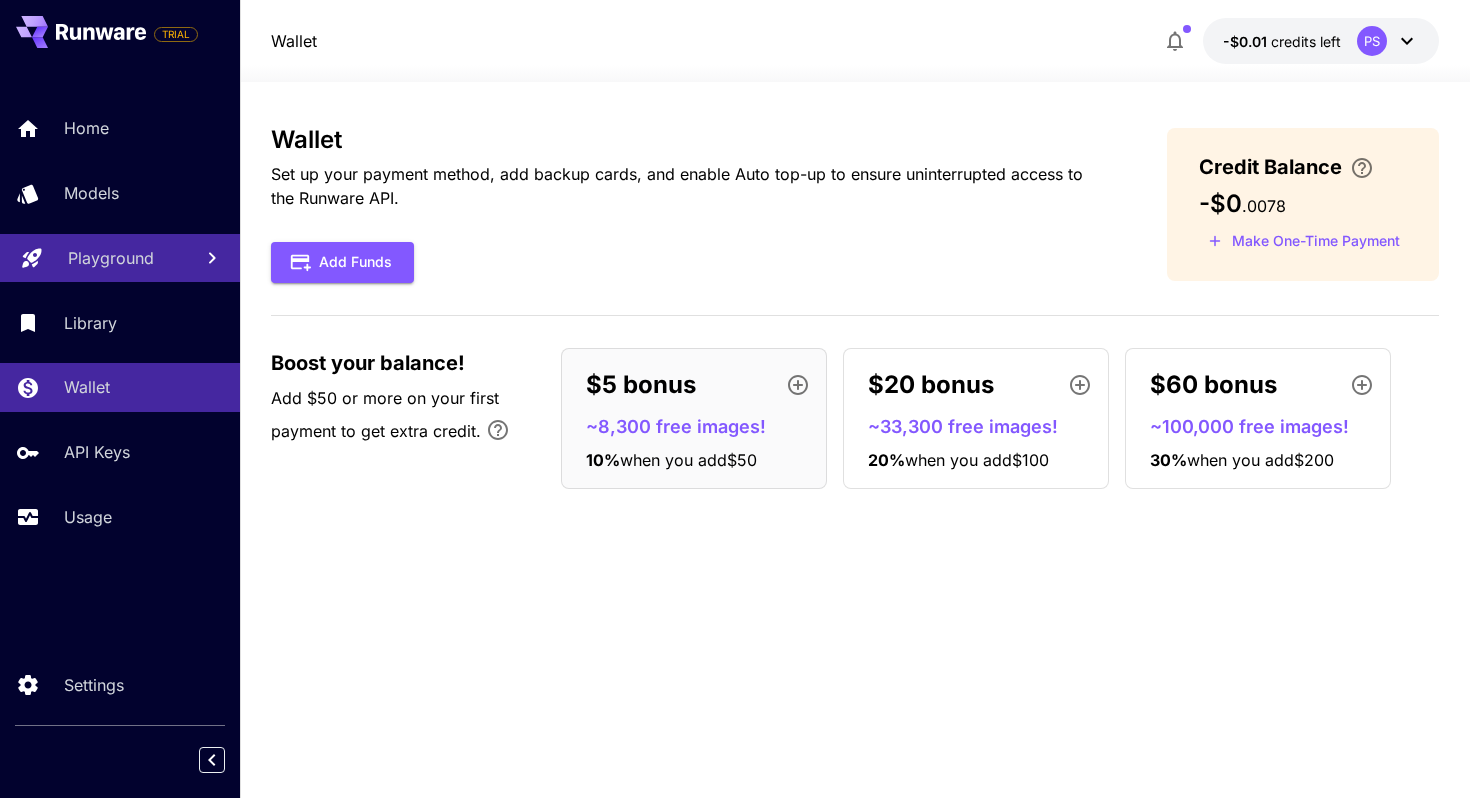scroll, scrollTop: 0, scrollLeft: 0, axis: both 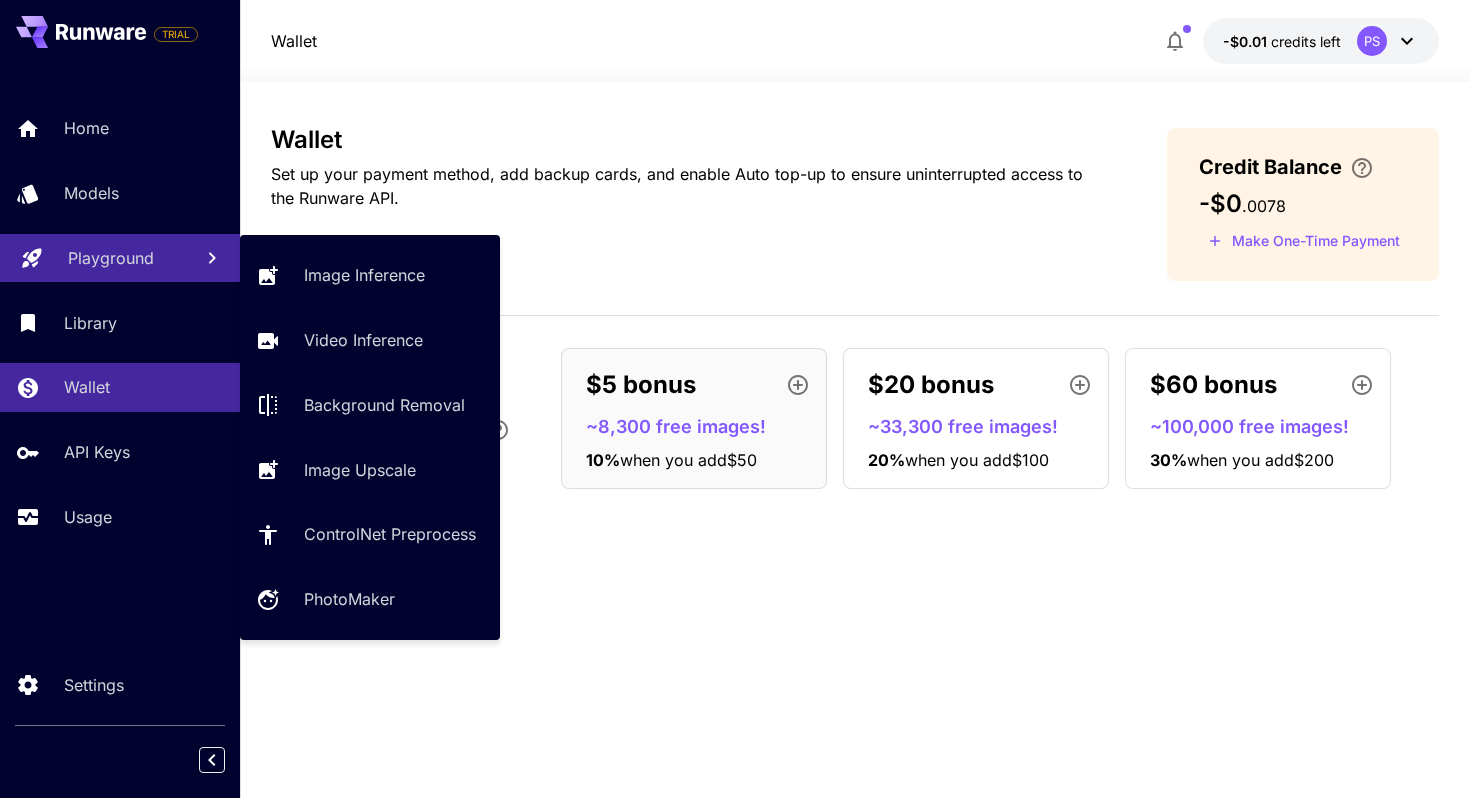 click on "Playground" at bounding box center (122, 258) 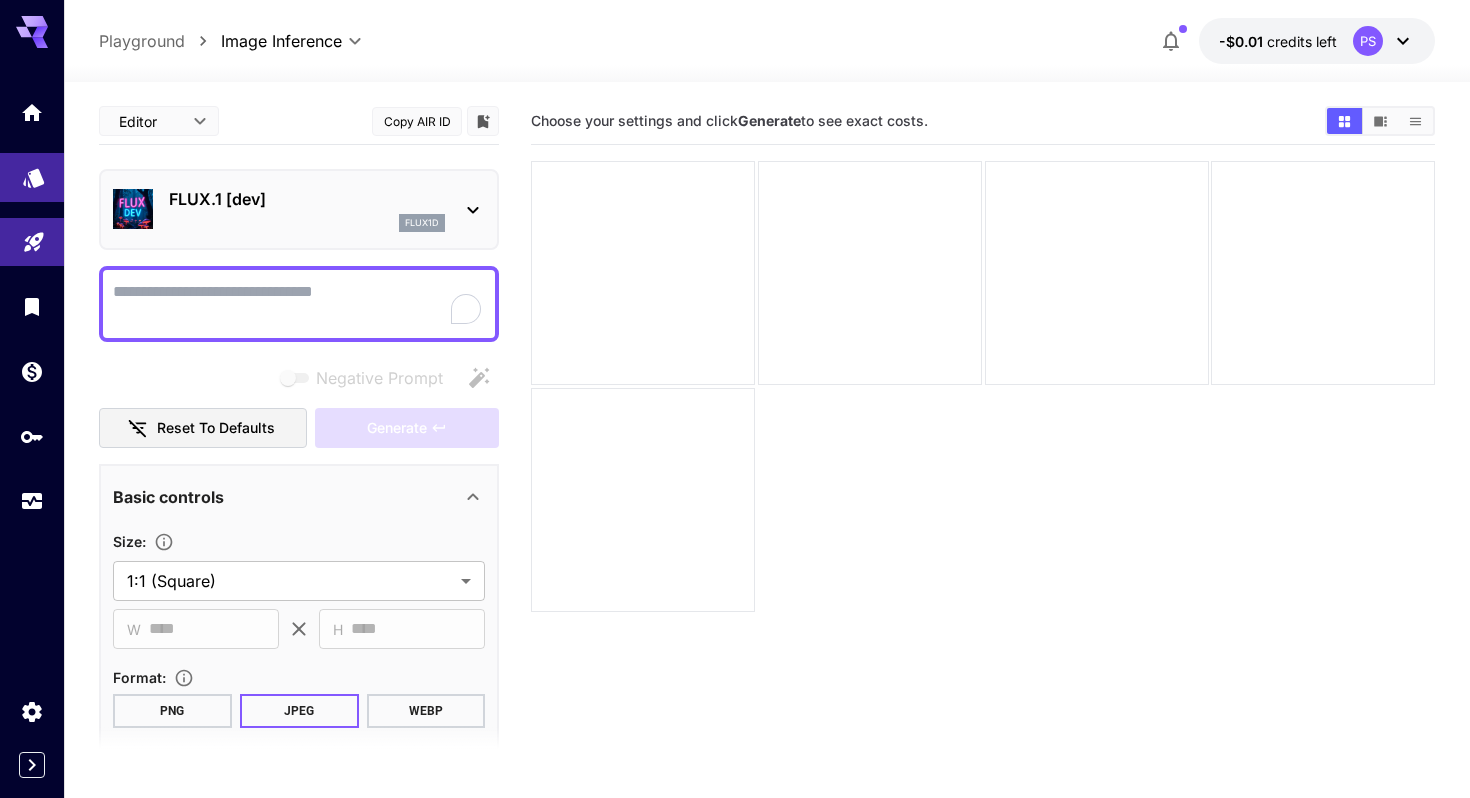 click at bounding box center (32, 177) 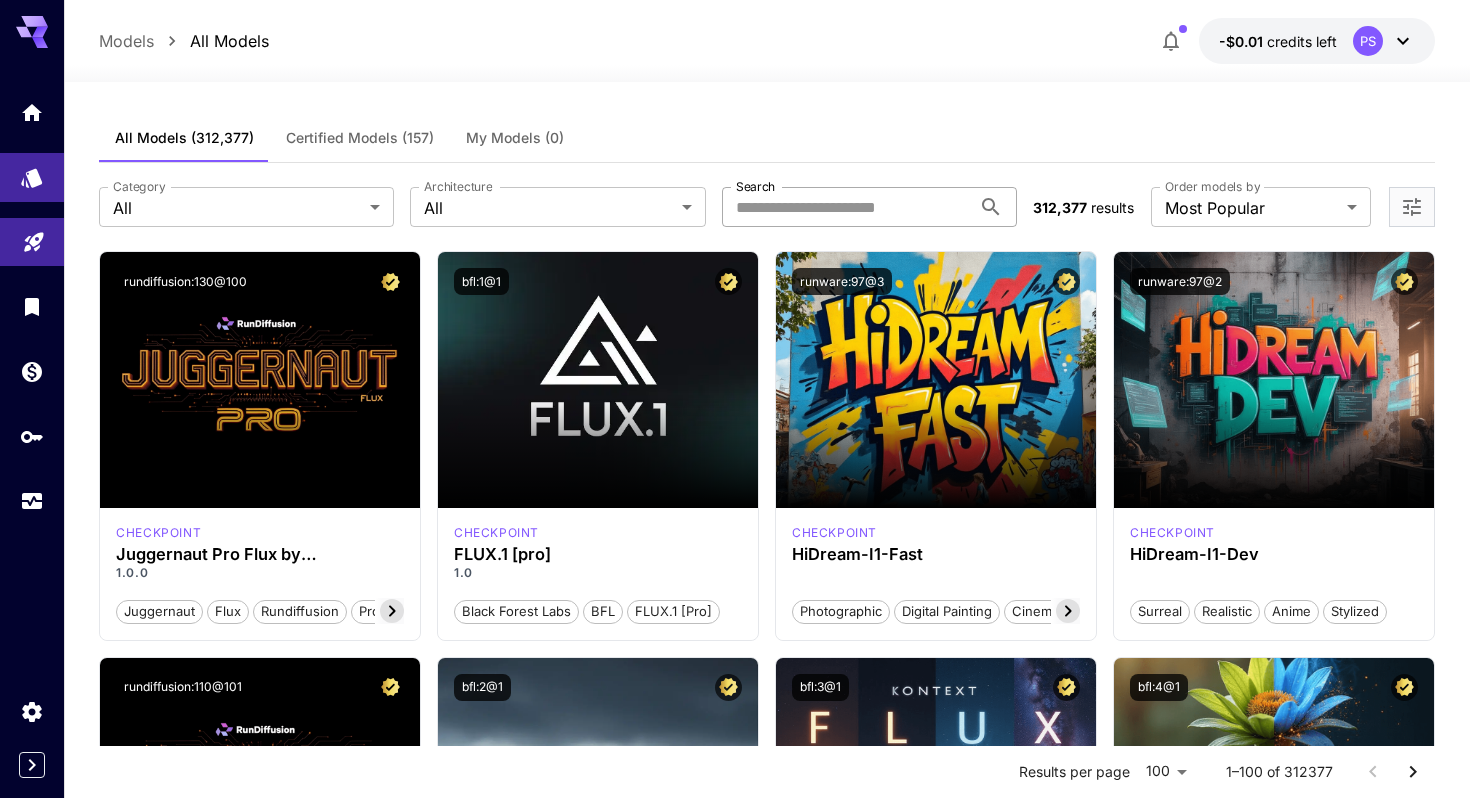 click on "Search" at bounding box center [846, 207] 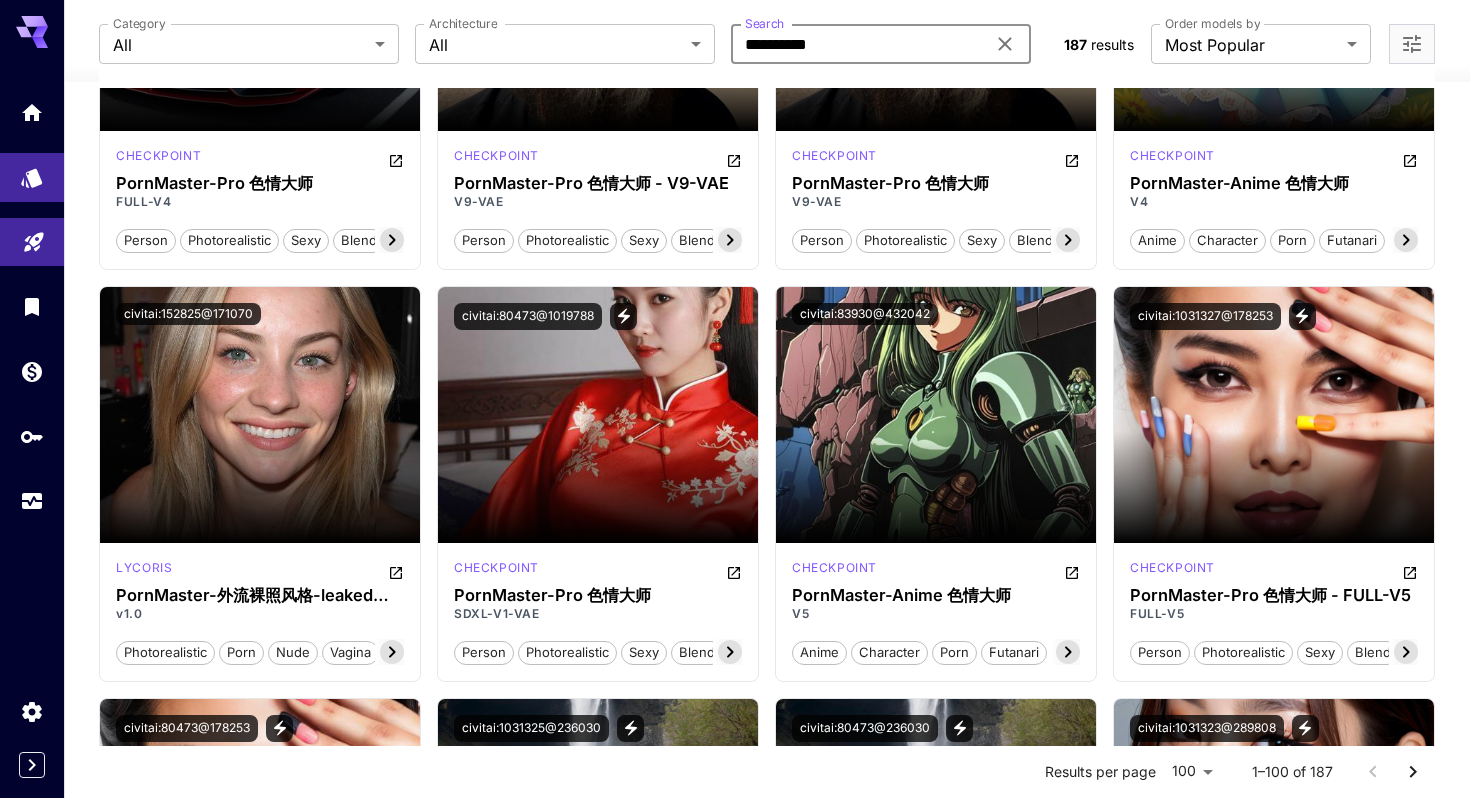 scroll, scrollTop: 798, scrollLeft: 0, axis: vertical 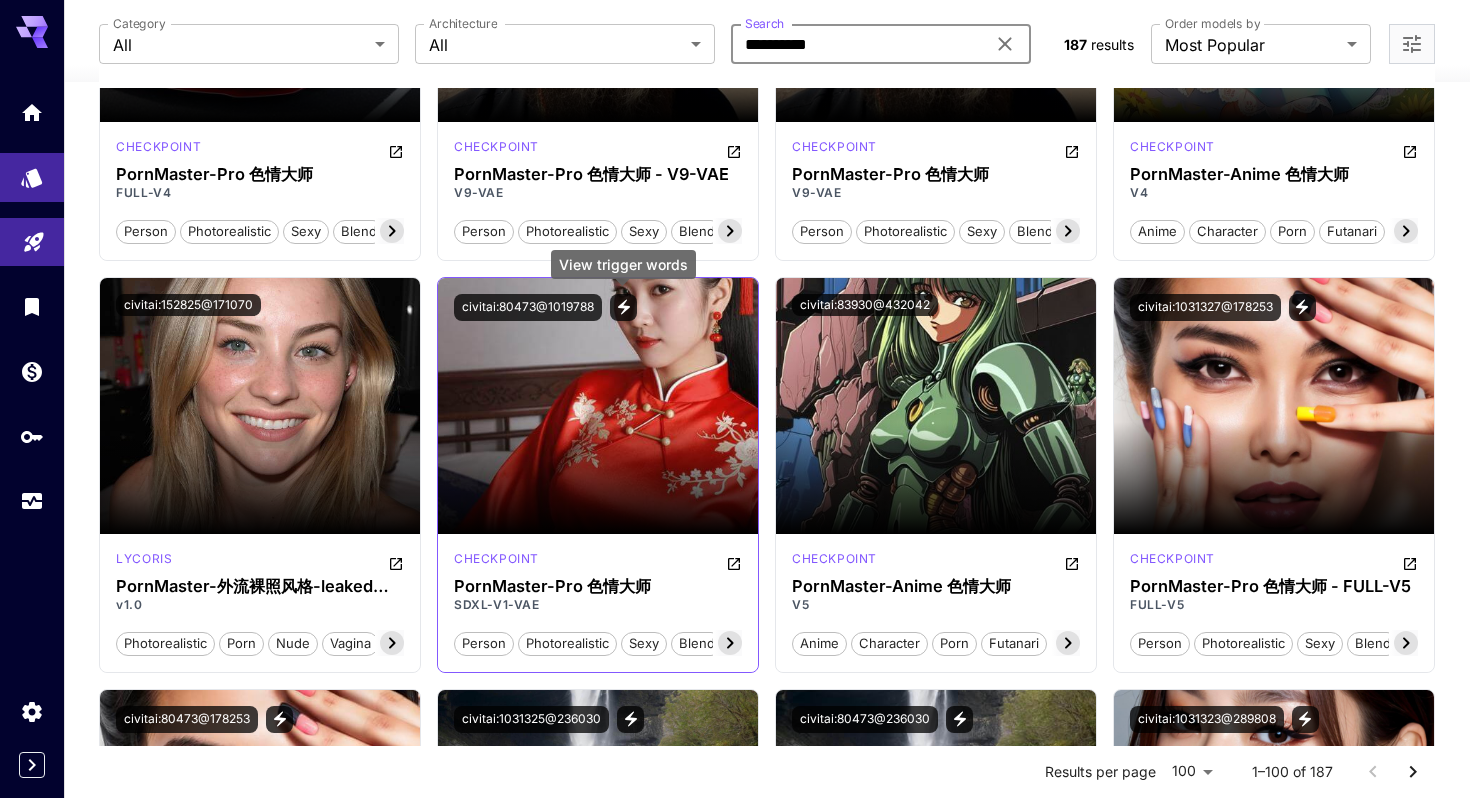type on "**********" 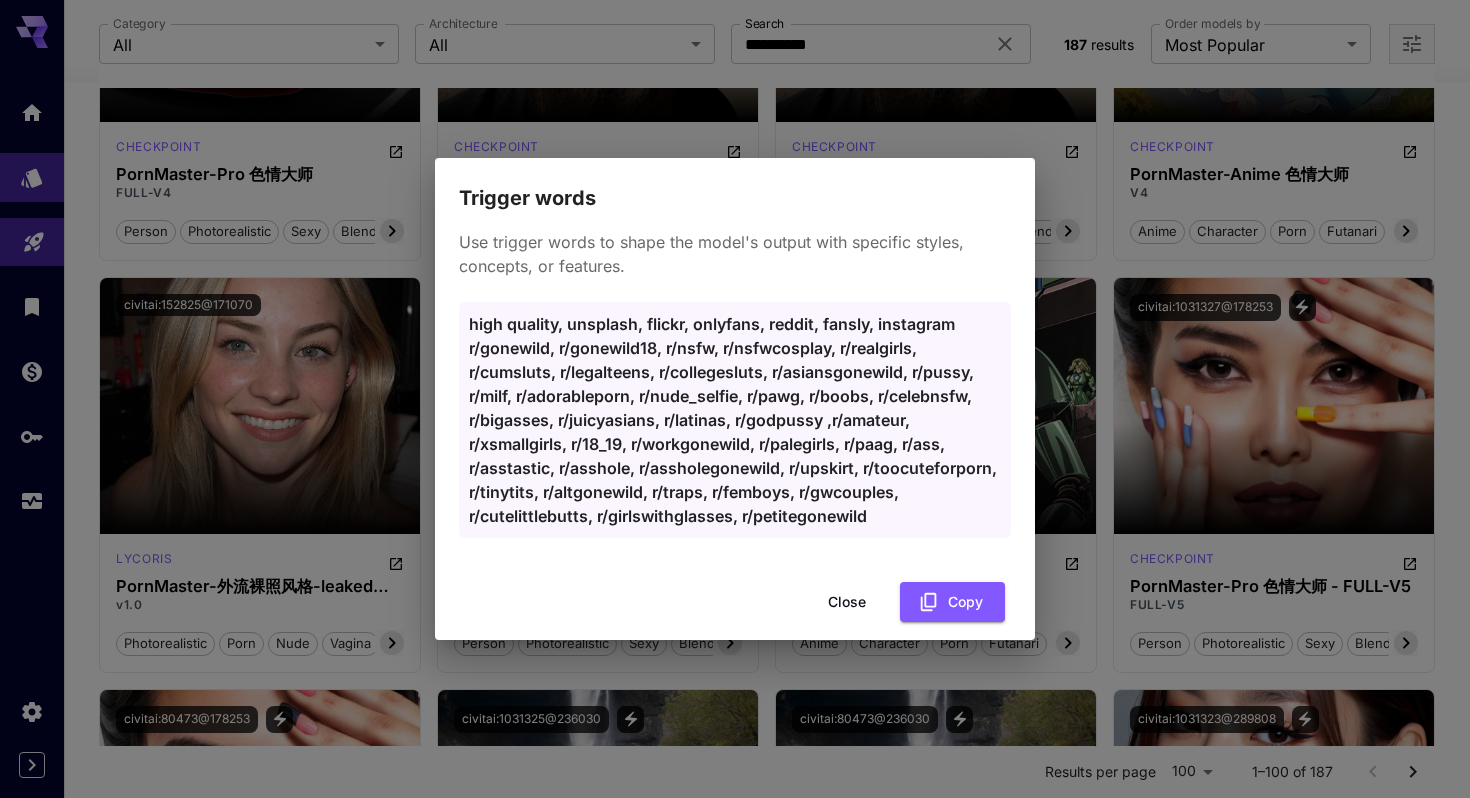 click on "high quality, unsplash, flickr, onlyfans, reddit, fansly, instagram r/gonewild, r/gonewild18, r/nsfw, r/nsfwcosplay, r/realgirls, r/cumsluts, r/legalteens, r/collegesluts, r/asiansgonewild, r/pussy, r/milf, r/adorableporn, r/nude_selfie, r/pawg, r/boobs, r/celebnsfw, r/bigasses, r/juicyasians, r/latinas, r/godpussy ,r/amateur, r/xsmallgirls, r/18_19, r/workgonewild, r/palegirls, r/paag, r/ass, r/asstastic, r/asshole, r/assholegonewild, r/upskirt, r/toocuteforporn, r/tinytits, r/altgonewild, r/traps, r/femboys, r/gwcouples, r/cutelittlebutts, r/girlswithglasses, r/petitegonewild" at bounding box center [735, 420] 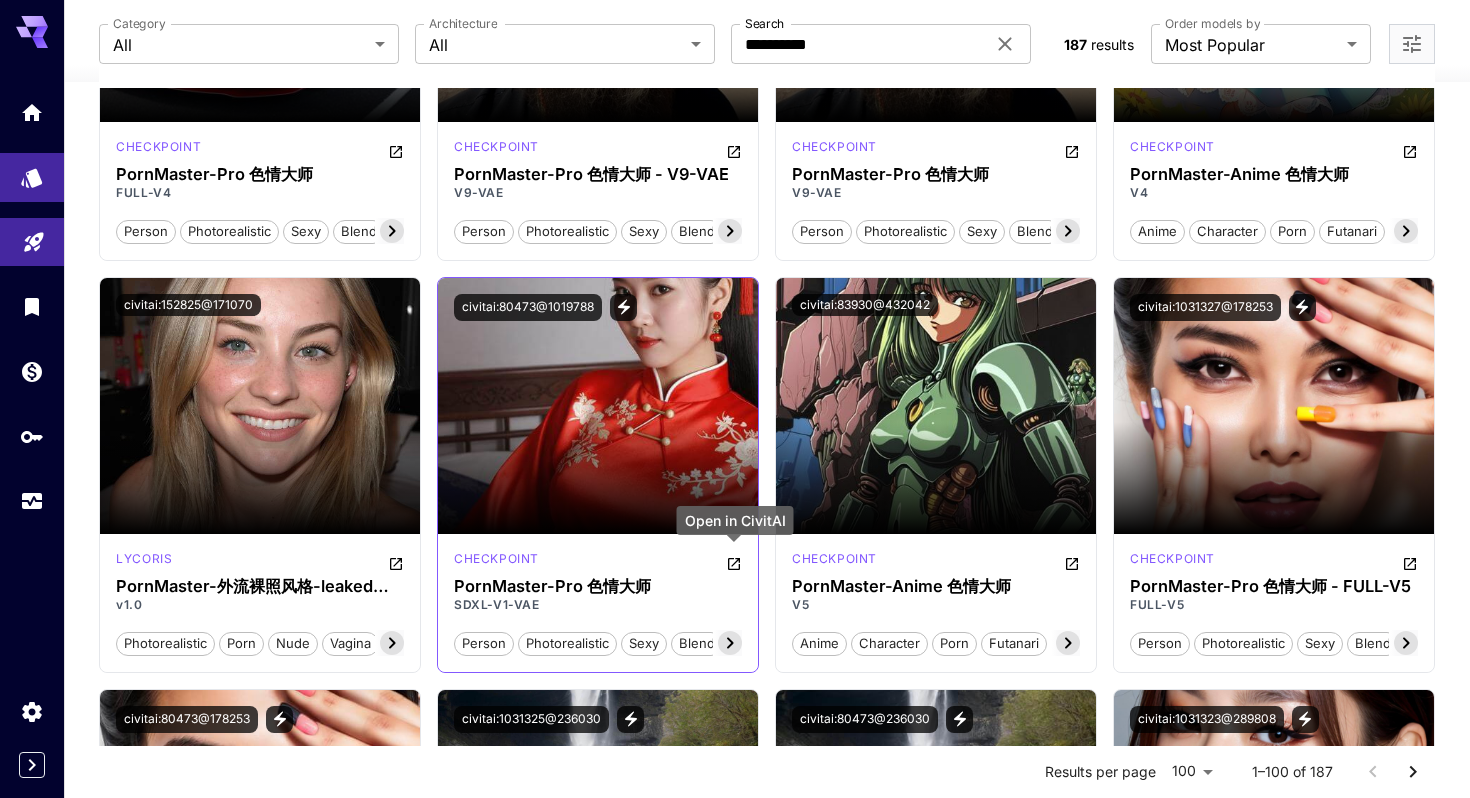click 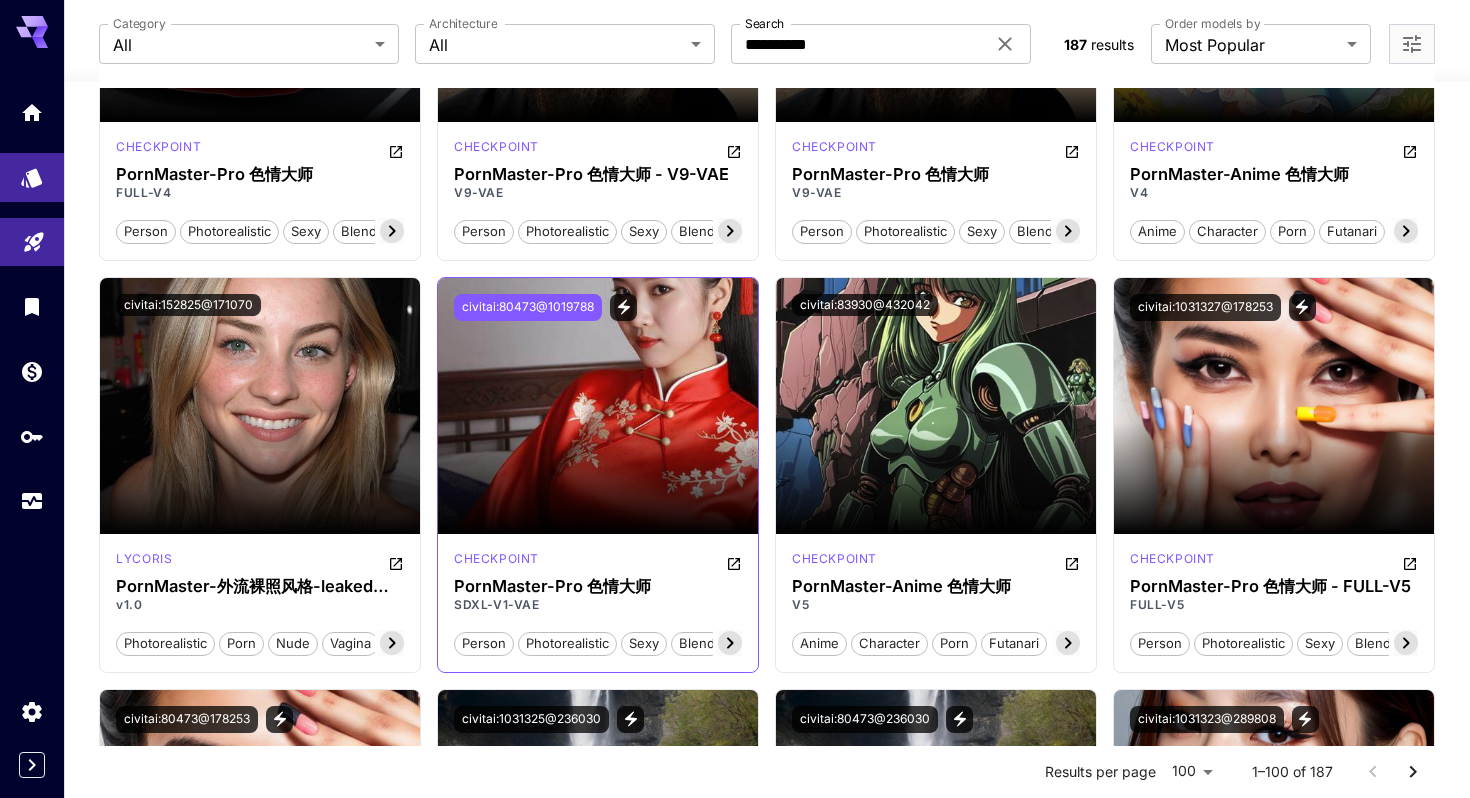 click on "civitai:80473@1019788" at bounding box center (528, 307) 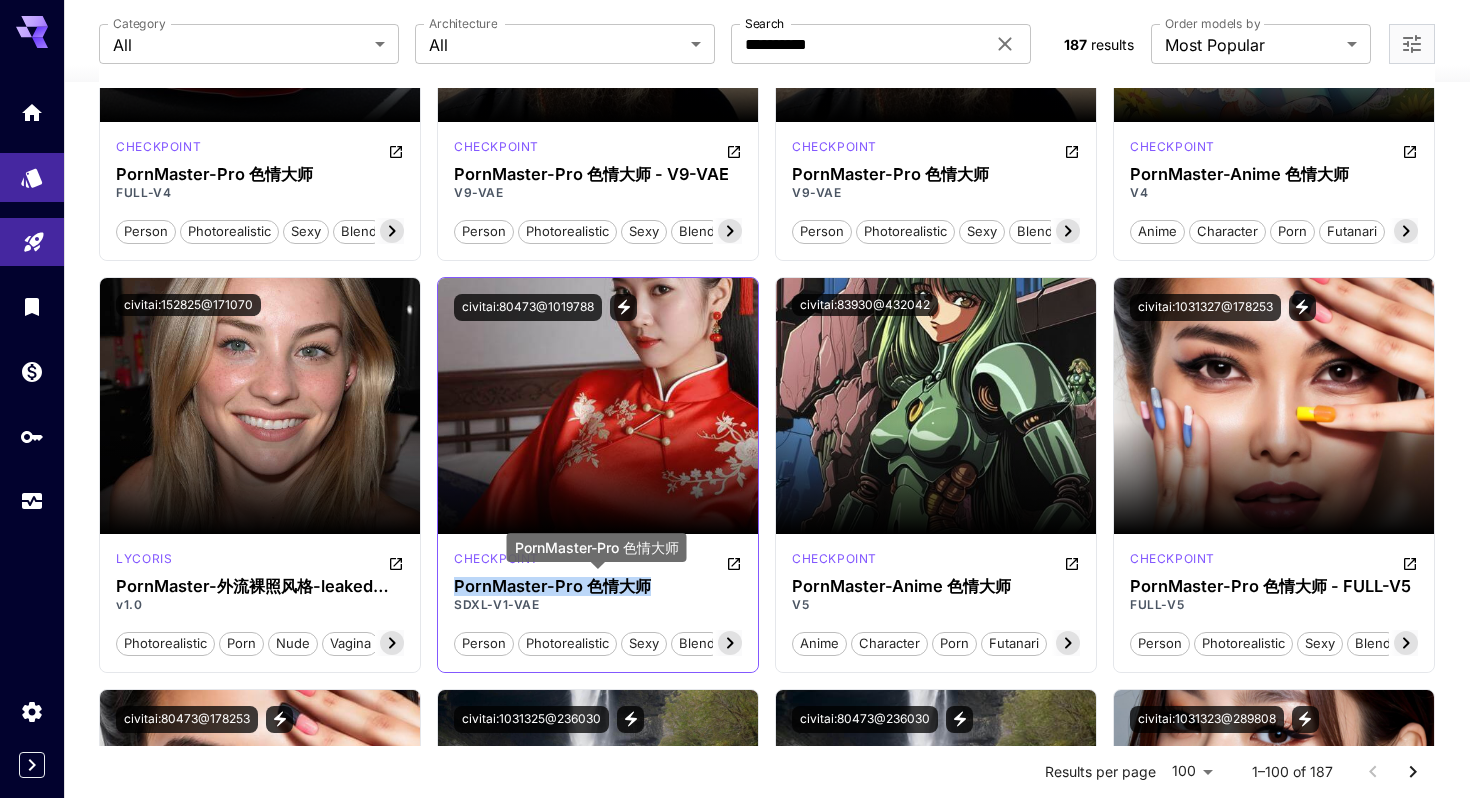 drag, startPoint x: 455, startPoint y: 585, endPoint x: 650, endPoint y: 576, distance: 195.20758 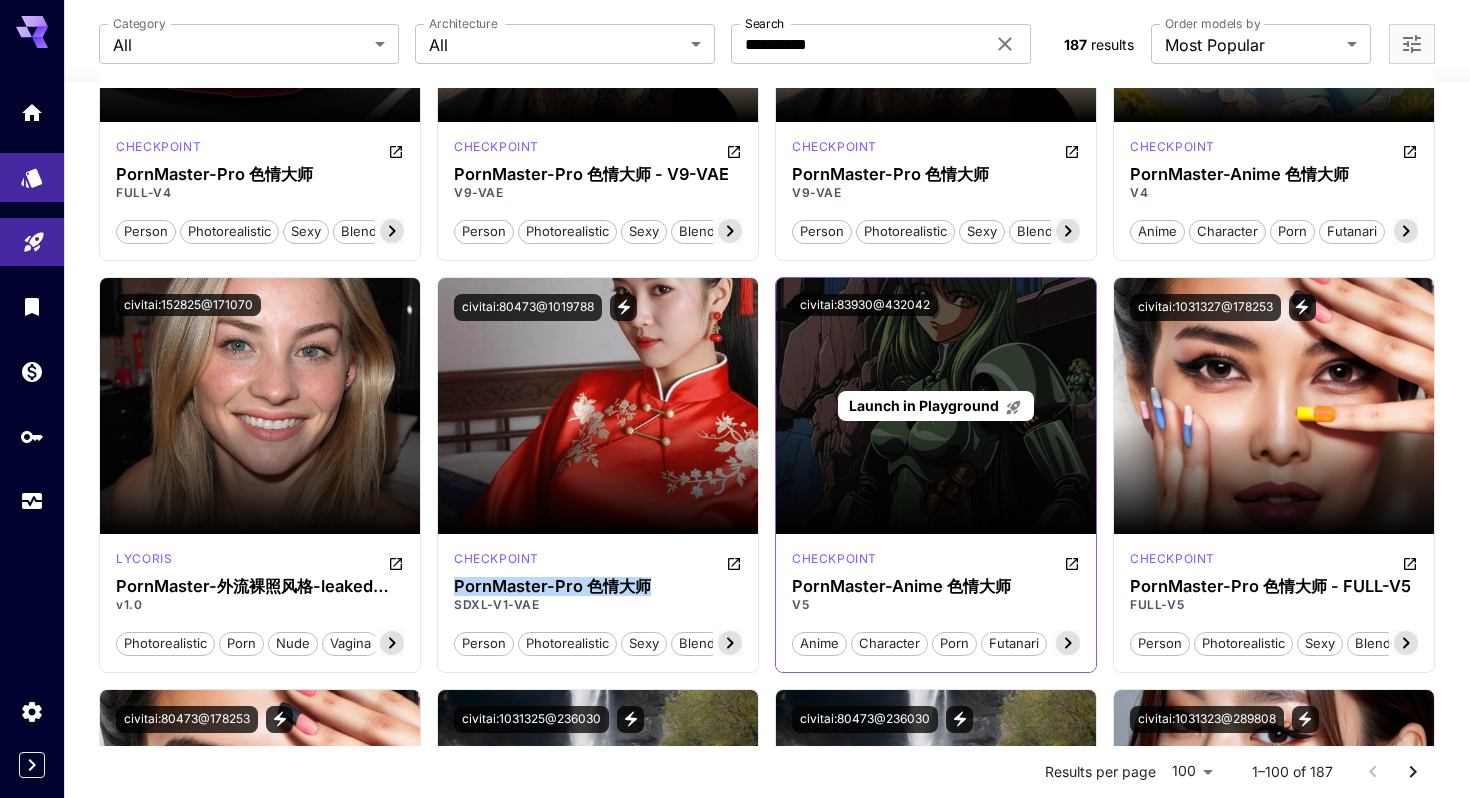 copy on "PornMaster-Pro 色情大师" 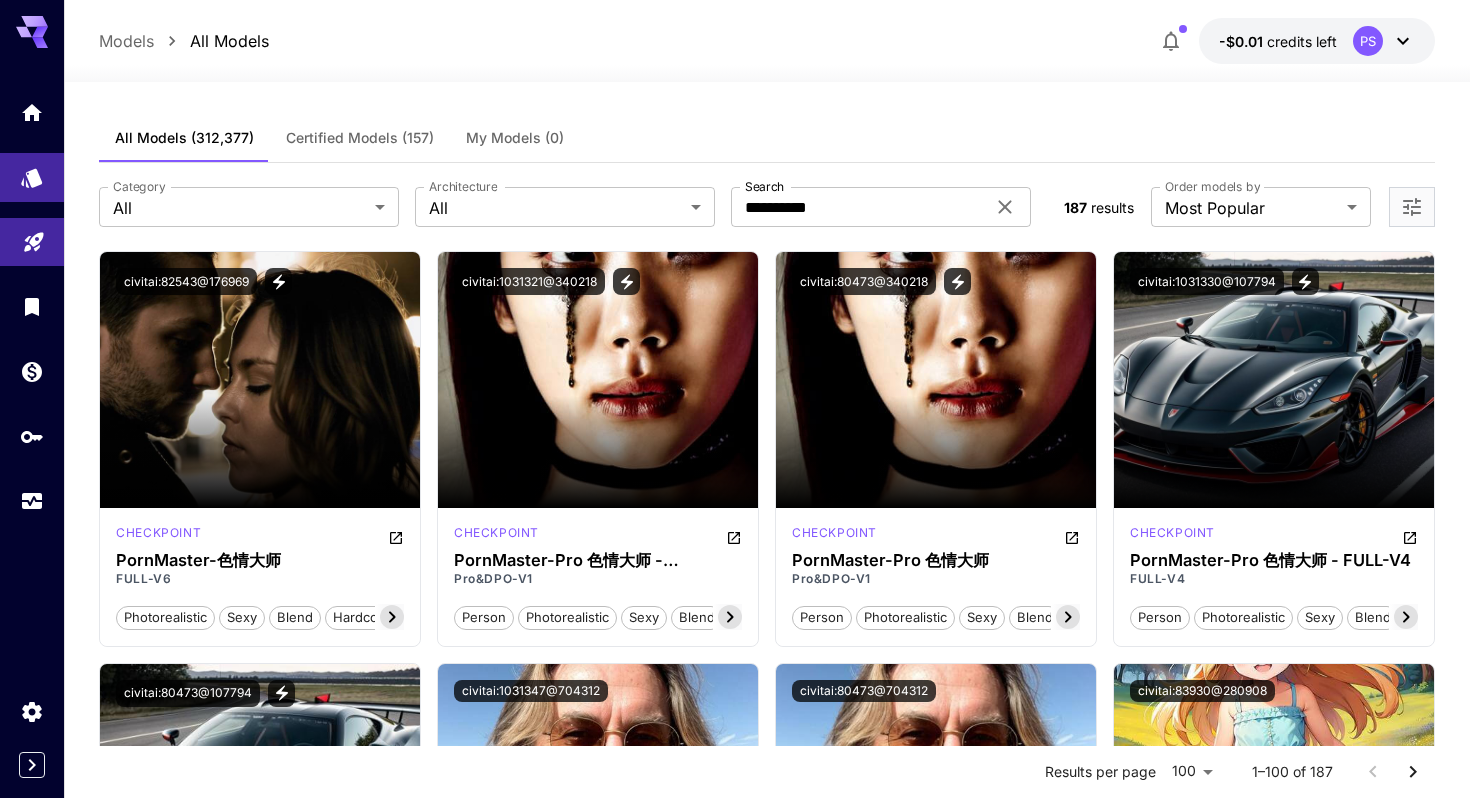 scroll, scrollTop: 21, scrollLeft: 0, axis: vertical 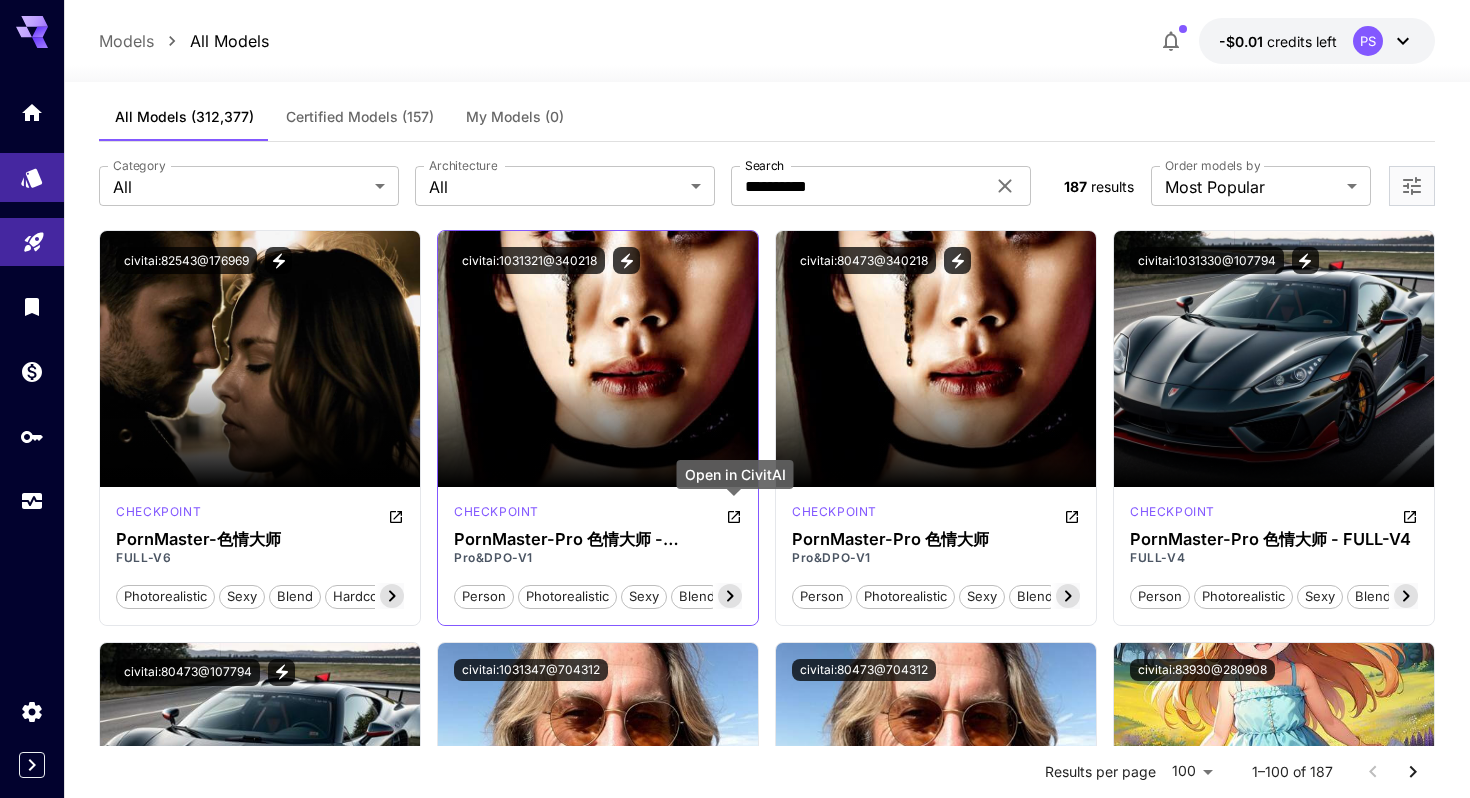 click 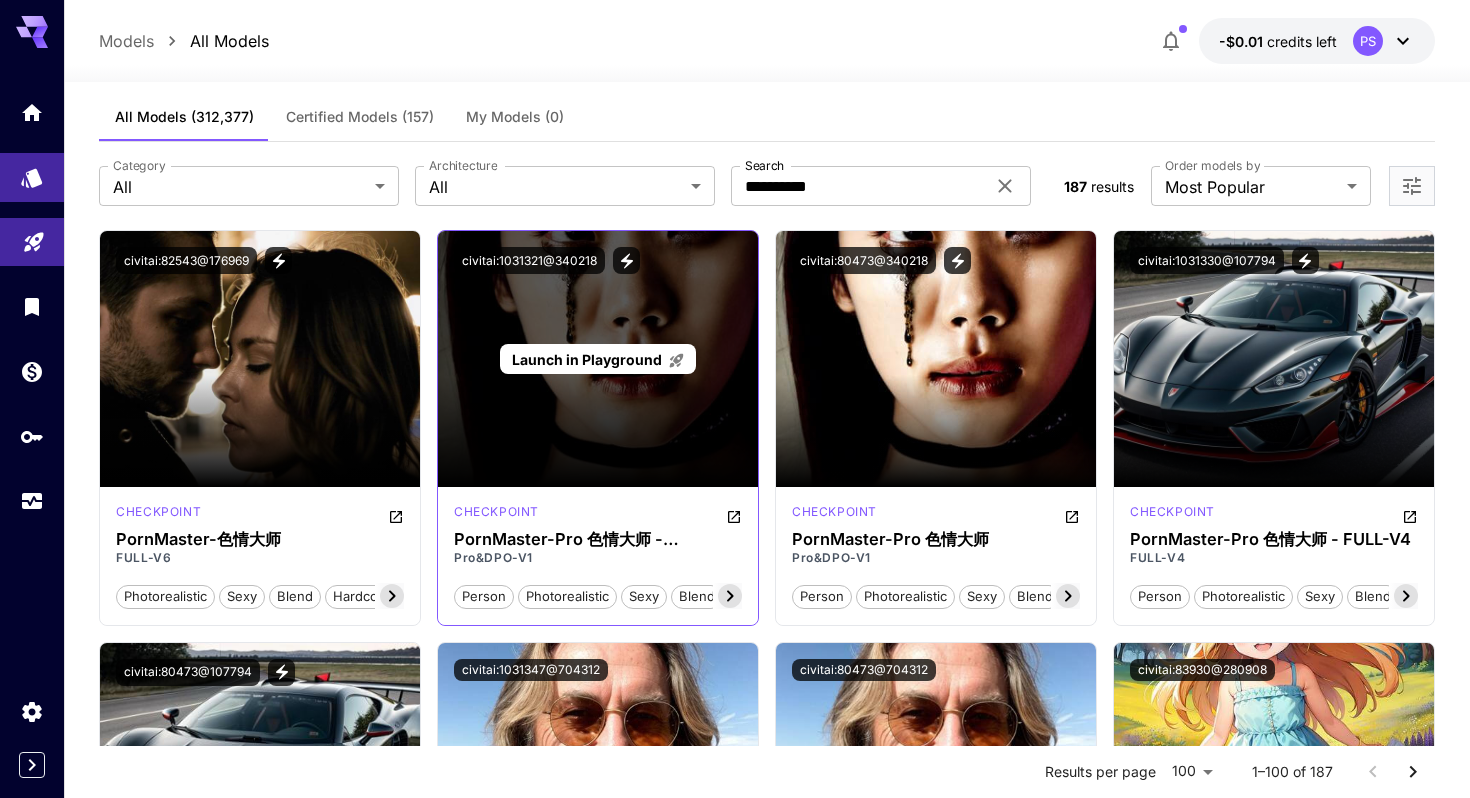 click on "Launch in Playground" at bounding box center [587, 359] 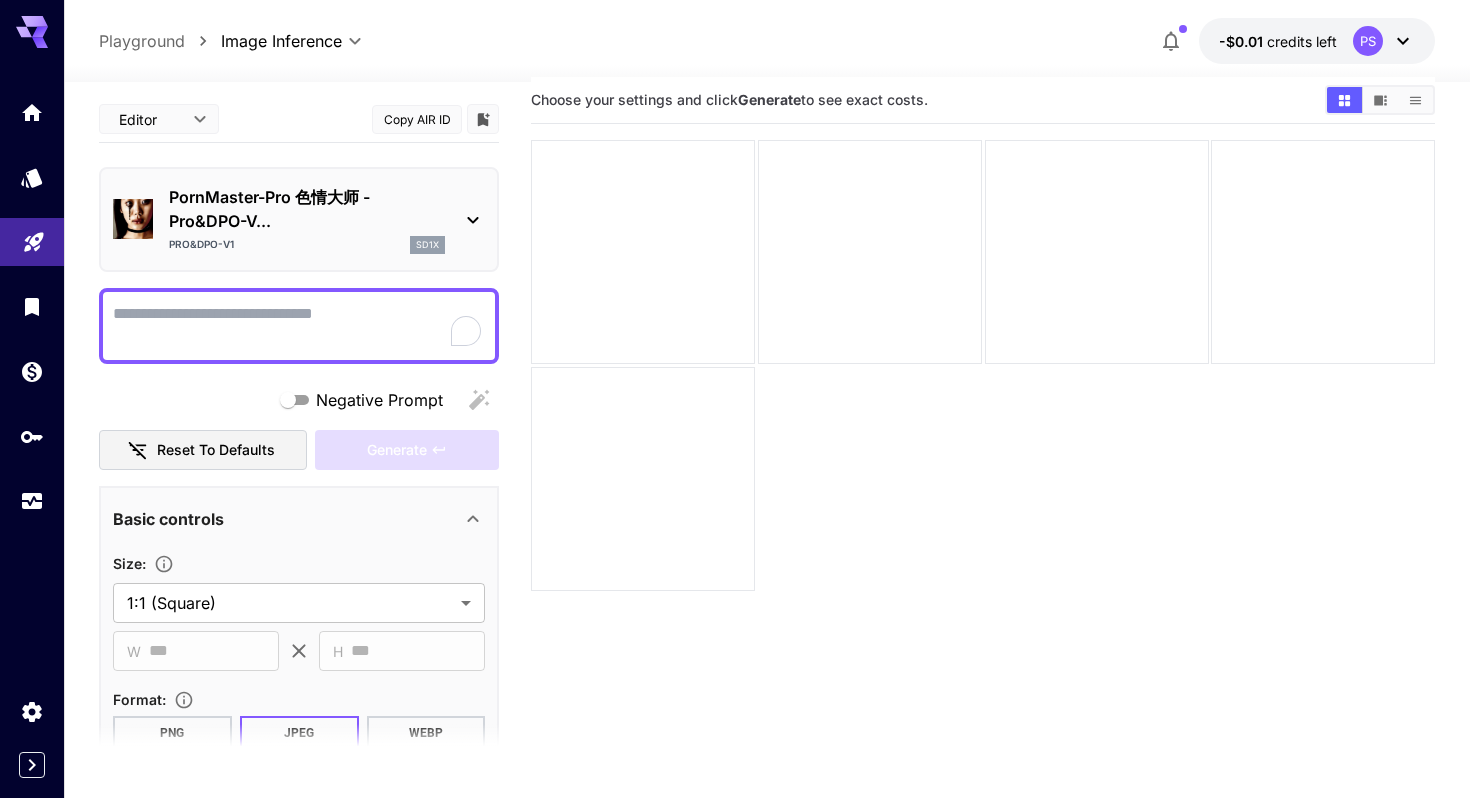 click 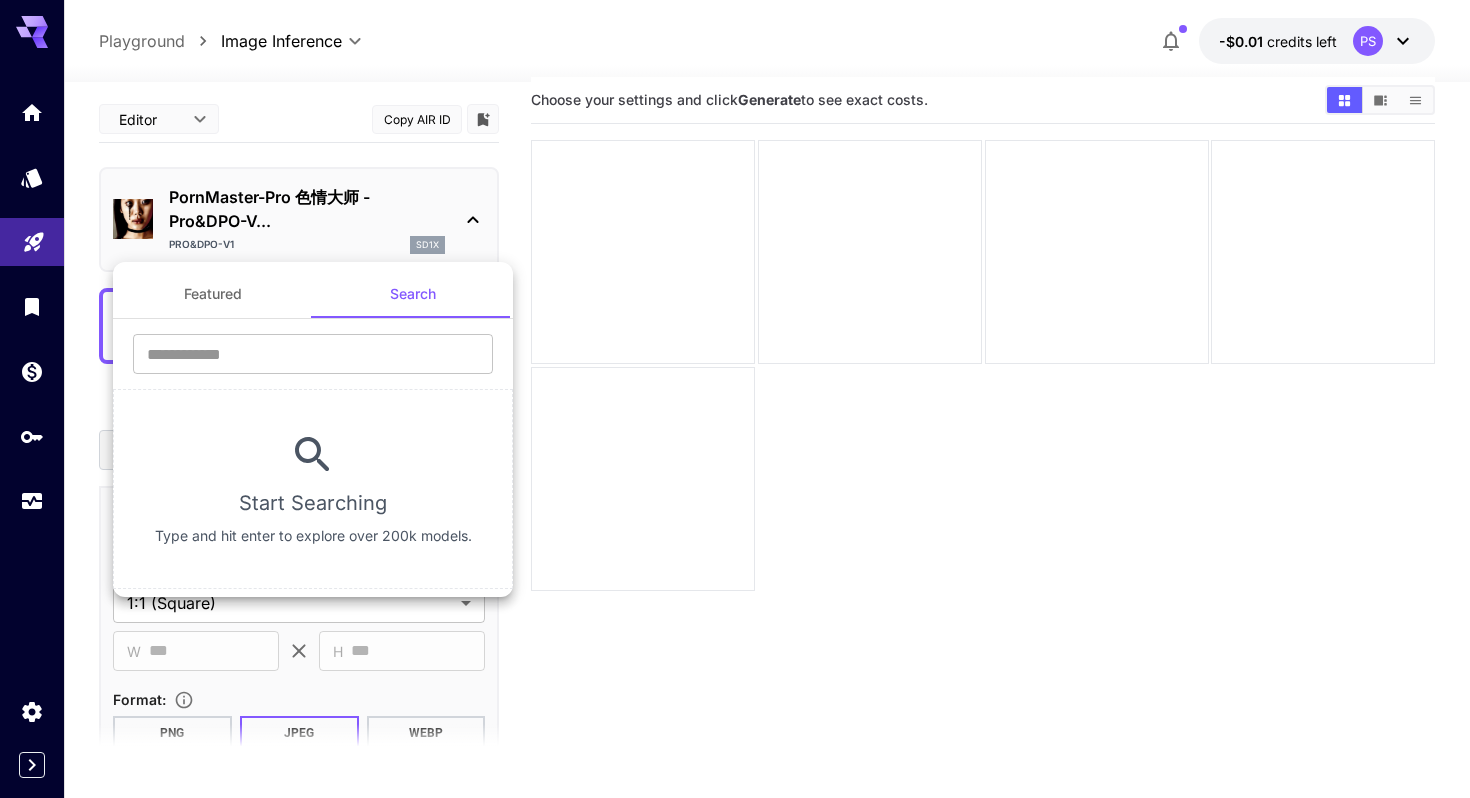 click on "Featured" at bounding box center (213, 294) 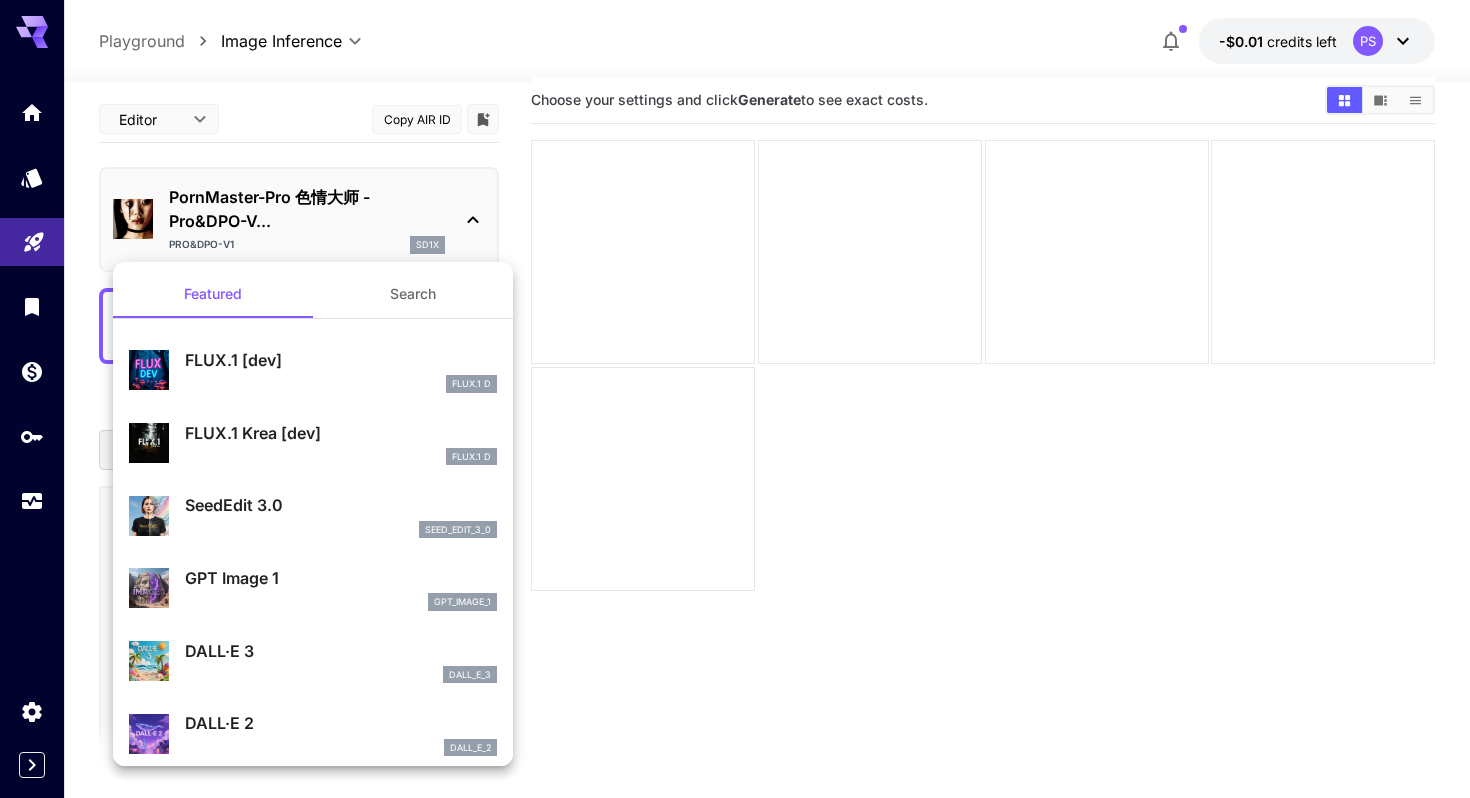 click at bounding box center (735, 399) 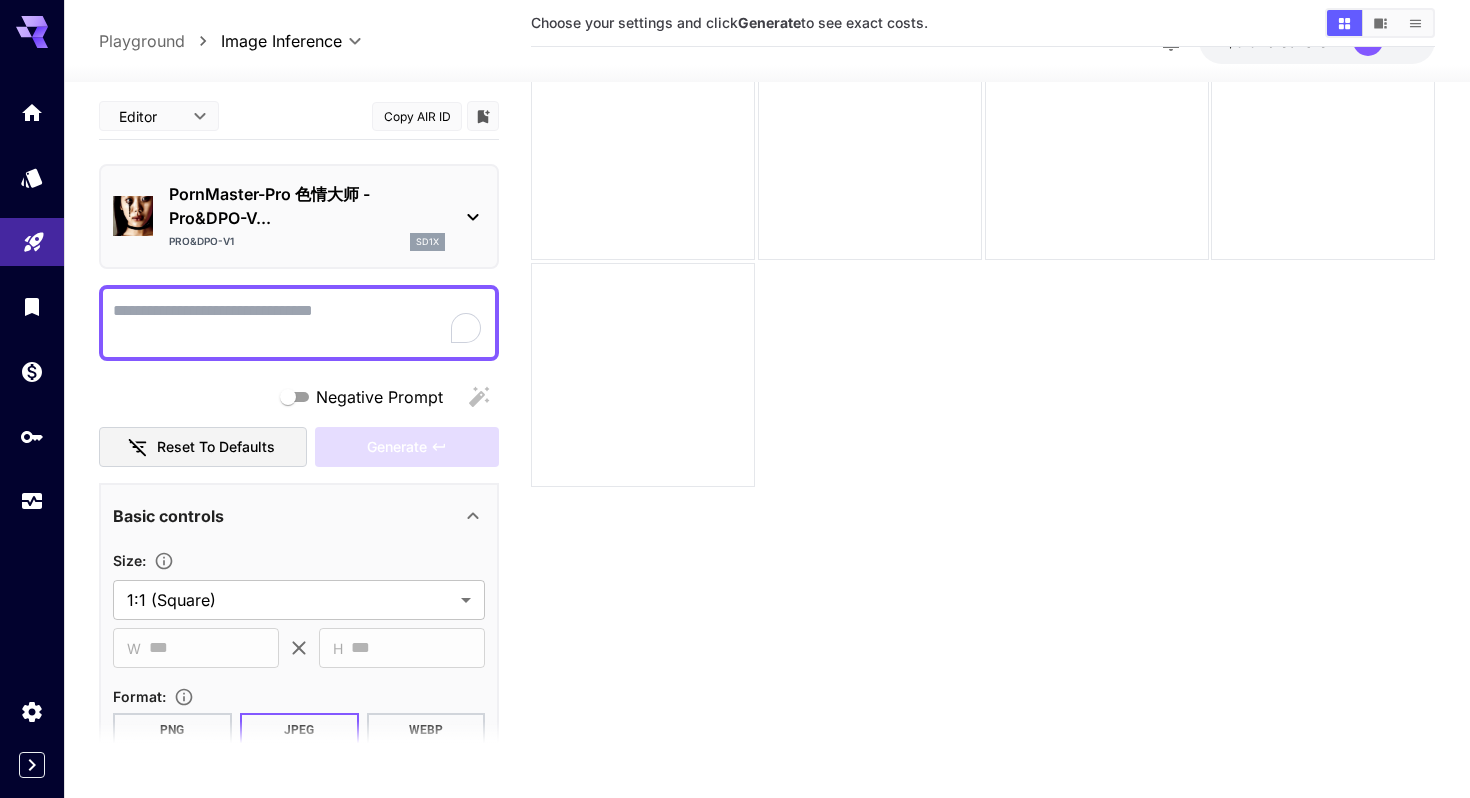 scroll, scrollTop: 158, scrollLeft: 0, axis: vertical 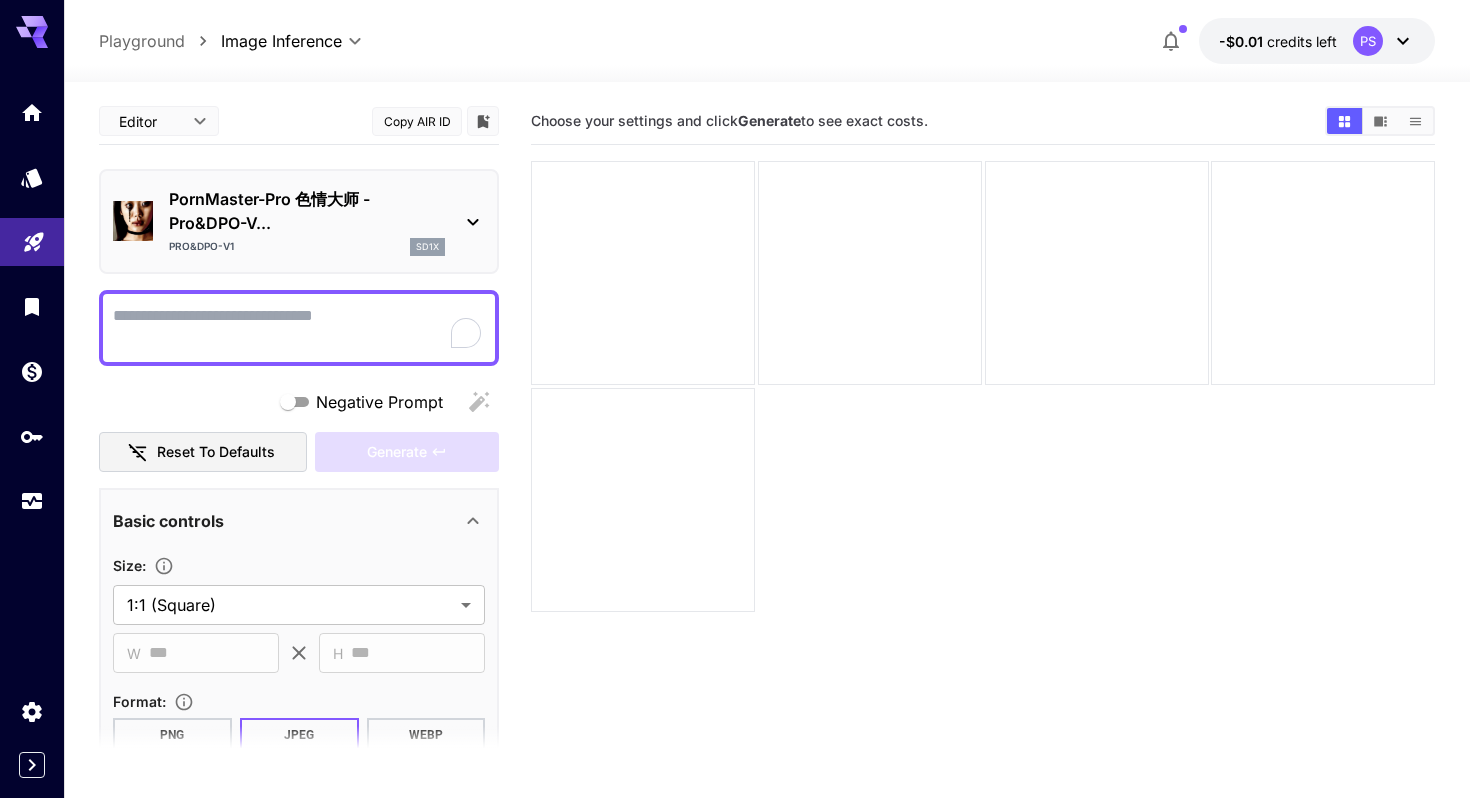 click on "Copy AIR ID" at bounding box center (417, 121) 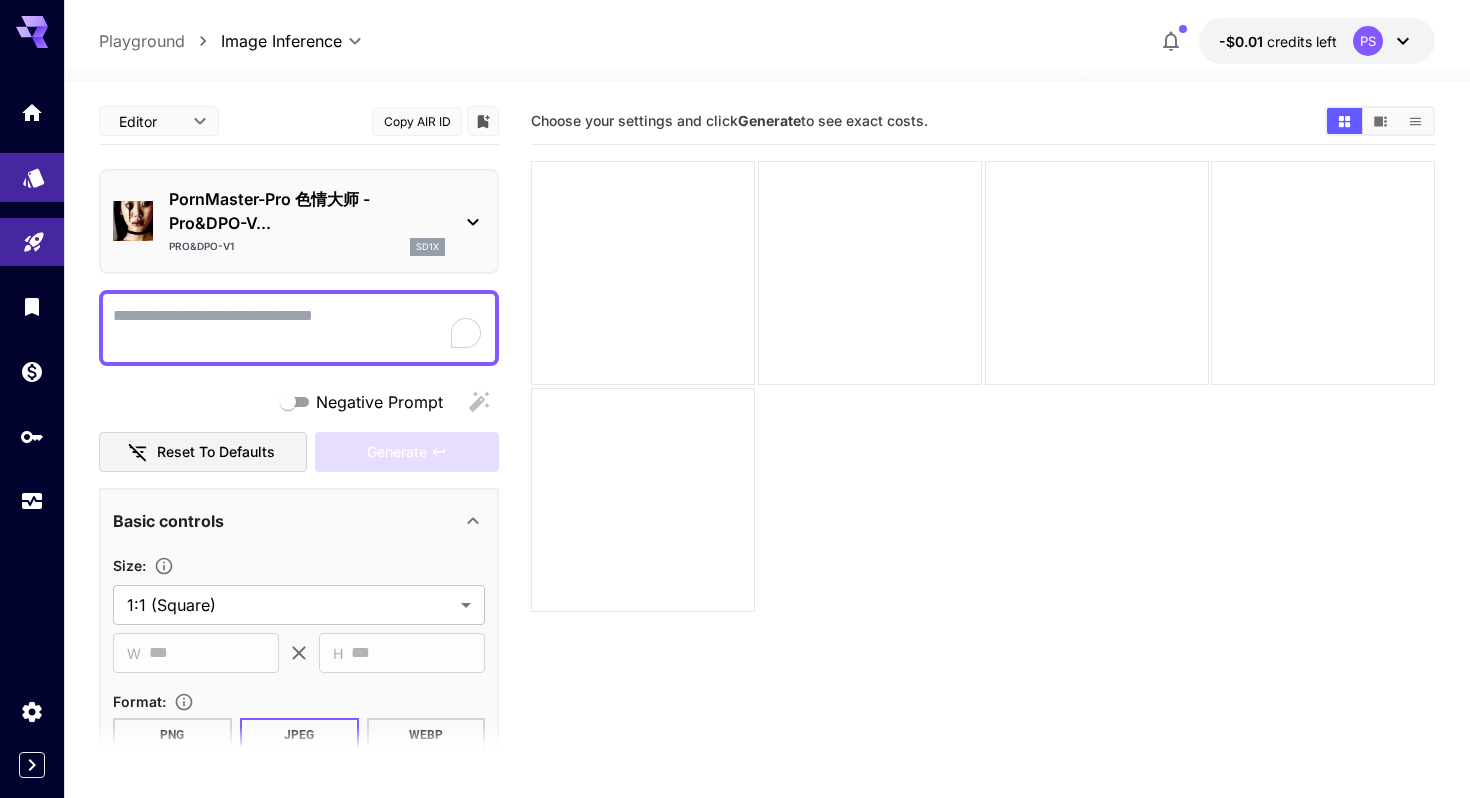 click at bounding box center (32, 177) 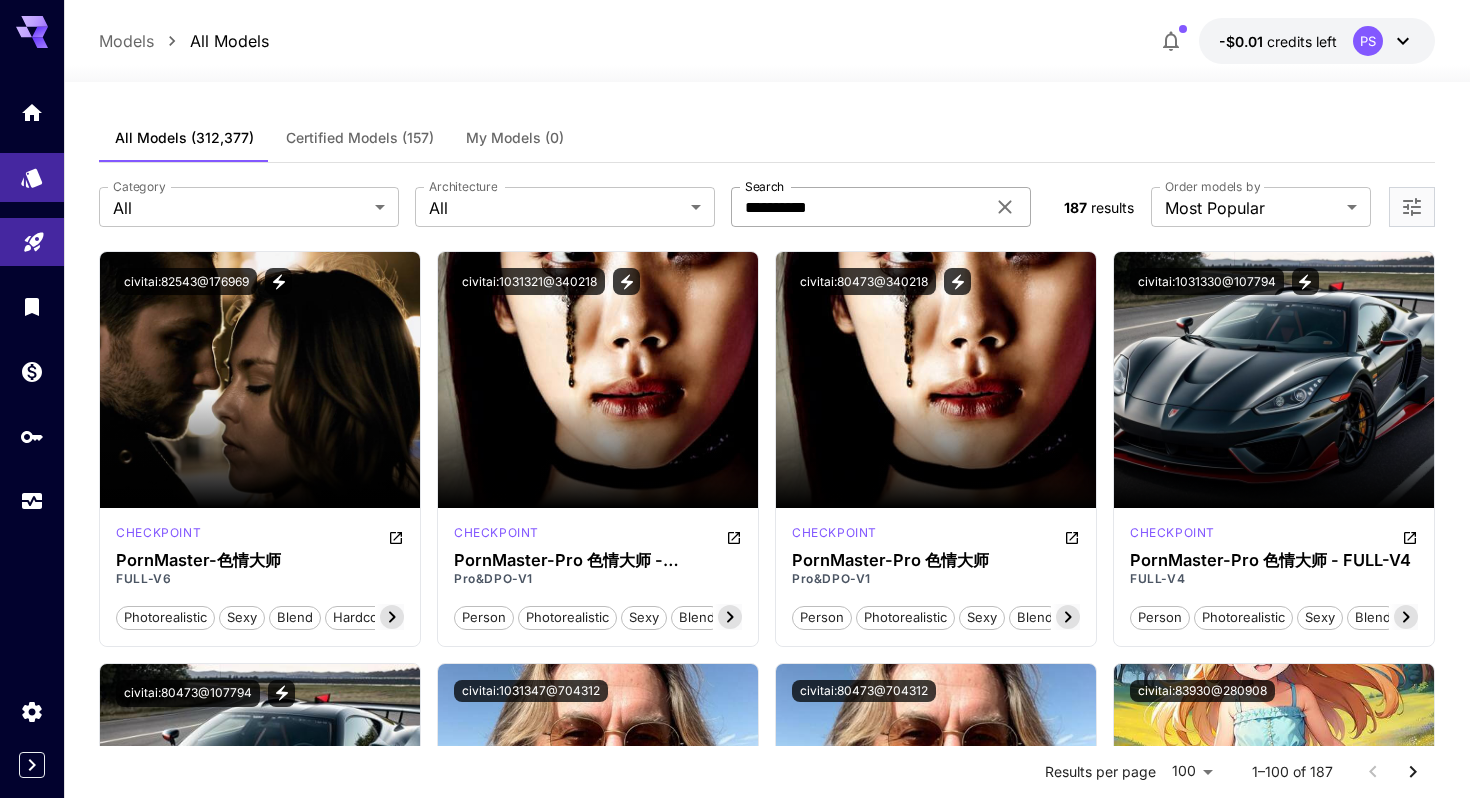 click on "**********" at bounding box center [858, 207] 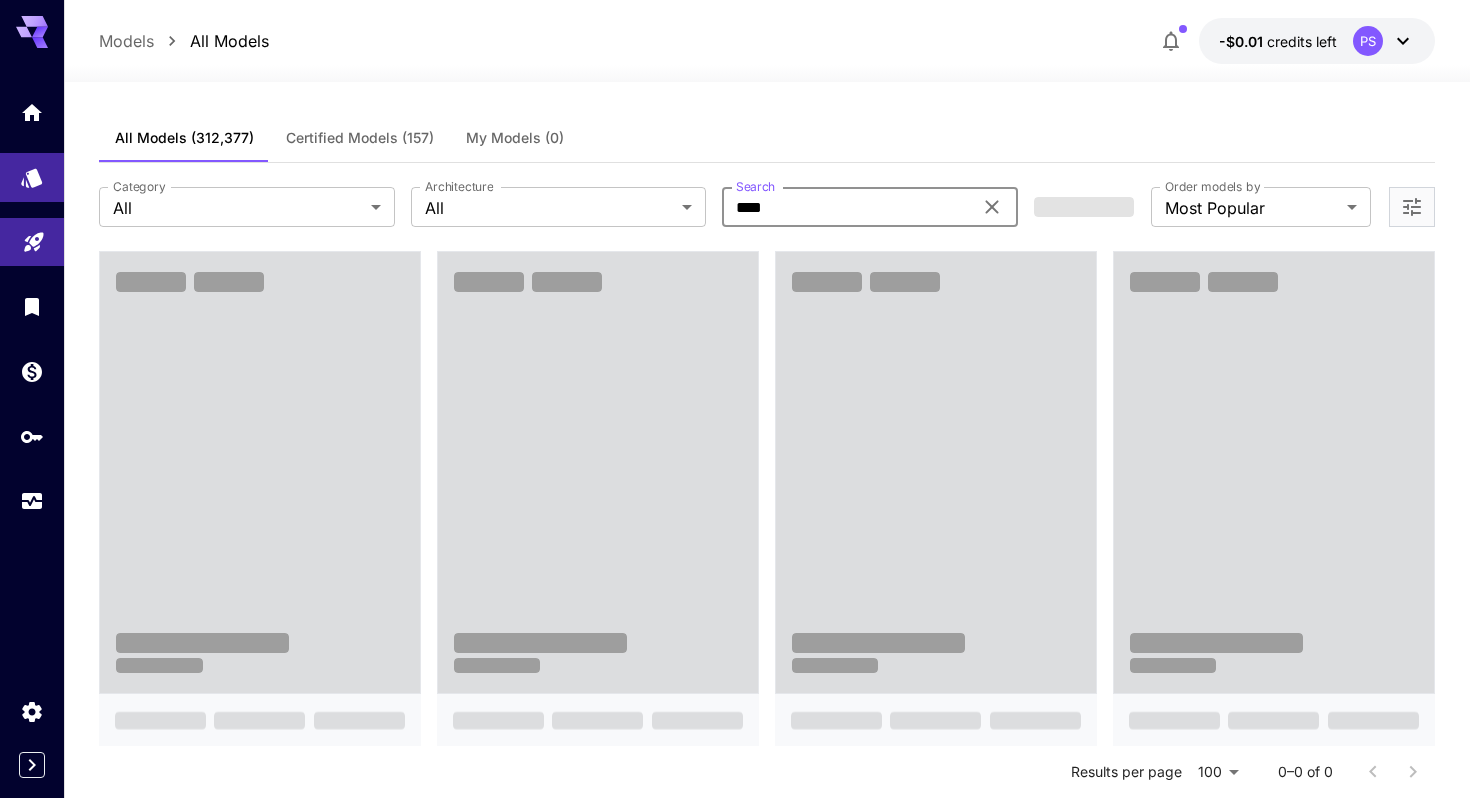 type on "**********" 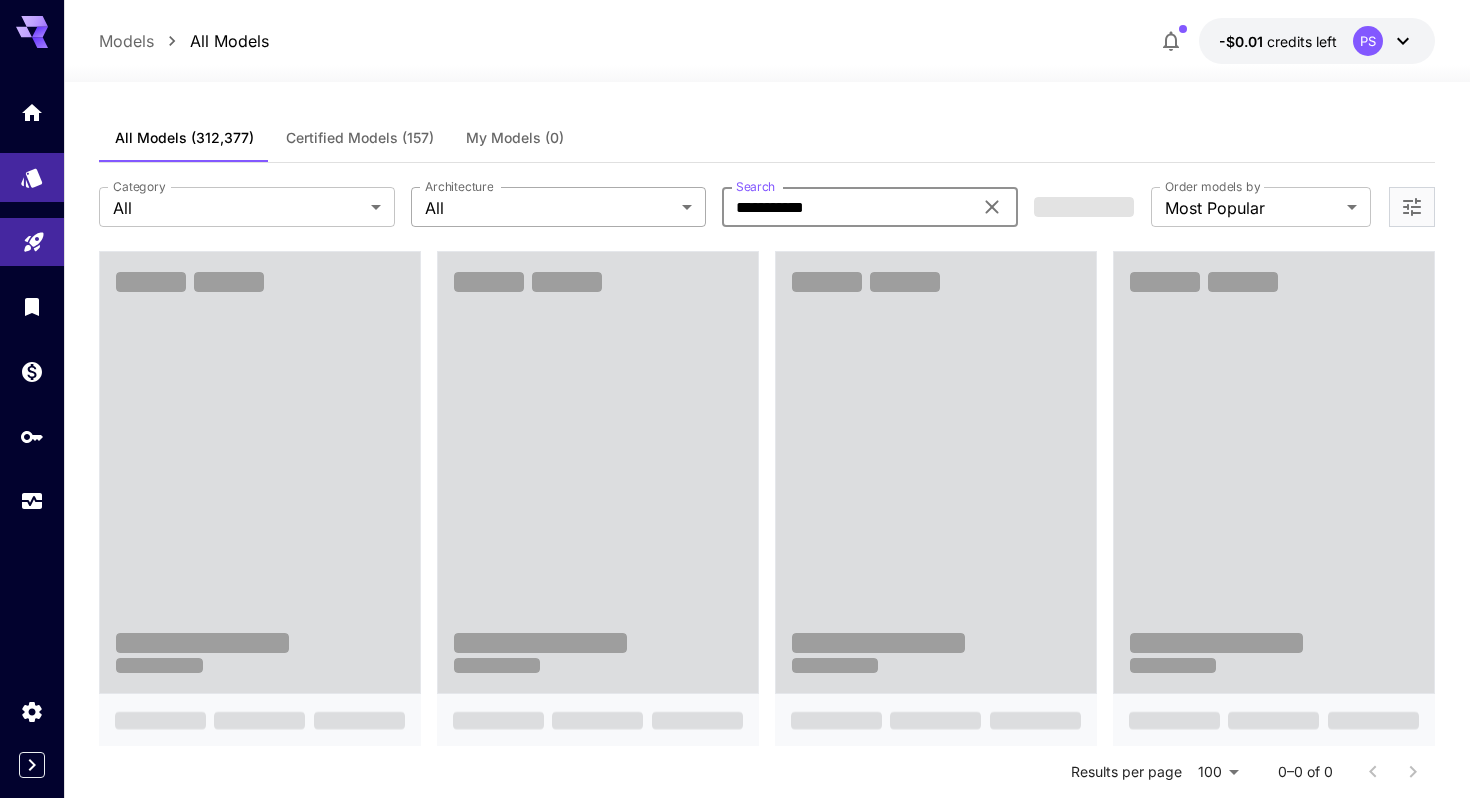 click on "**********" at bounding box center (735, 1451) 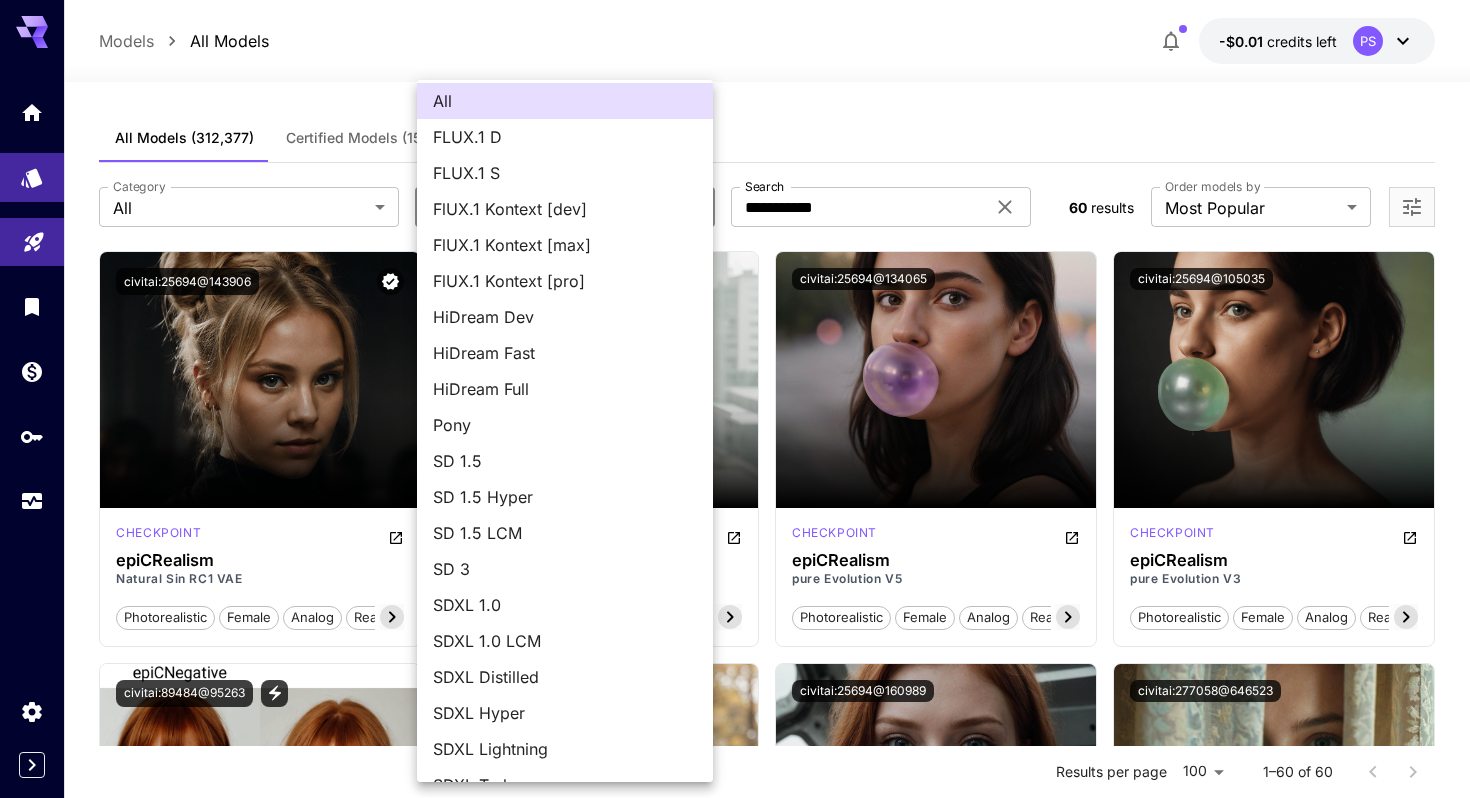 scroll, scrollTop: 0, scrollLeft: 0, axis: both 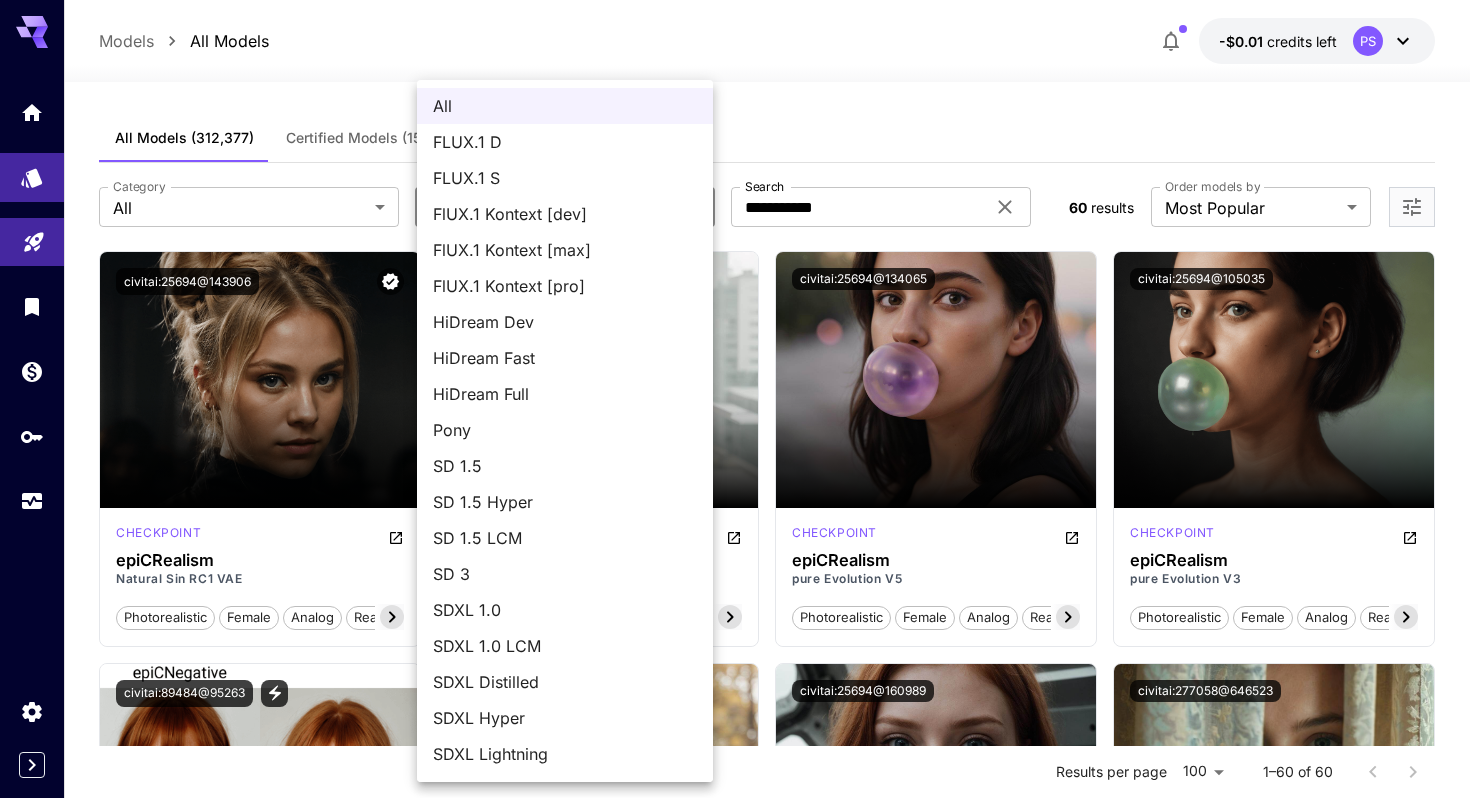 click at bounding box center [735, 399] 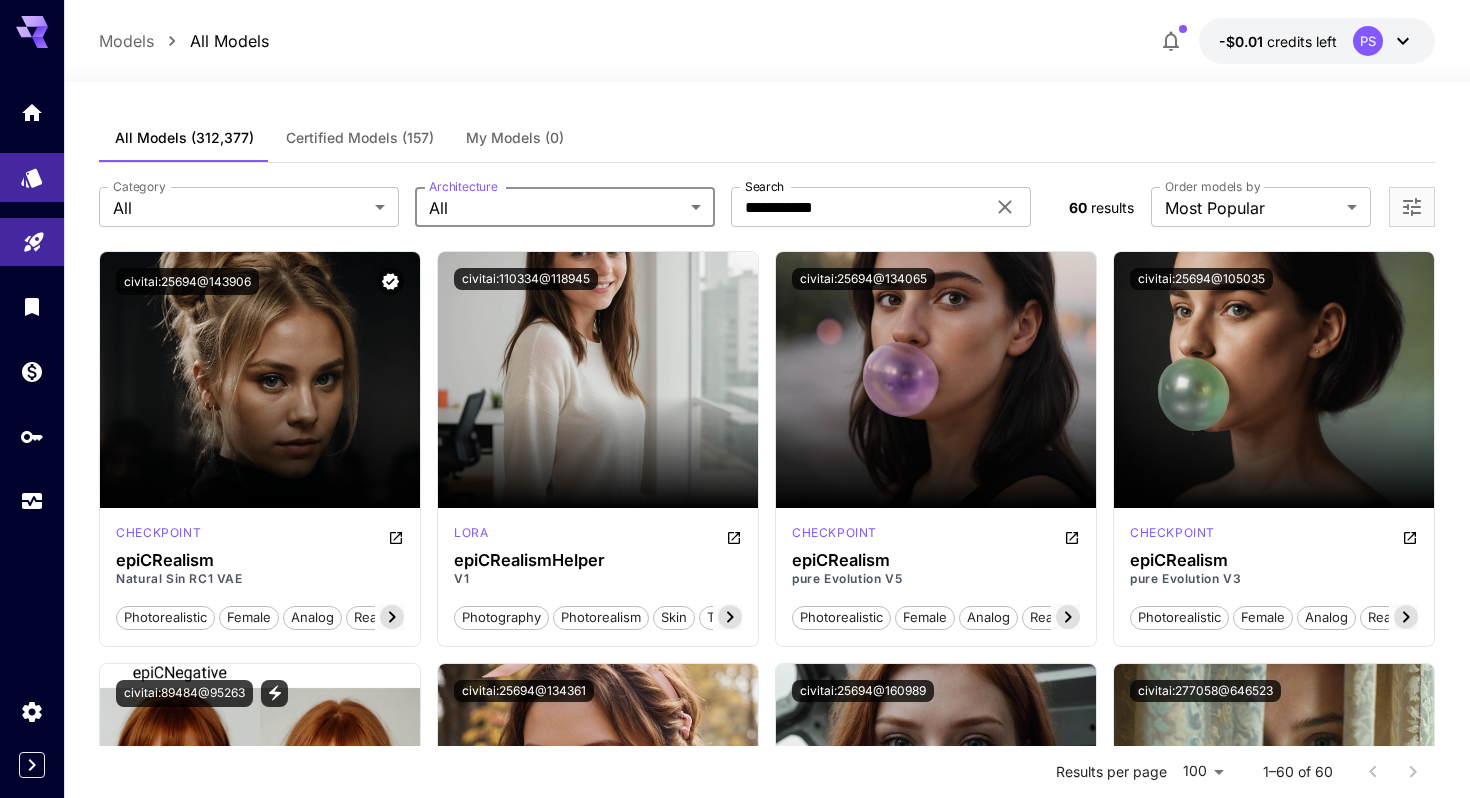 click on "All FLUX.1 D FLUX.1 S FlUX.1 Kontext [dev] FlUX.1 Kontext [max] FlUX.1 Kontext [pro] HiDream Dev HiDream Fast HiDream Full Pony SD 1.5 SD 1.5 Hyper SD 1.5 LCM SD 3 SDXL 1.0 SDXL 1.0 LCM SDXL Distilled SDXL Hyper SDXL Lightning SDXL Turbo" at bounding box center (735, 399) 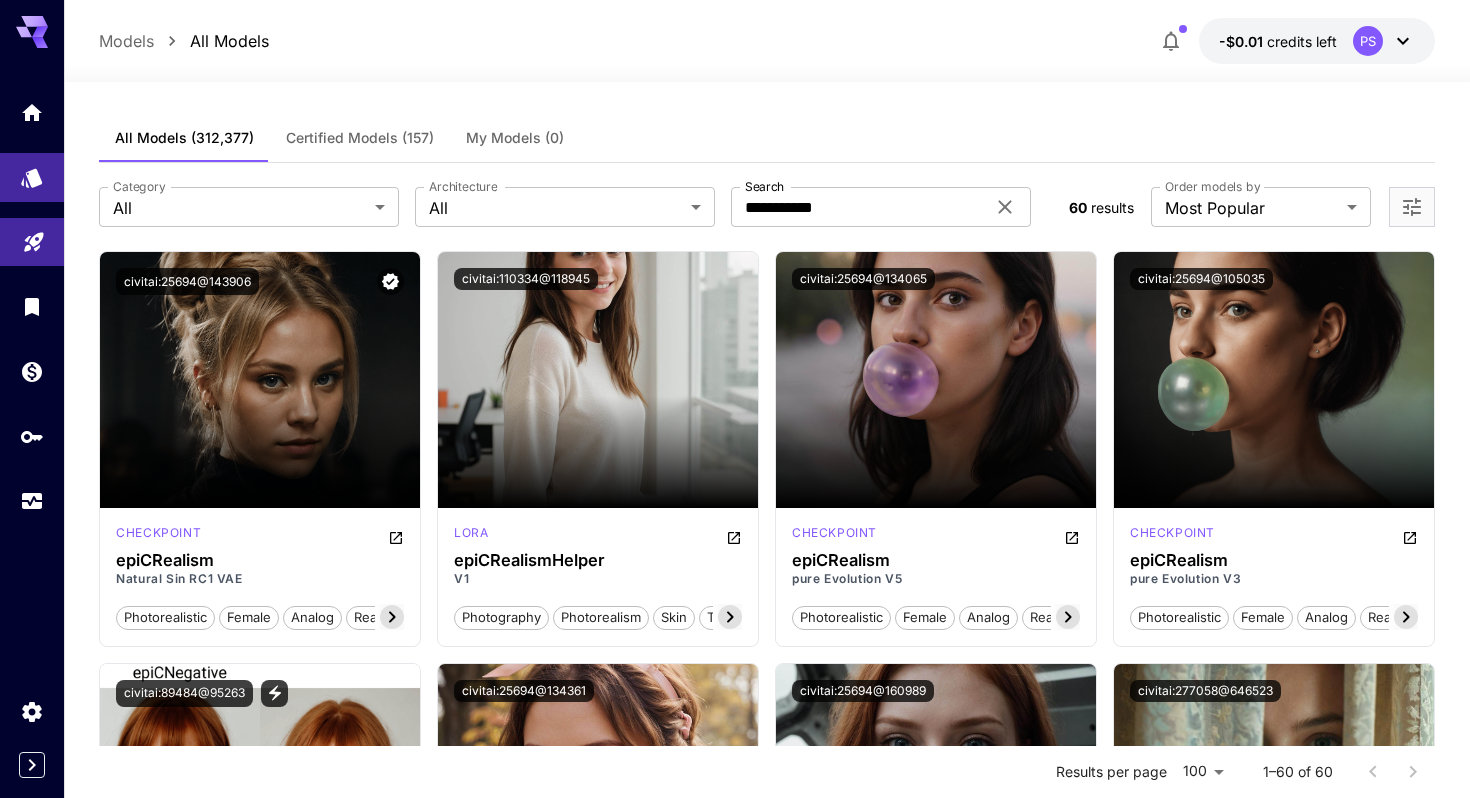 click on "**********" at bounding box center (735, 5485) 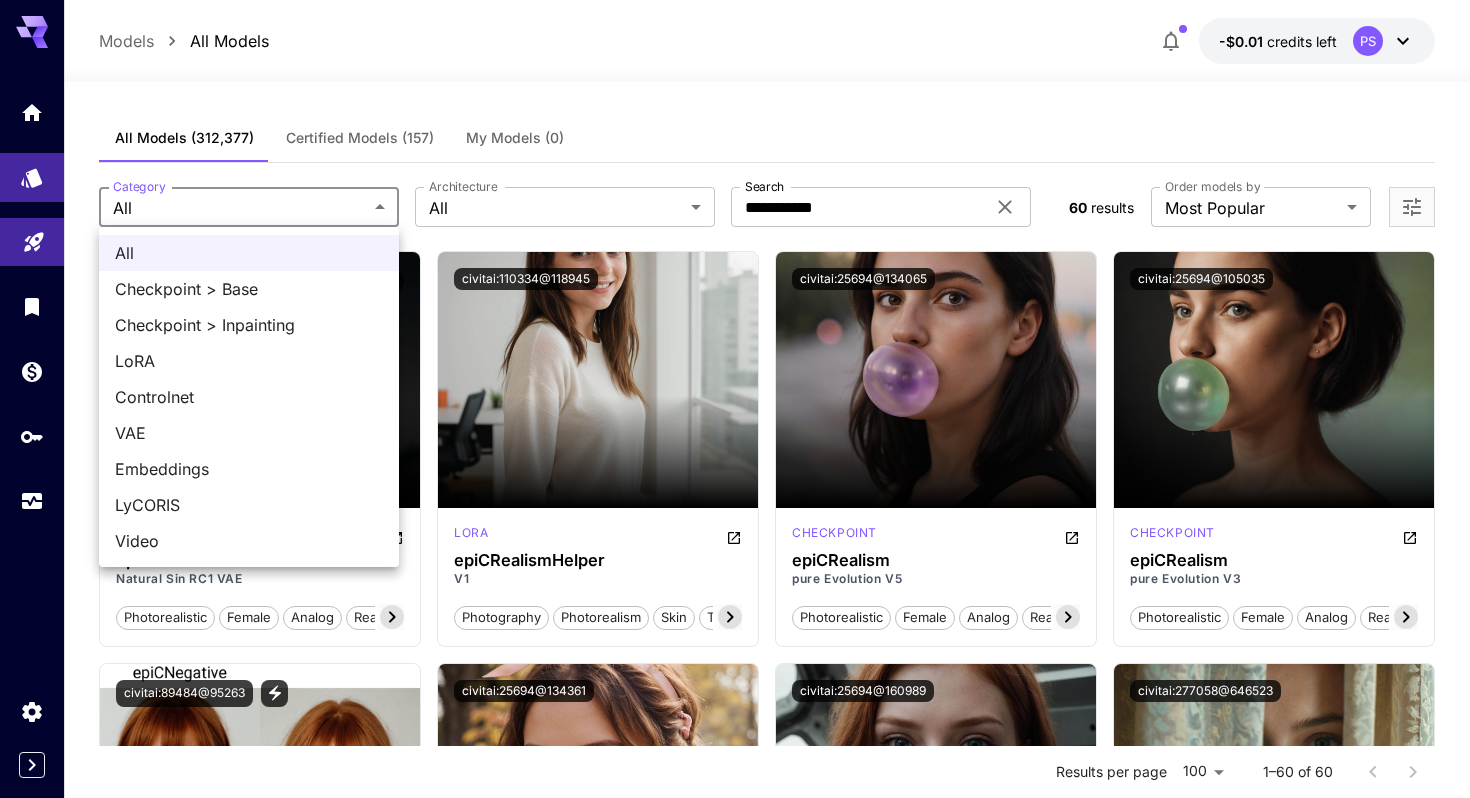click on "VAE" at bounding box center [249, 433] 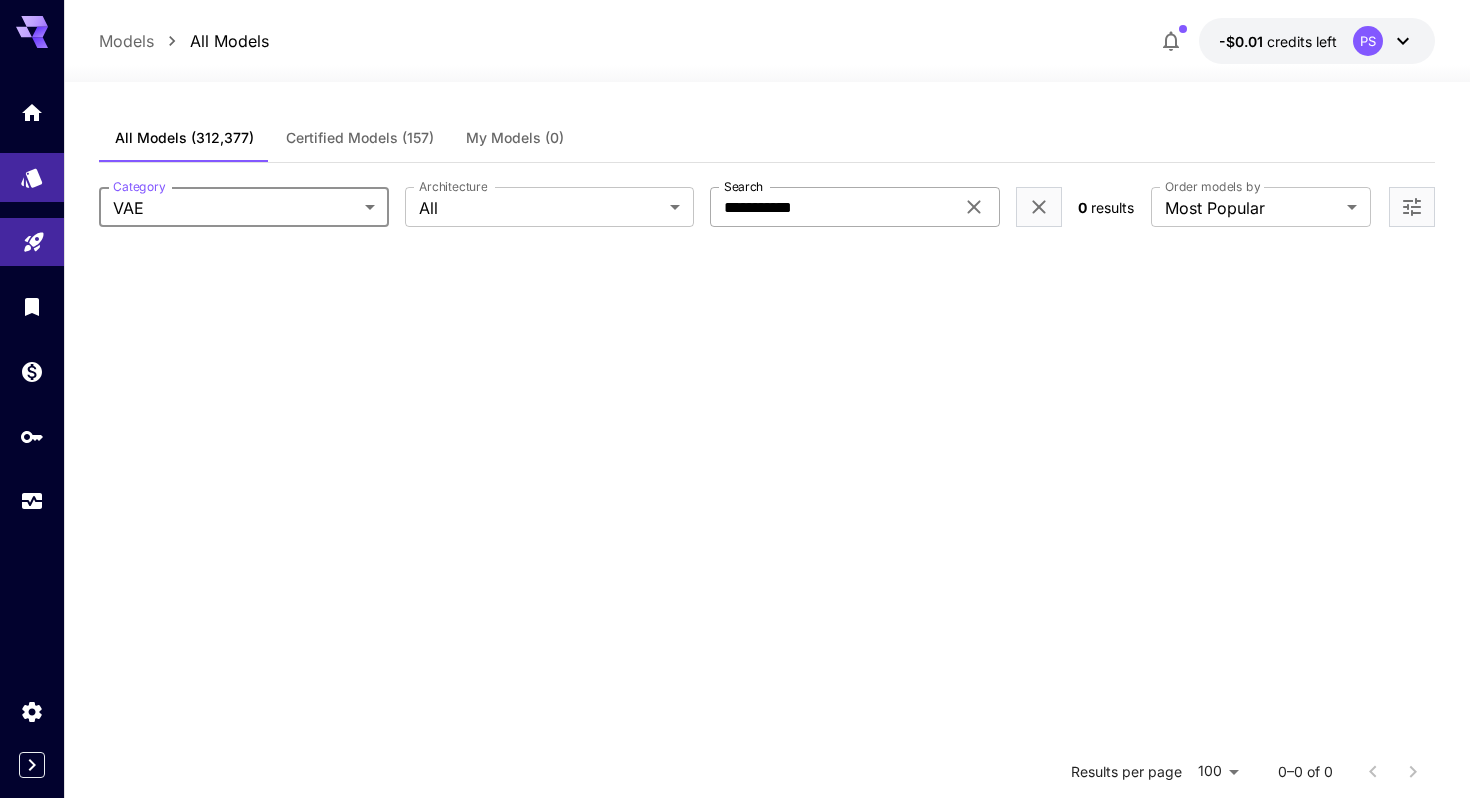 click on "**********" at bounding box center [832, 207] 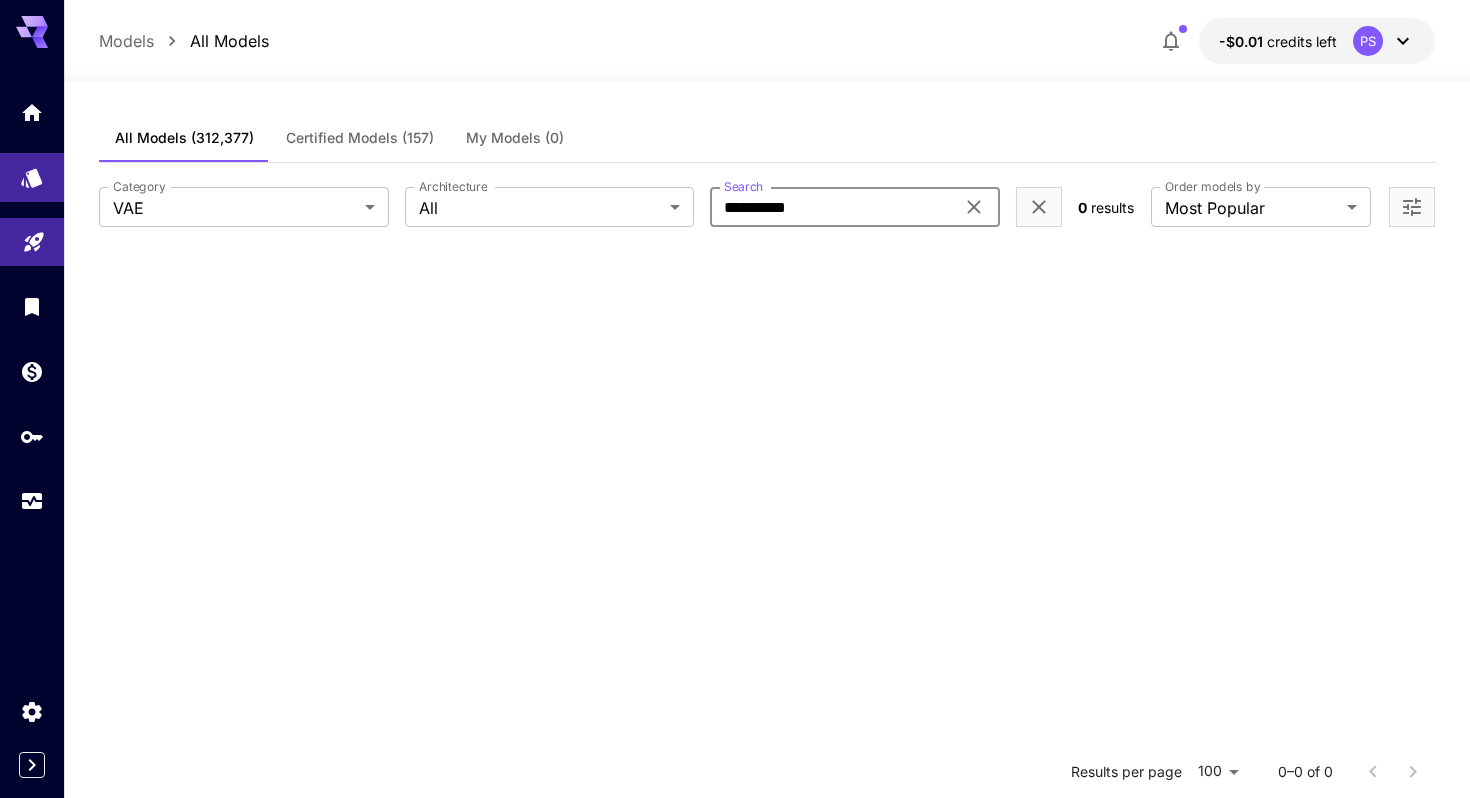type on "**********" 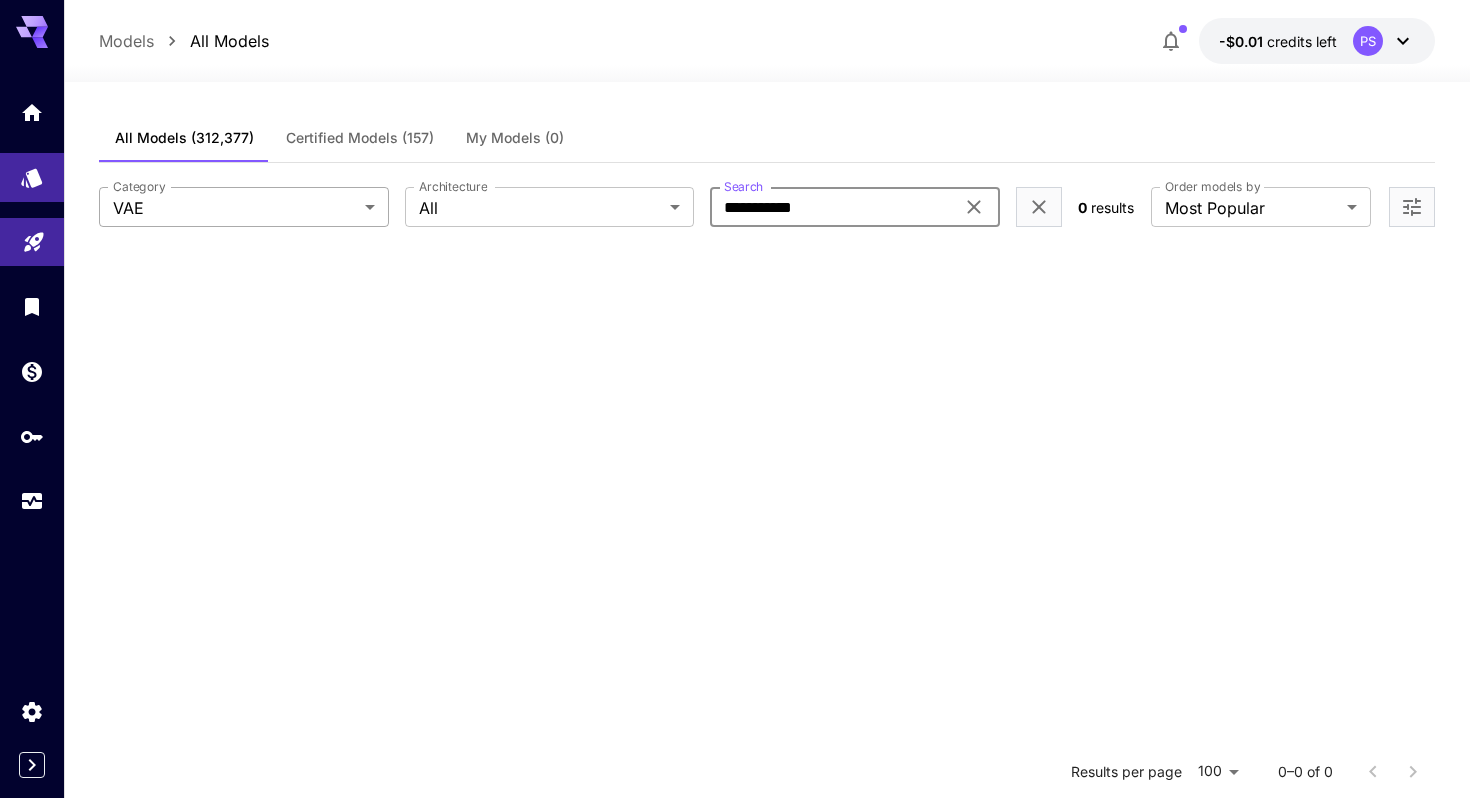 click on "**********" at bounding box center [735, 580] 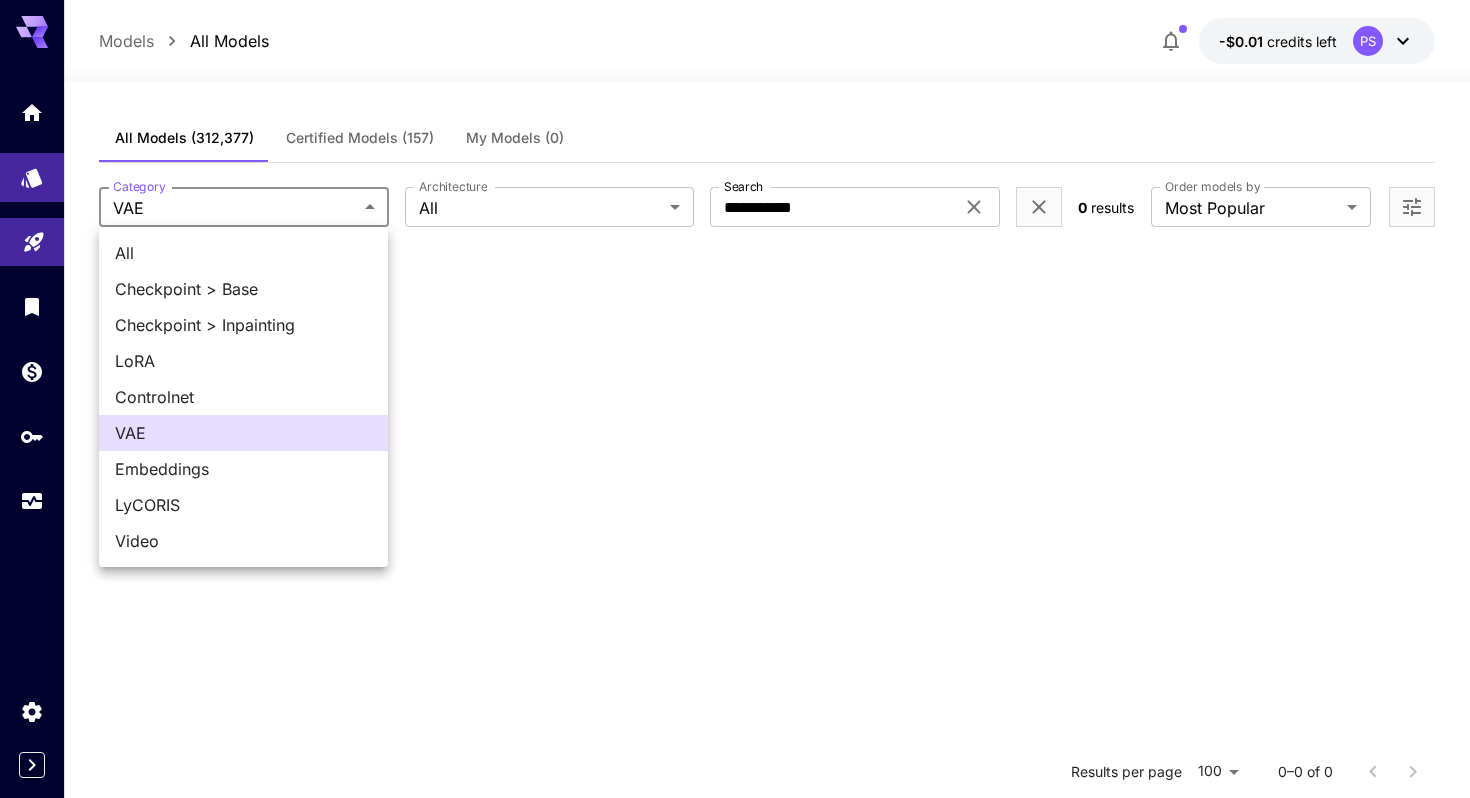 click on "Checkpoint > Base" at bounding box center (243, 289) 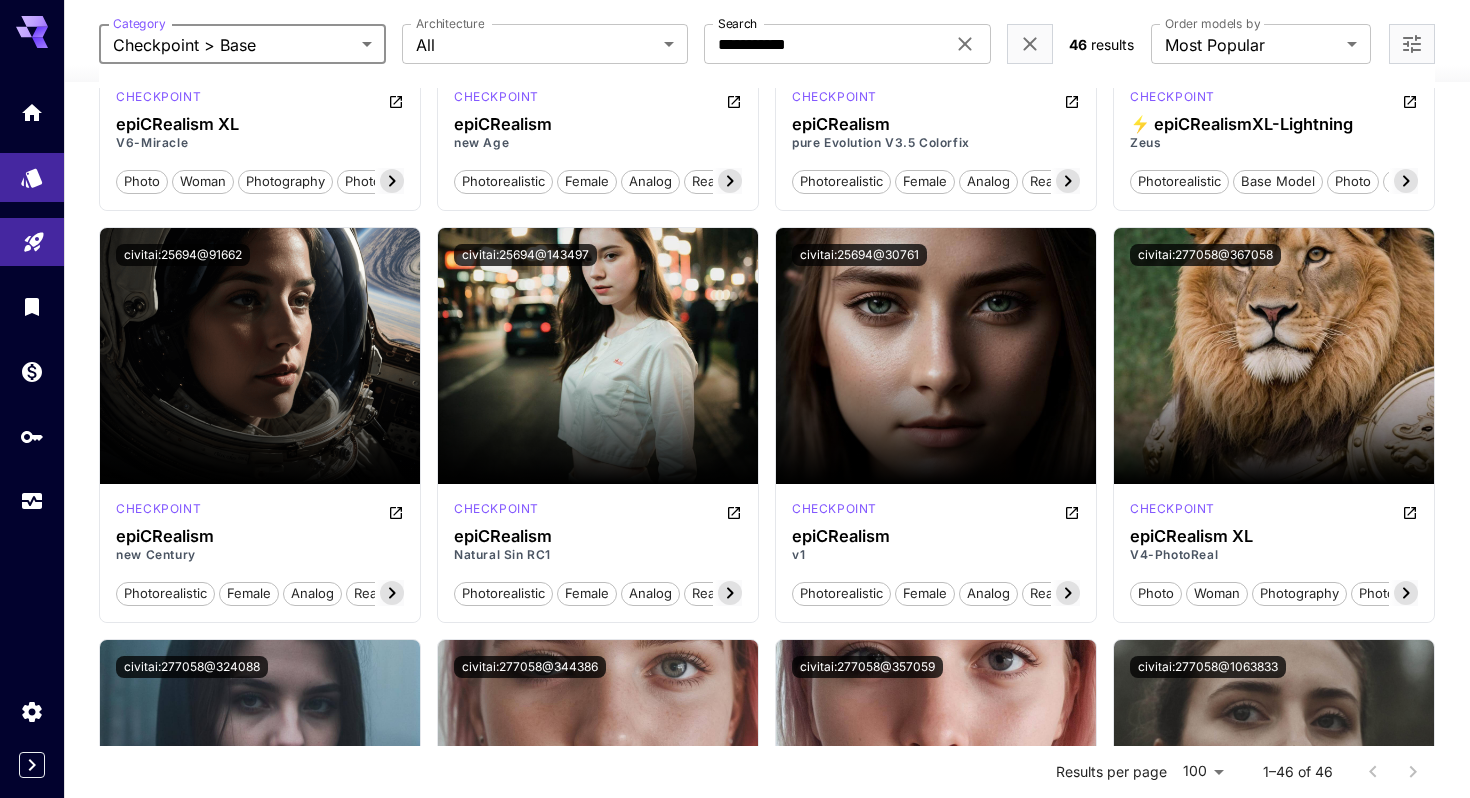 scroll, scrollTop: 2496, scrollLeft: 0, axis: vertical 